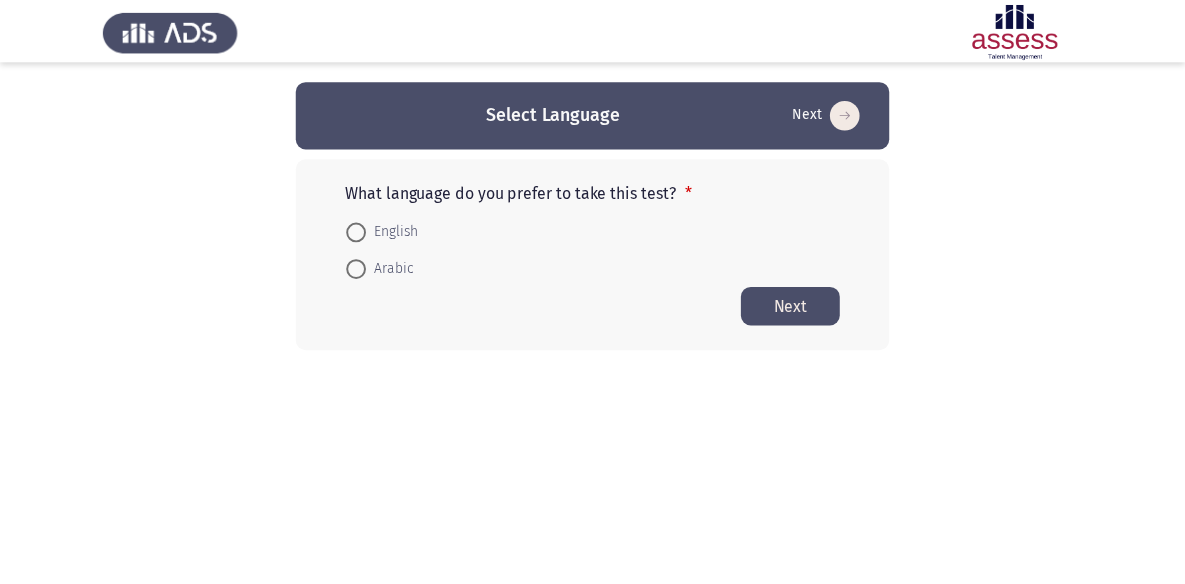 scroll, scrollTop: 0, scrollLeft: 0, axis: both 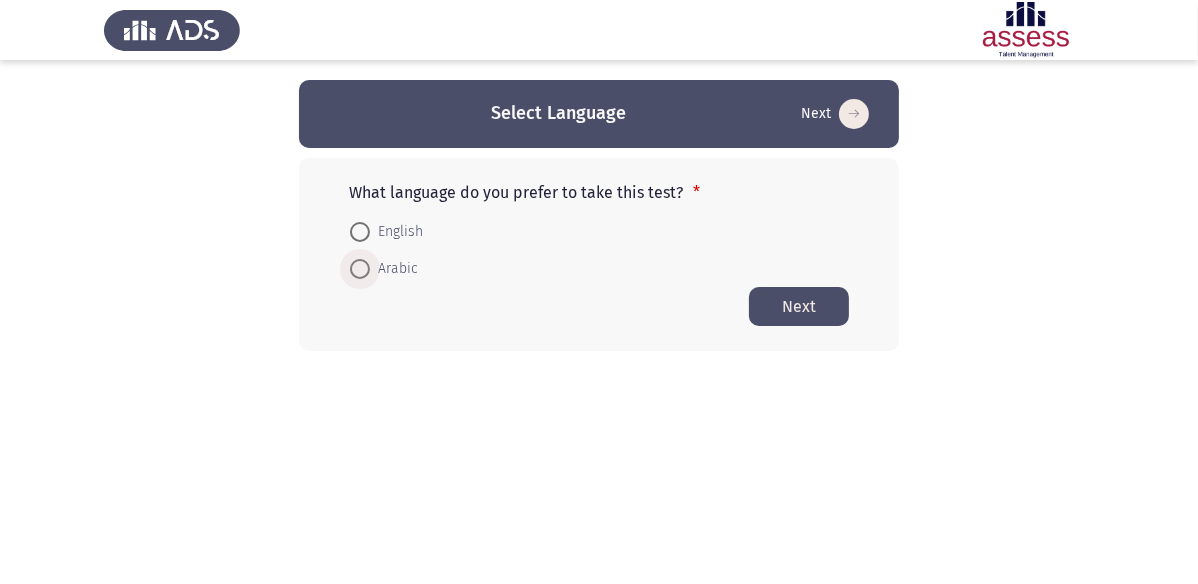 click on "Arabic" at bounding box center (394, 269) 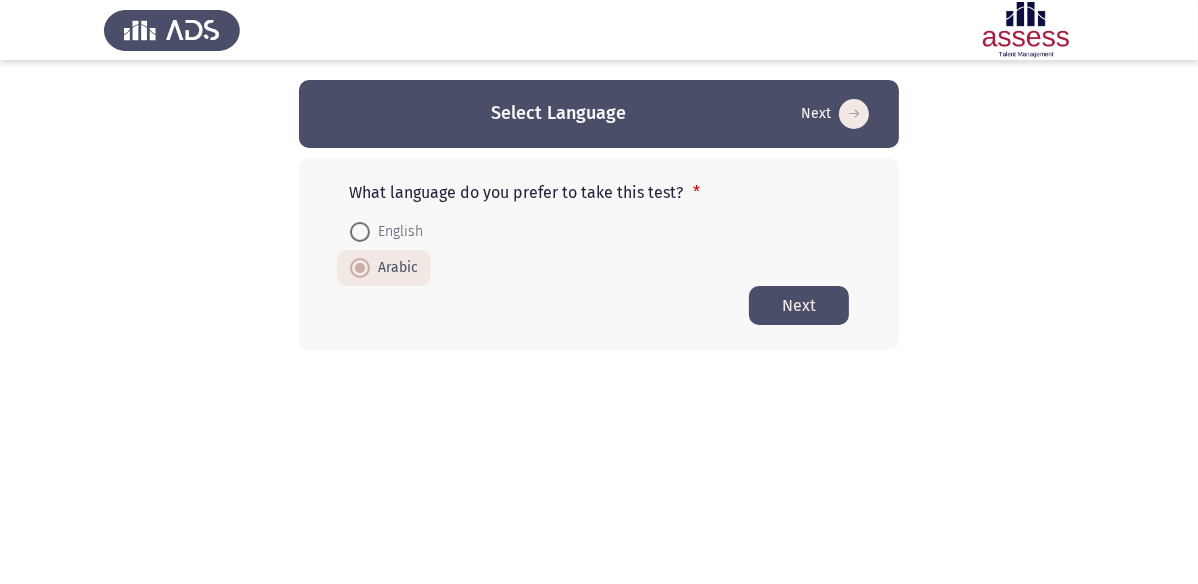 click on "Next" 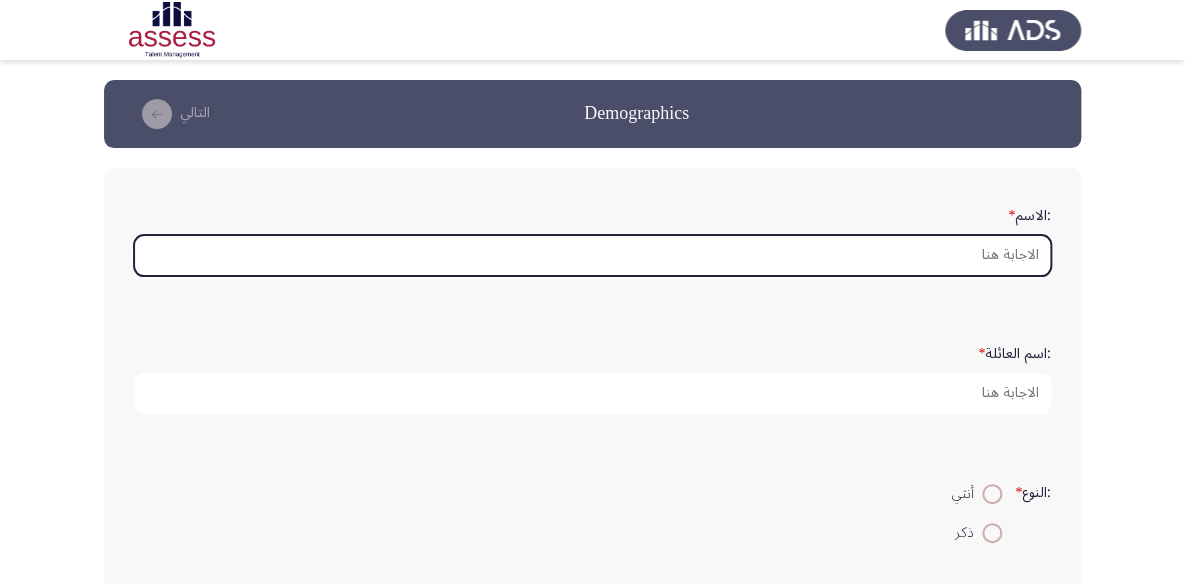 click on ":الاسم   *" at bounding box center (592, 255) 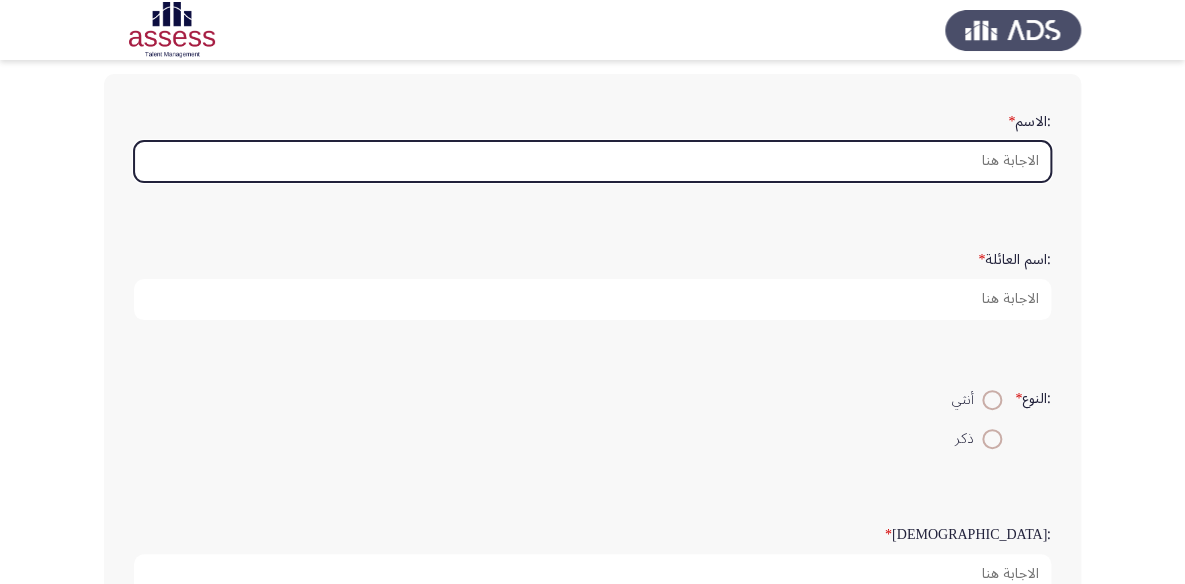 scroll, scrollTop: 272, scrollLeft: 0, axis: vertical 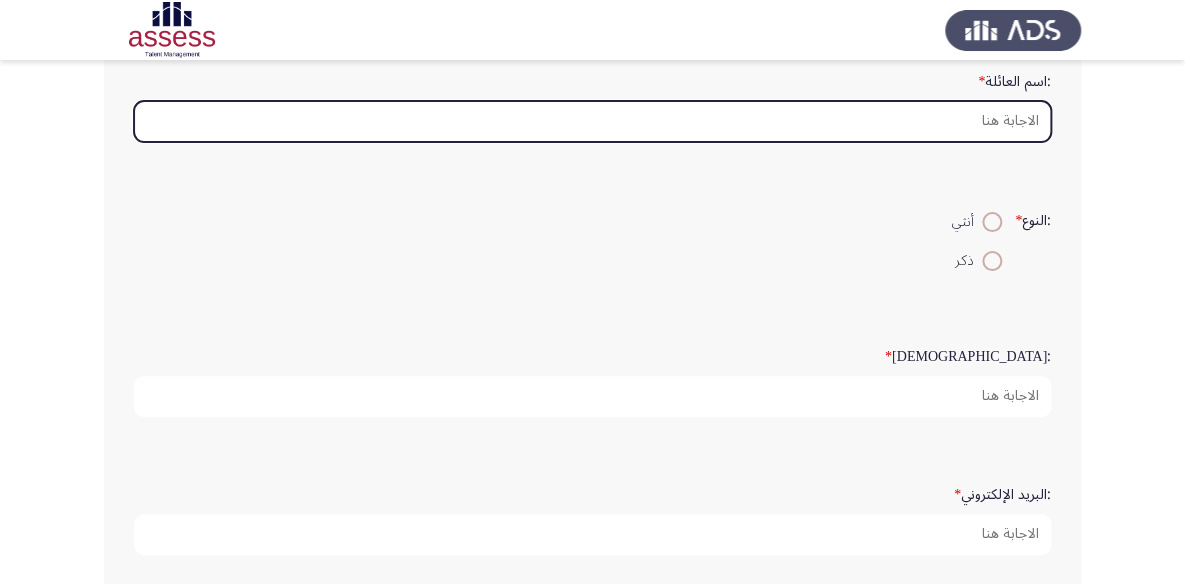 click on ":اسم العائلة   *" at bounding box center [592, 121] 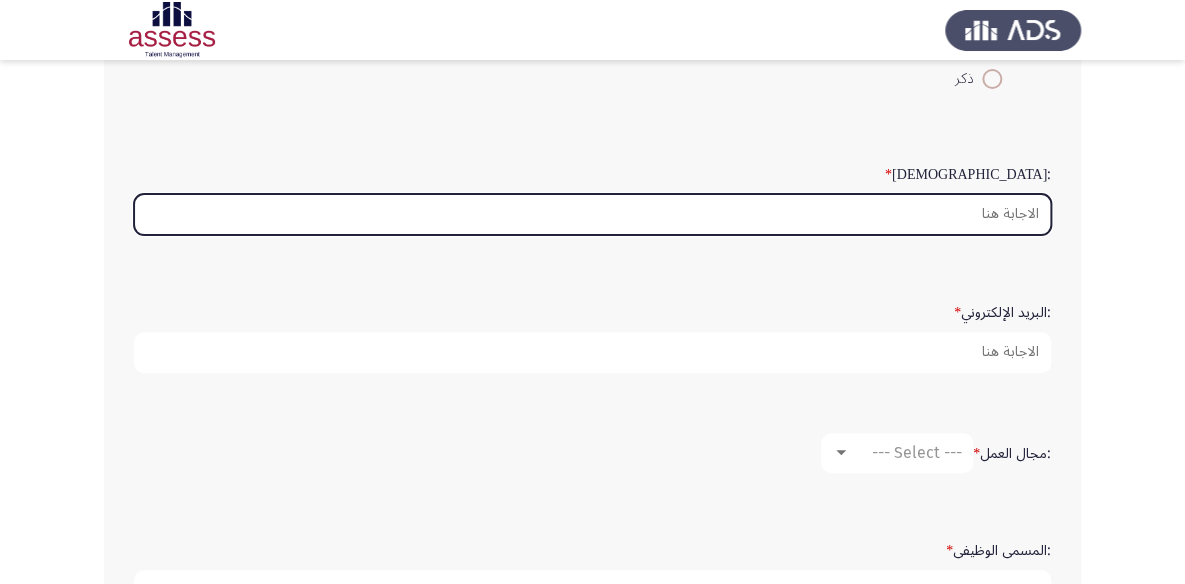 click on ":السن   *" at bounding box center (592, 214) 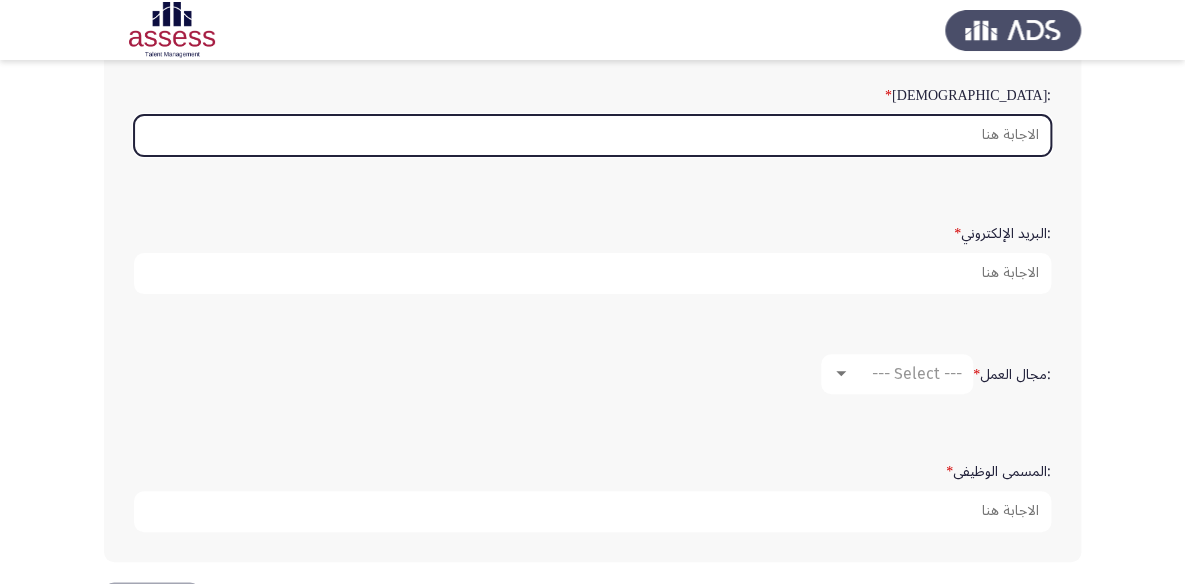 scroll, scrollTop: 604, scrollLeft: 0, axis: vertical 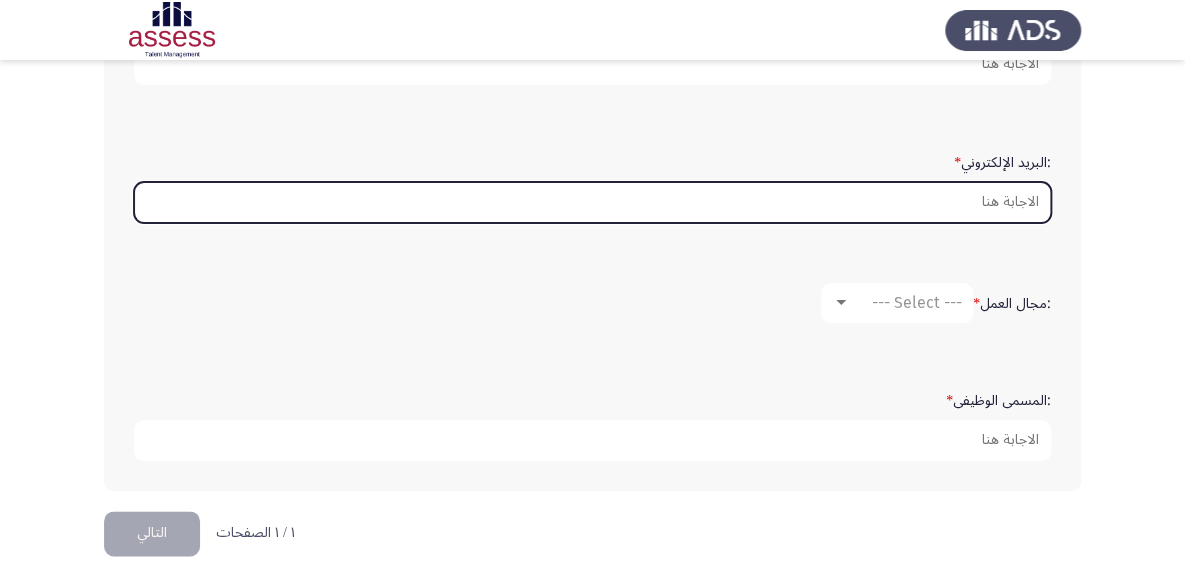 click on ":البريد الإلكتروني   *" at bounding box center (592, 202) 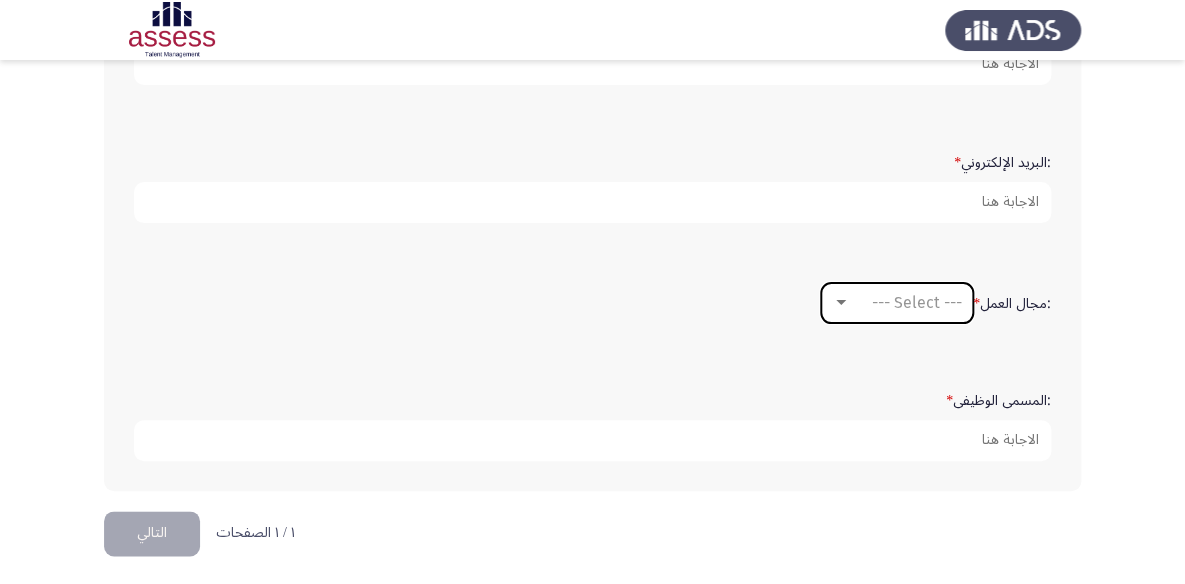 click on "--- Select ---" at bounding box center (917, 302) 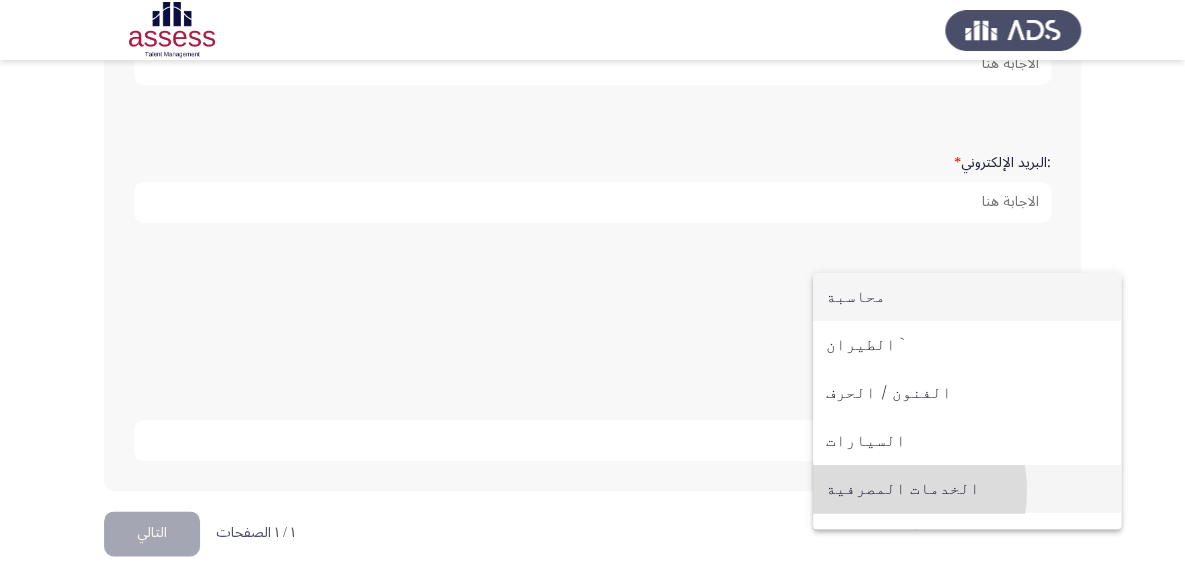click on "الخدمات المصرفية" at bounding box center (967, 489) 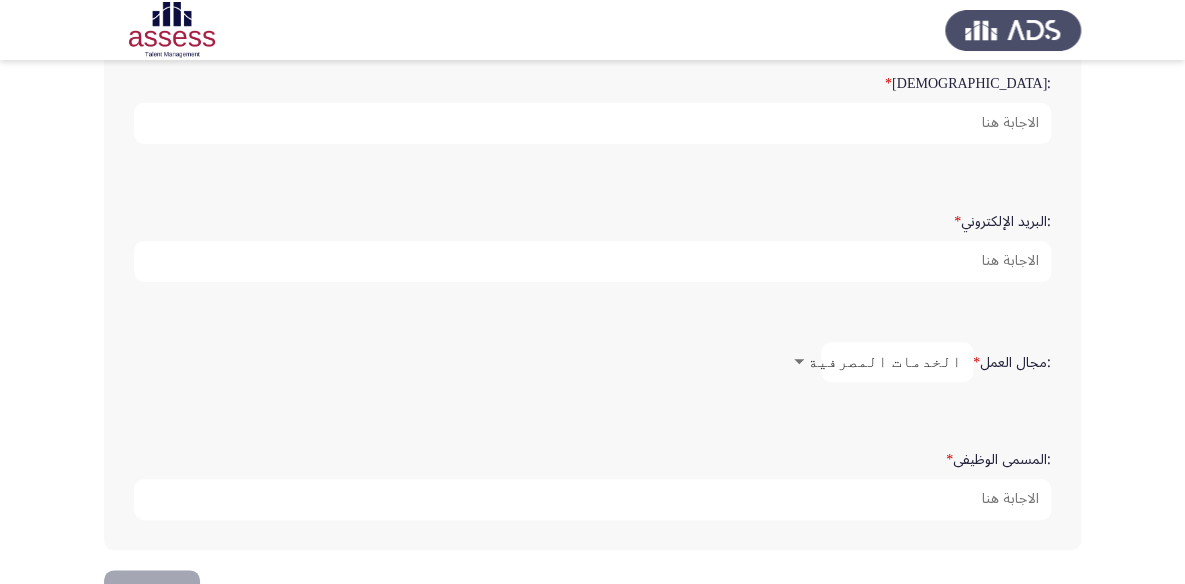 scroll, scrollTop: 513, scrollLeft: 0, axis: vertical 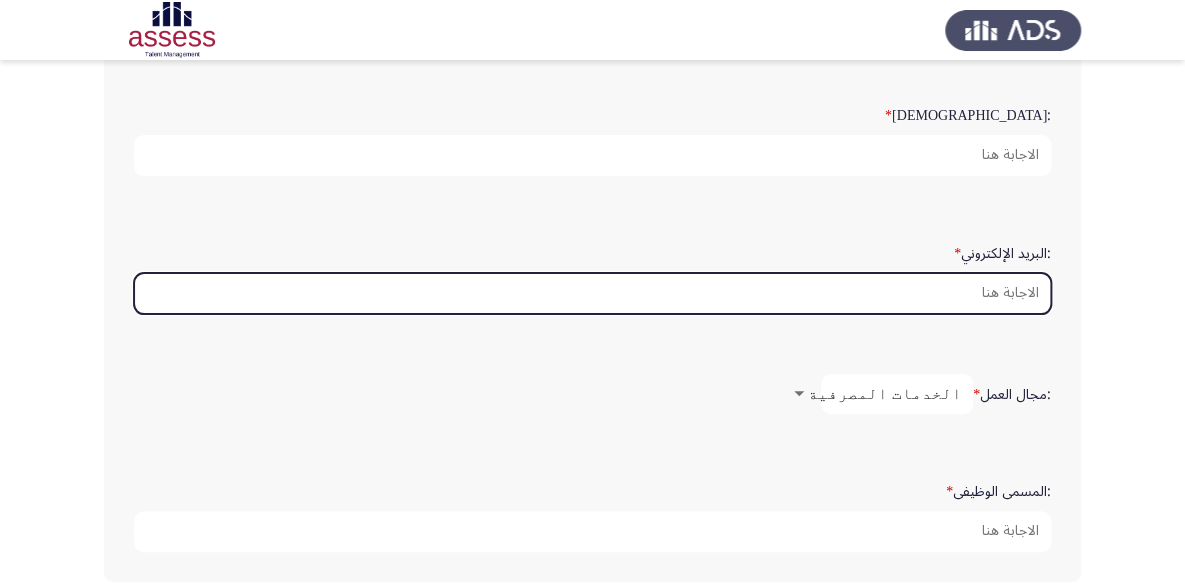 click on ":البريد الإلكتروني   *" at bounding box center (592, 293) 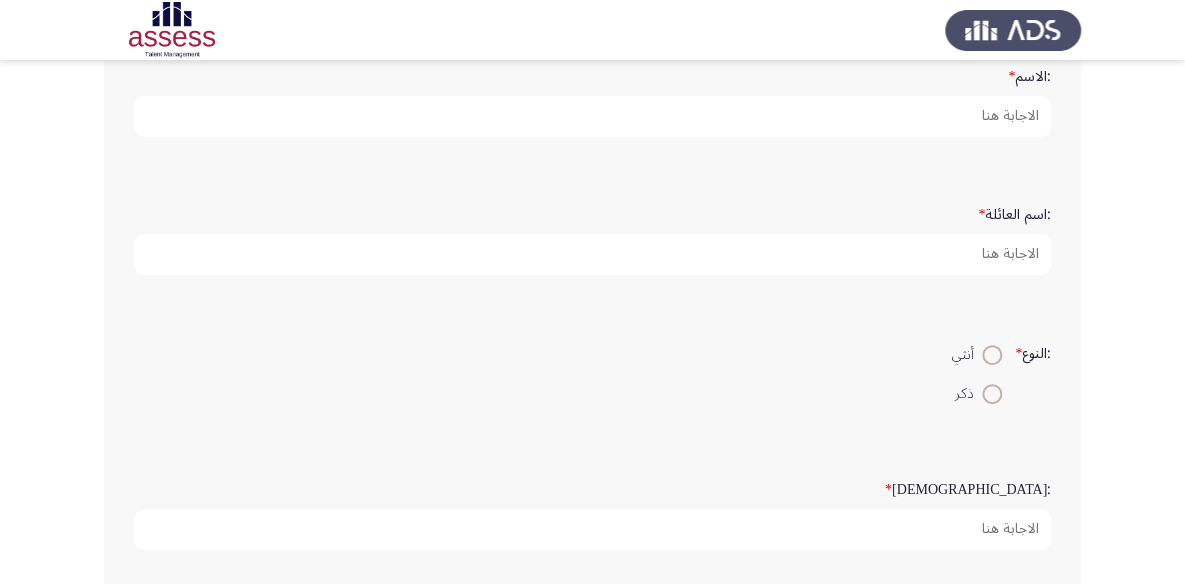 scroll, scrollTop: 0, scrollLeft: 0, axis: both 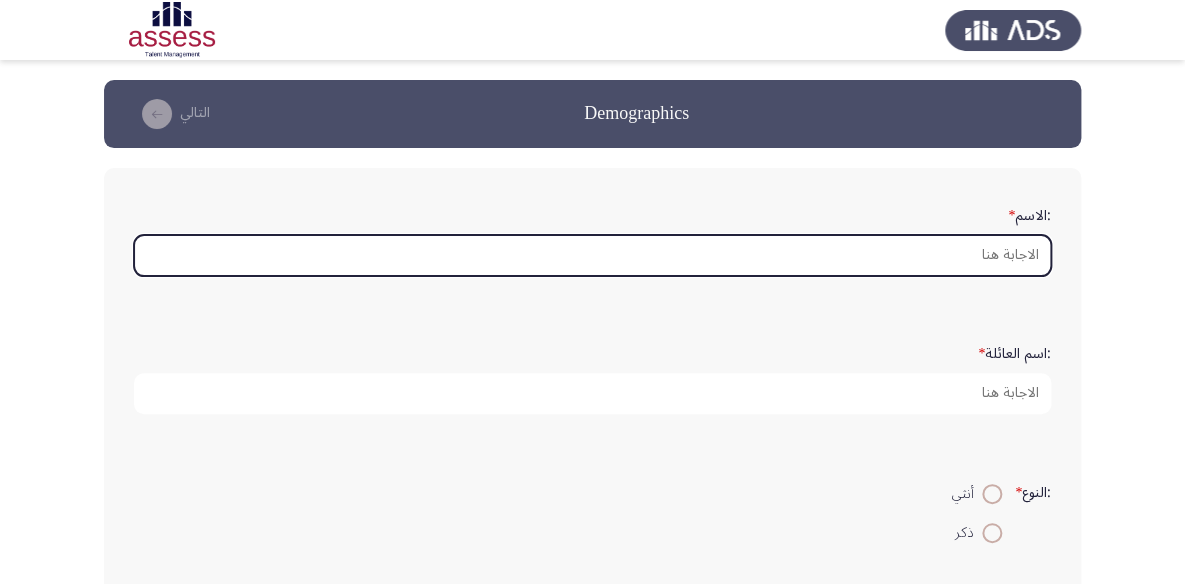 click on ":الاسم   *" at bounding box center (592, 255) 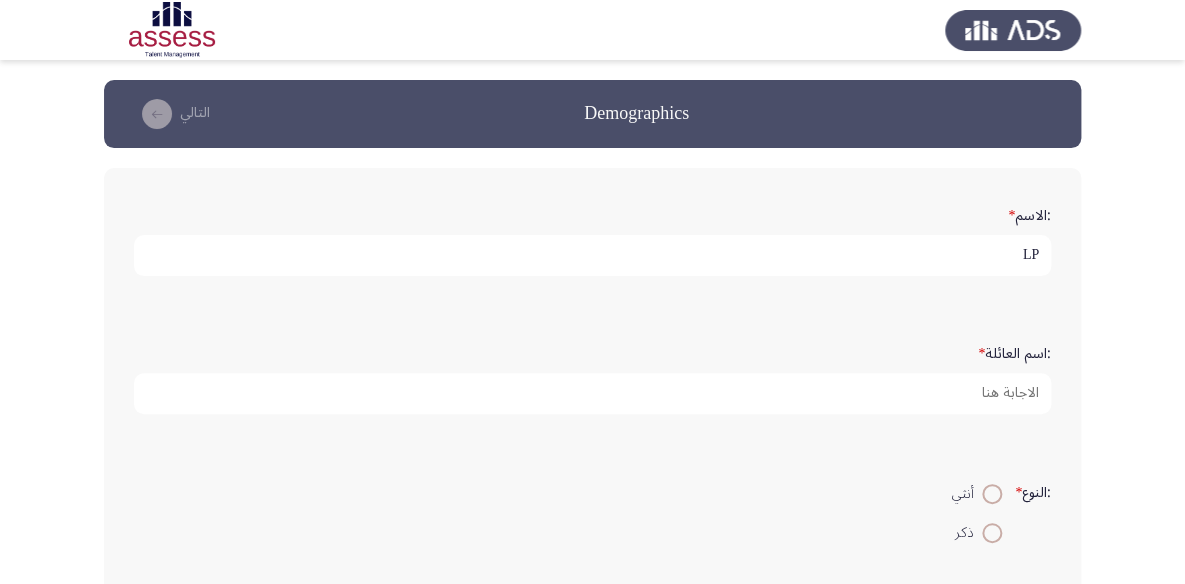type on "L" 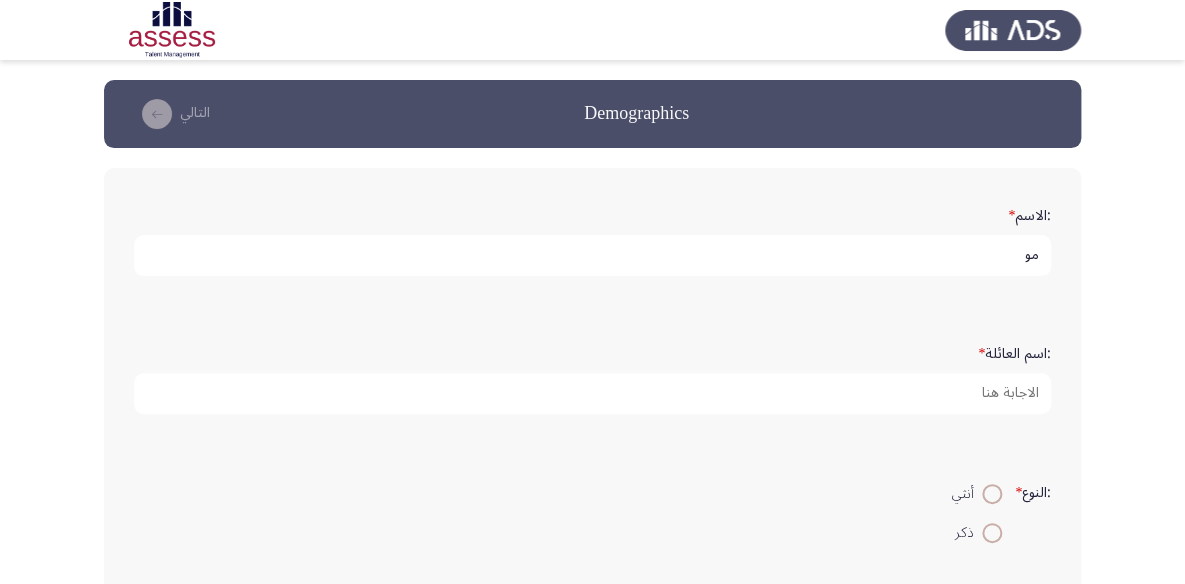 type on "م" 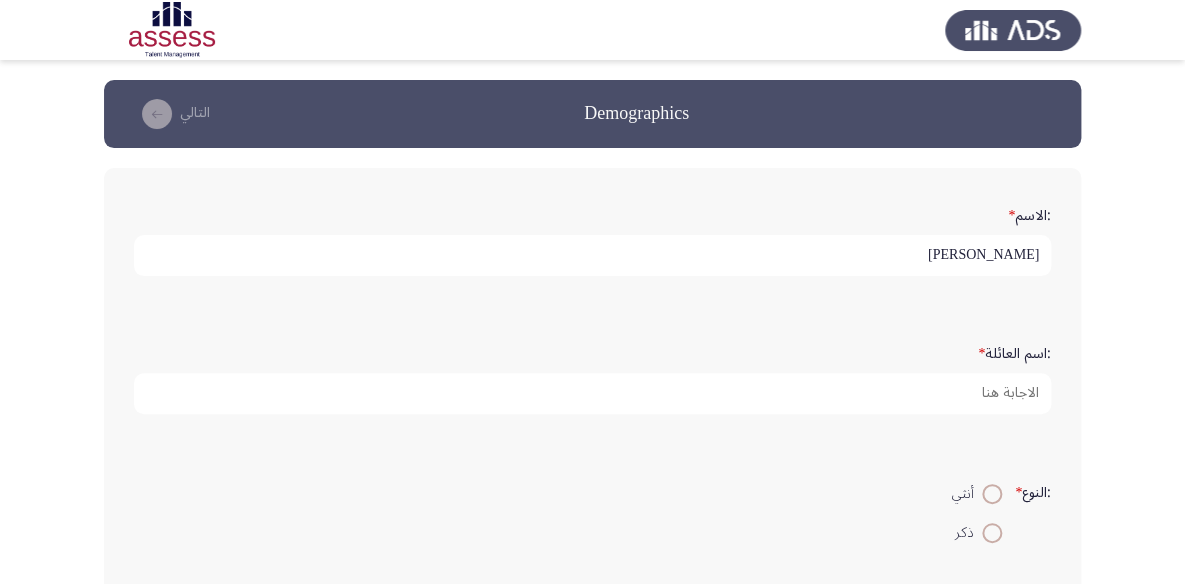 scroll, scrollTop: 90, scrollLeft: 0, axis: vertical 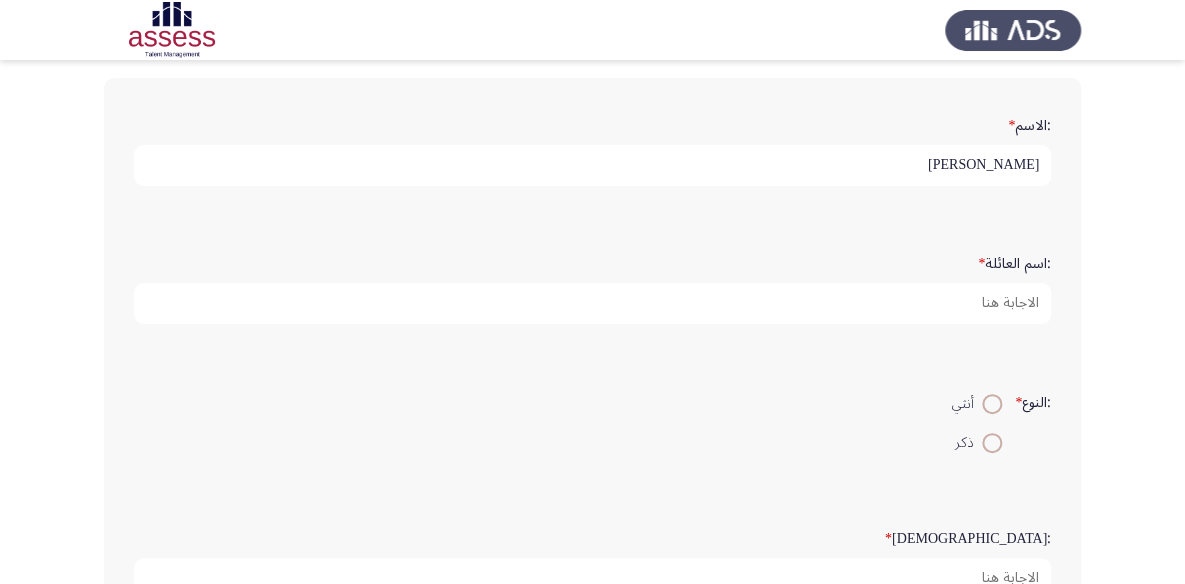 type on "[PERSON_NAME]" 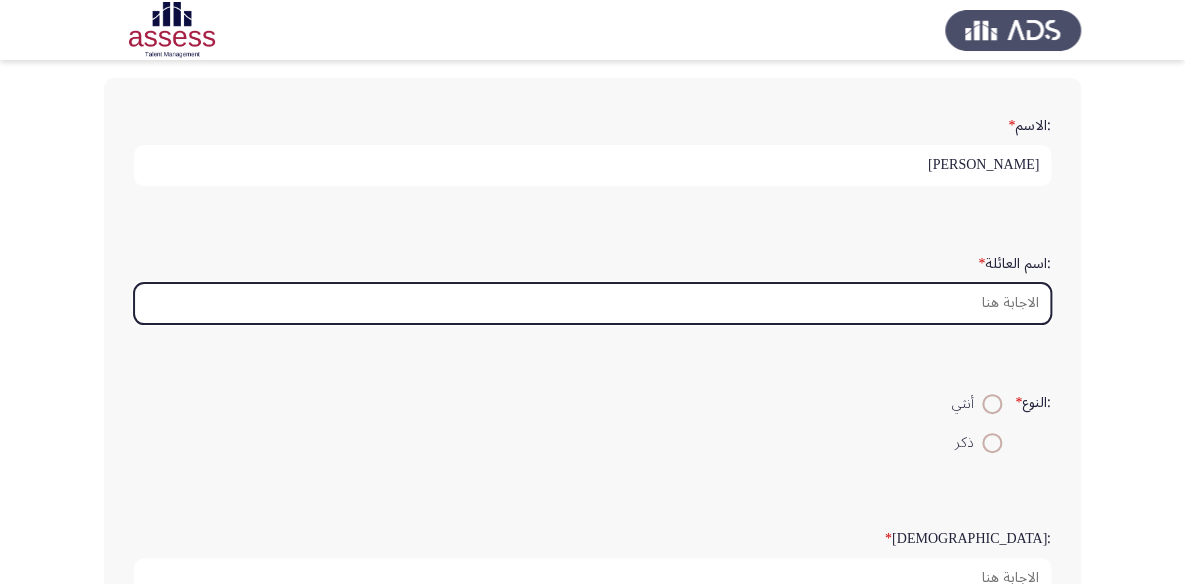 click on ":اسم العائلة   *" at bounding box center [592, 303] 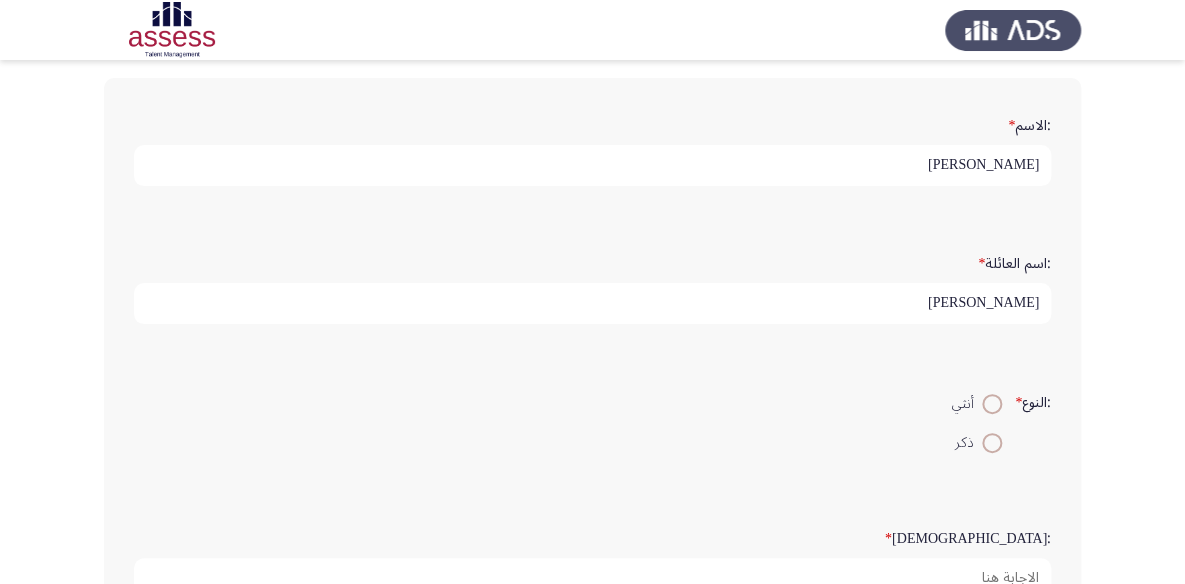 type on "[PERSON_NAME]" 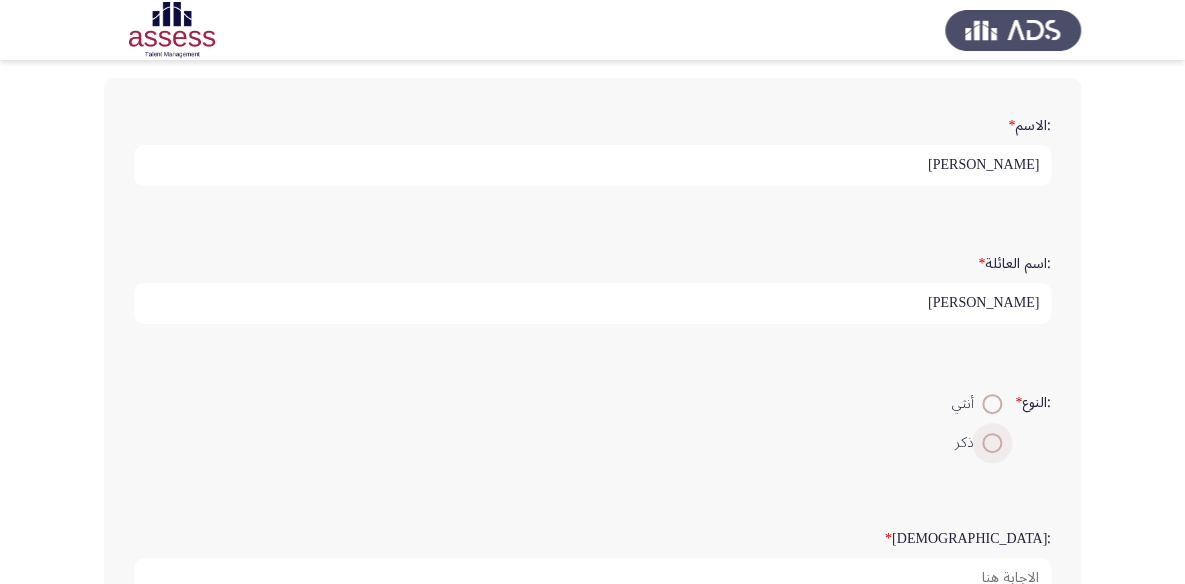 drag, startPoint x: 985, startPoint y: 448, endPoint x: 992, endPoint y: 457, distance: 11.401754 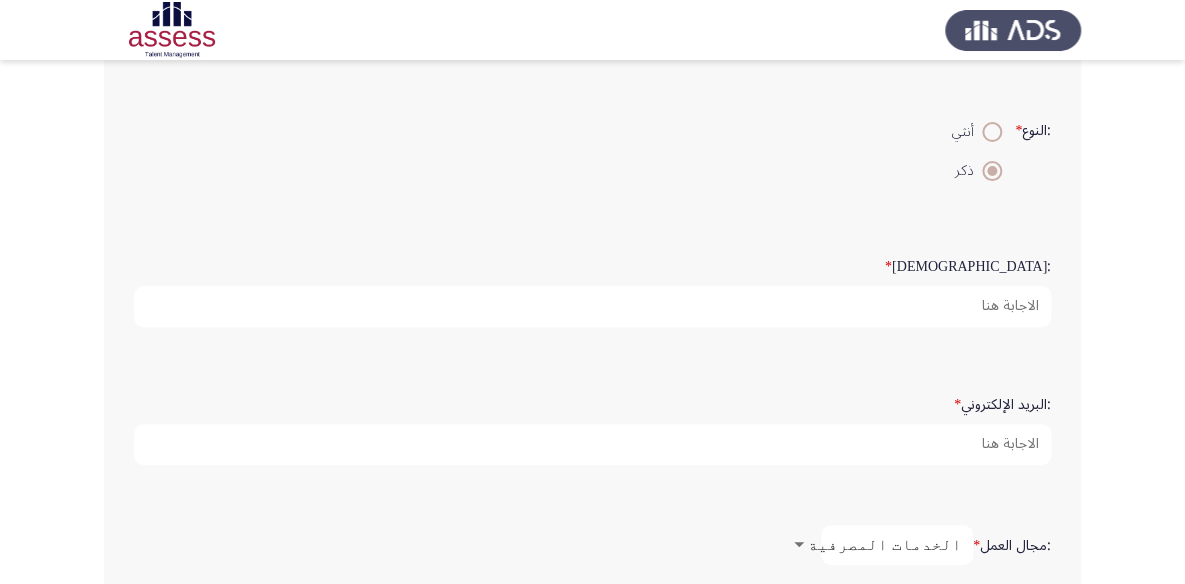 scroll, scrollTop: 363, scrollLeft: 0, axis: vertical 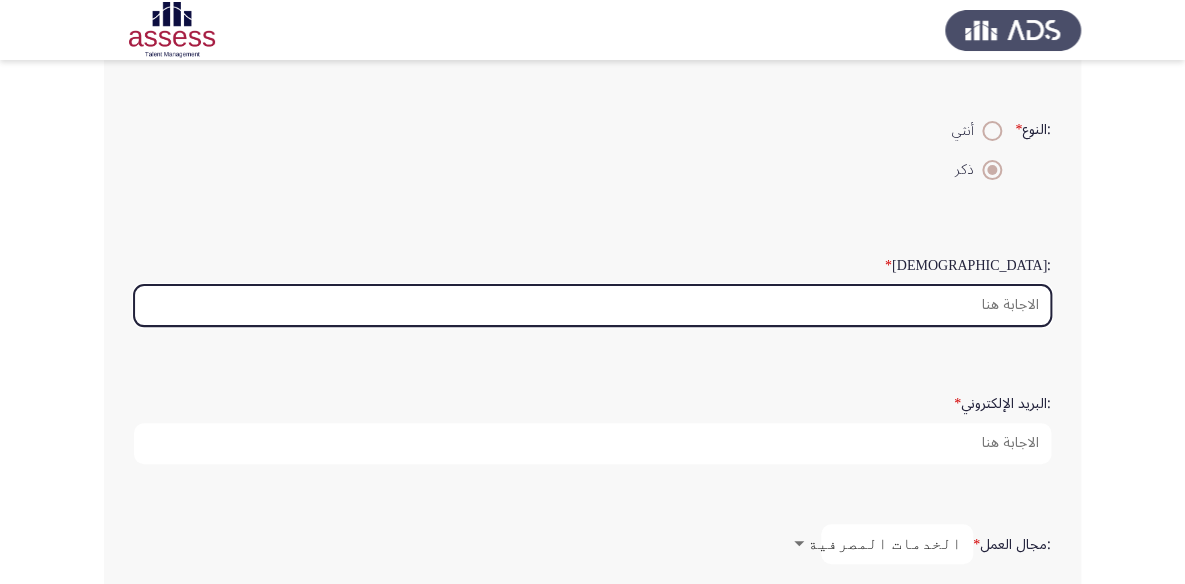 click on ":السن   *" at bounding box center [592, 305] 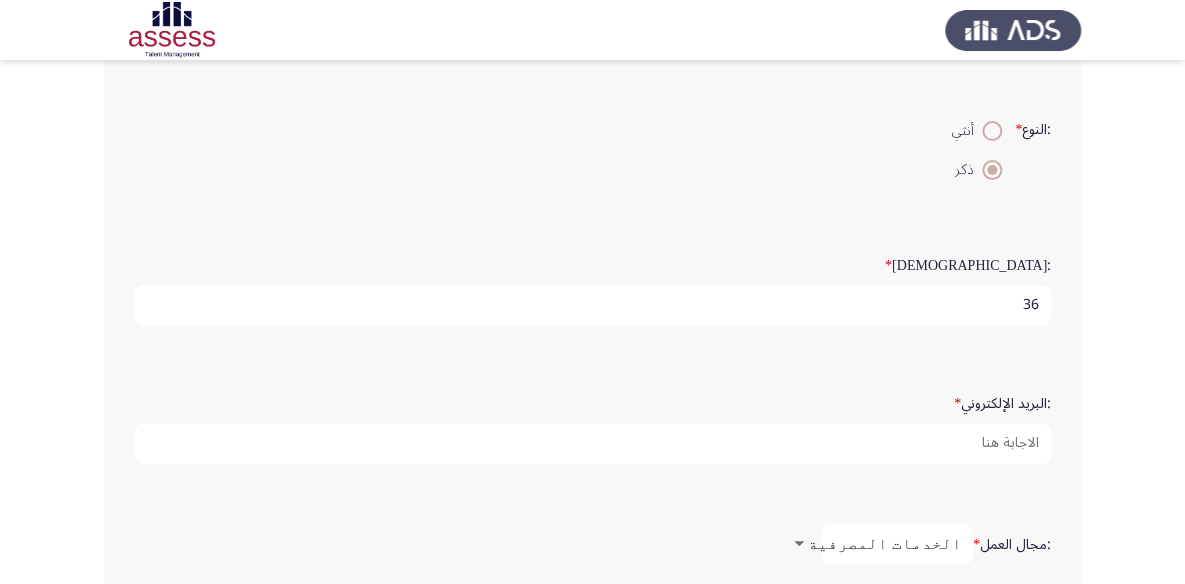 type on "36" 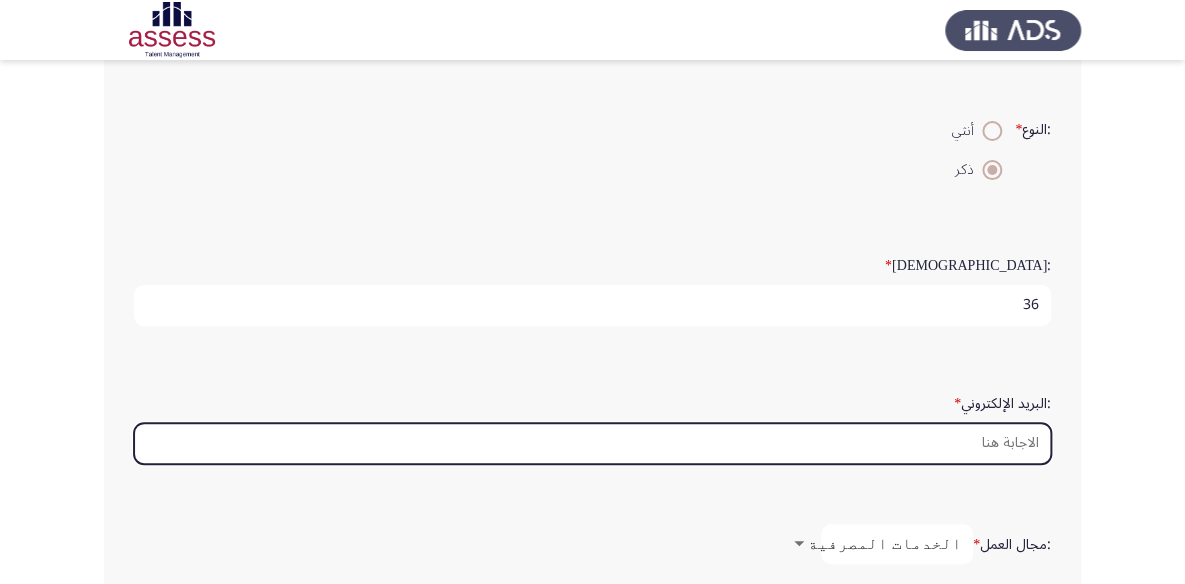 click on ":البريد الإلكتروني   *" at bounding box center (592, 443) 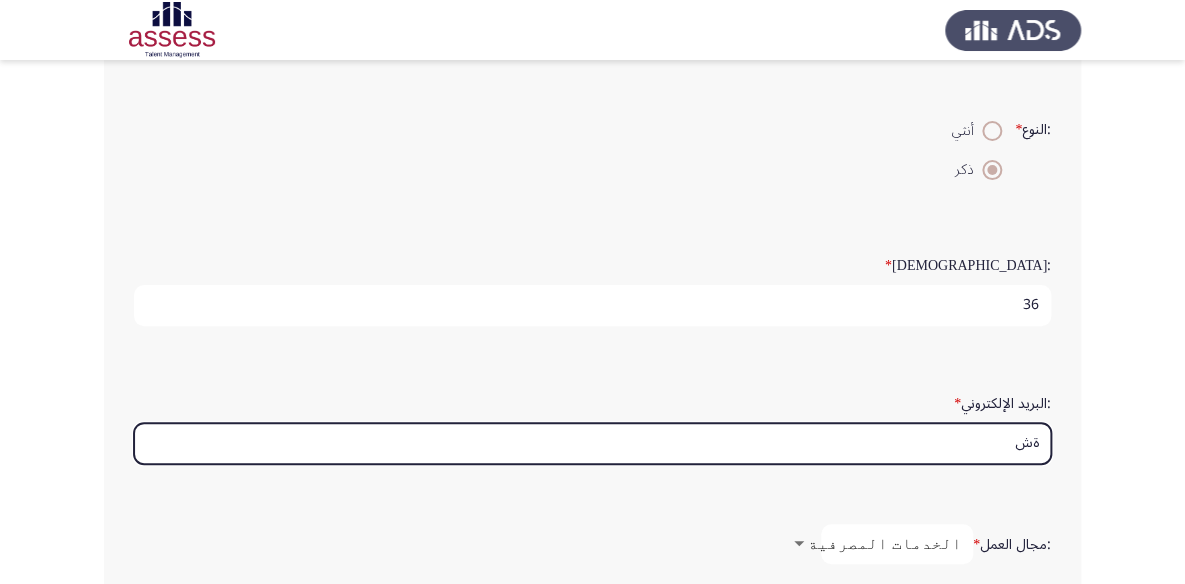 type on "ة" 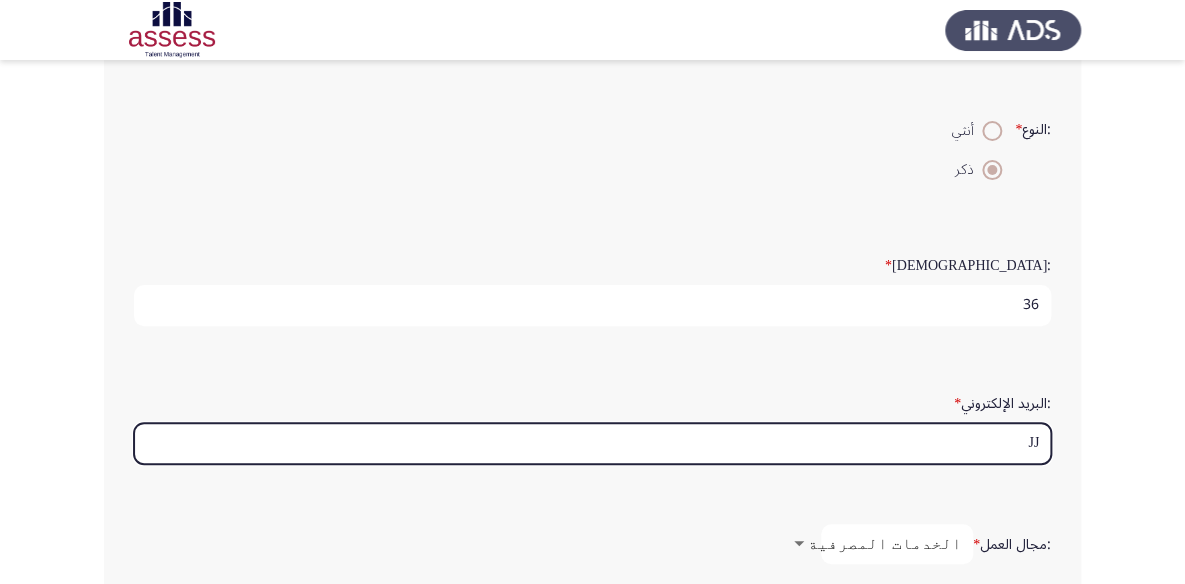 type on "J" 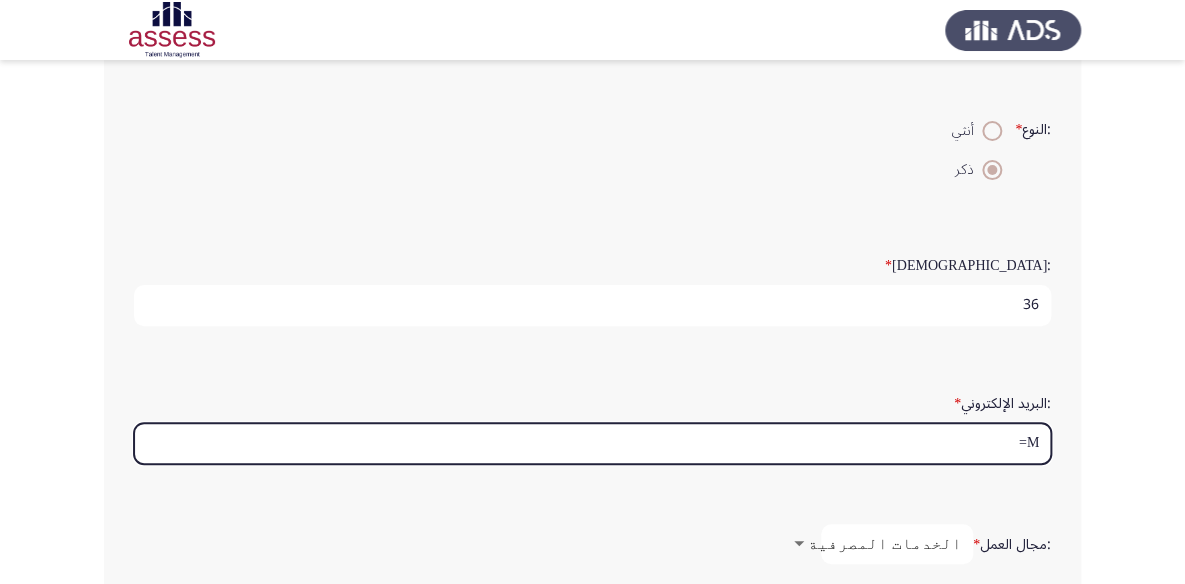 type on "M" 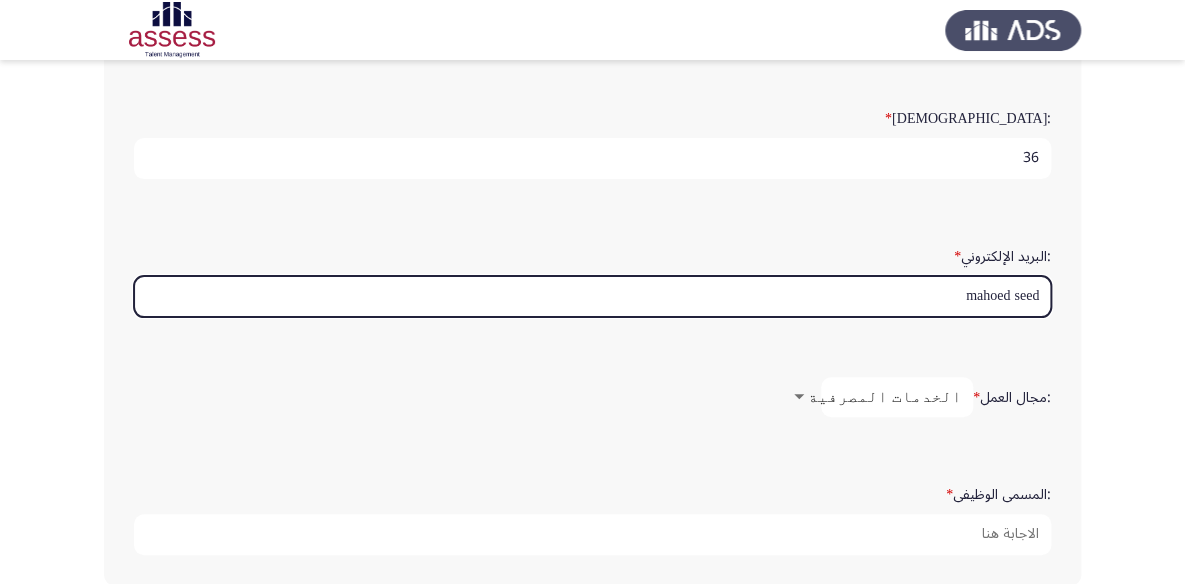scroll, scrollTop: 604, scrollLeft: 0, axis: vertical 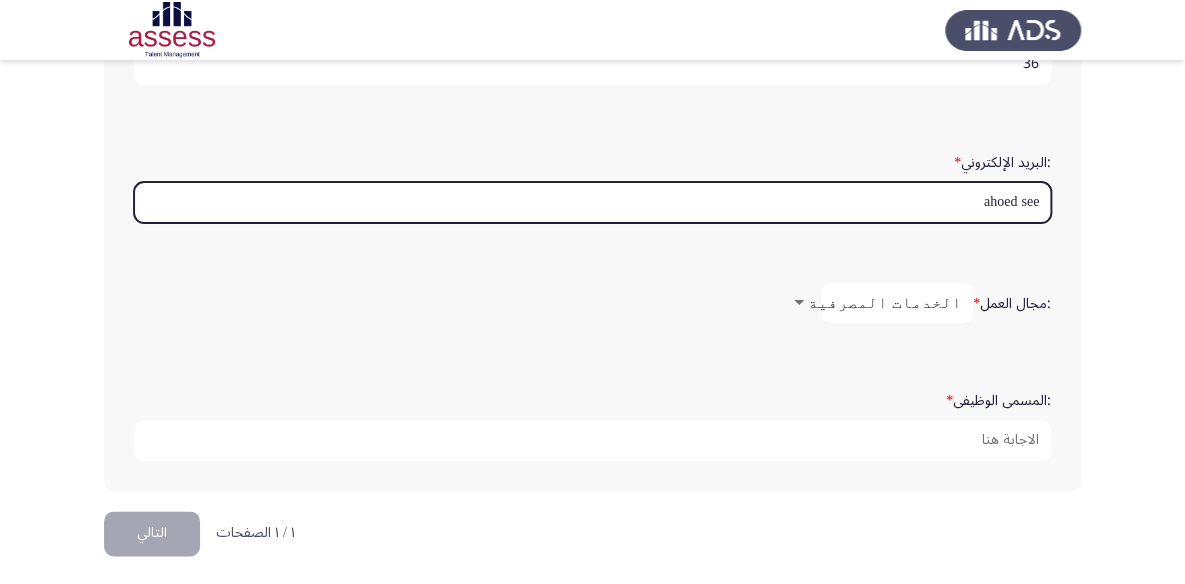 drag, startPoint x: 952, startPoint y: 199, endPoint x: 992, endPoint y: 200, distance: 40.012497 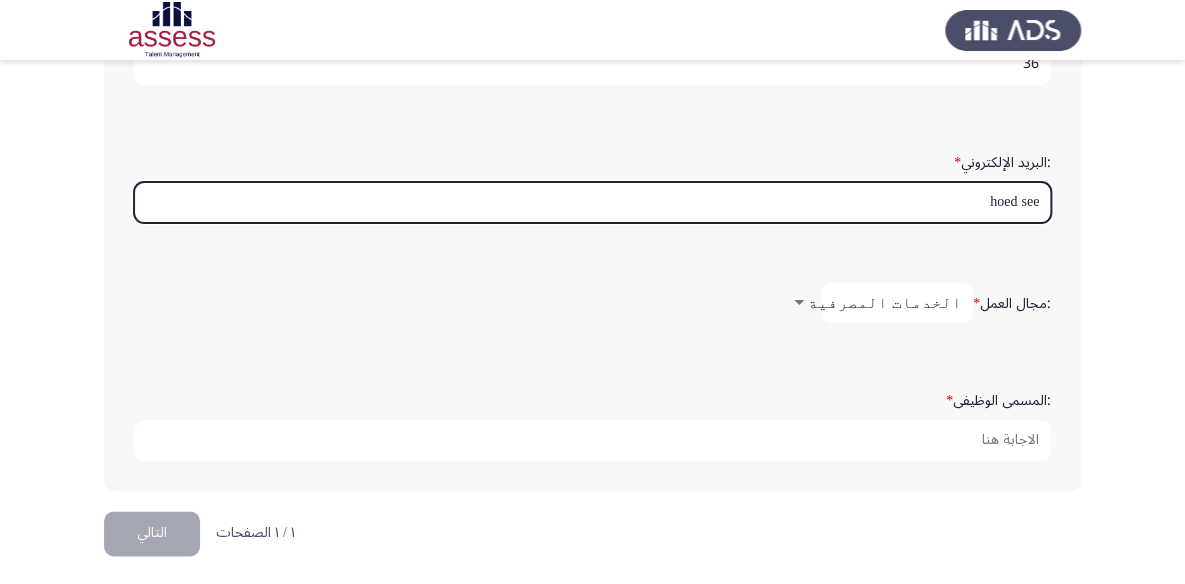 drag, startPoint x: 984, startPoint y: 187, endPoint x: 1043, endPoint y: 199, distance: 60.207973 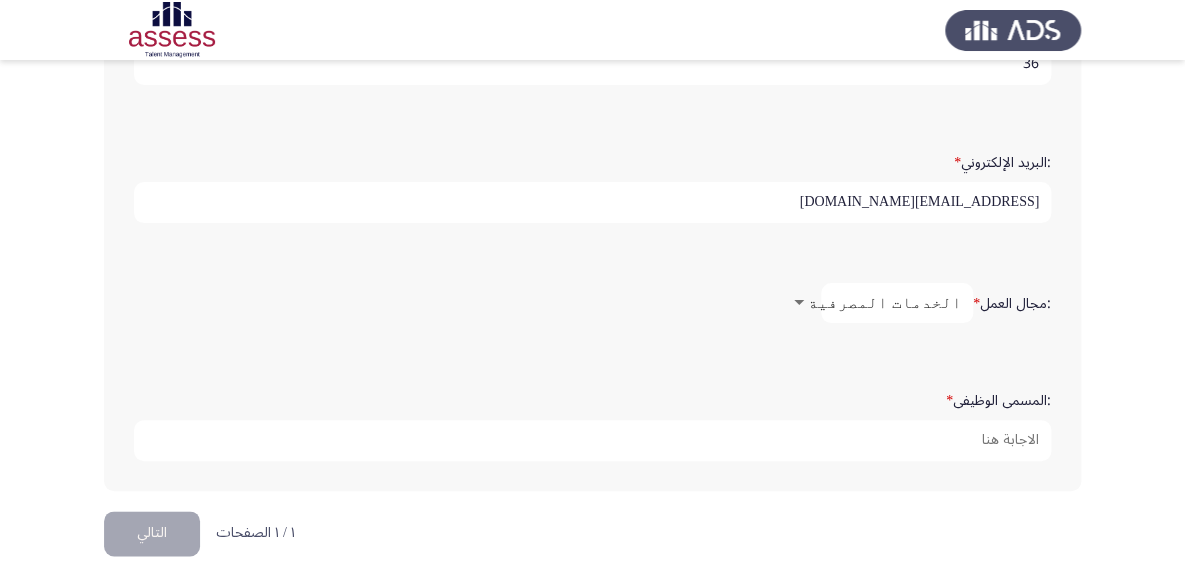 type on "[EMAIL_ADDRESS][DOMAIN_NAME]" 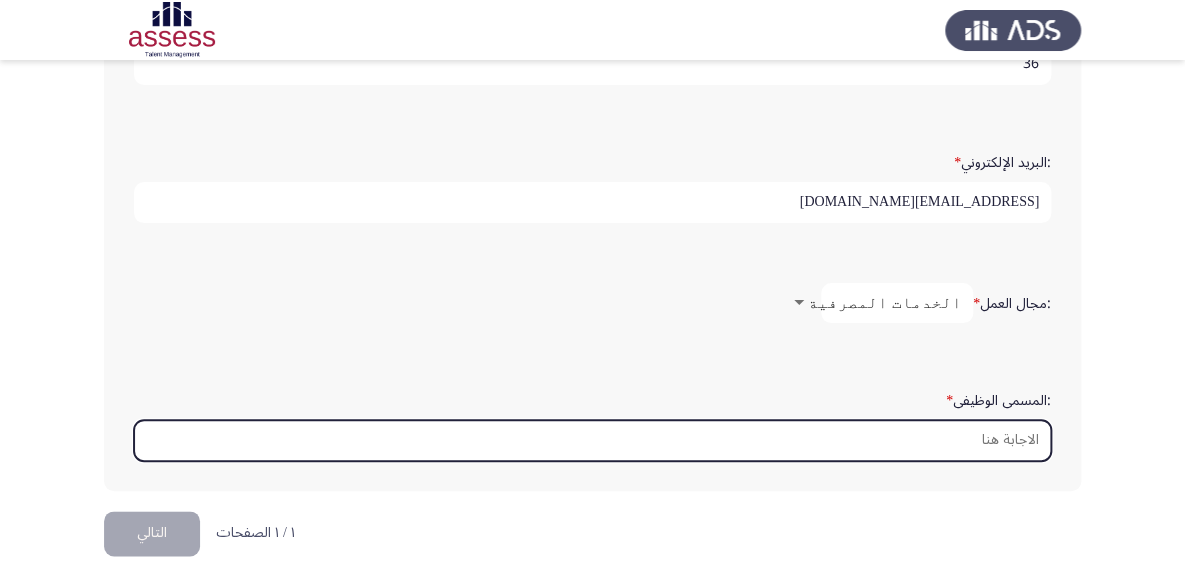 click on ":المسمى الوظيفى   *" at bounding box center [592, 440] 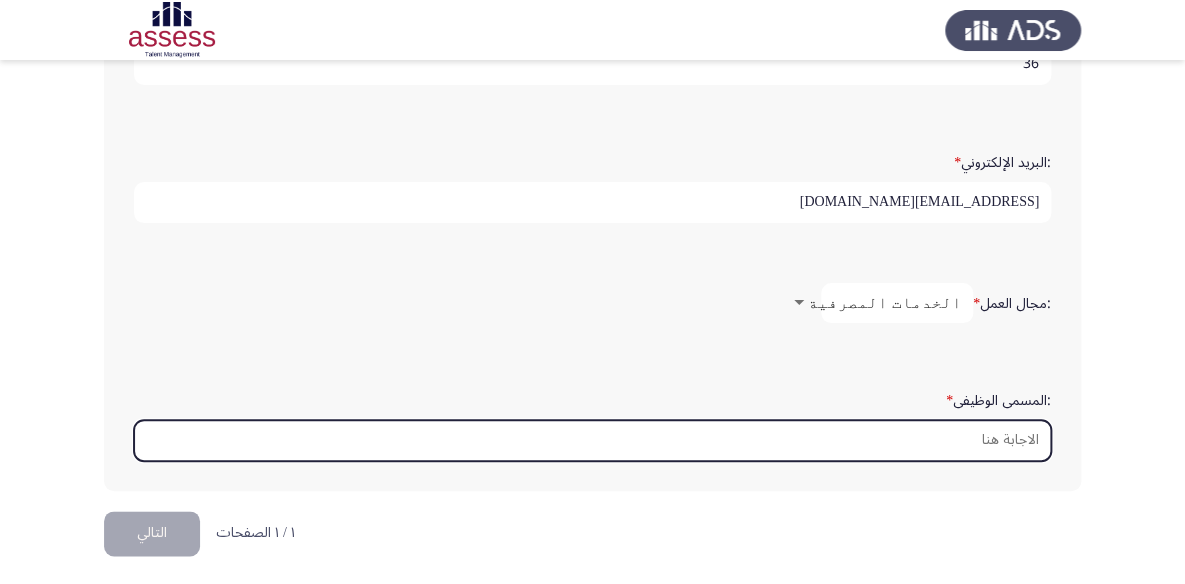 type on "l" 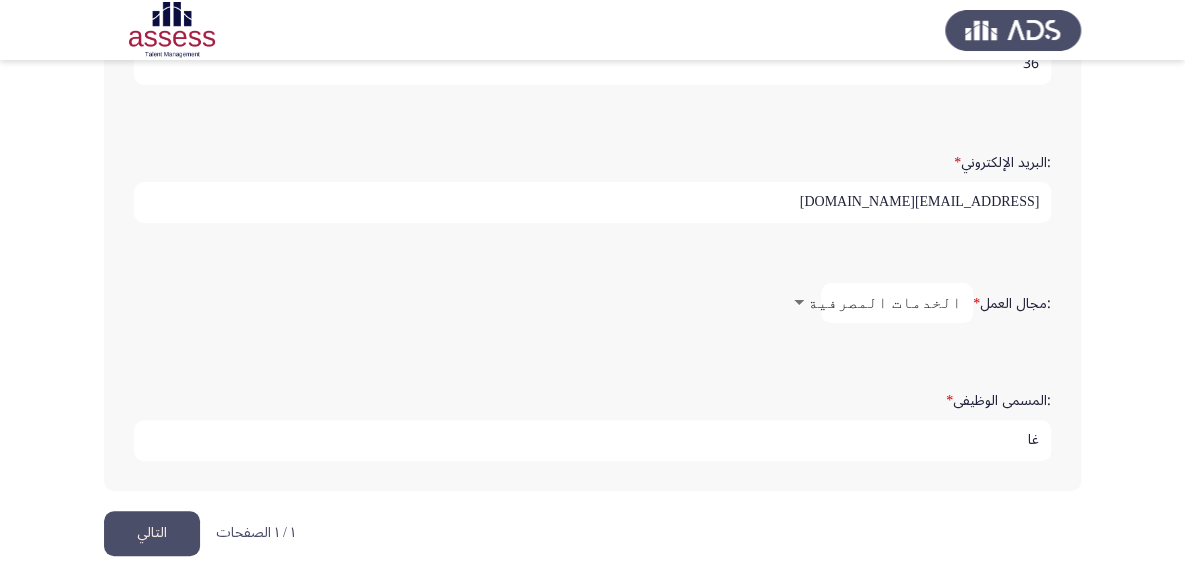type on "غ" 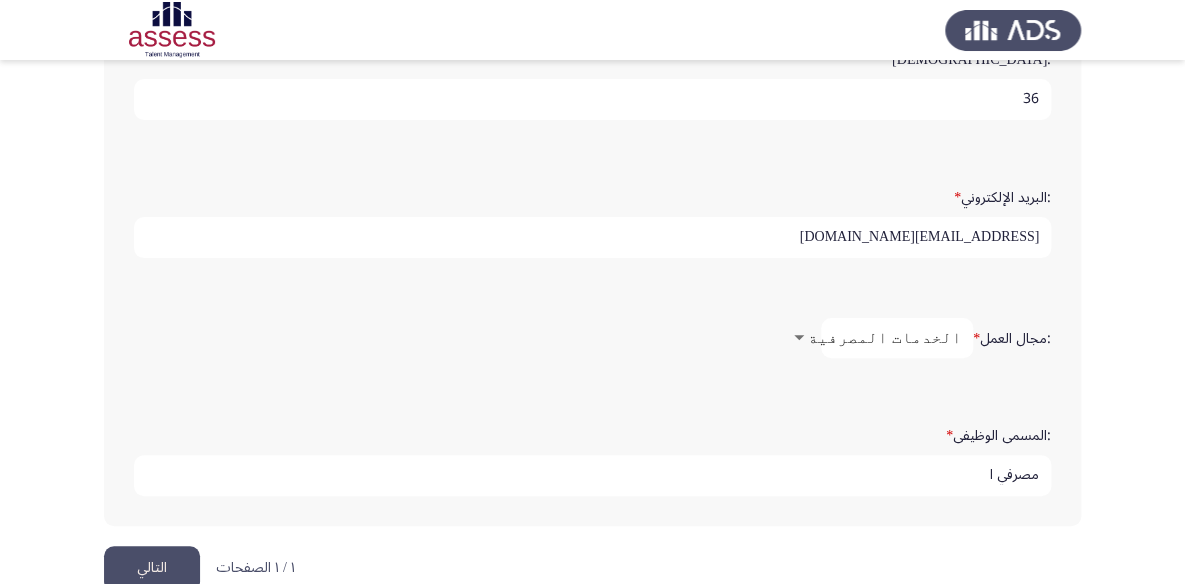 scroll, scrollTop: 604, scrollLeft: 0, axis: vertical 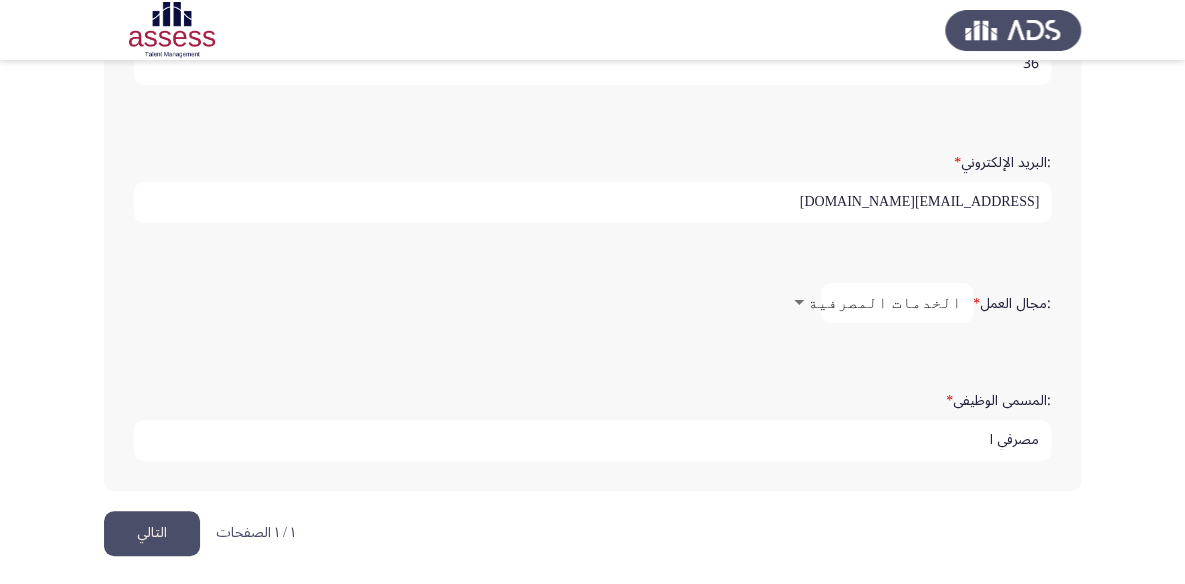 type on "مصرفي ا" 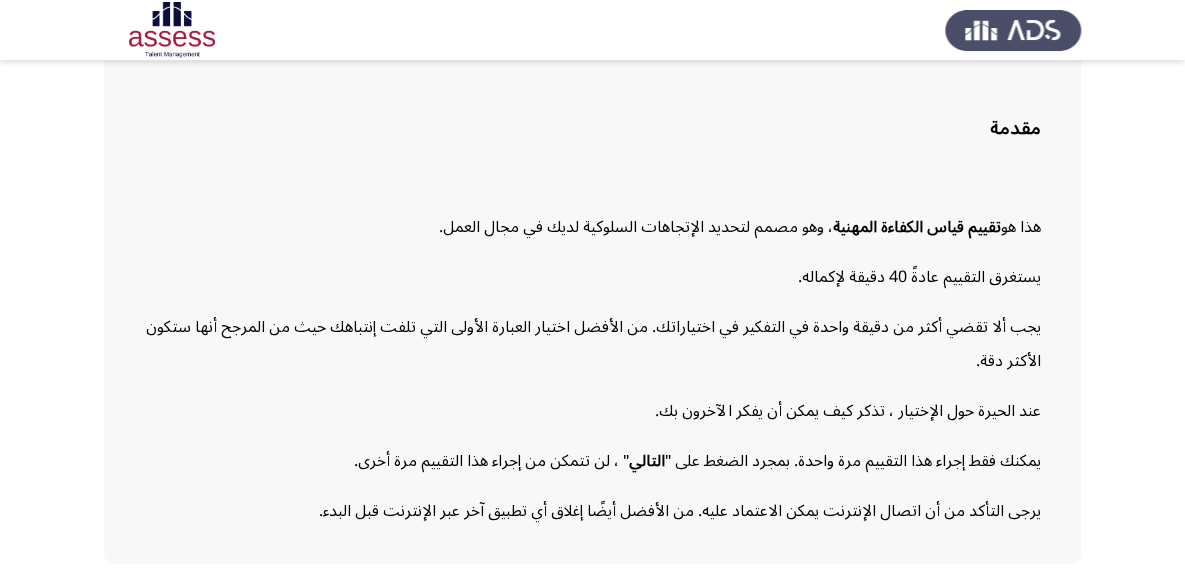 scroll, scrollTop: 180, scrollLeft: 0, axis: vertical 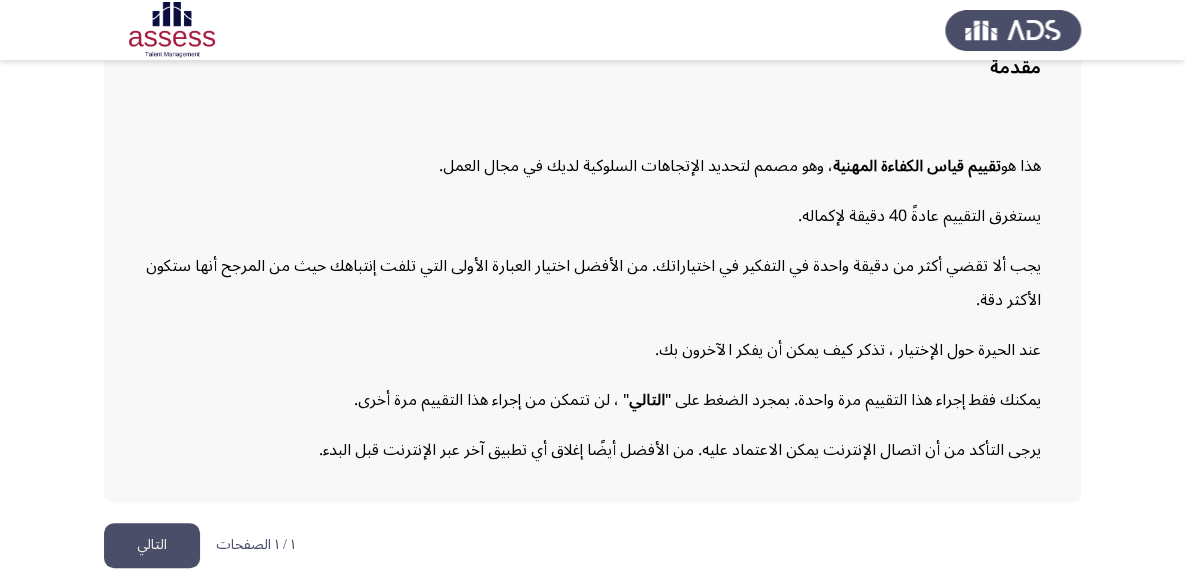 click on "التالي" 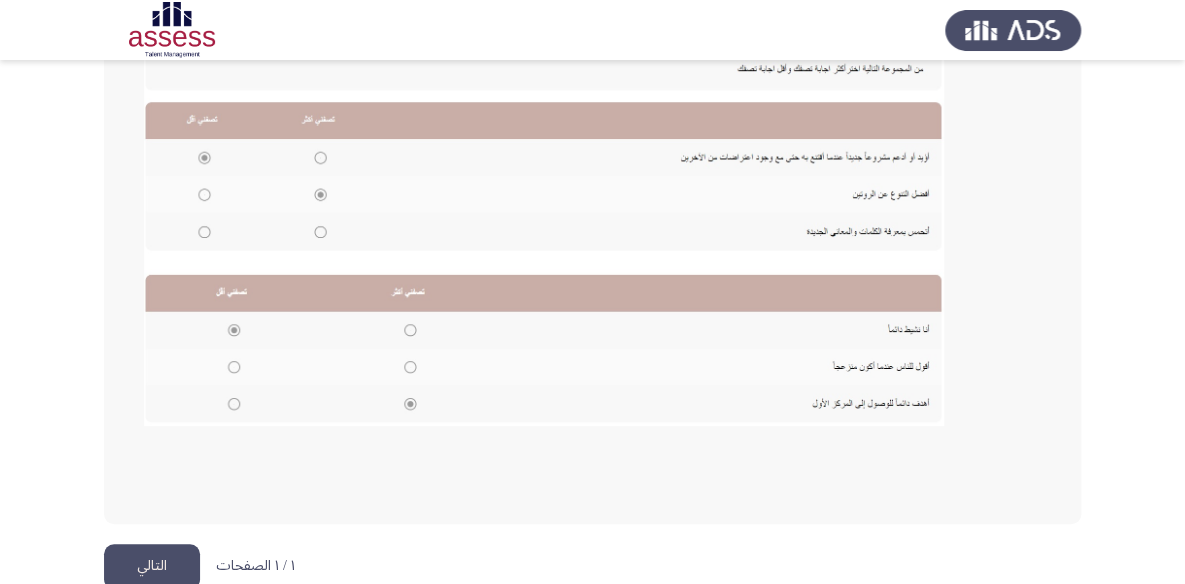 scroll, scrollTop: 490, scrollLeft: 0, axis: vertical 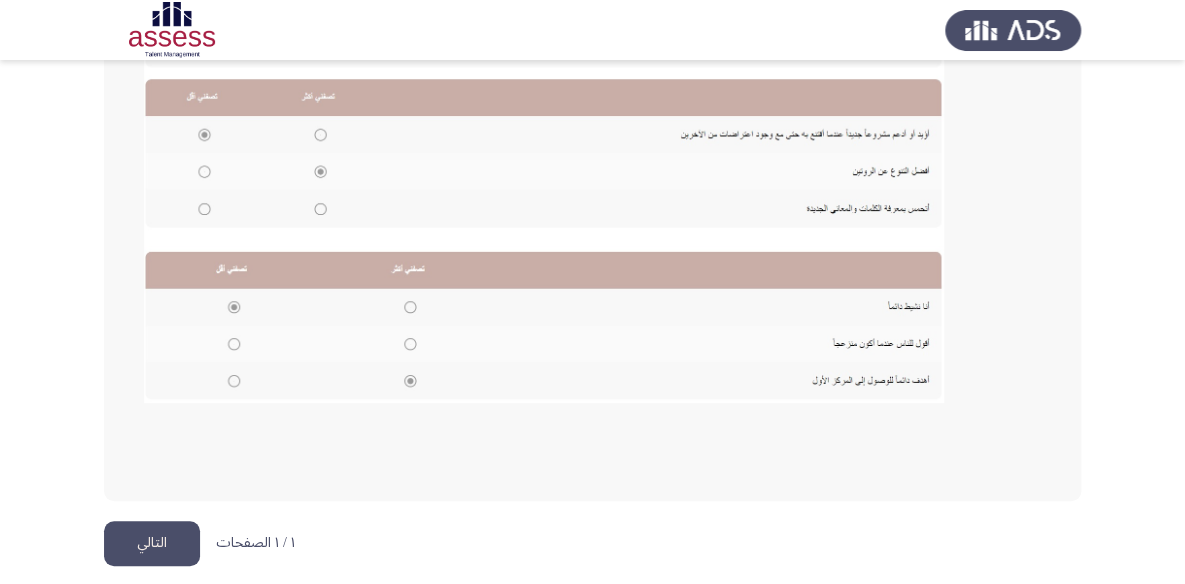 click on "التالي" 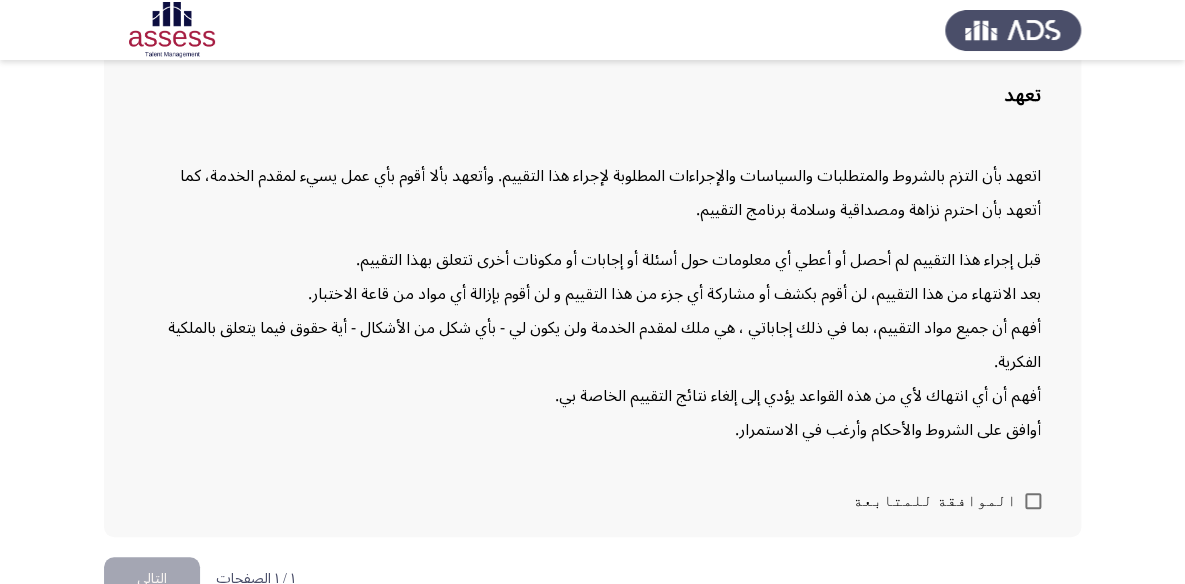 scroll, scrollTop: 186, scrollLeft: 0, axis: vertical 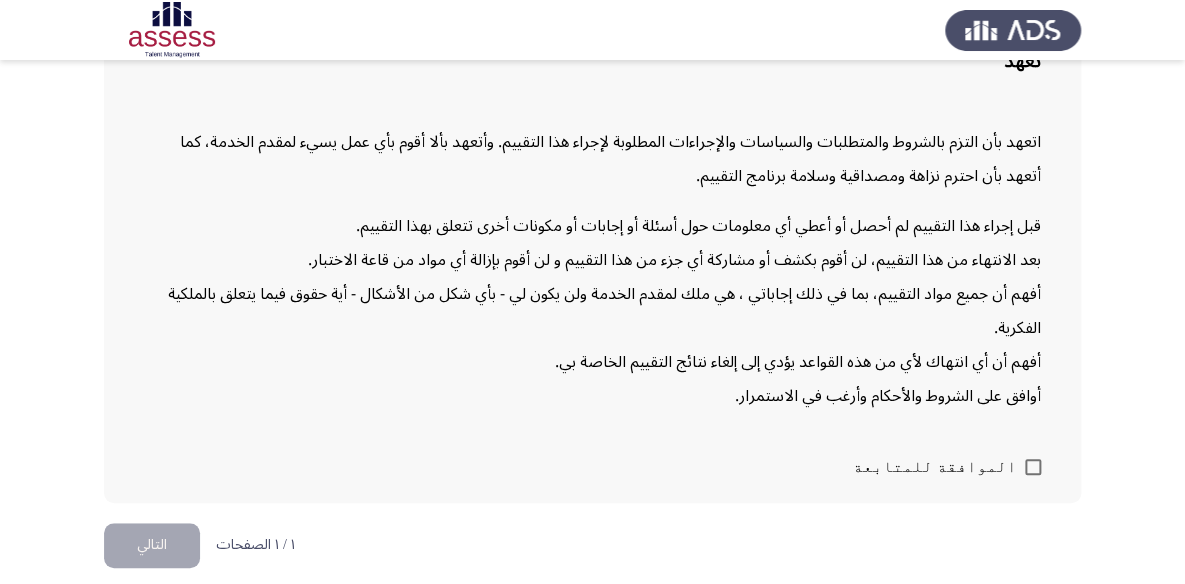click at bounding box center [1033, 467] 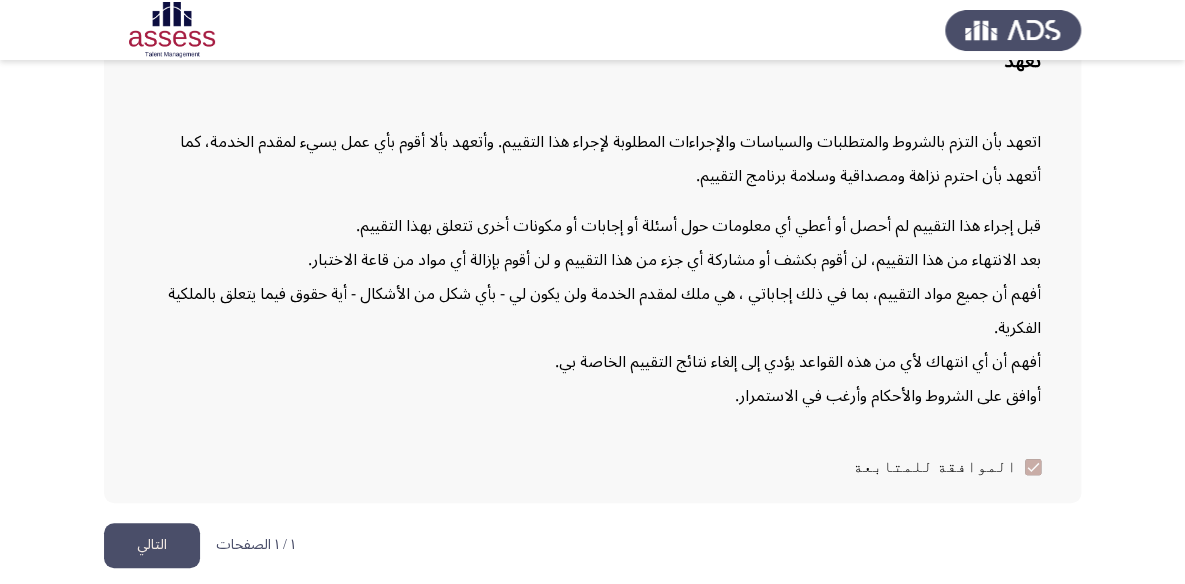 click on "التالي" 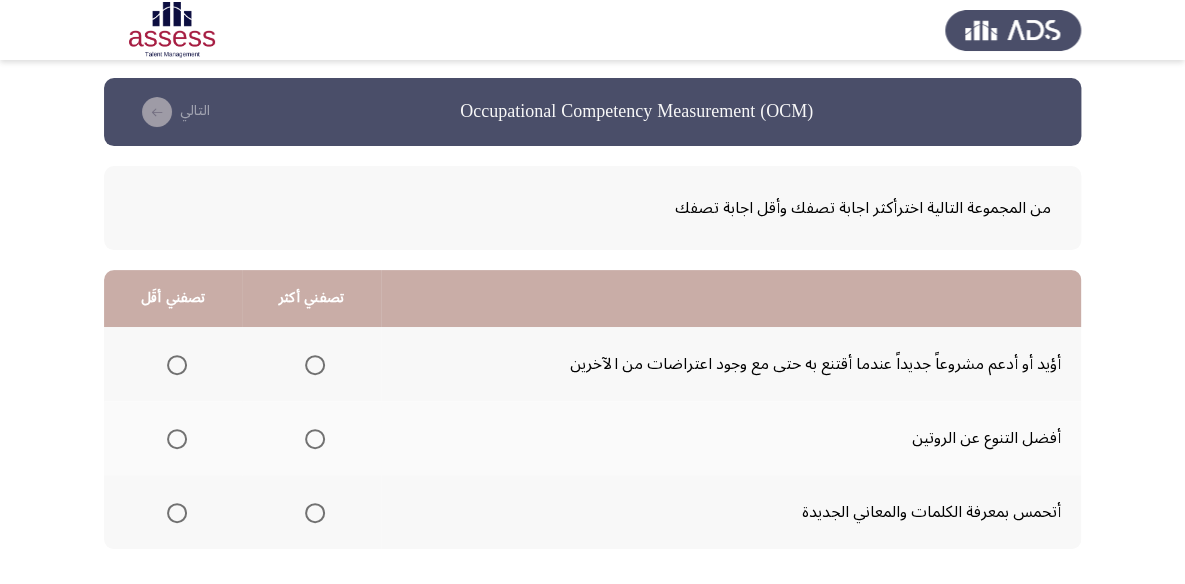 scroll, scrollTop: 0, scrollLeft: 0, axis: both 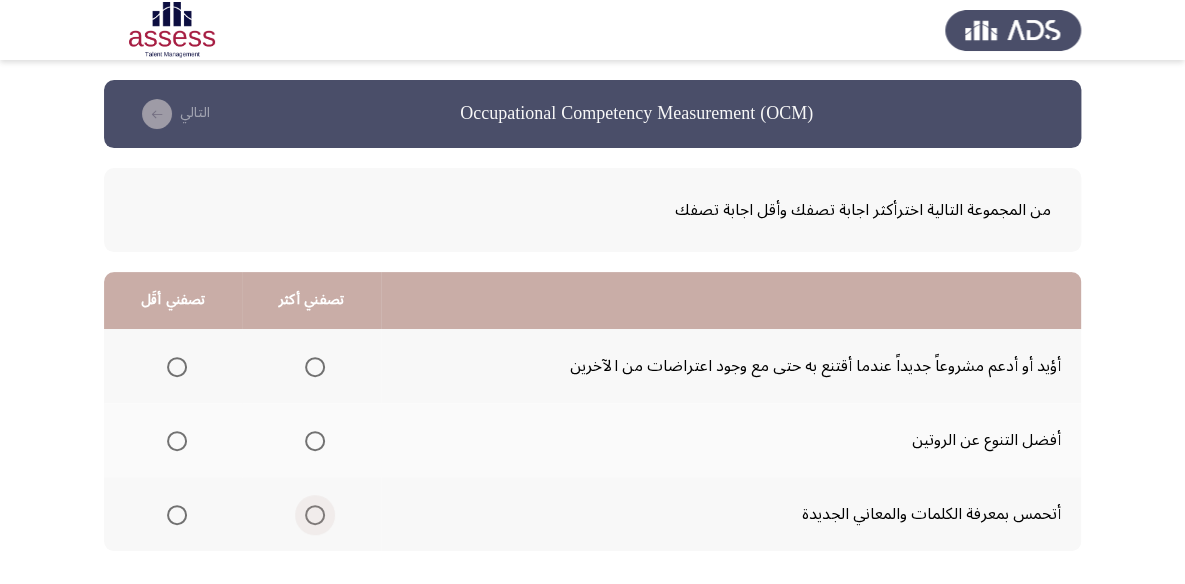 click at bounding box center (315, 515) 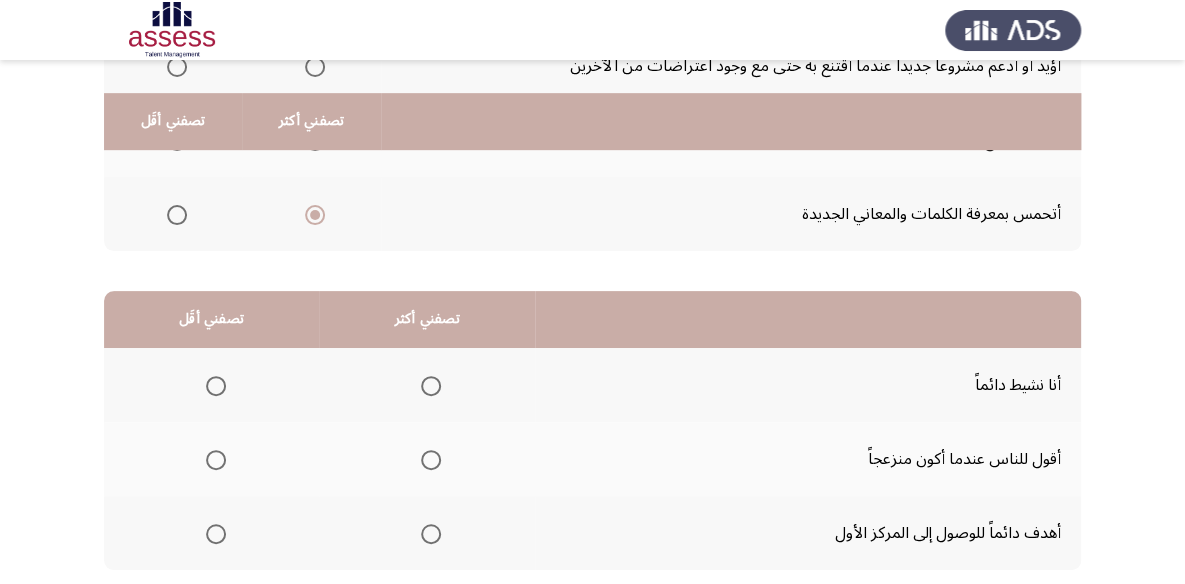 scroll, scrollTop: 332, scrollLeft: 0, axis: vertical 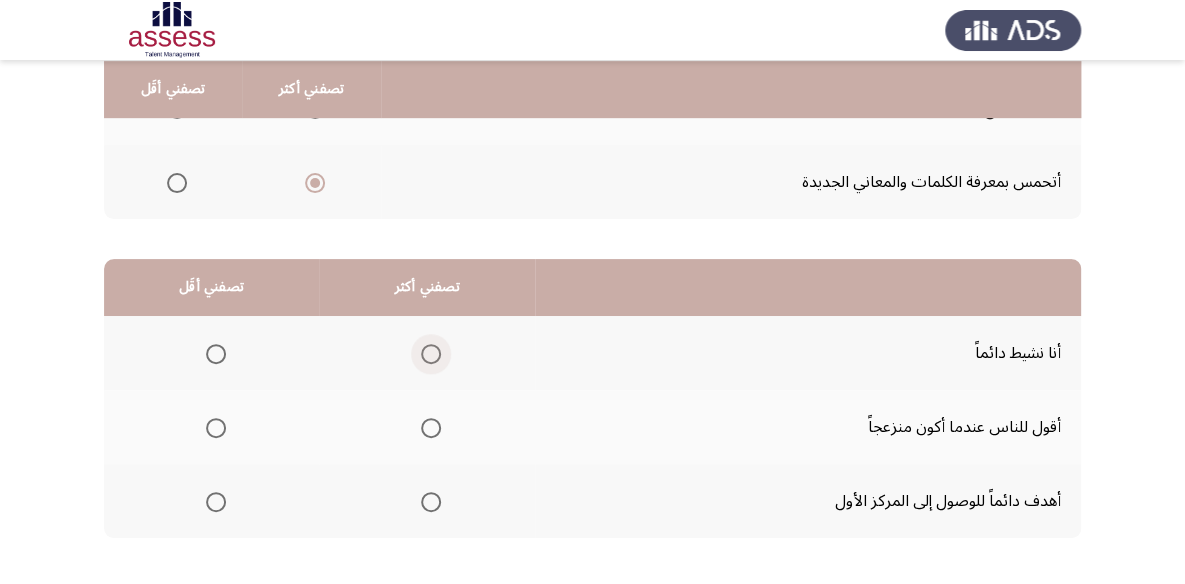 click at bounding box center [427, 354] 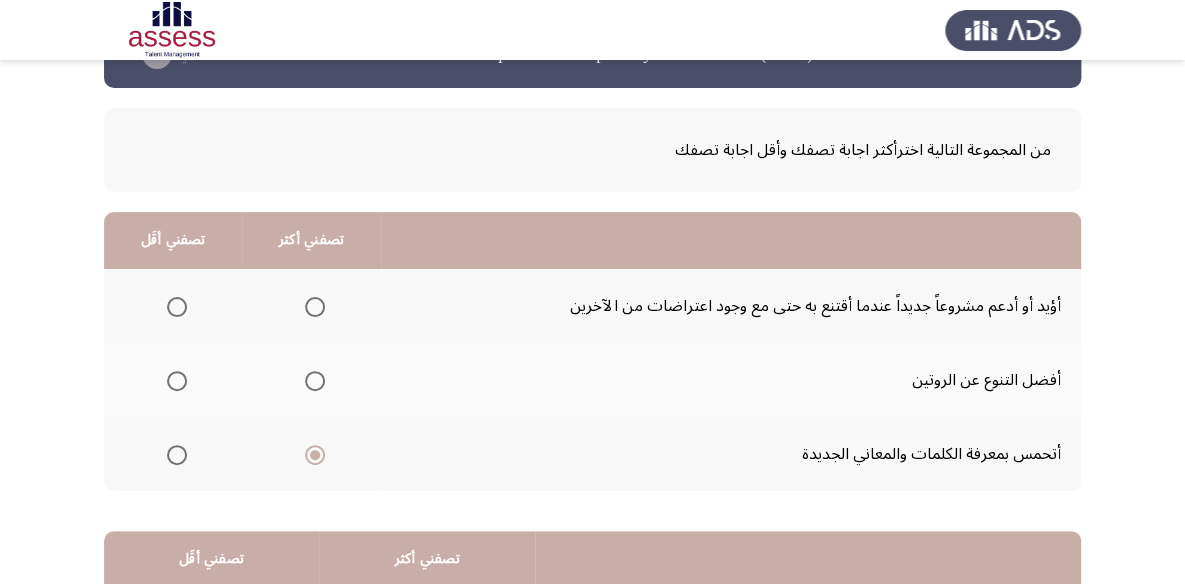 scroll, scrollTop: 0, scrollLeft: 0, axis: both 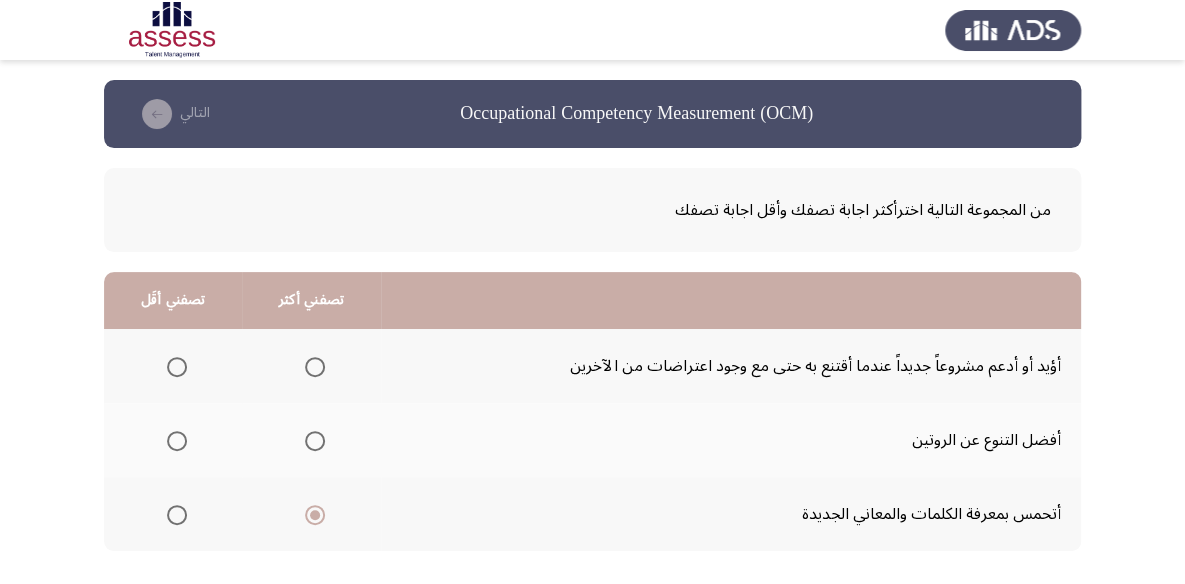 click at bounding box center (315, 367) 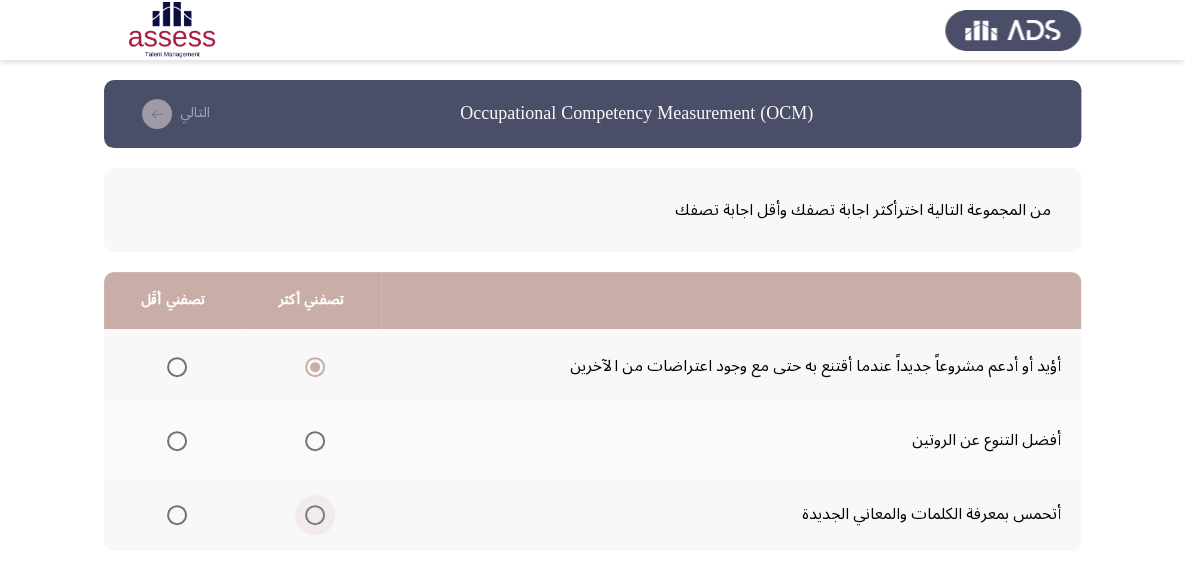 click at bounding box center [315, 515] 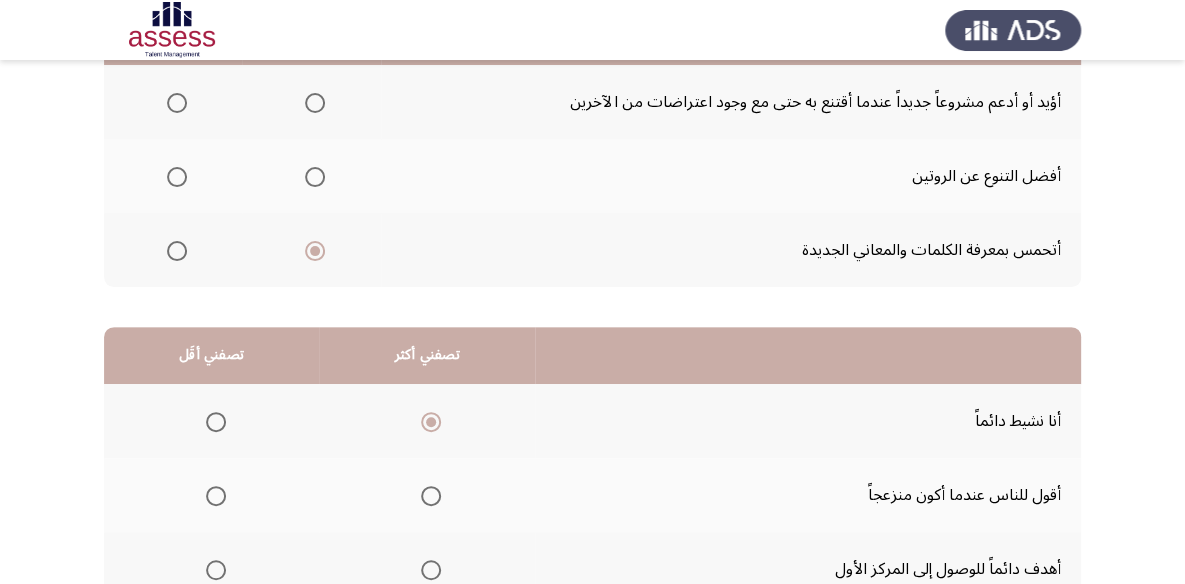 scroll, scrollTop: 363, scrollLeft: 0, axis: vertical 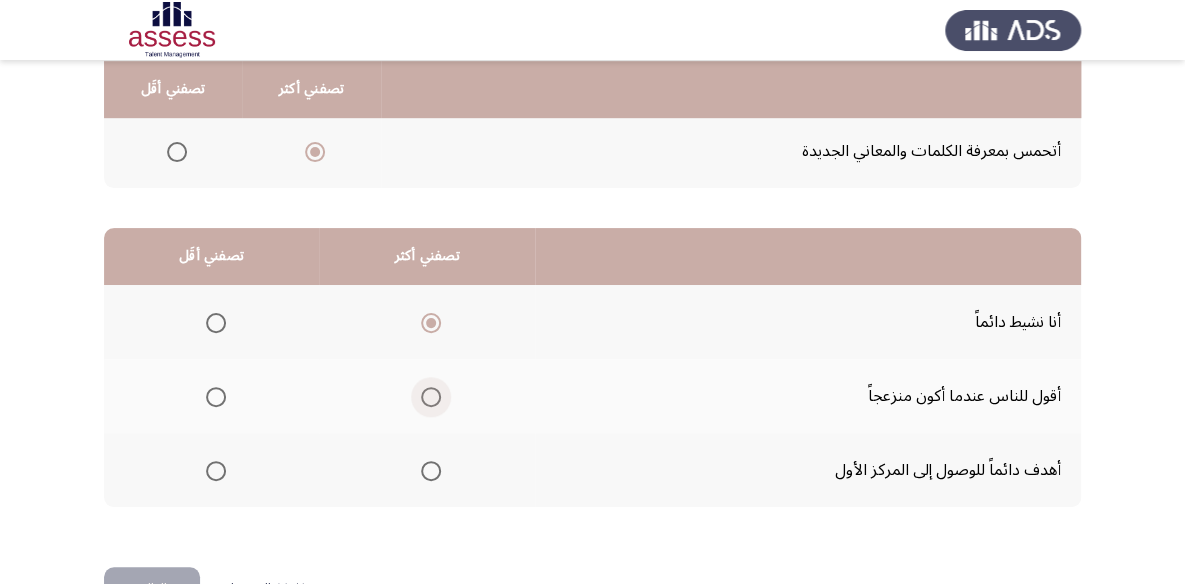 click at bounding box center [431, 397] 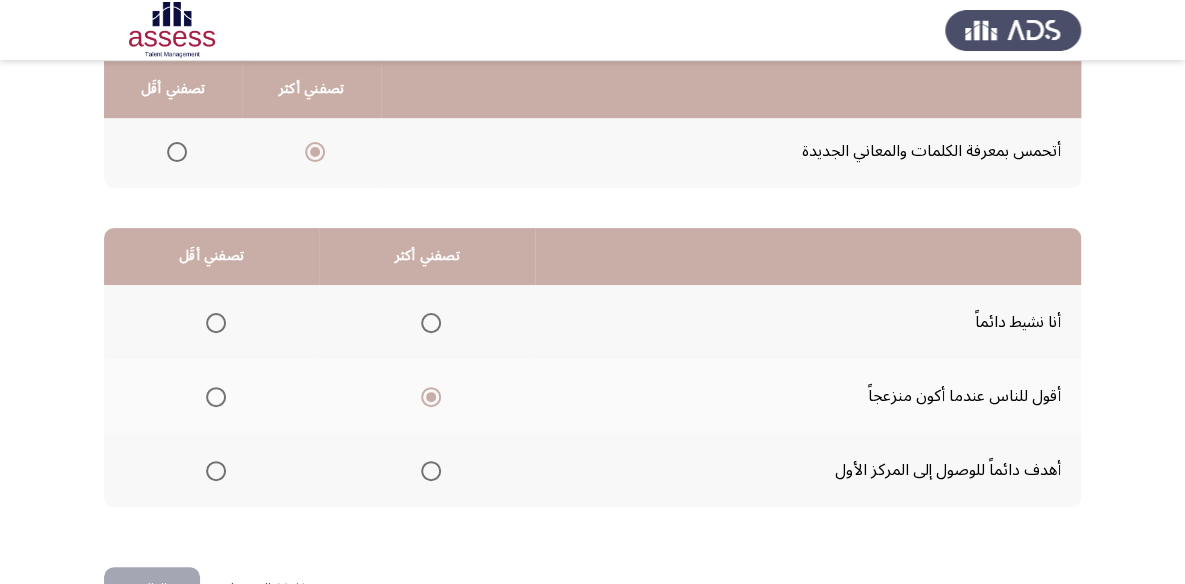click at bounding box center [427, 471] 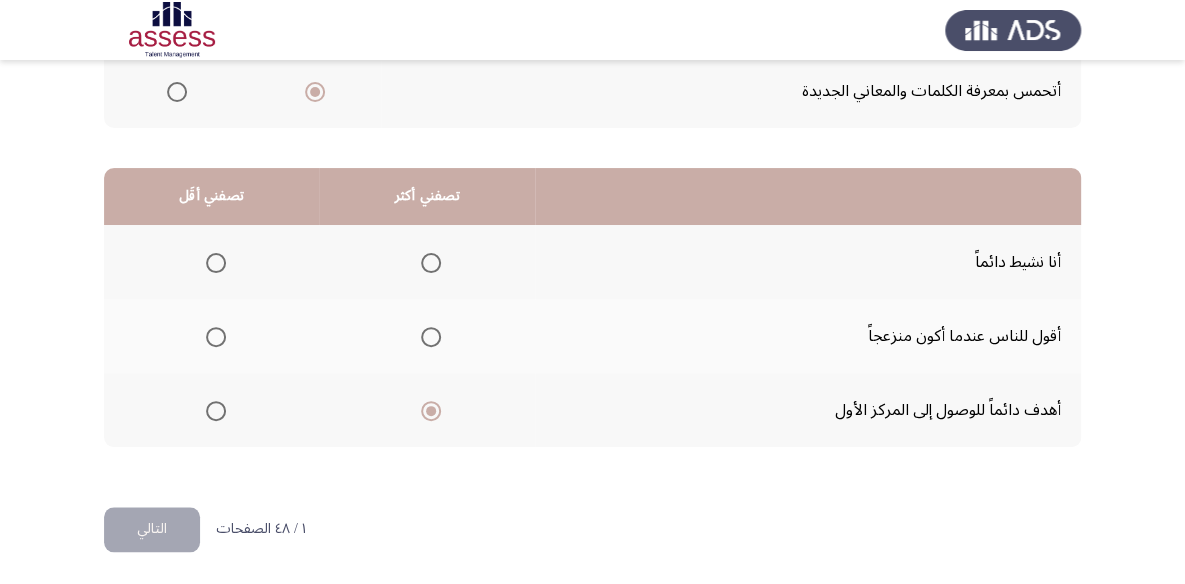 scroll, scrollTop: 0, scrollLeft: 0, axis: both 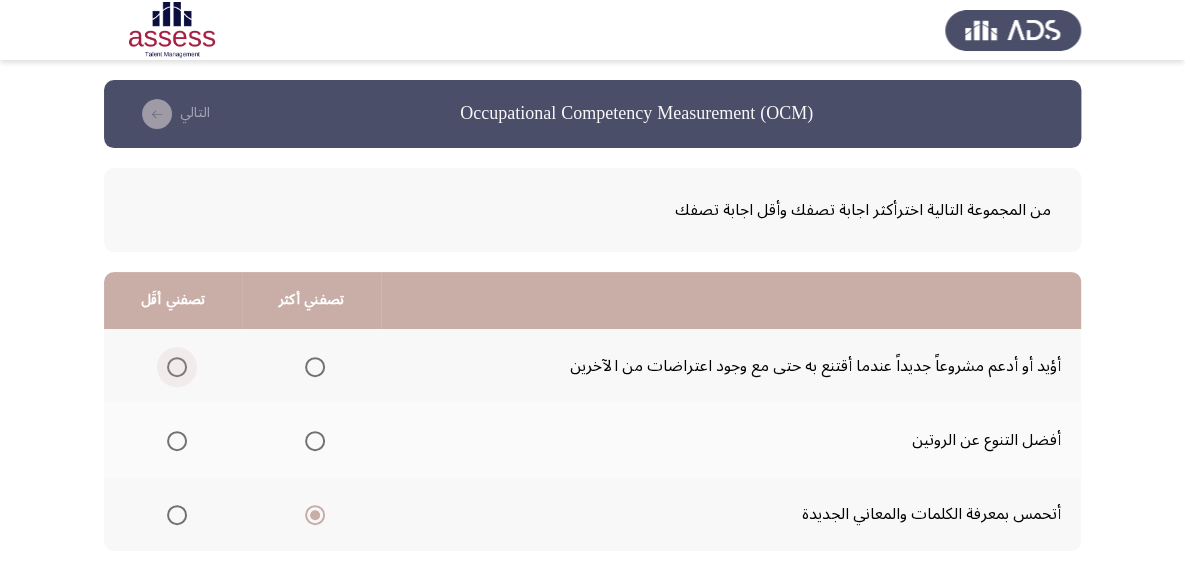 click at bounding box center [177, 367] 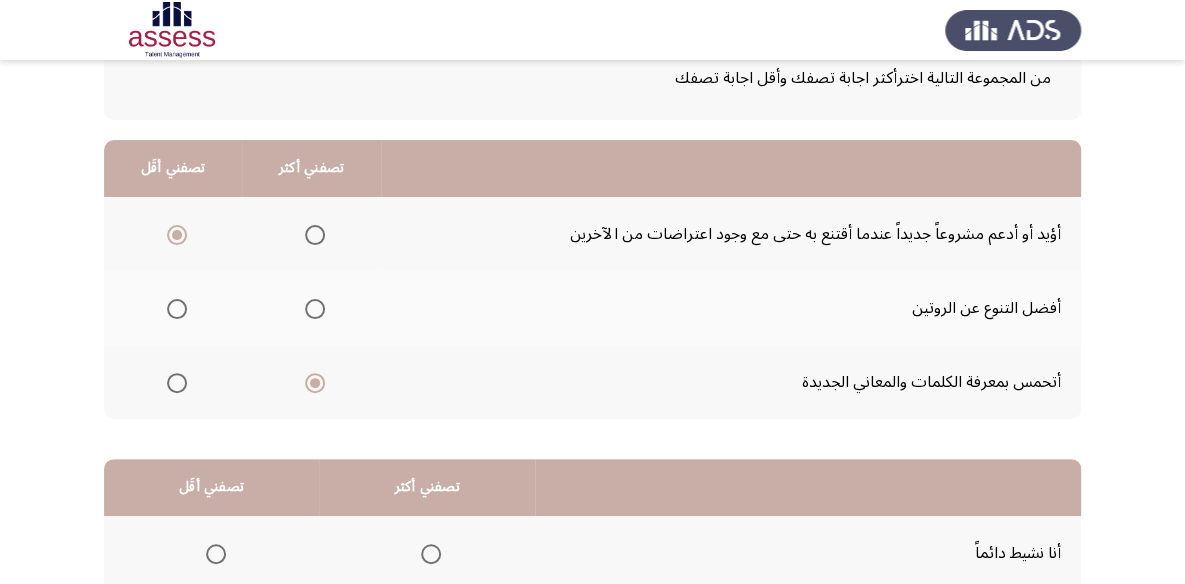 scroll, scrollTop: 181, scrollLeft: 0, axis: vertical 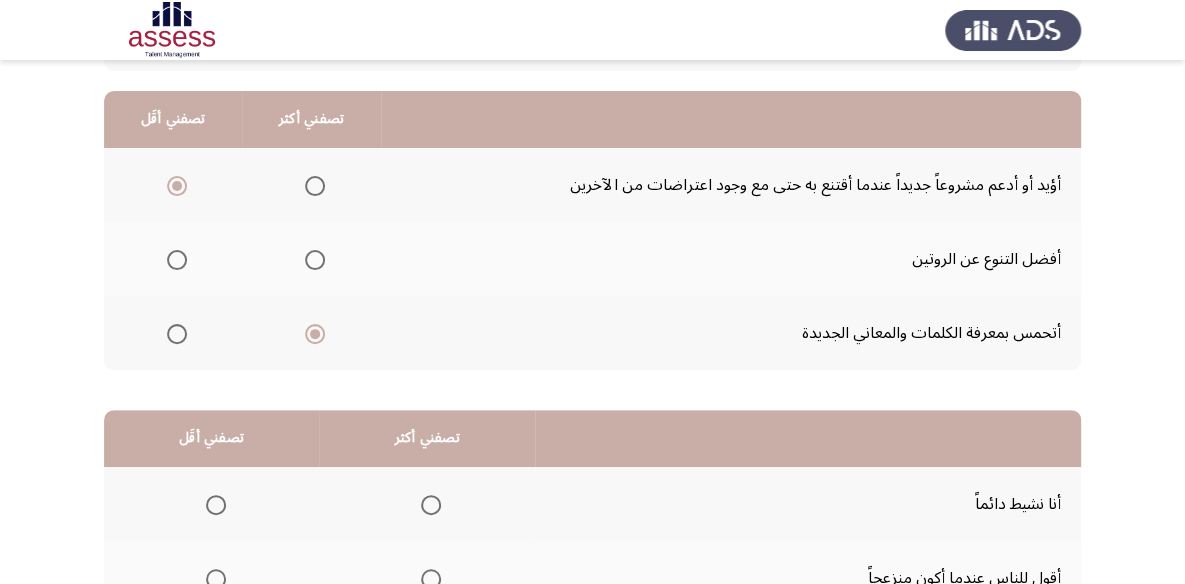 click at bounding box center (431, 505) 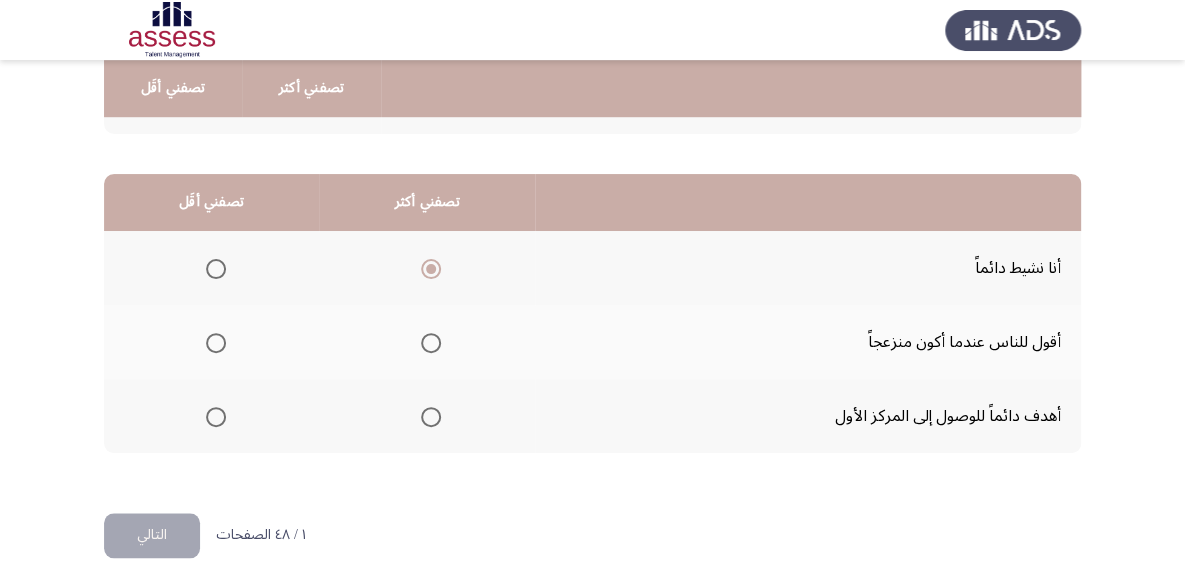 scroll, scrollTop: 423, scrollLeft: 0, axis: vertical 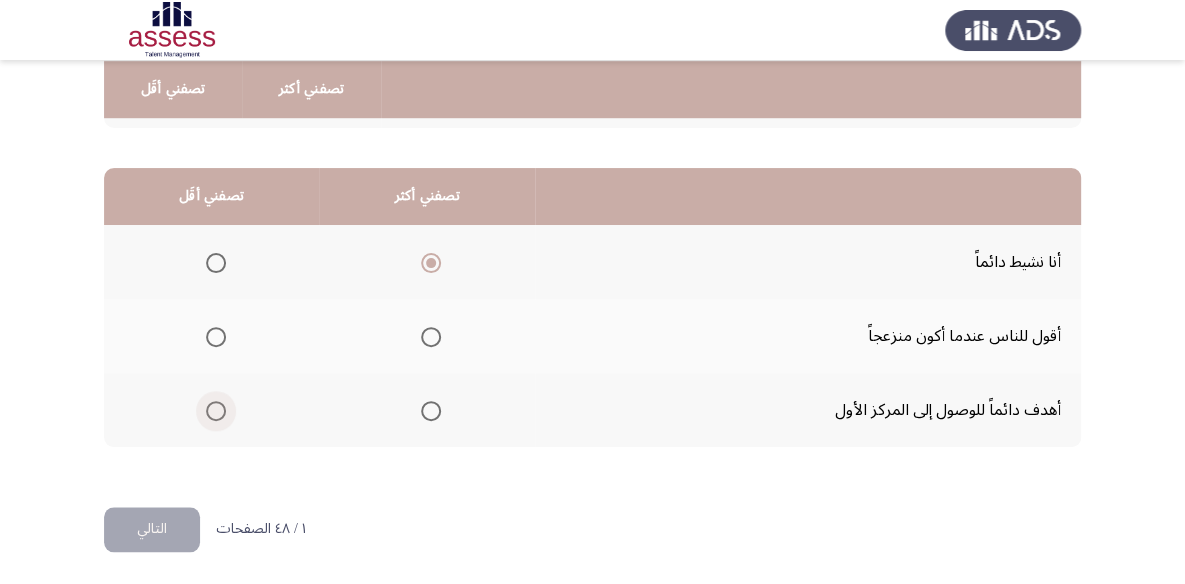 click at bounding box center (212, 411) 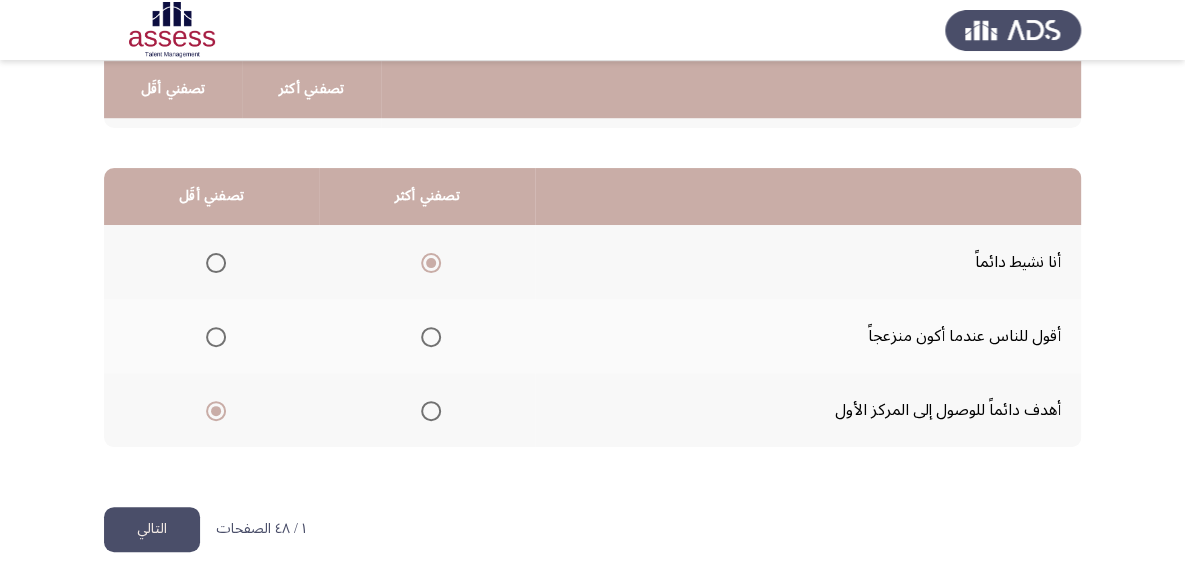 click on "التالي" 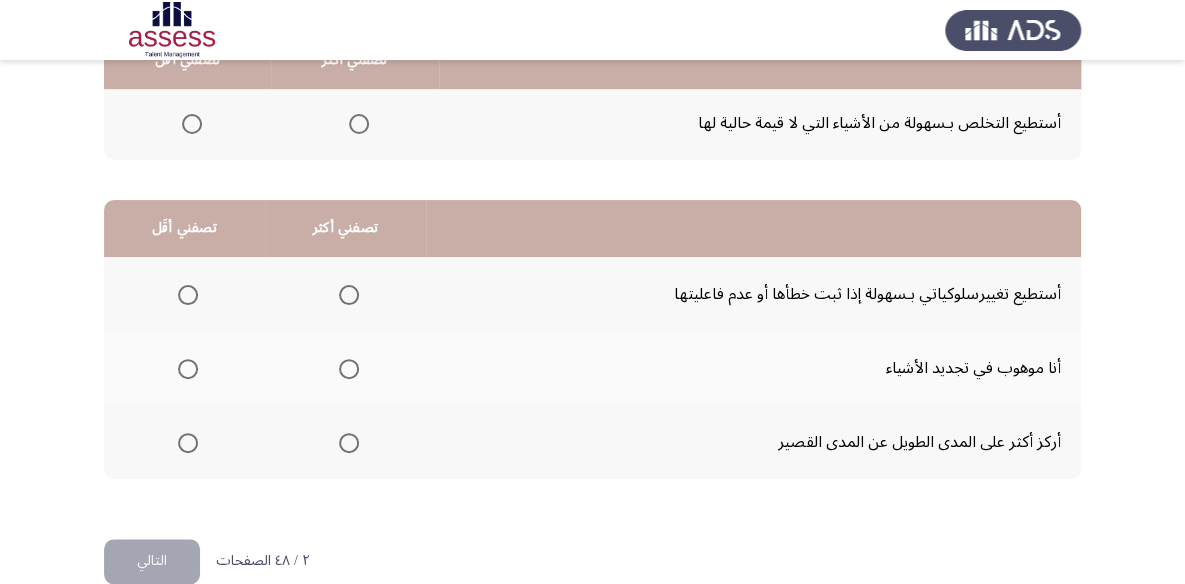 scroll, scrollTop: 423, scrollLeft: 0, axis: vertical 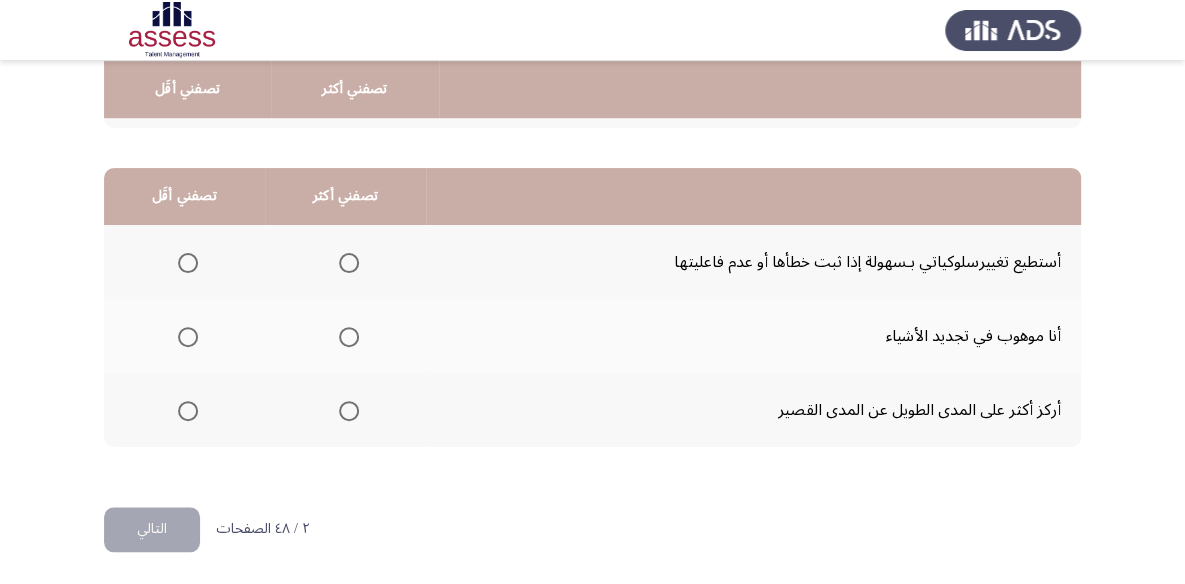 click at bounding box center [349, 337] 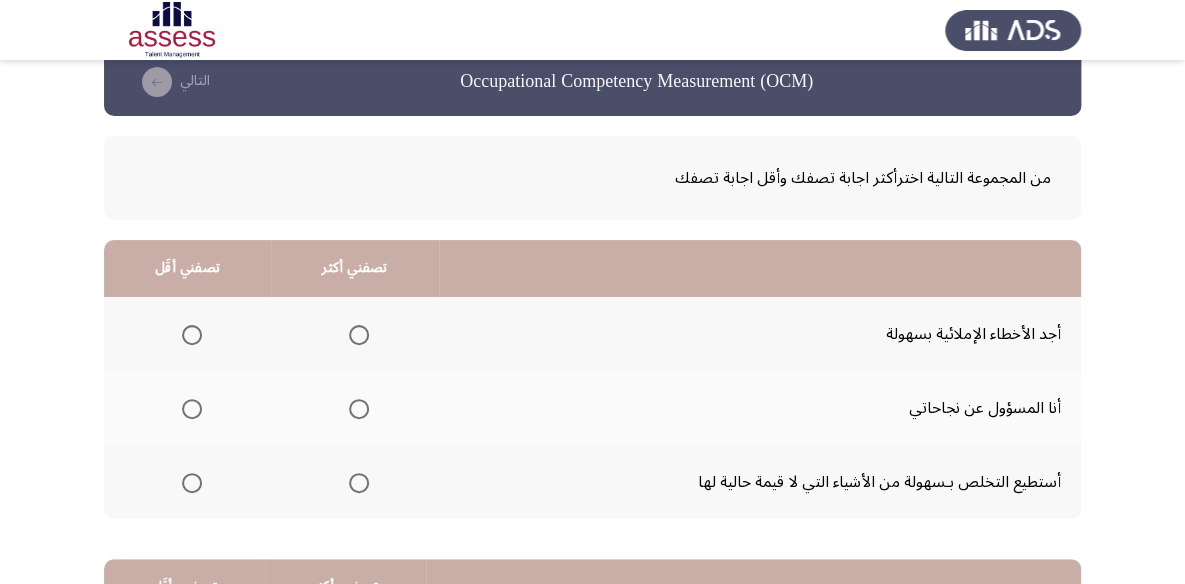scroll, scrollTop: 0, scrollLeft: 0, axis: both 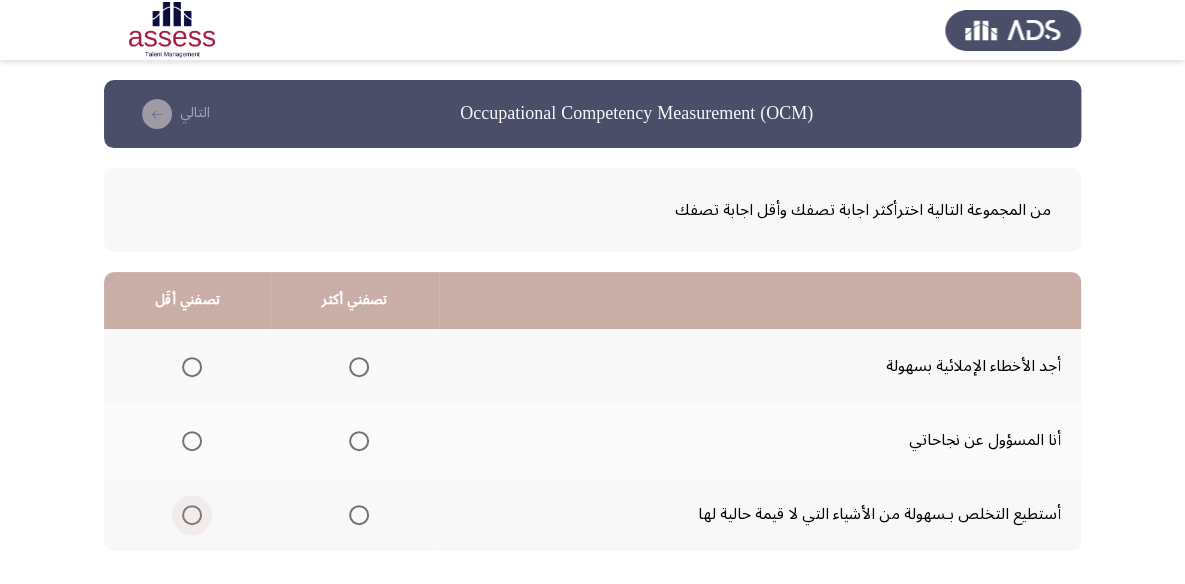 click at bounding box center [192, 515] 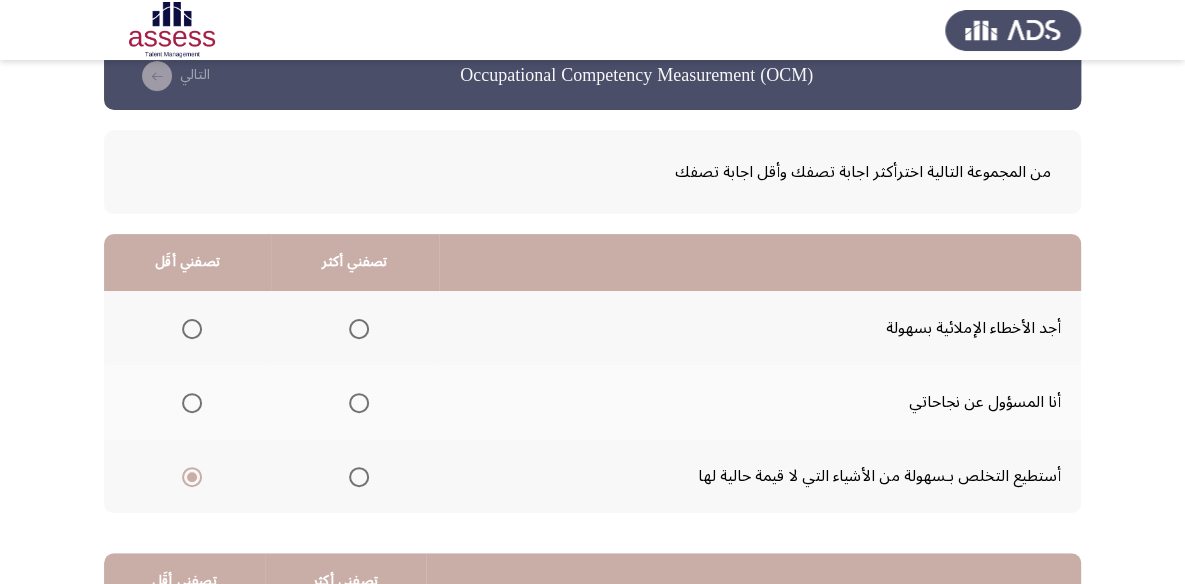 scroll, scrollTop: 0, scrollLeft: 0, axis: both 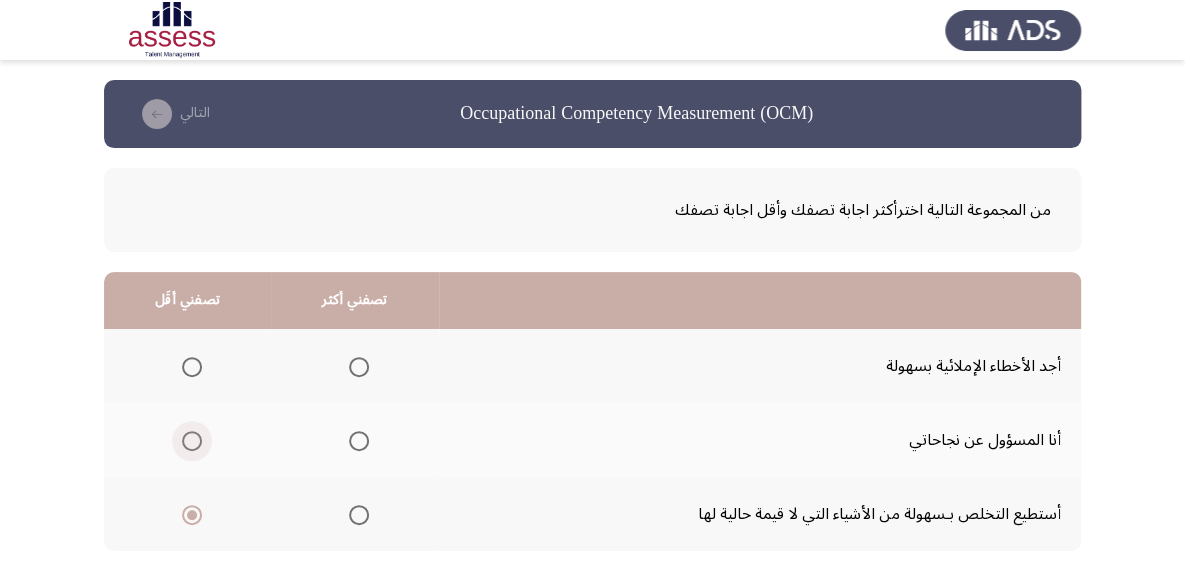 click at bounding box center [192, 441] 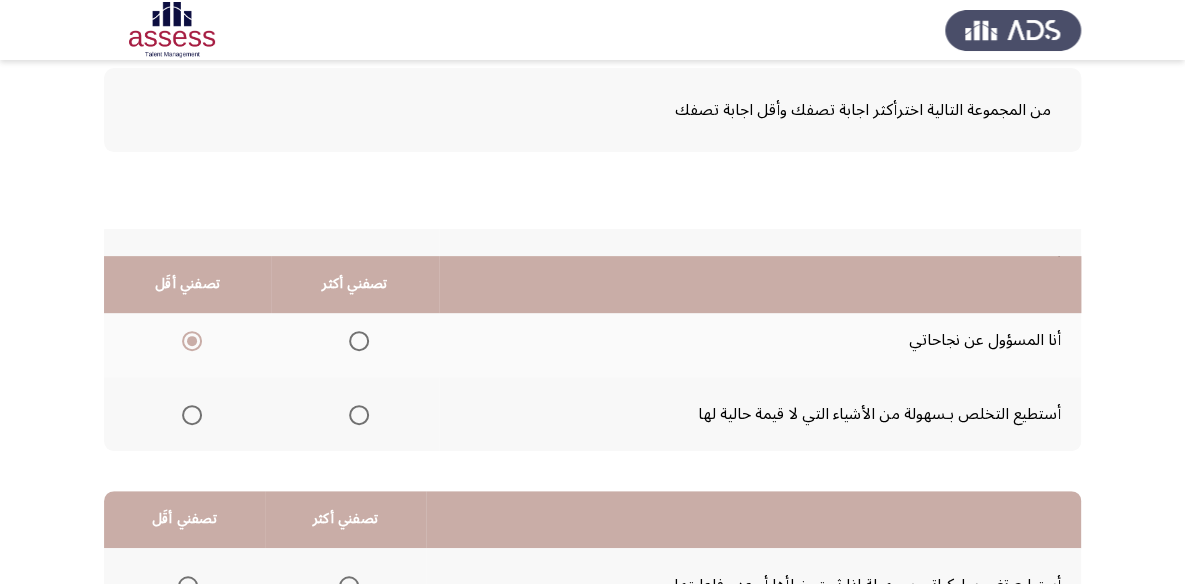 scroll, scrollTop: 423, scrollLeft: 0, axis: vertical 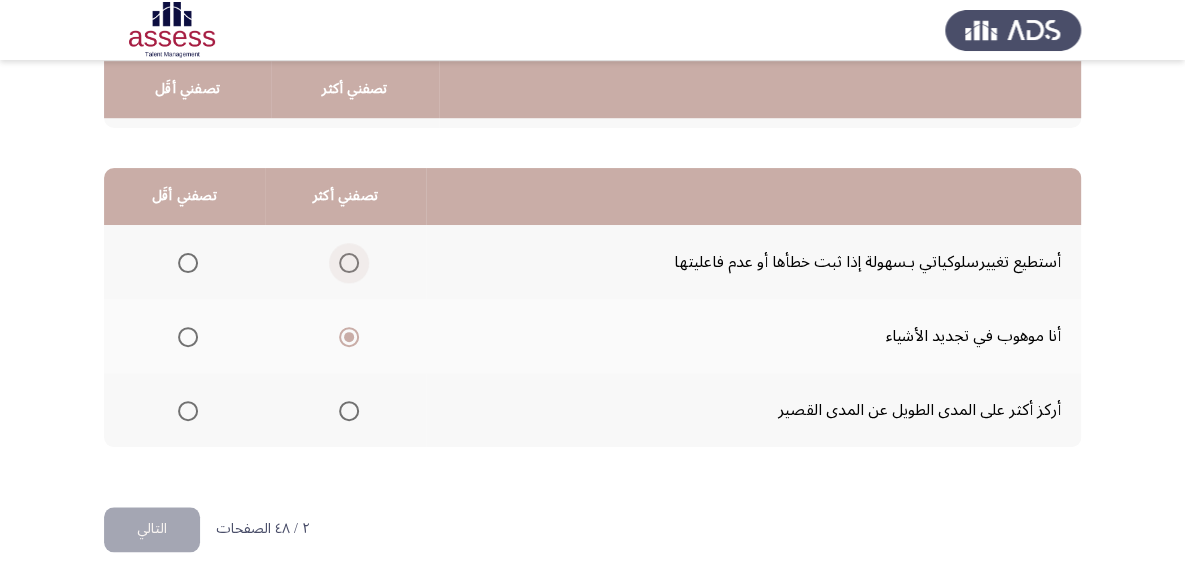 click at bounding box center [349, 263] 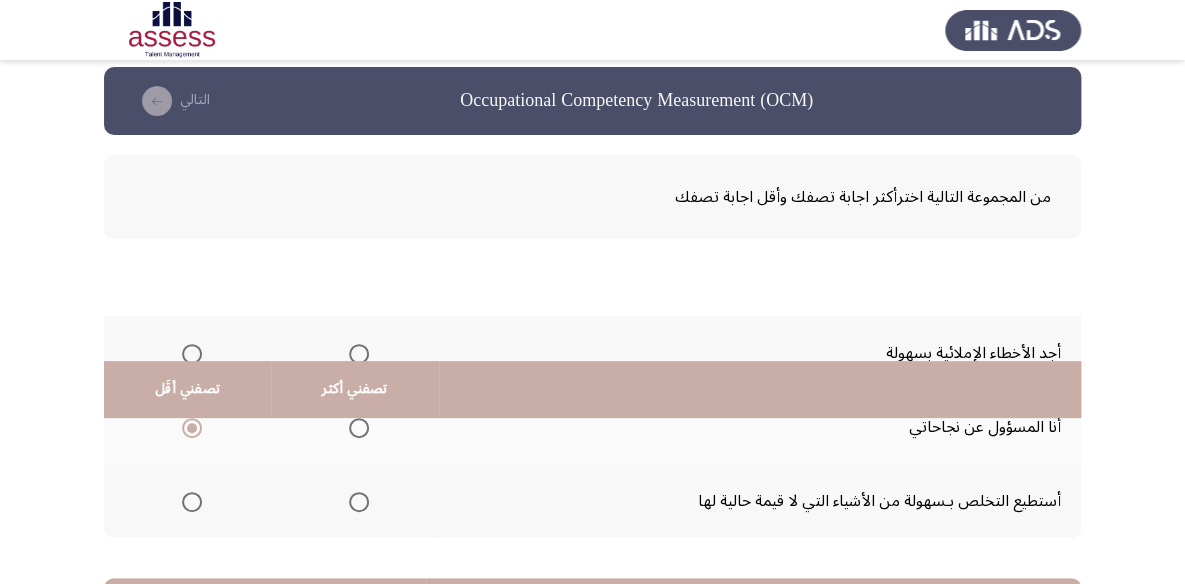 scroll, scrollTop: 0, scrollLeft: 0, axis: both 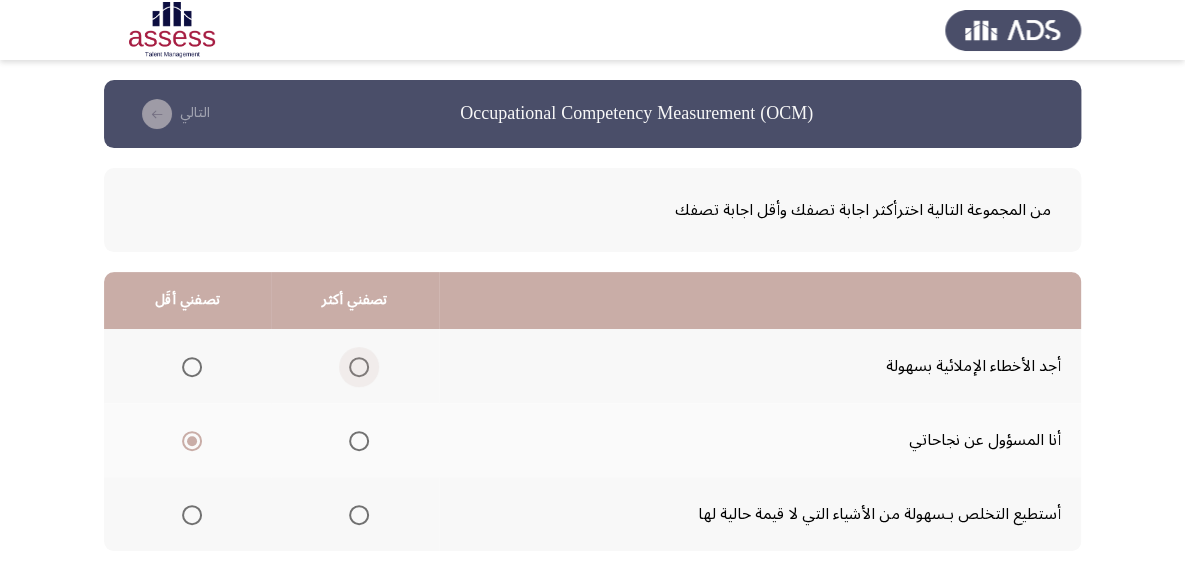 click at bounding box center (359, 367) 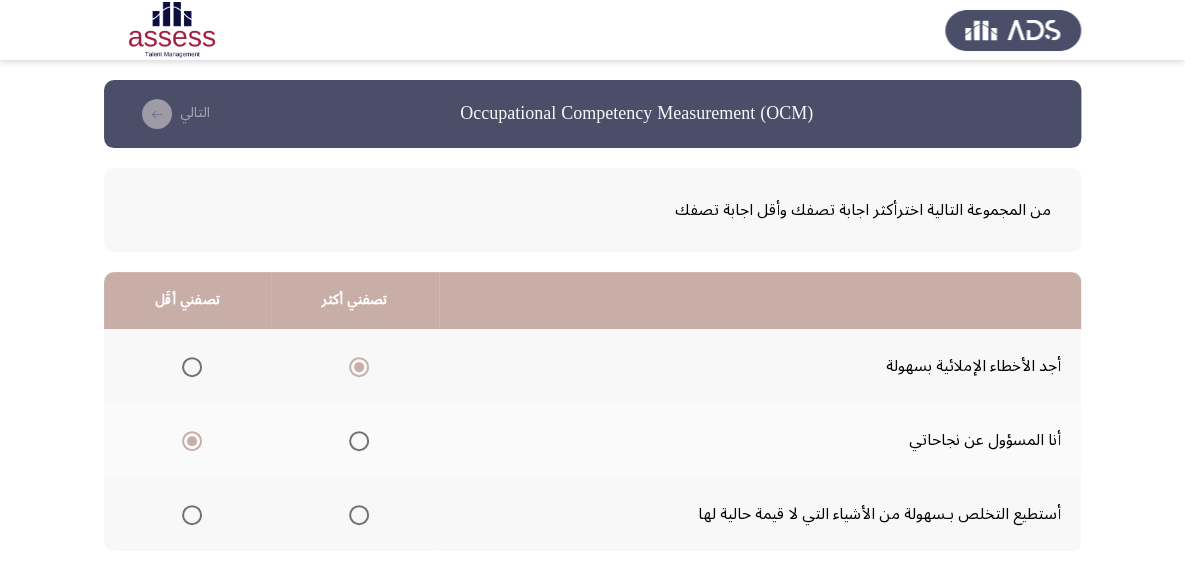 click at bounding box center [359, 441] 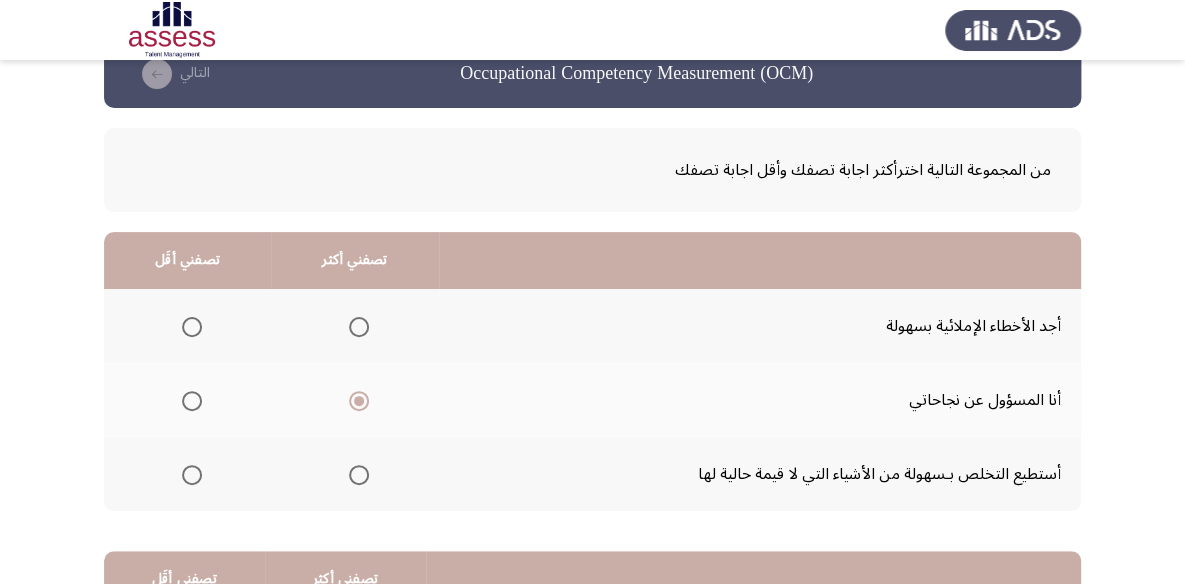 scroll, scrollTop: 0, scrollLeft: 0, axis: both 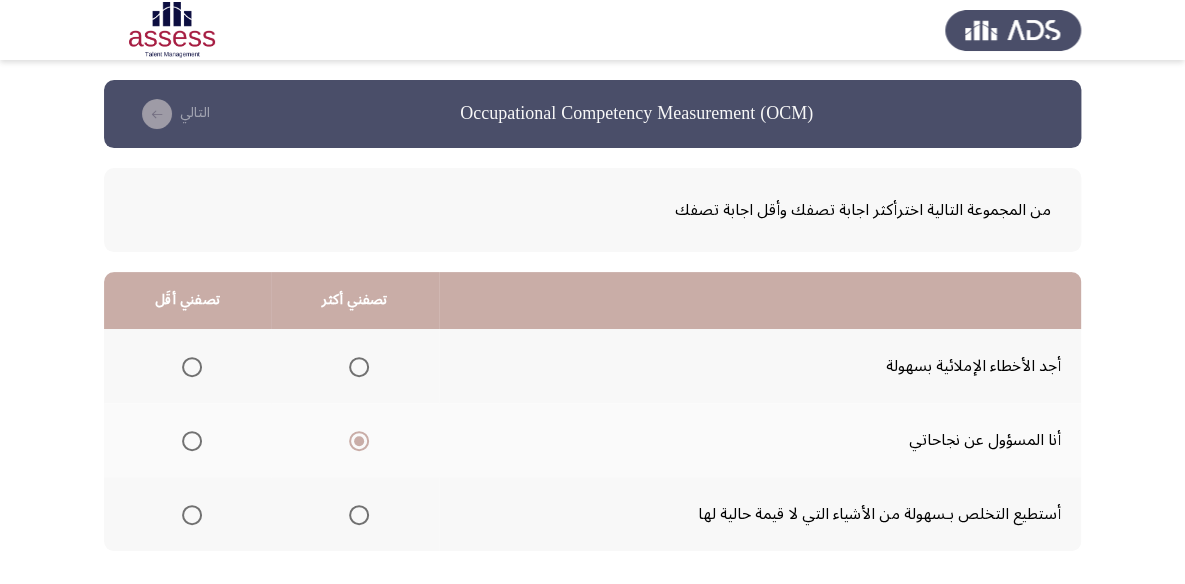 click at bounding box center [359, 367] 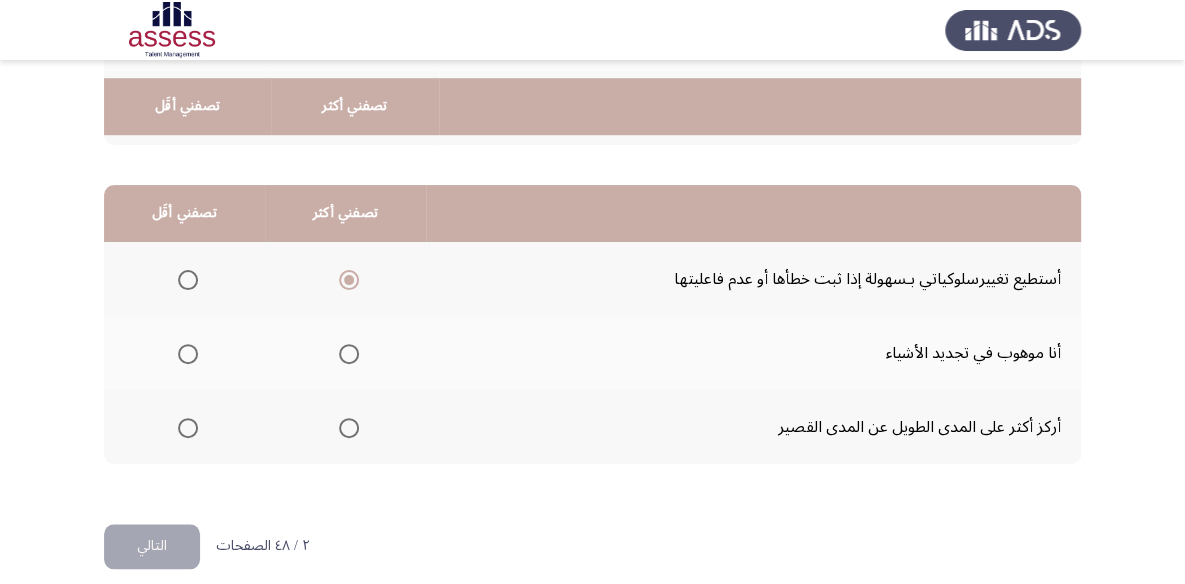 scroll, scrollTop: 423, scrollLeft: 0, axis: vertical 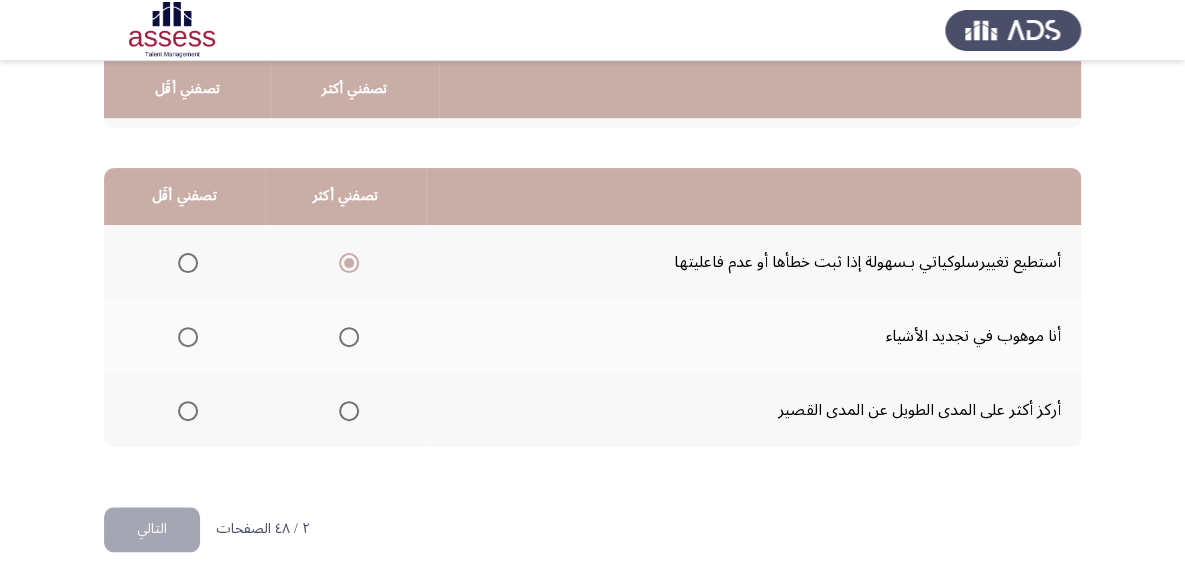 click at bounding box center [188, 337] 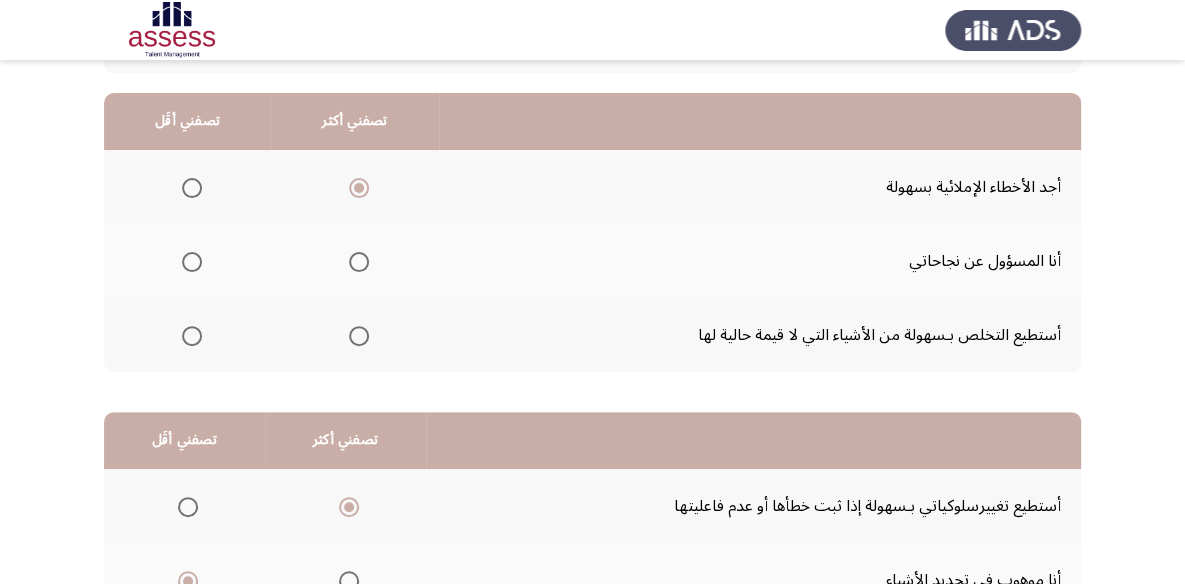 scroll, scrollTop: 150, scrollLeft: 0, axis: vertical 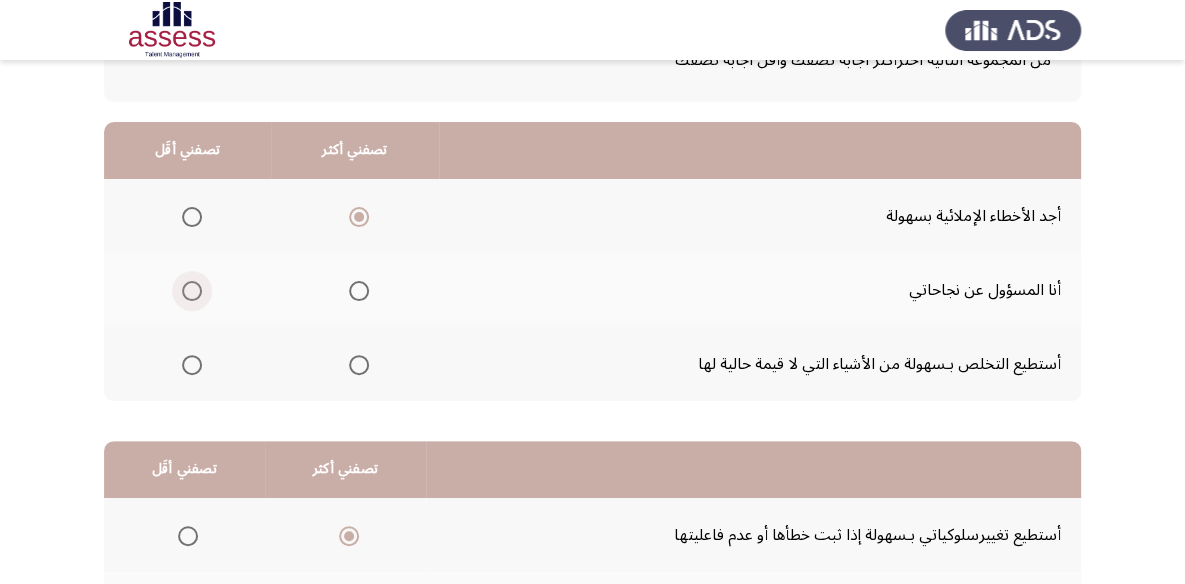 click at bounding box center (192, 291) 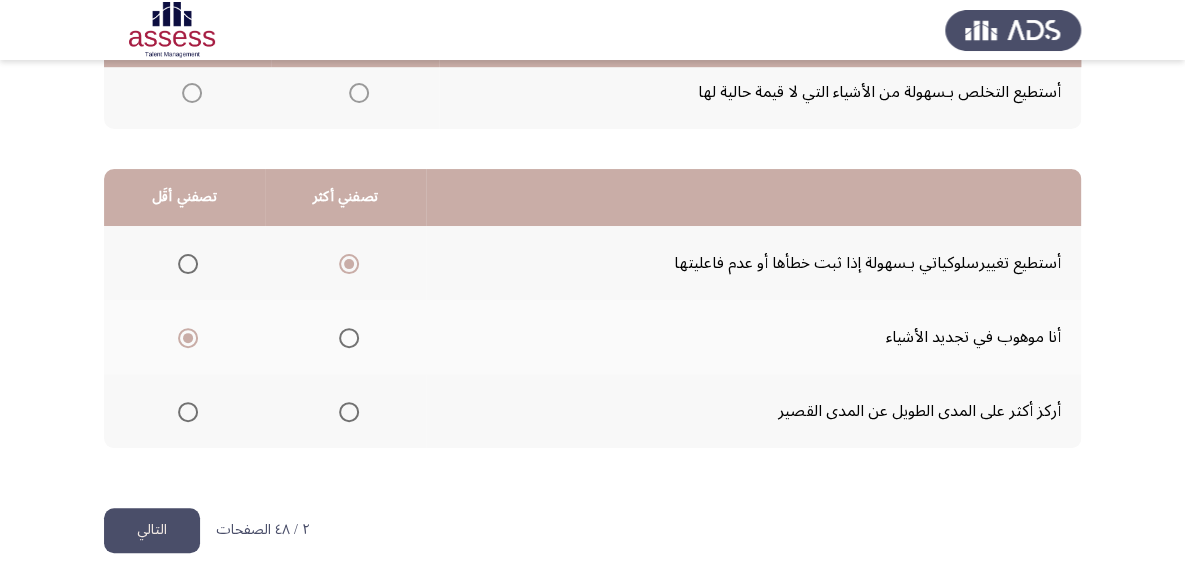 scroll, scrollTop: 423, scrollLeft: 0, axis: vertical 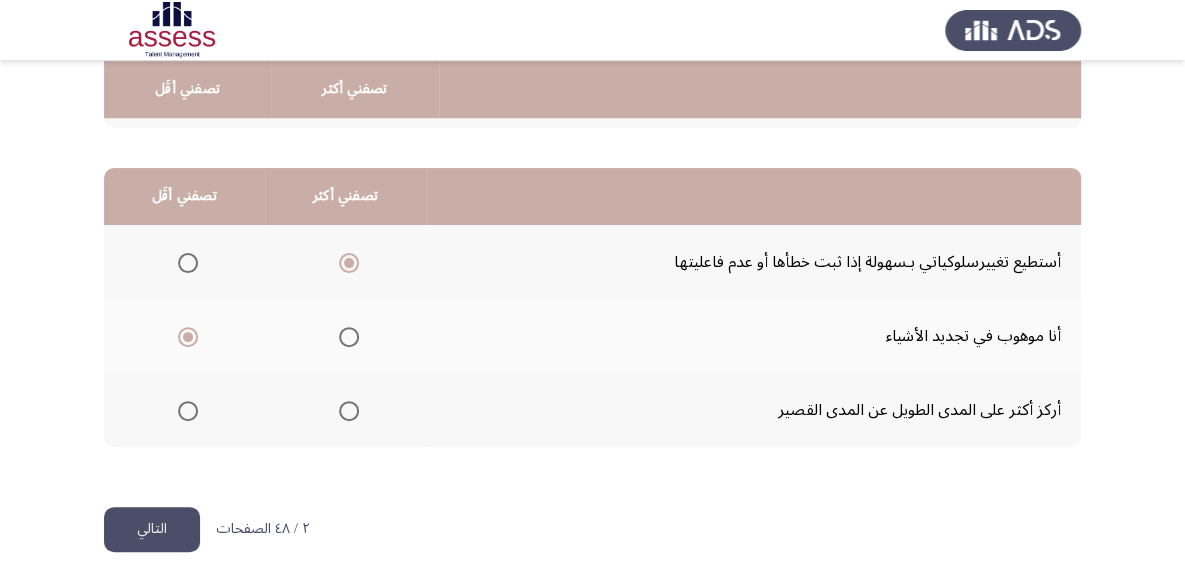 click on "التالي" 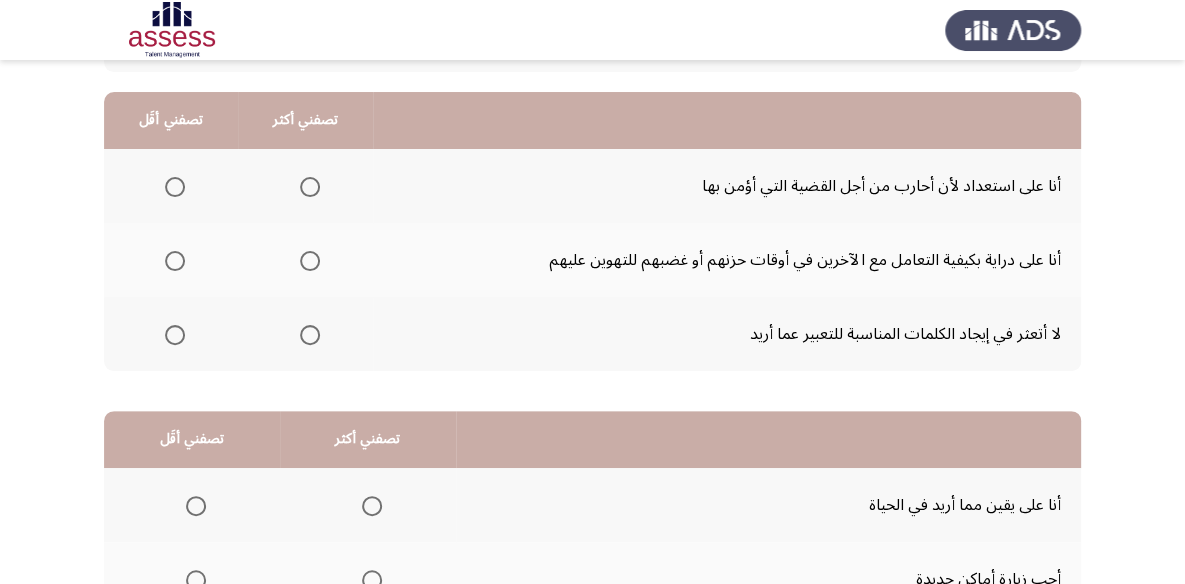 scroll, scrollTop: 181, scrollLeft: 0, axis: vertical 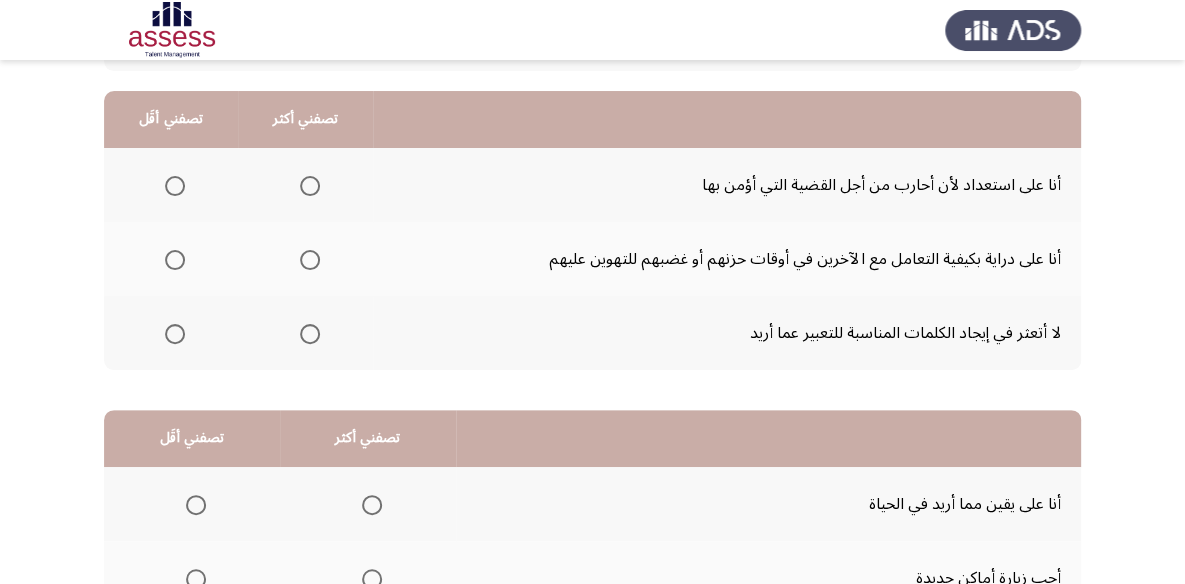 click at bounding box center [310, 260] 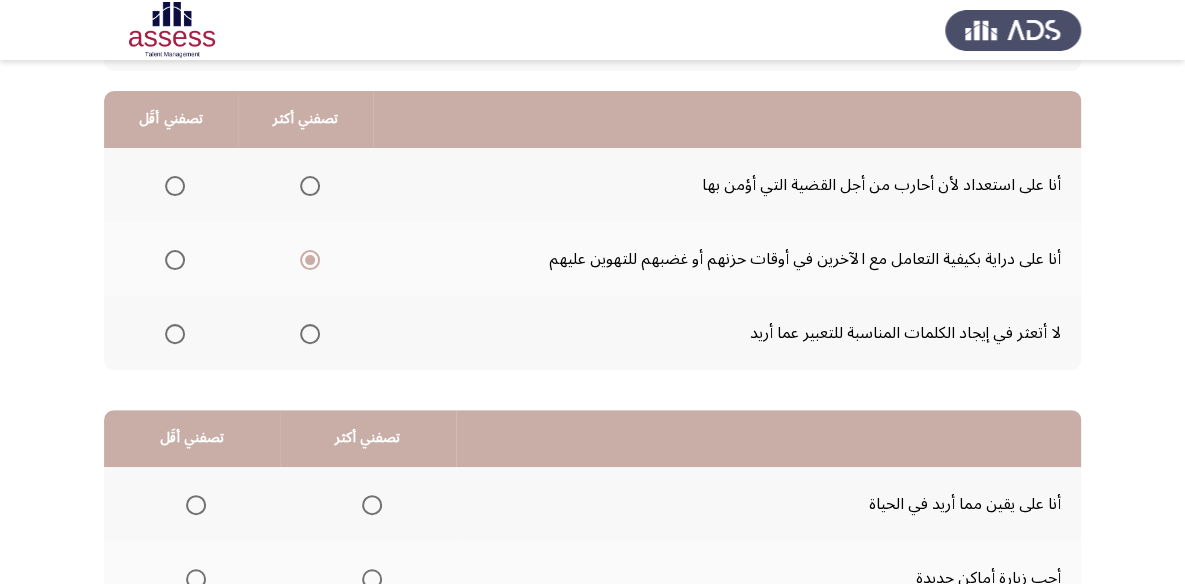 click at bounding box center [175, 334] 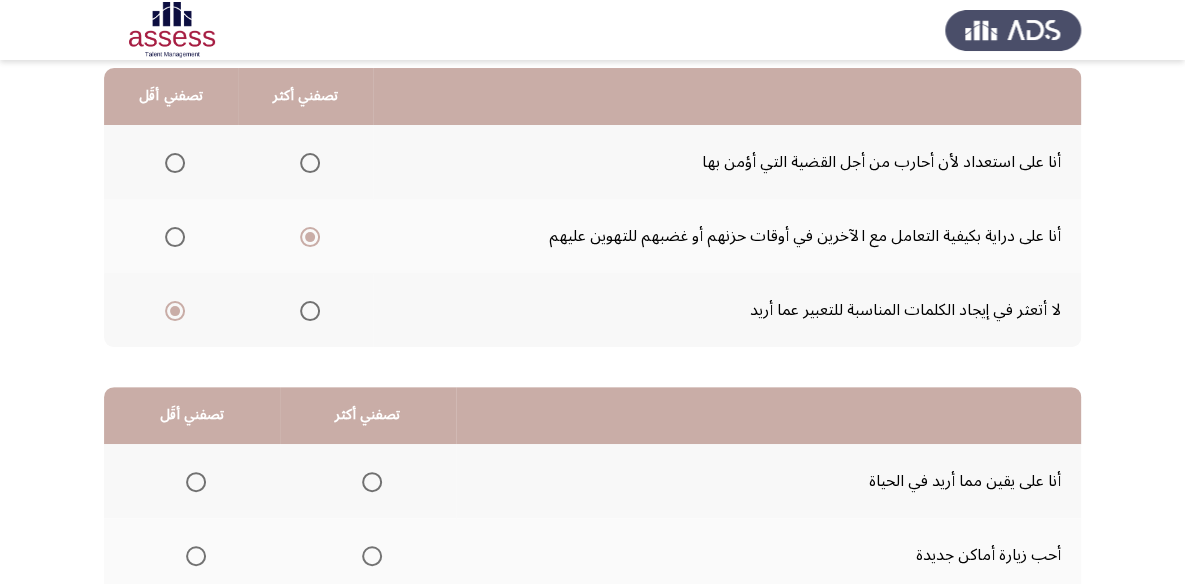 scroll, scrollTop: 363, scrollLeft: 0, axis: vertical 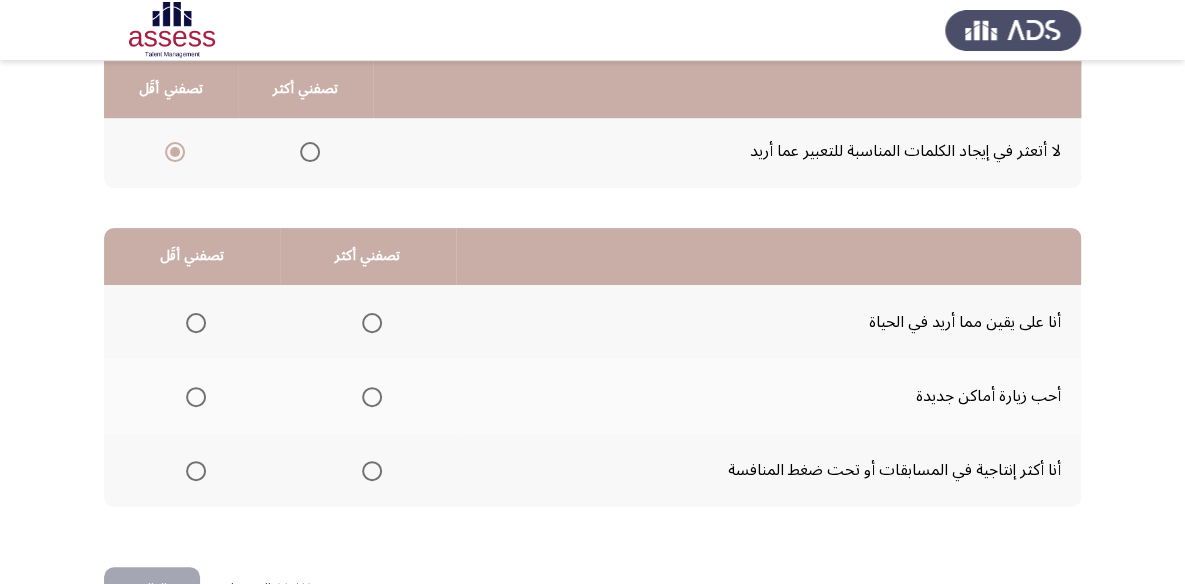click at bounding box center (372, 471) 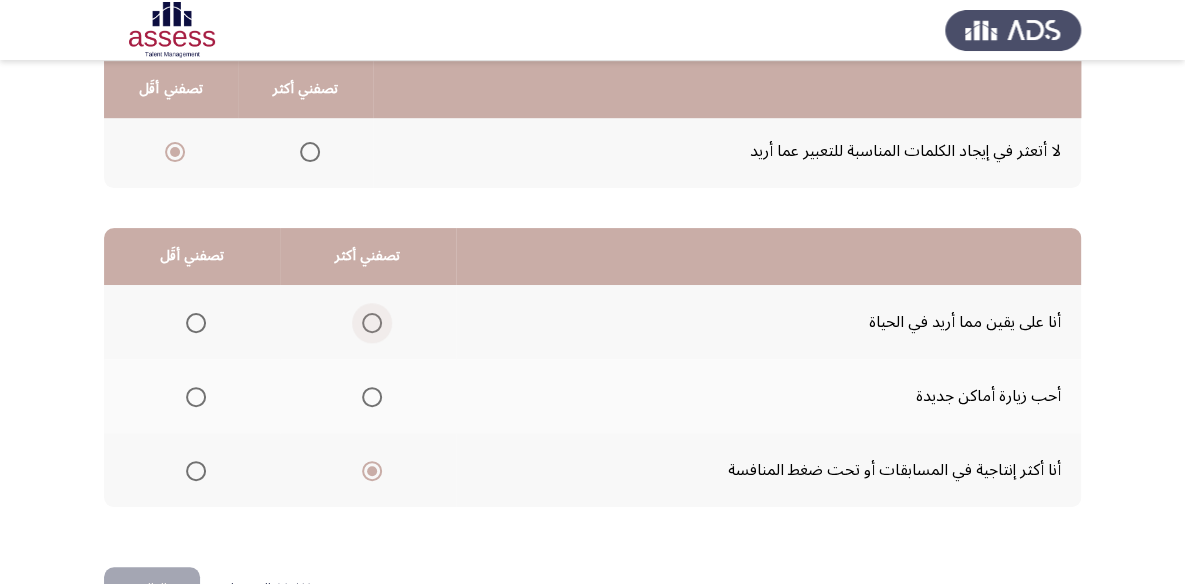 click at bounding box center [372, 323] 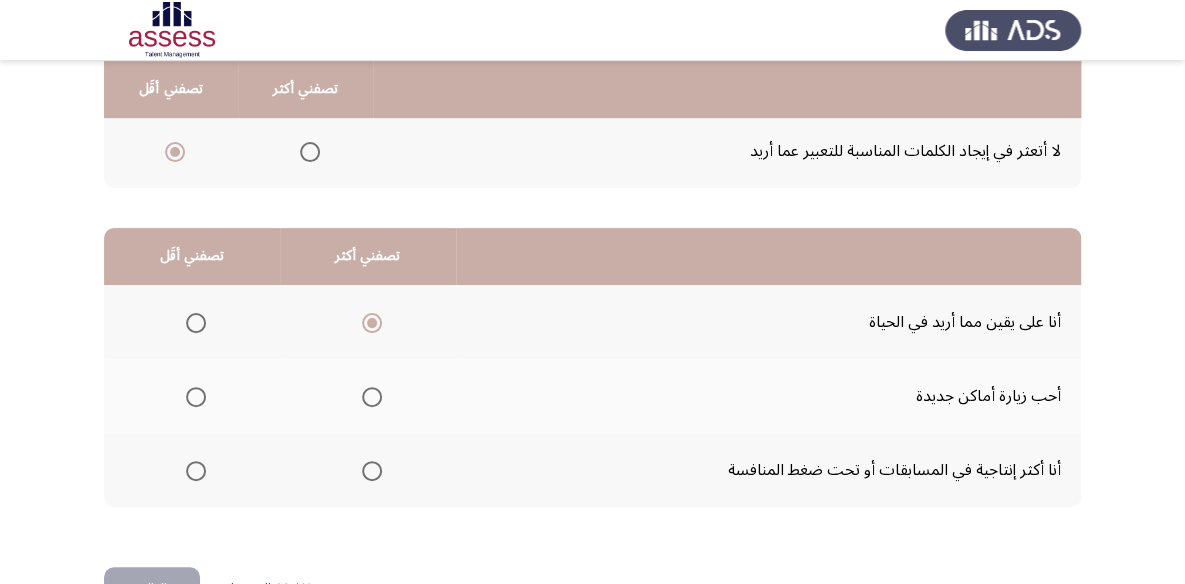 click at bounding box center [196, 397] 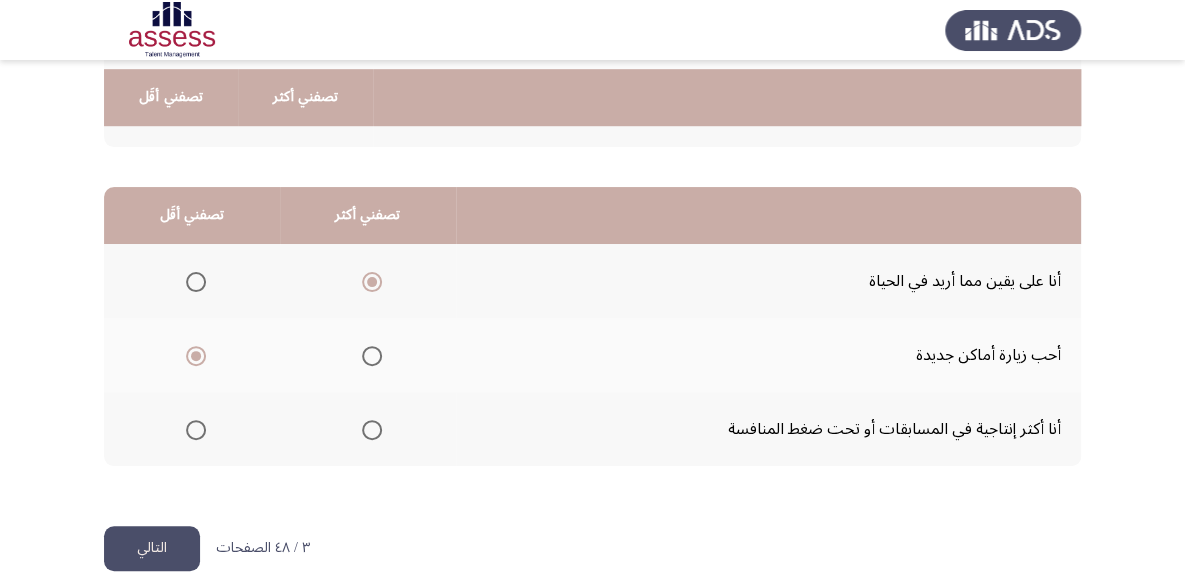 scroll, scrollTop: 423, scrollLeft: 0, axis: vertical 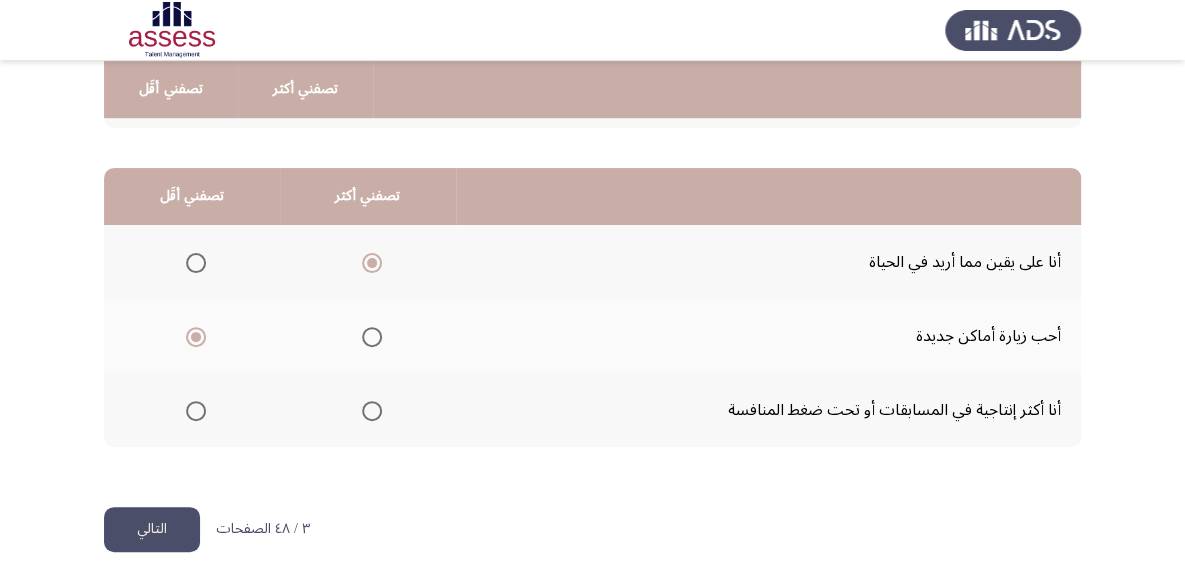 click on "التالي" 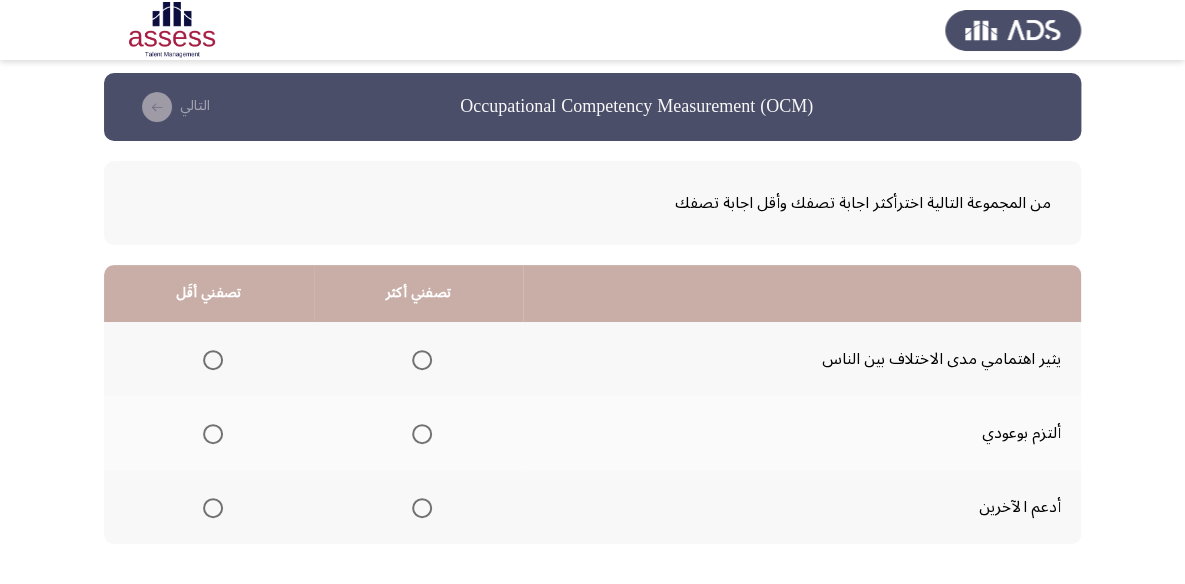 scroll, scrollTop: 0, scrollLeft: 0, axis: both 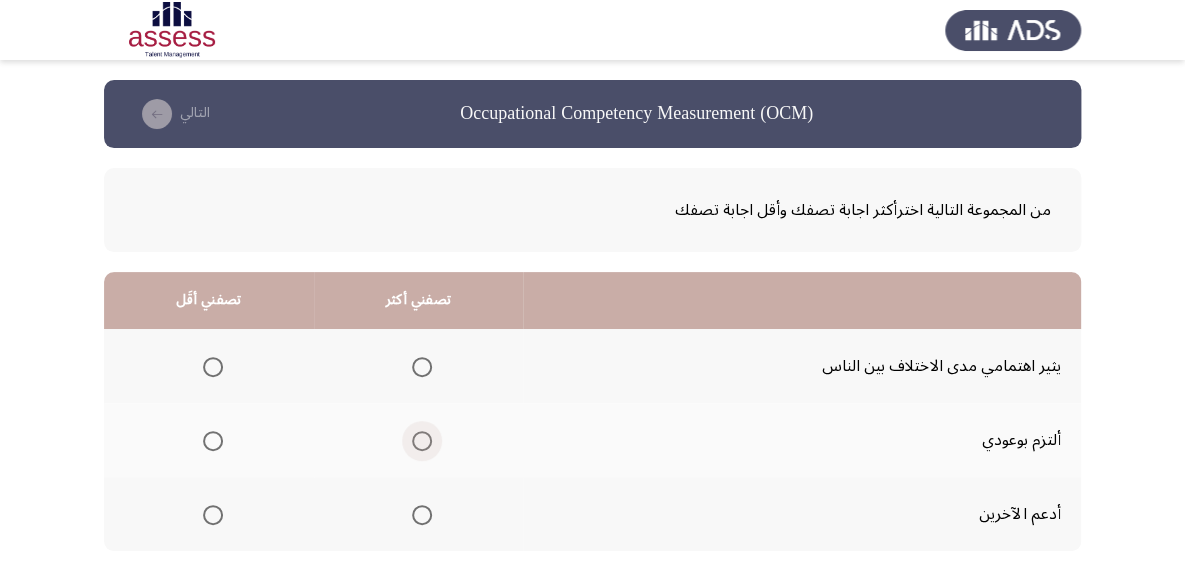 click at bounding box center [422, 441] 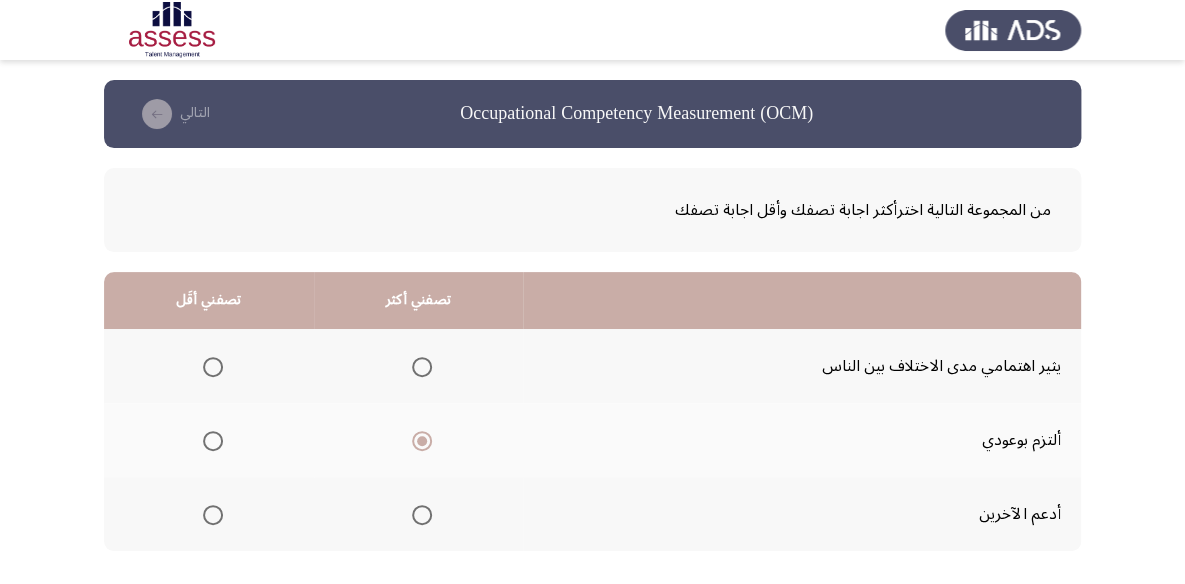 click at bounding box center (213, 515) 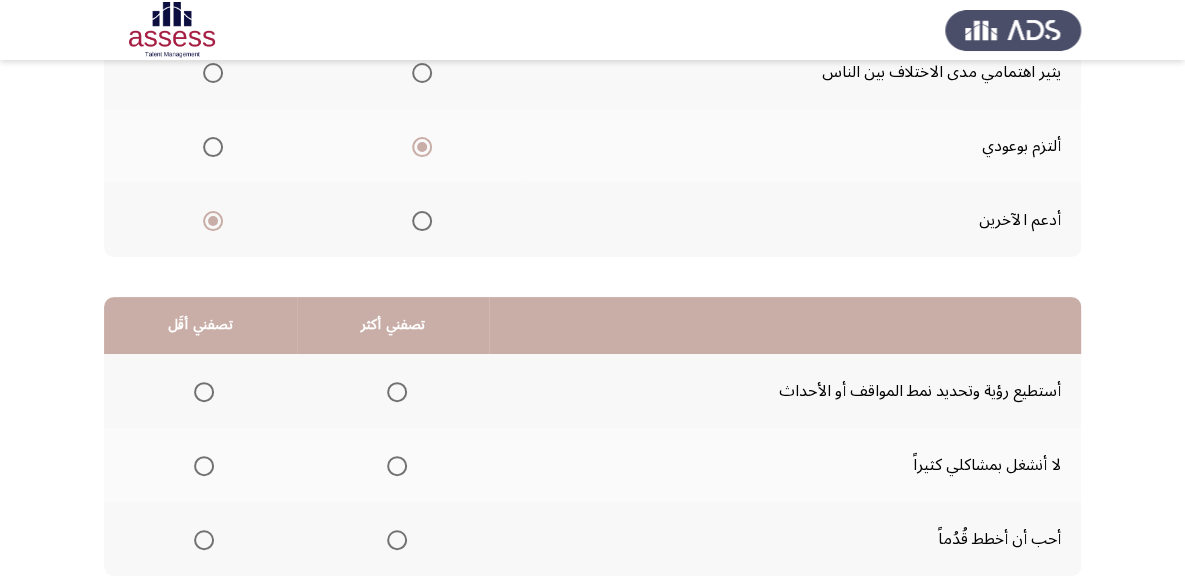 scroll, scrollTop: 363, scrollLeft: 0, axis: vertical 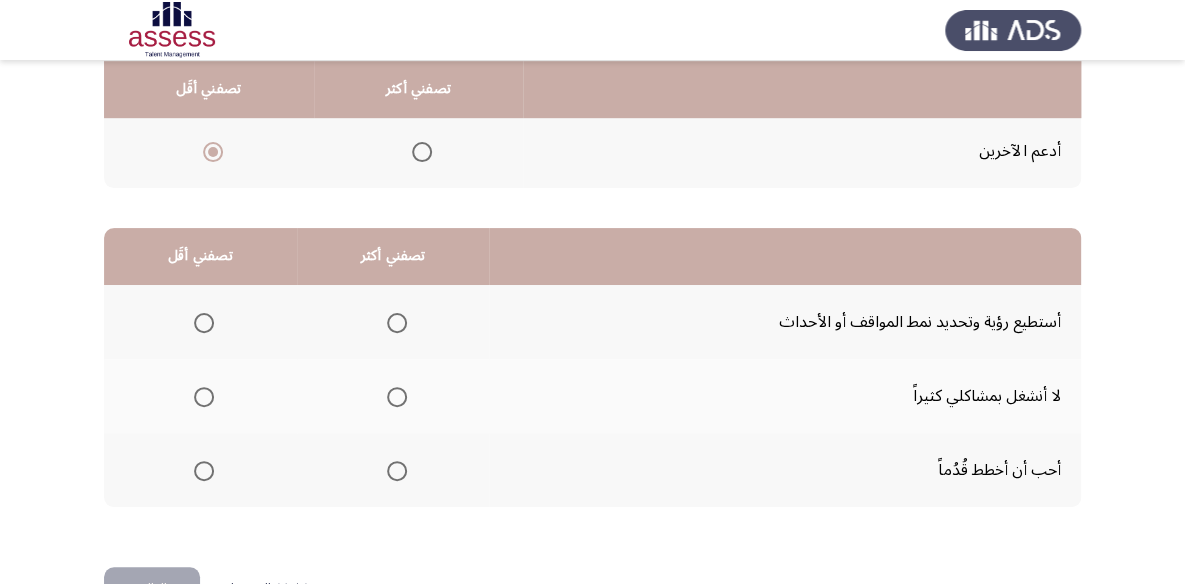 click at bounding box center [397, 323] 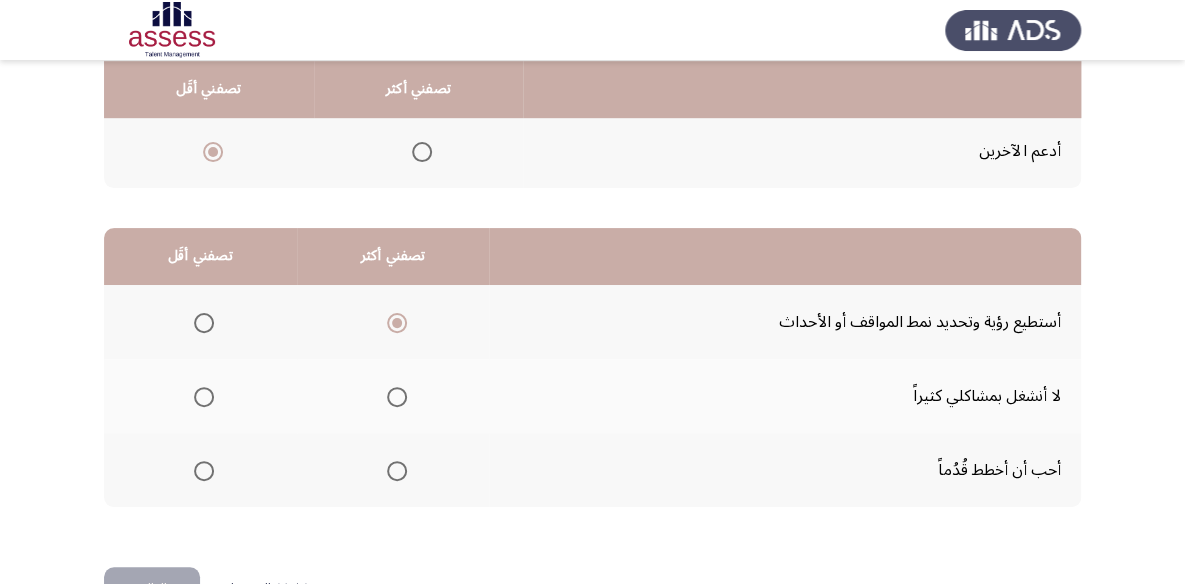 click at bounding box center [204, 471] 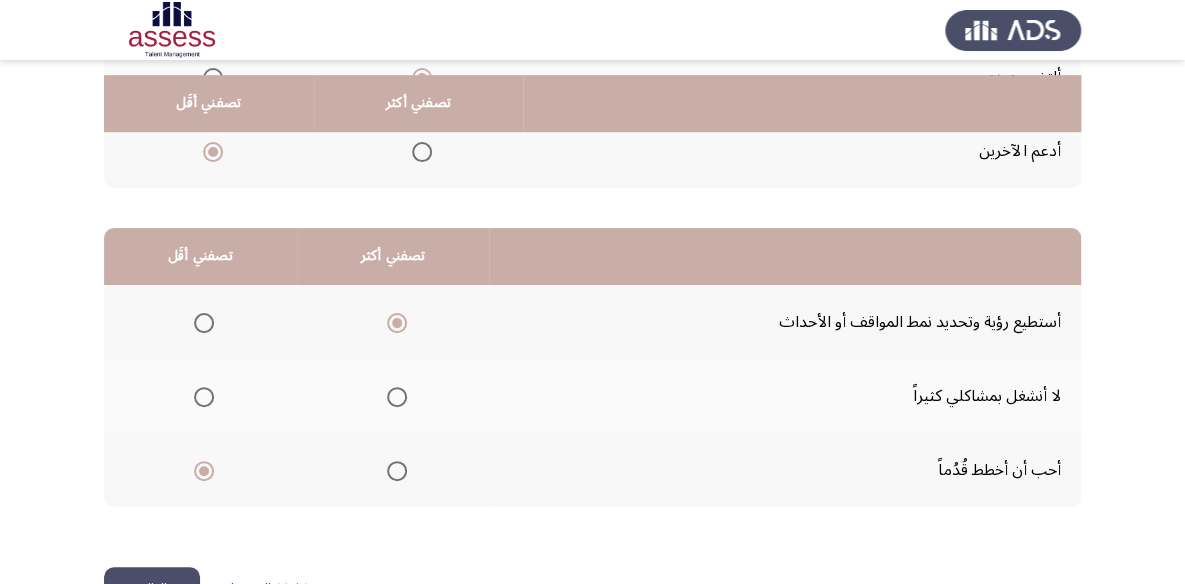 scroll, scrollTop: 423, scrollLeft: 0, axis: vertical 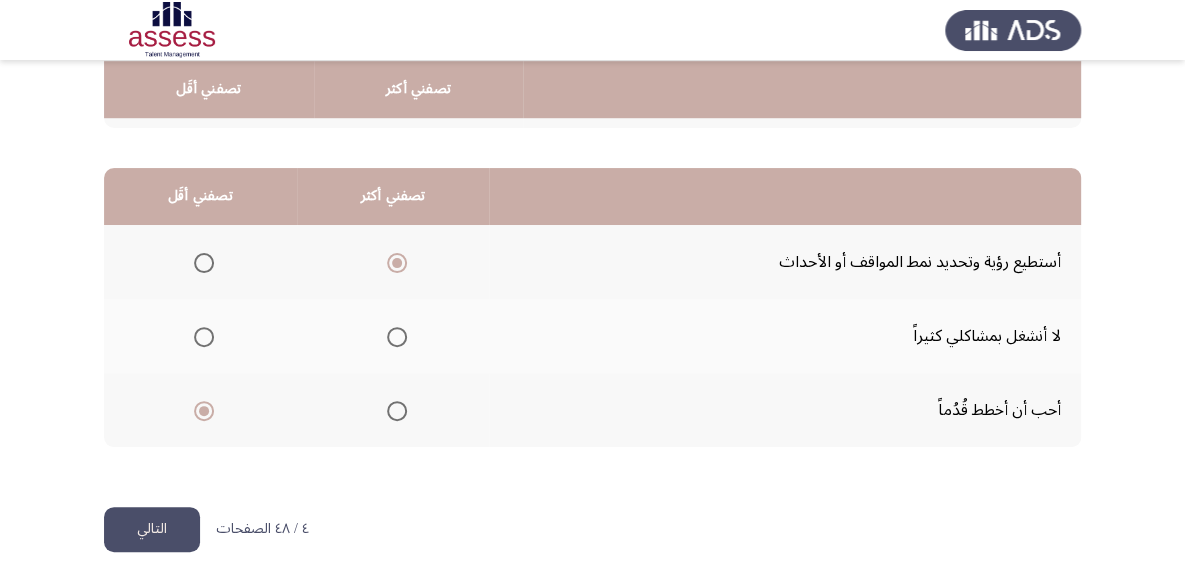 click on "التالي" 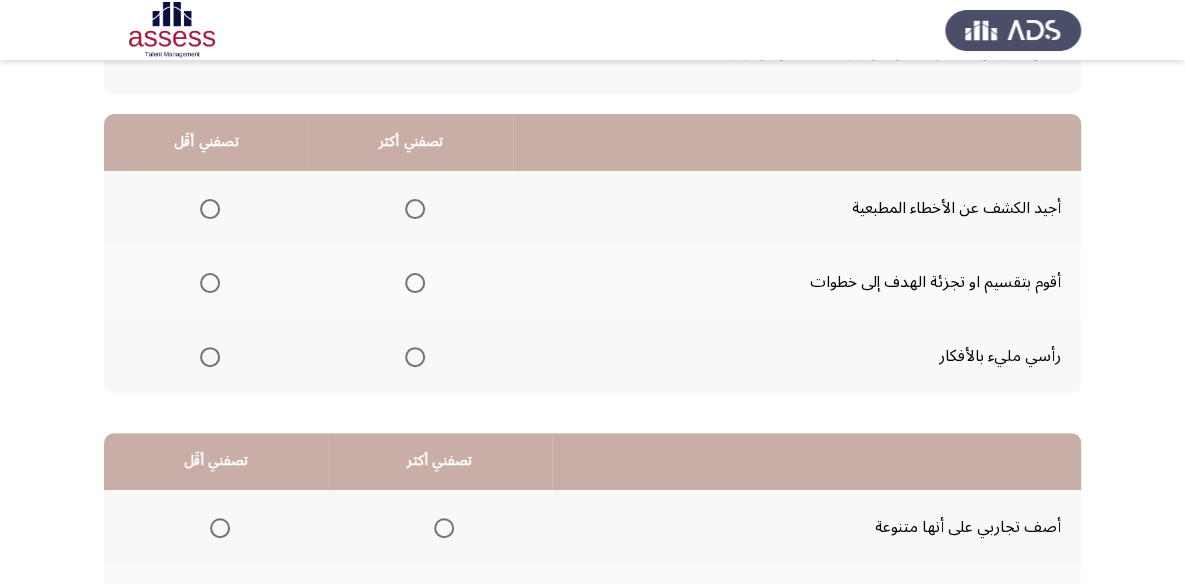 scroll, scrollTop: 181, scrollLeft: 0, axis: vertical 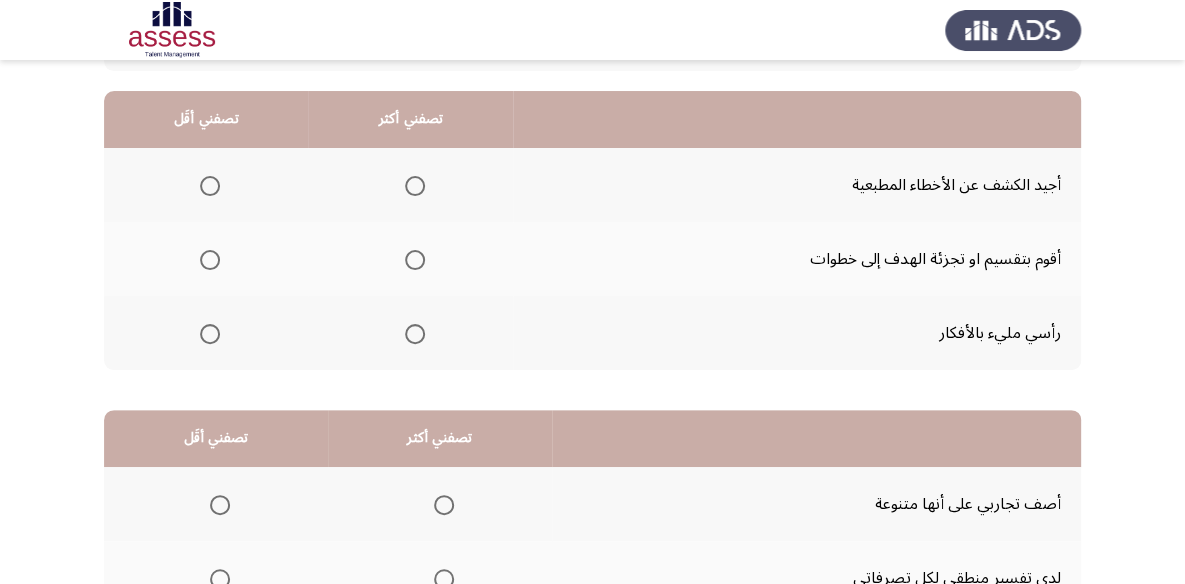 click at bounding box center (415, 260) 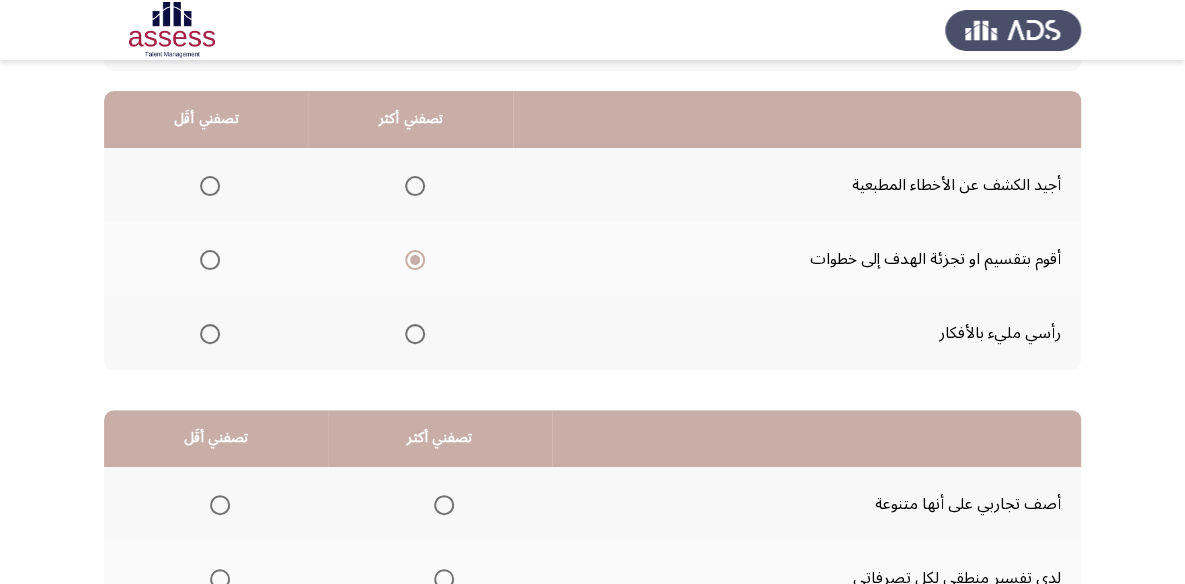 click at bounding box center (210, 186) 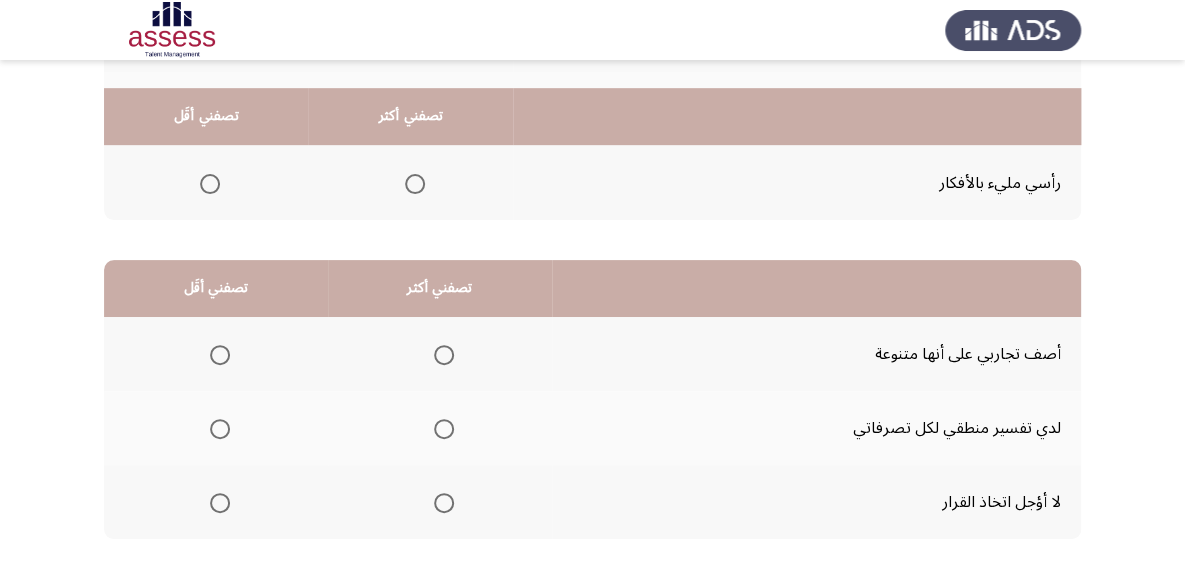 scroll, scrollTop: 363, scrollLeft: 0, axis: vertical 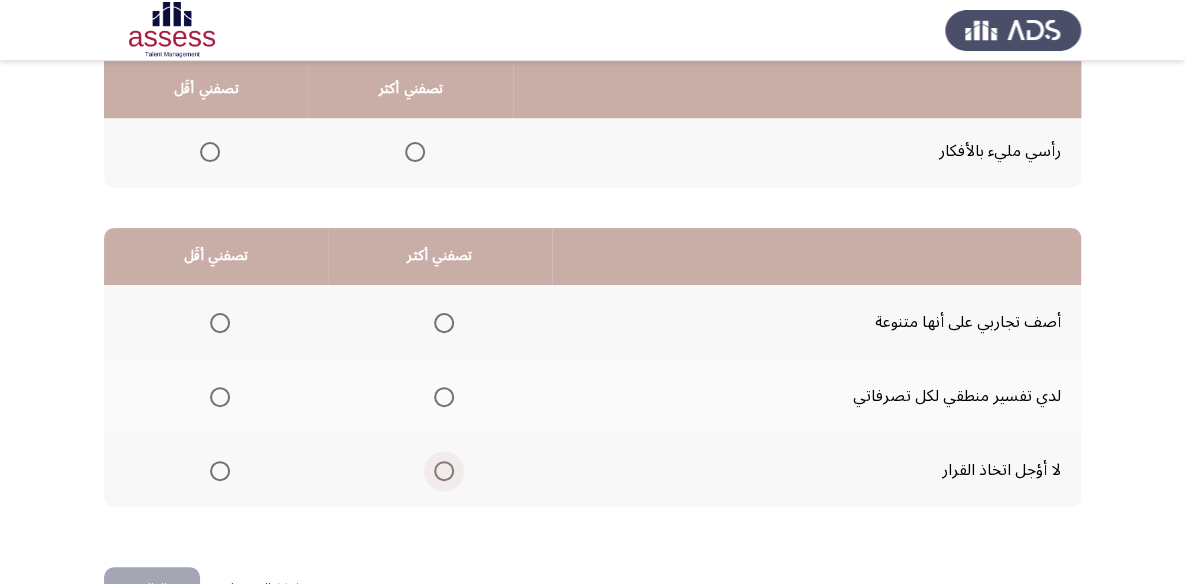 click at bounding box center (444, 471) 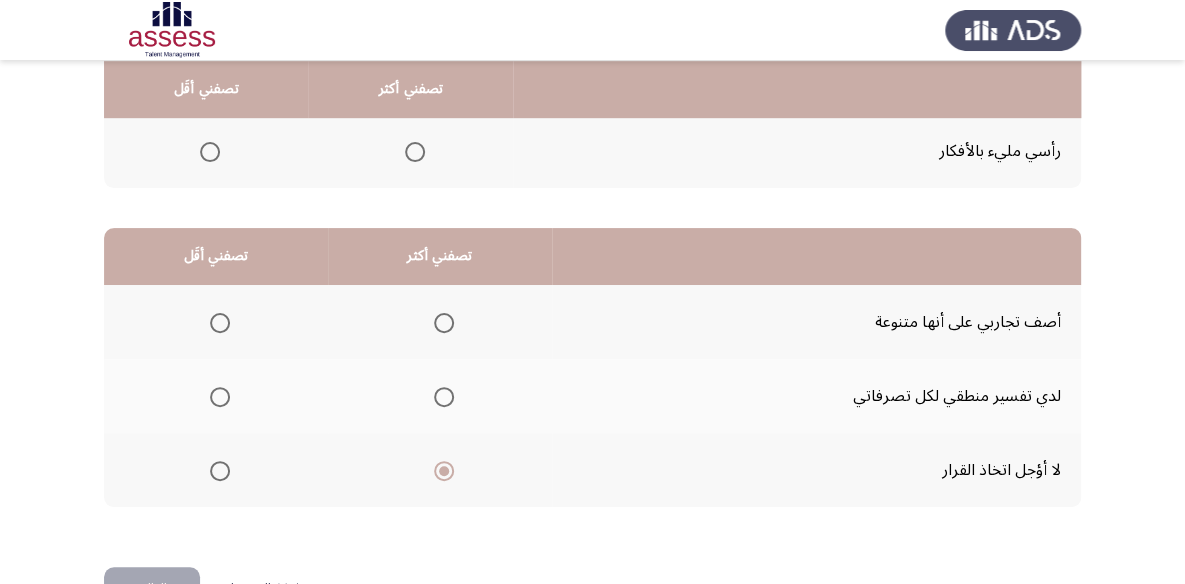 click at bounding box center (220, 397) 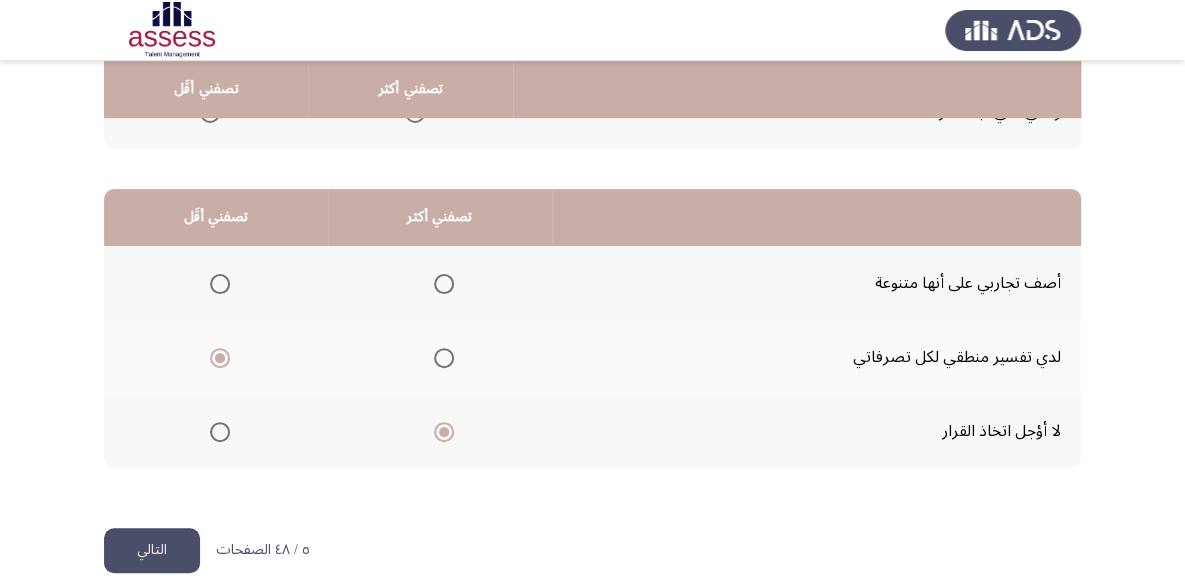 scroll, scrollTop: 423, scrollLeft: 0, axis: vertical 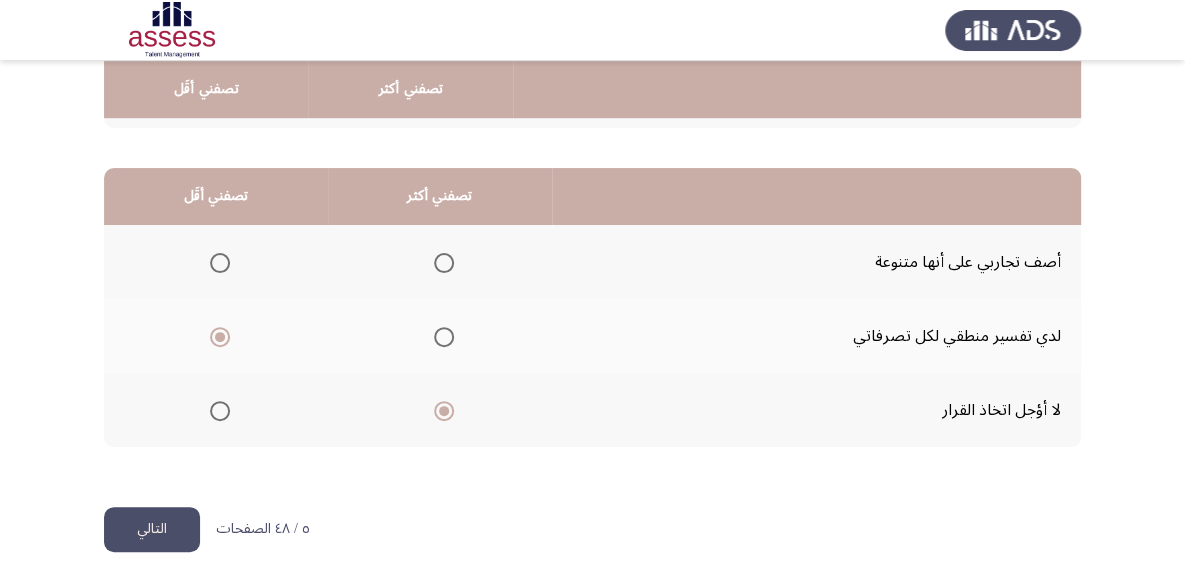 click on "التالي" 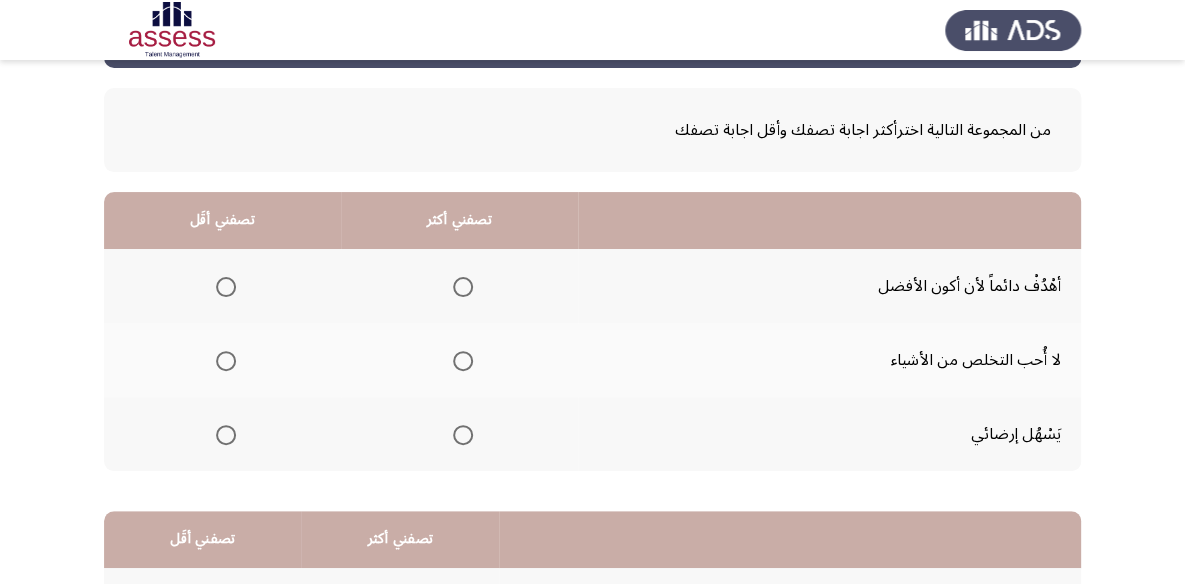 scroll, scrollTop: 181, scrollLeft: 0, axis: vertical 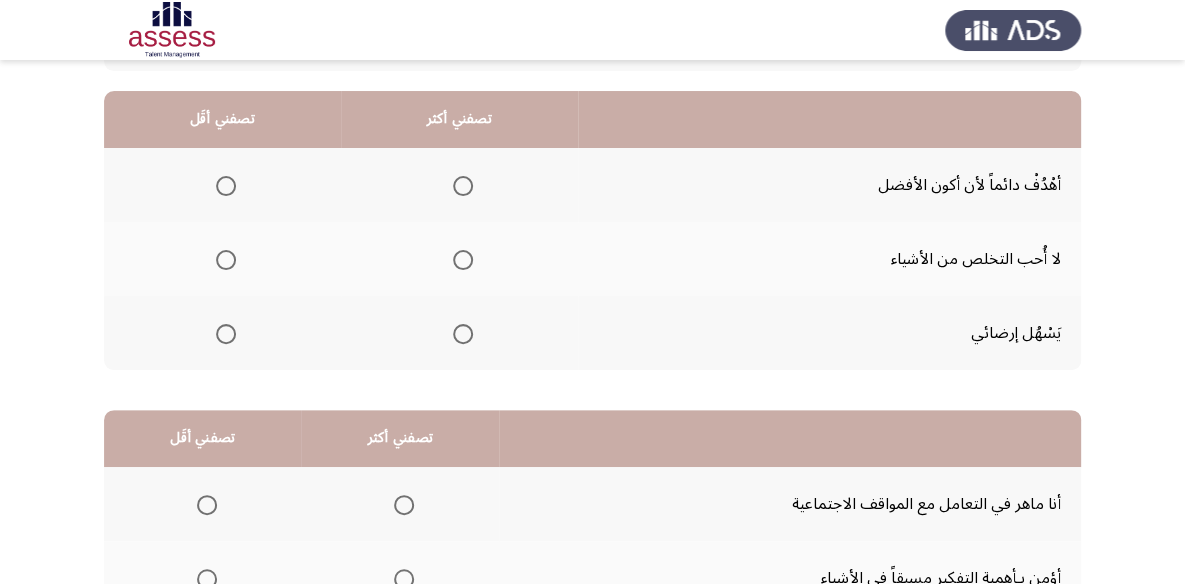 click at bounding box center [463, 186] 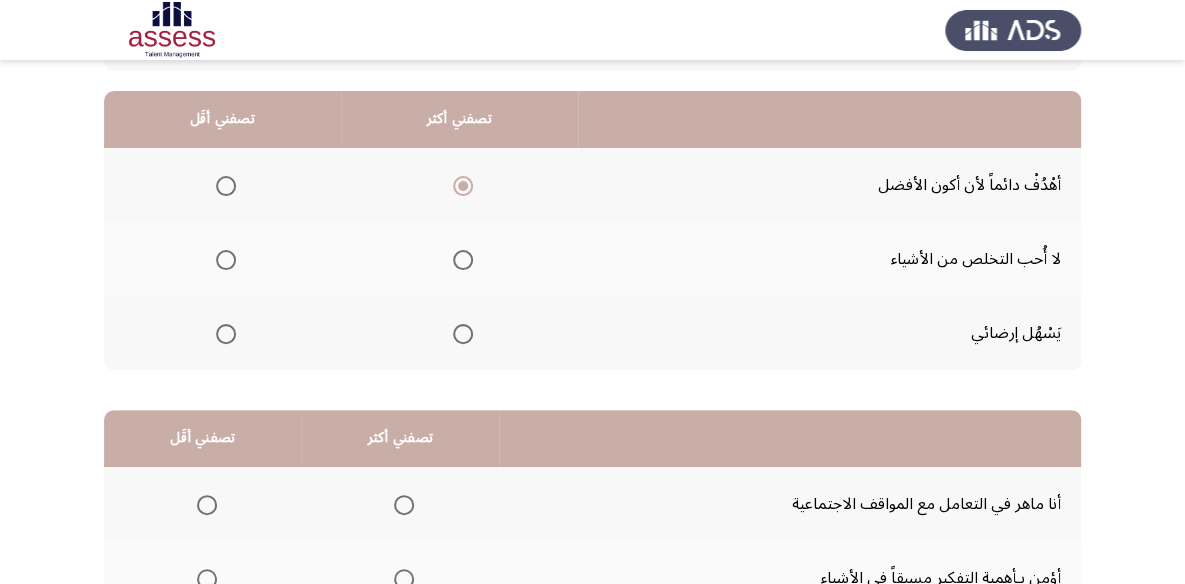 click at bounding box center [226, 334] 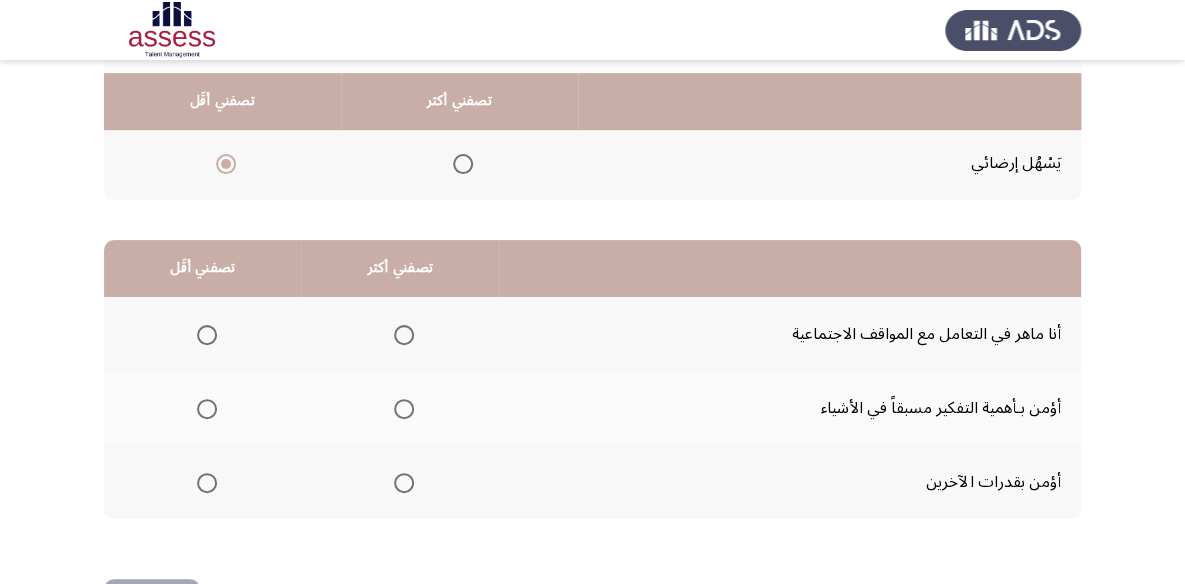scroll, scrollTop: 363, scrollLeft: 0, axis: vertical 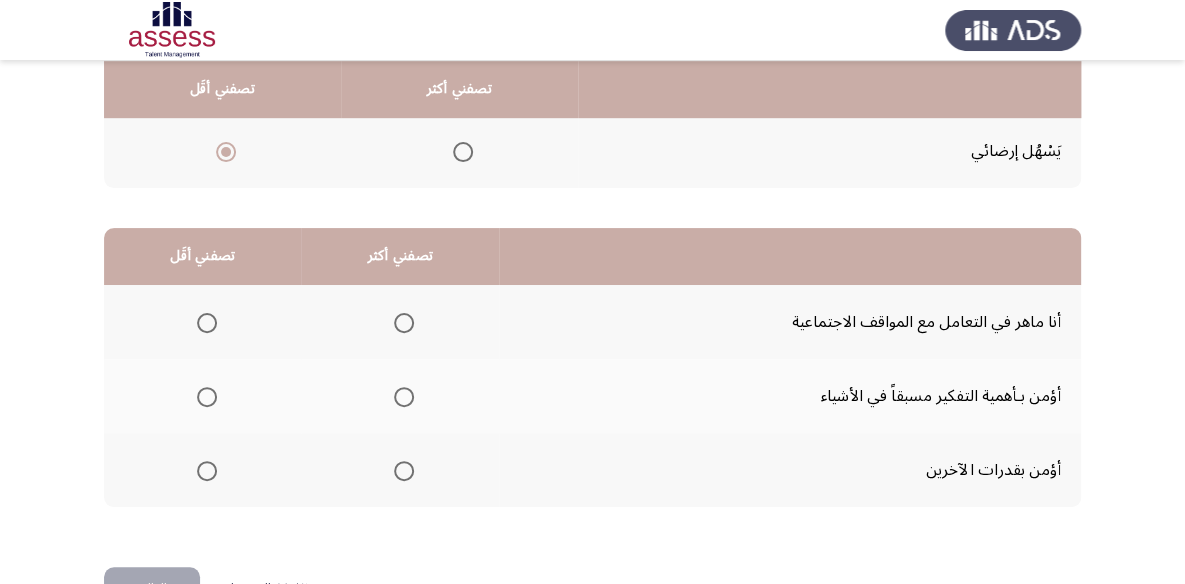 click at bounding box center [404, 323] 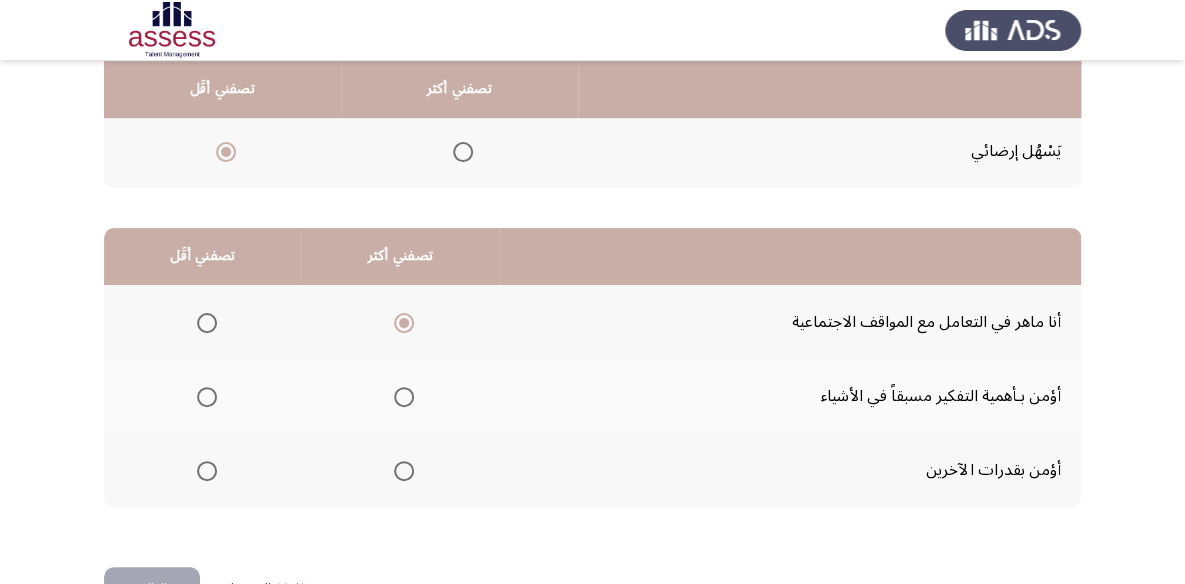 click at bounding box center [207, 397] 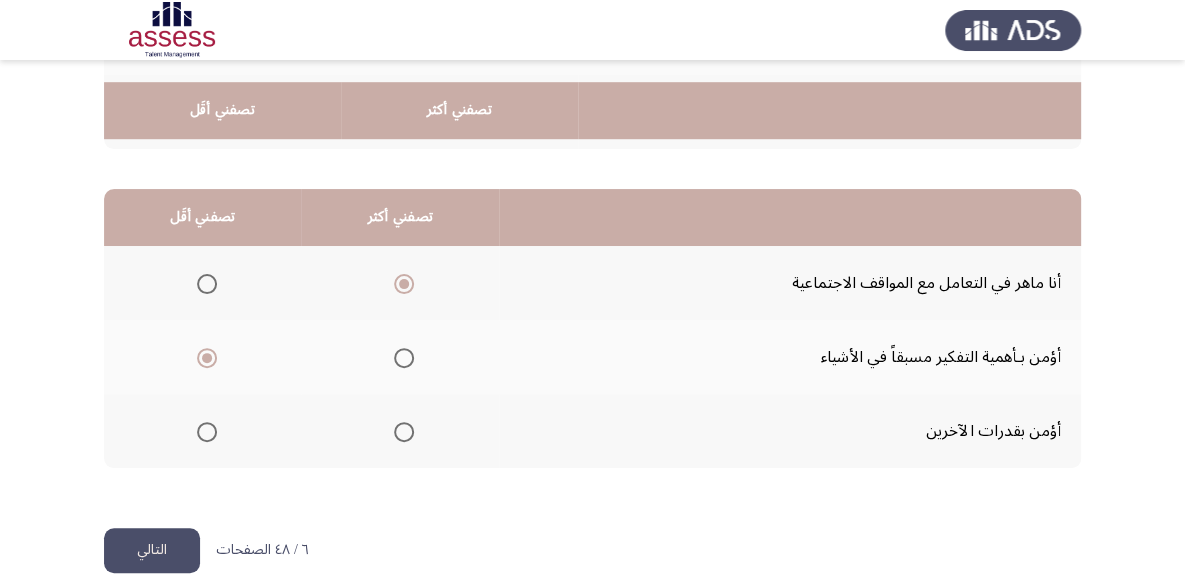 scroll, scrollTop: 423, scrollLeft: 0, axis: vertical 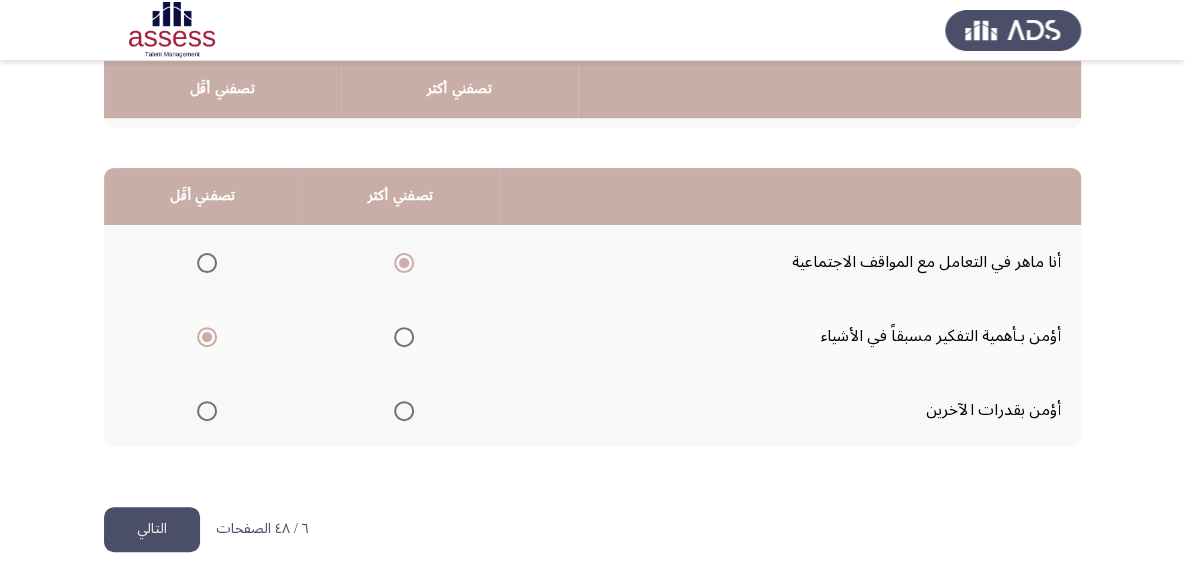 click on "التالي" 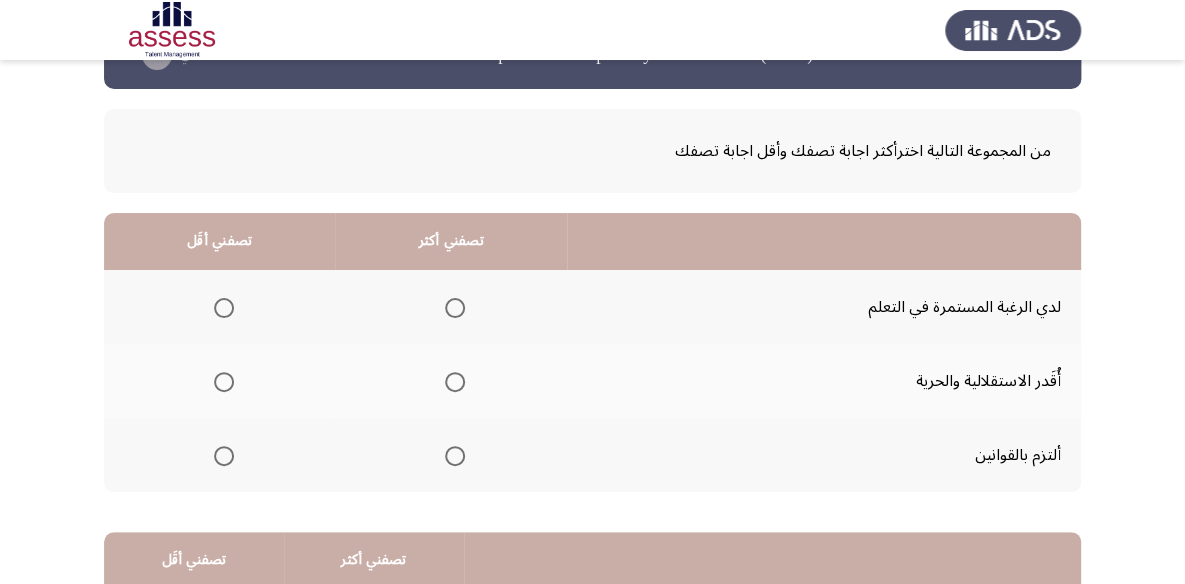 scroll, scrollTop: 90, scrollLeft: 0, axis: vertical 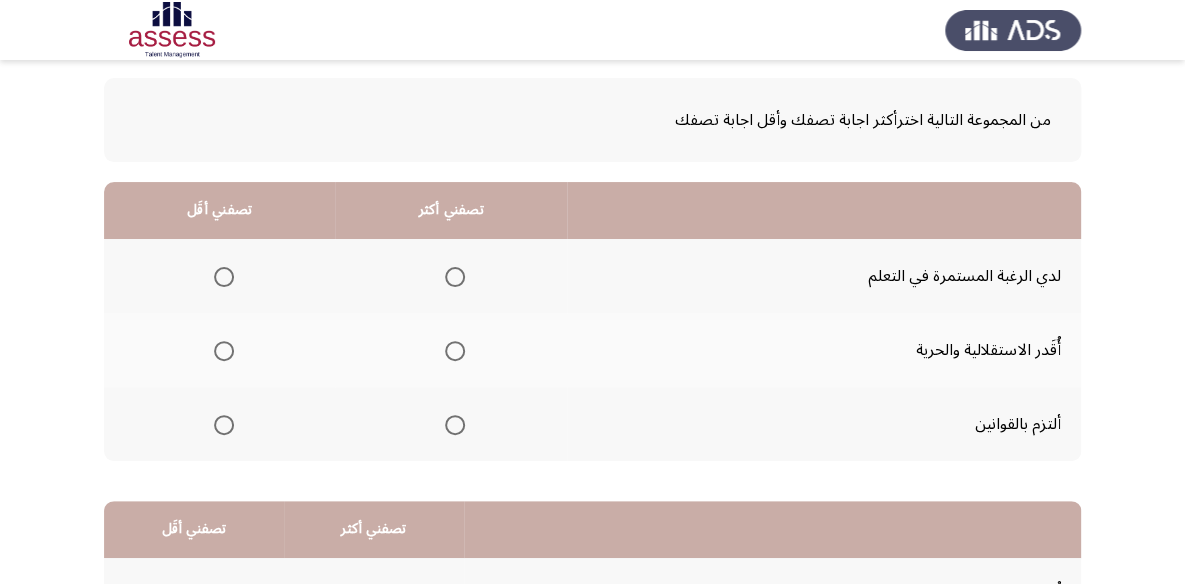 click at bounding box center (455, 425) 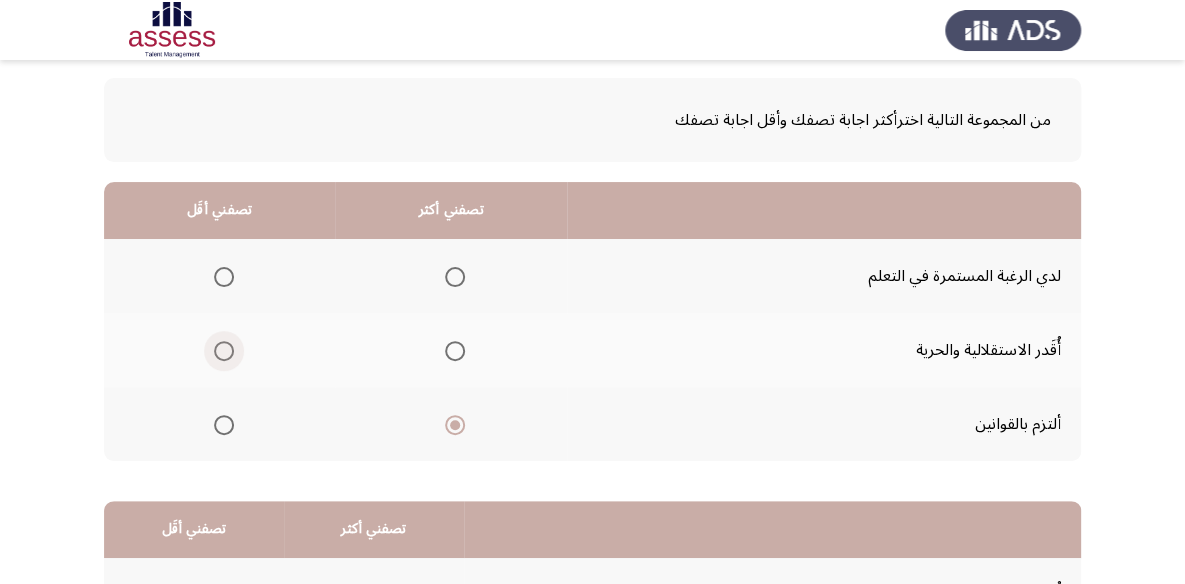 click at bounding box center [224, 351] 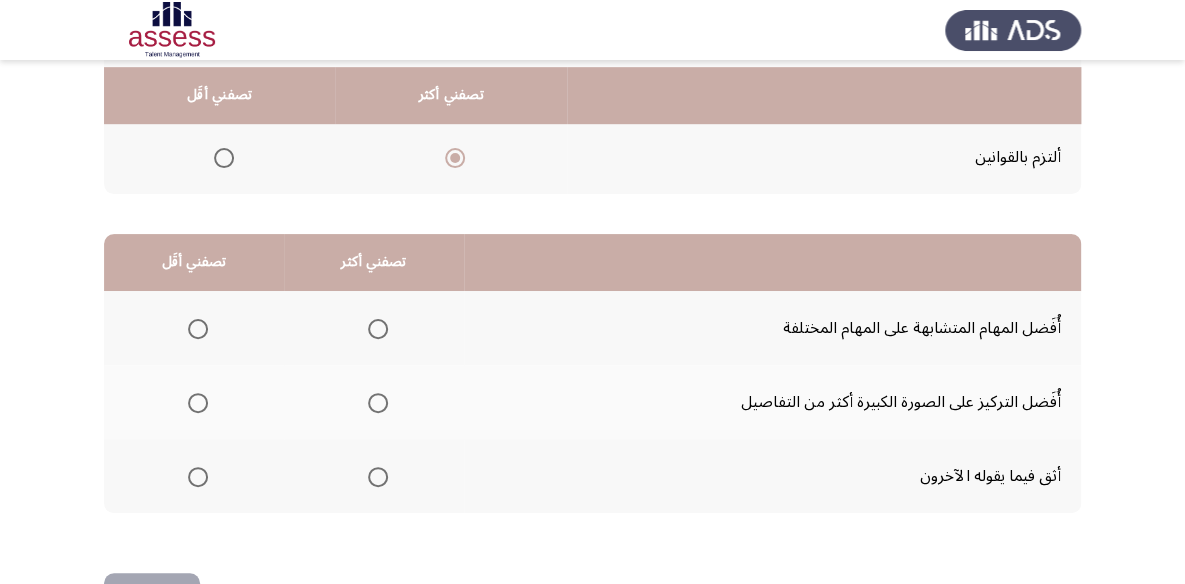 scroll, scrollTop: 363, scrollLeft: 0, axis: vertical 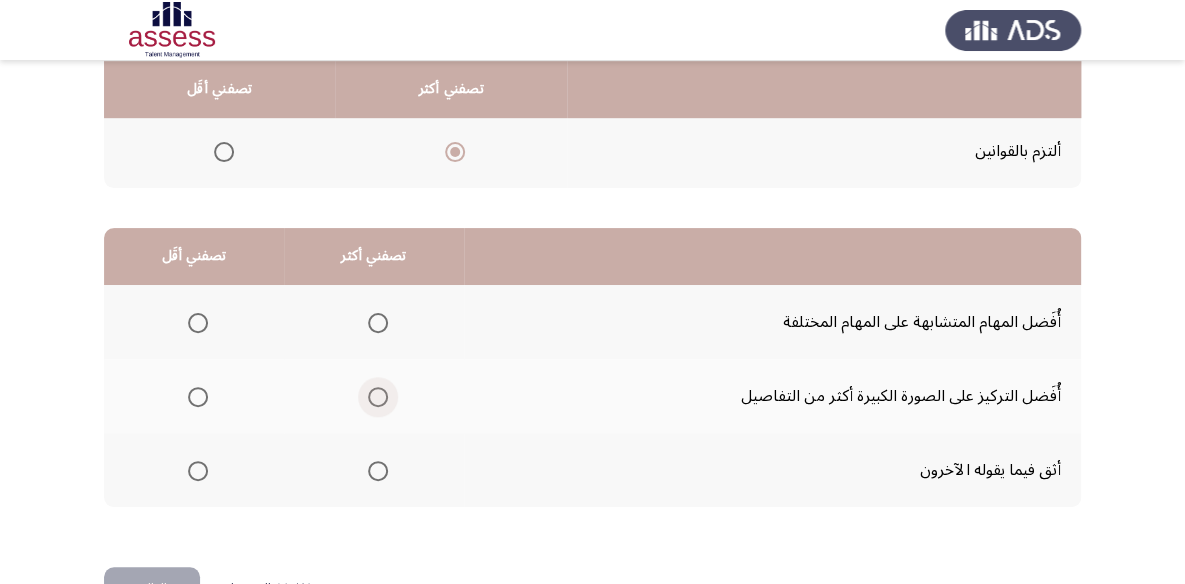 click at bounding box center (378, 397) 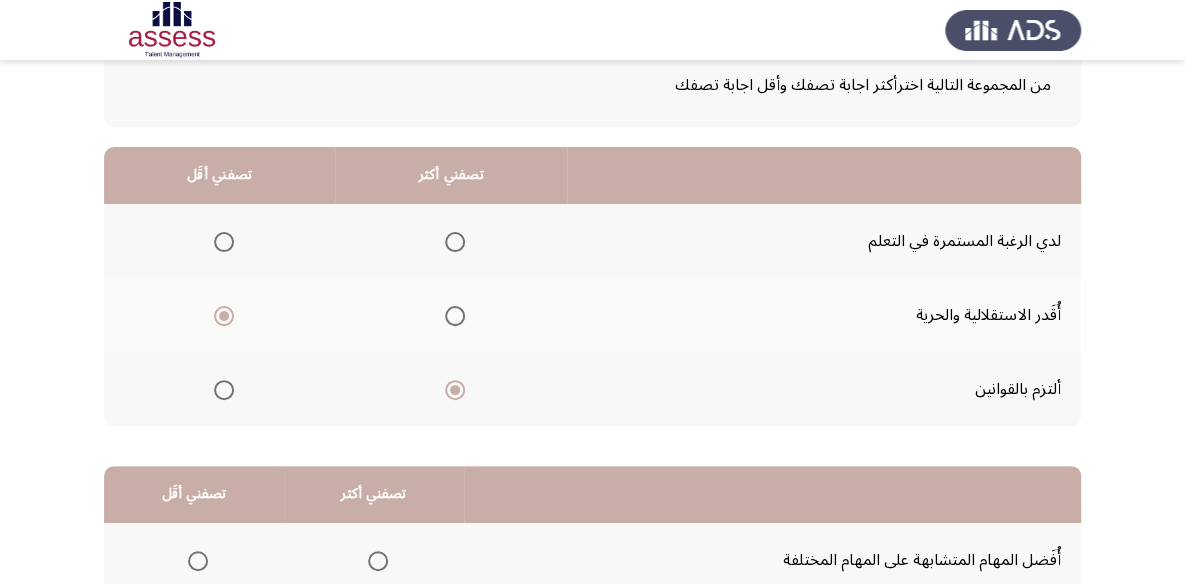 scroll, scrollTop: 90, scrollLeft: 0, axis: vertical 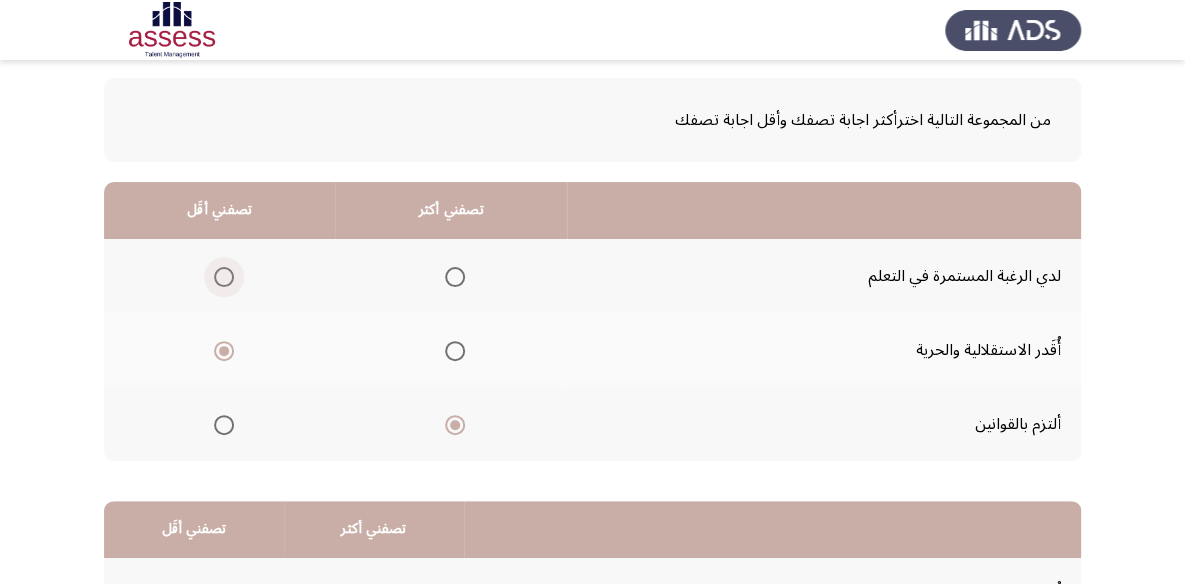 click at bounding box center [220, 277] 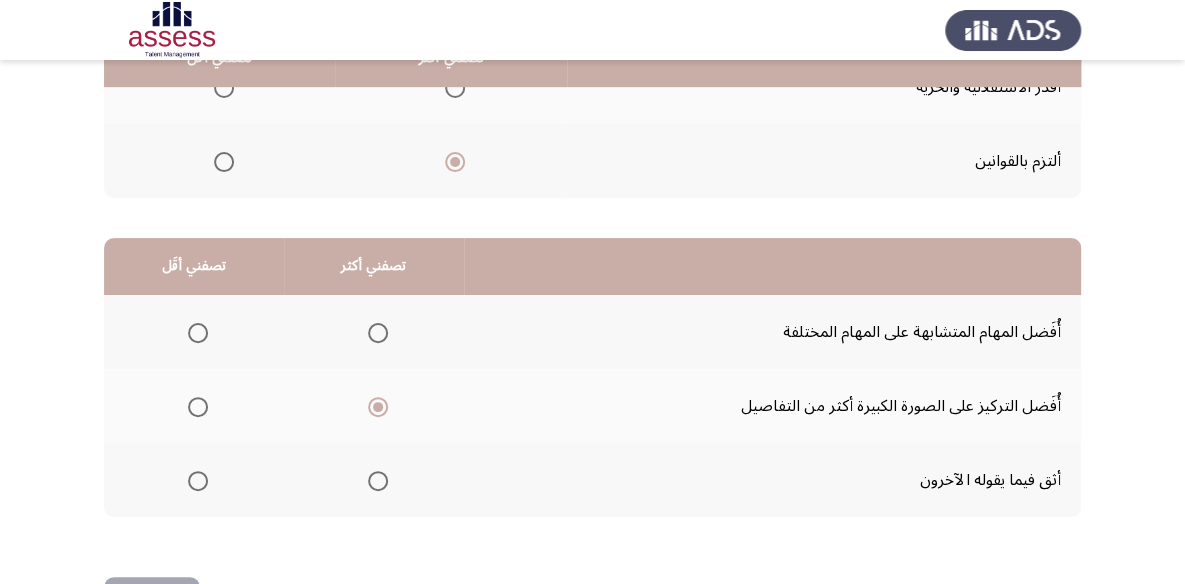 scroll, scrollTop: 363, scrollLeft: 0, axis: vertical 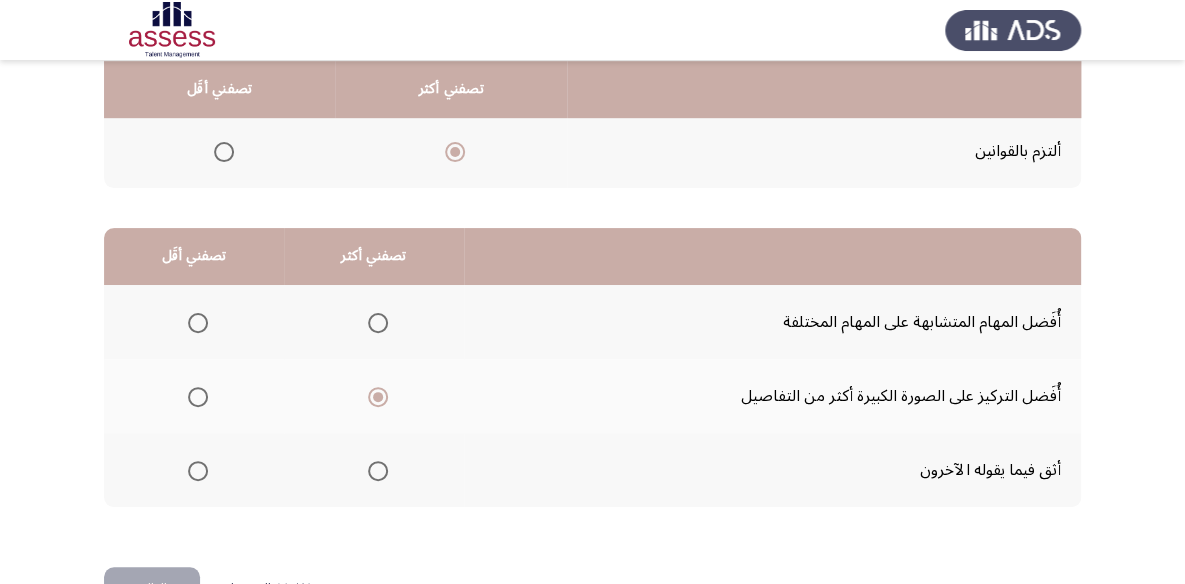 click at bounding box center (198, 323) 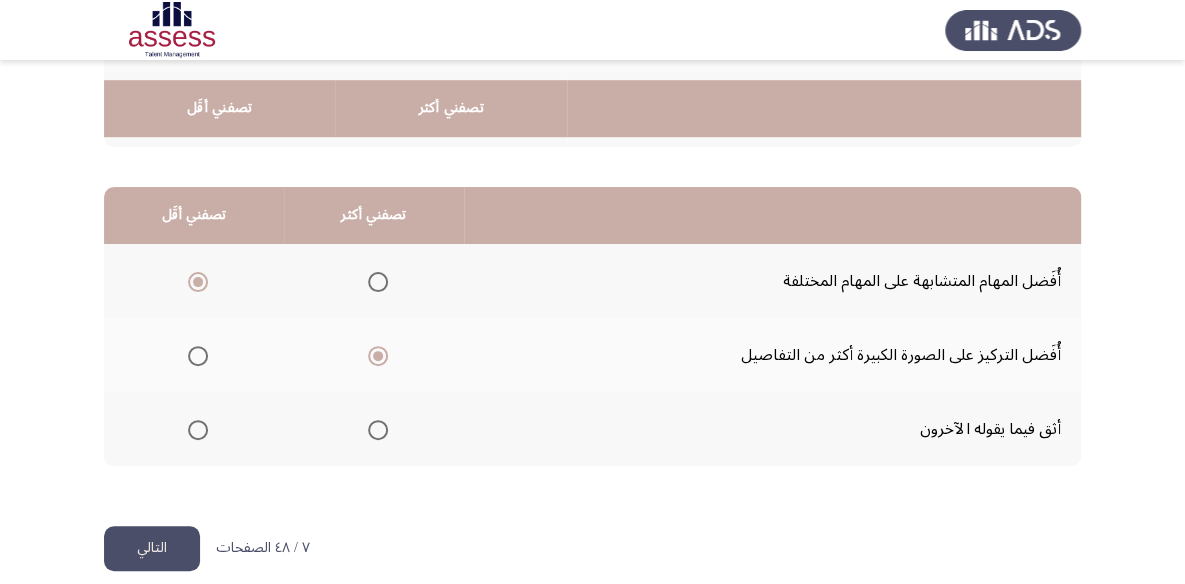 scroll, scrollTop: 423, scrollLeft: 0, axis: vertical 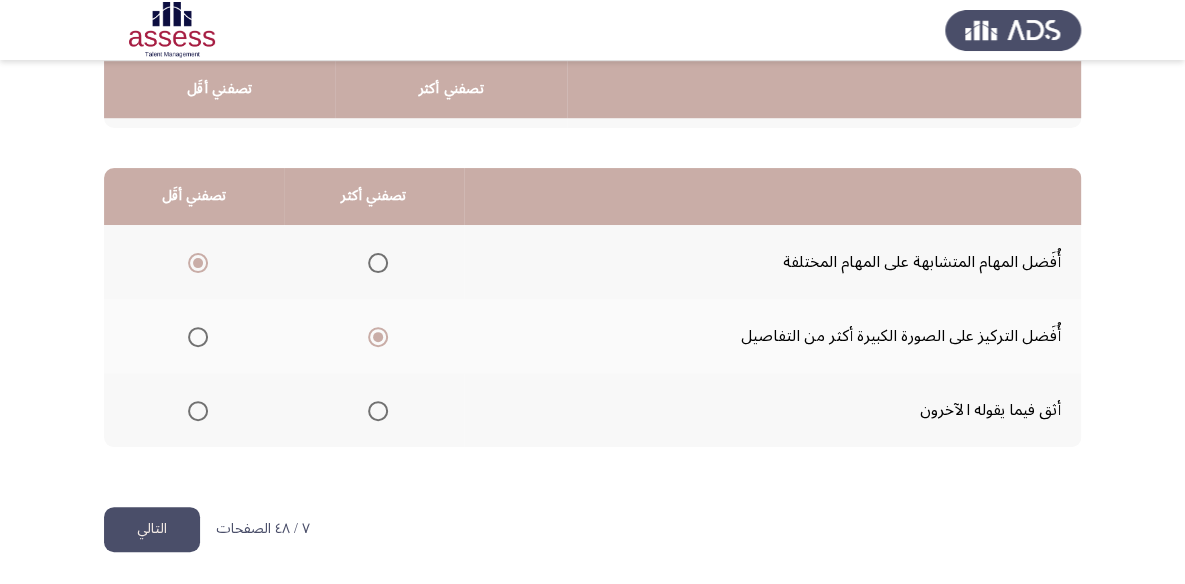 click on "التالي" 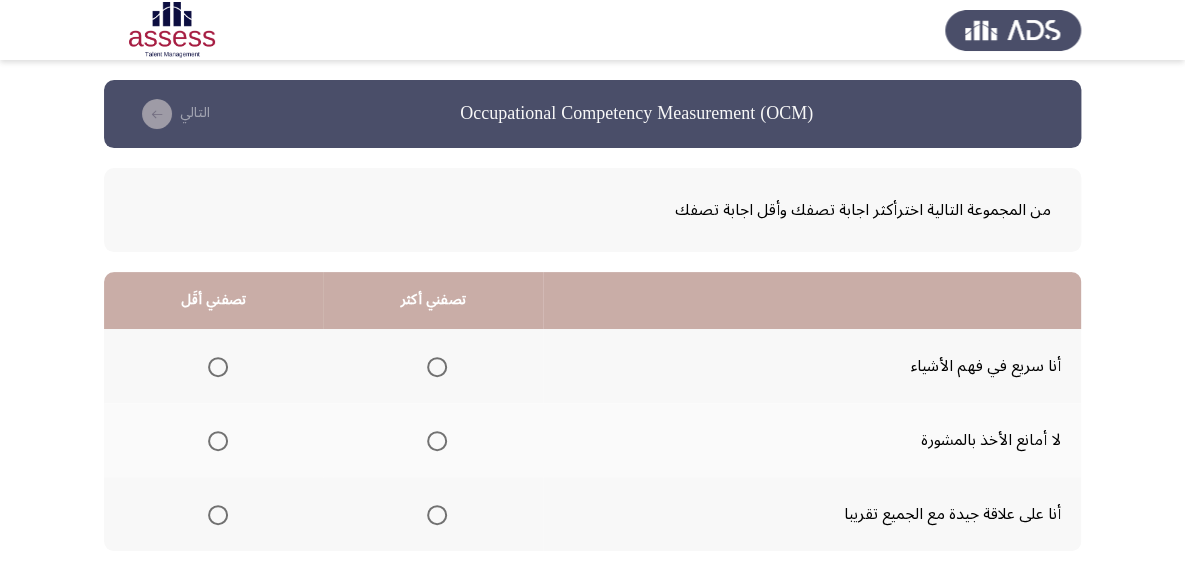 scroll, scrollTop: 90, scrollLeft: 0, axis: vertical 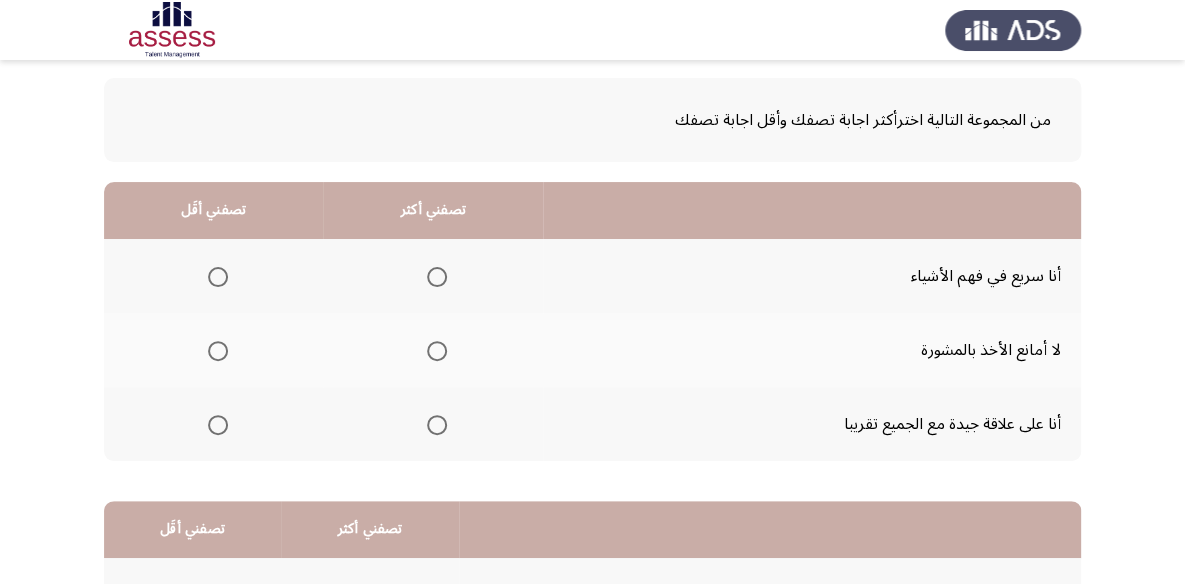 click at bounding box center (437, 277) 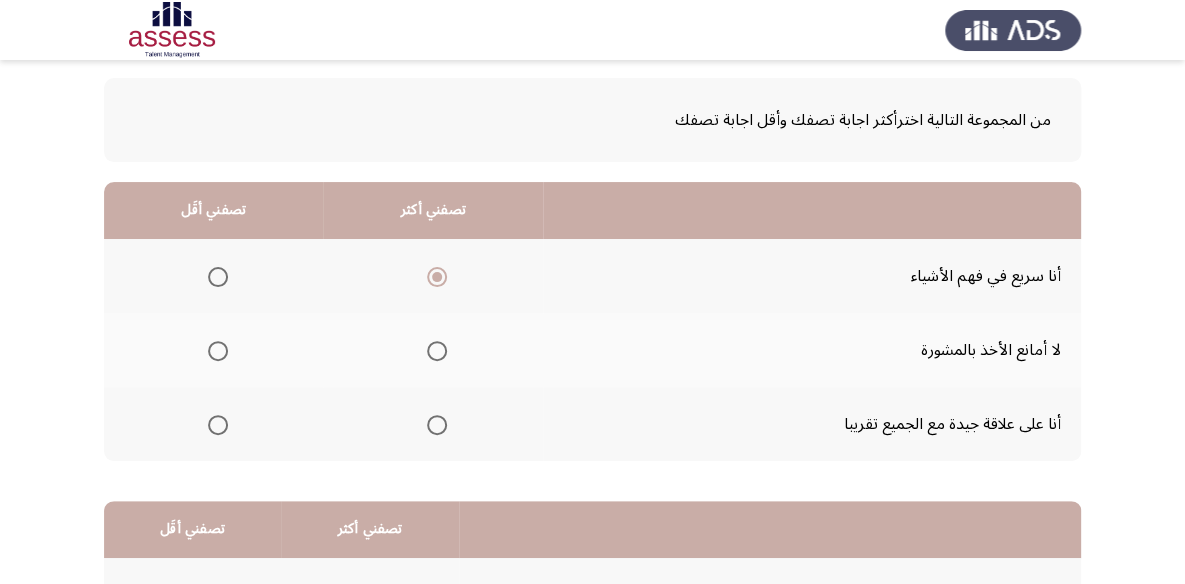 click 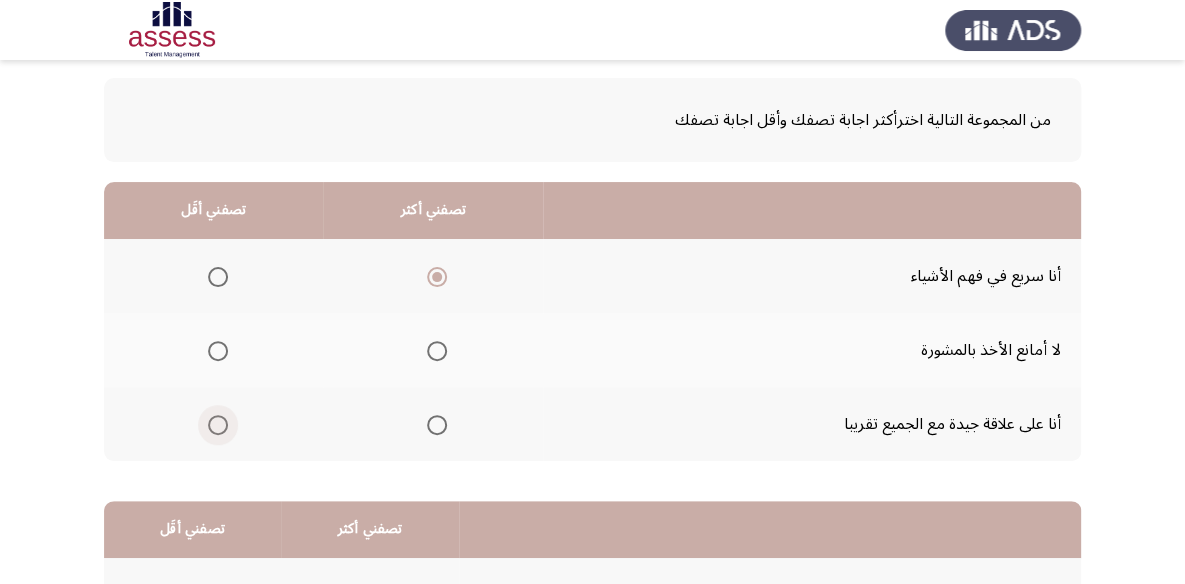 click at bounding box center (218, 425) 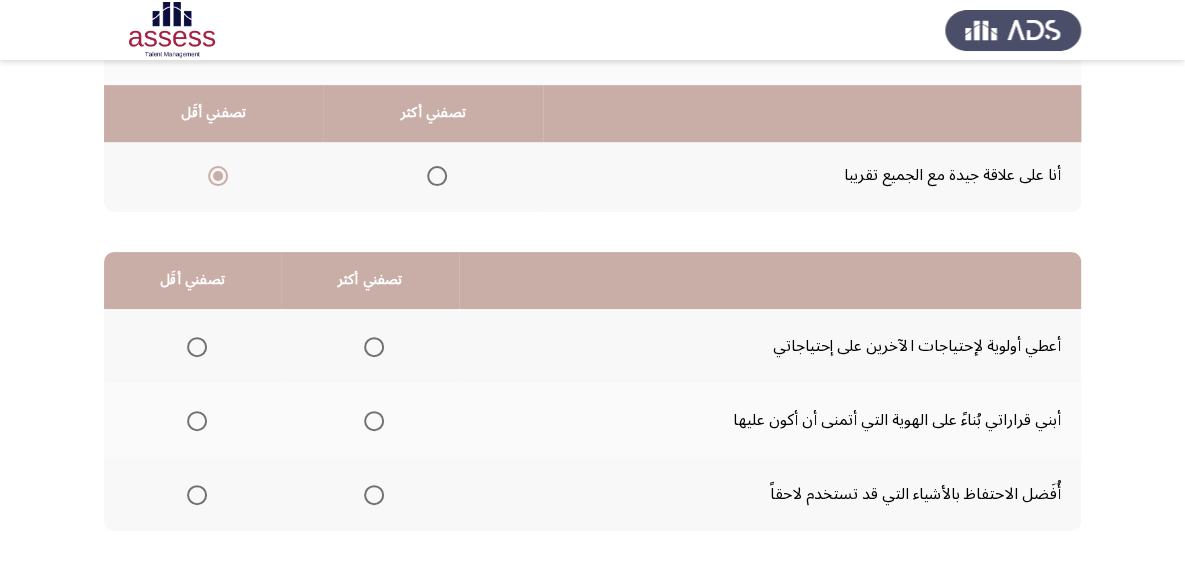 scroll, scrollTop: 363, scrollLeft: 0, axis: vertical 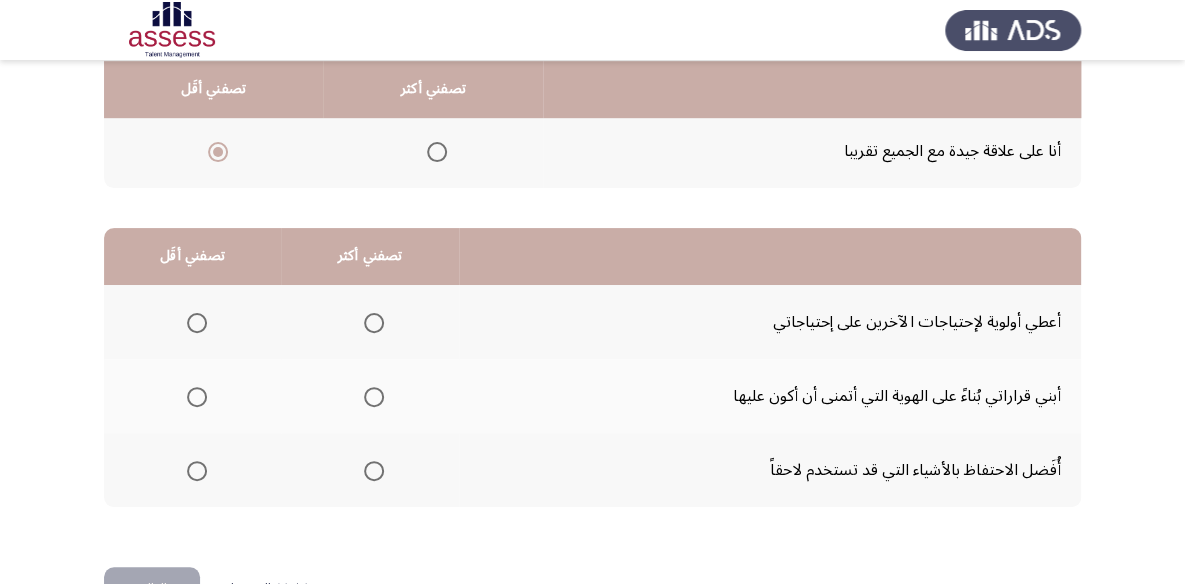click at bounding box center (374, 397) 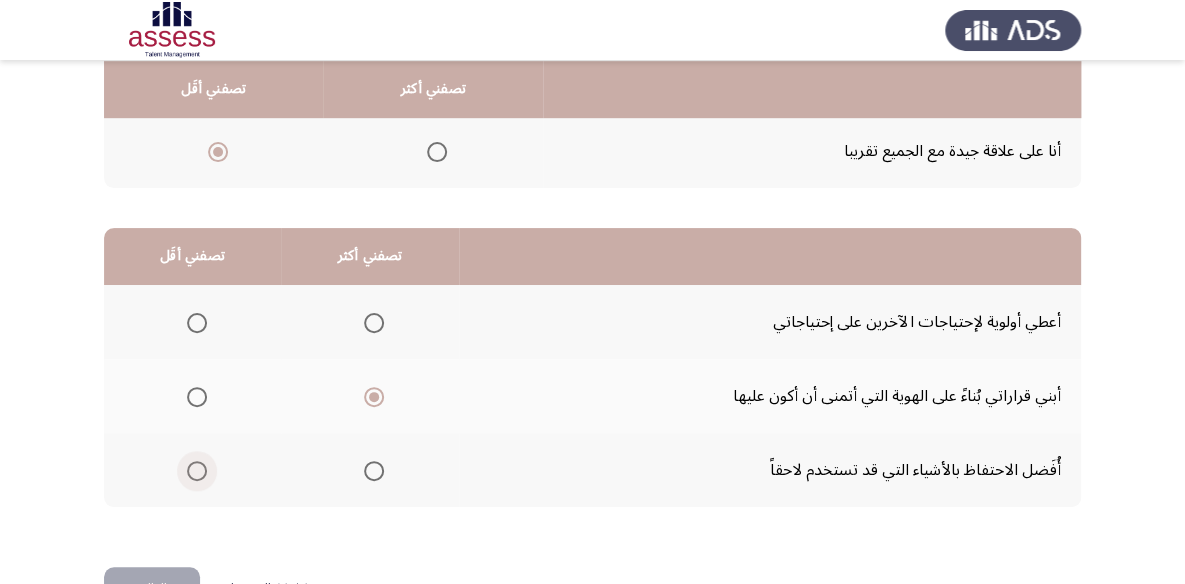 click at bounding box center [197, 471] 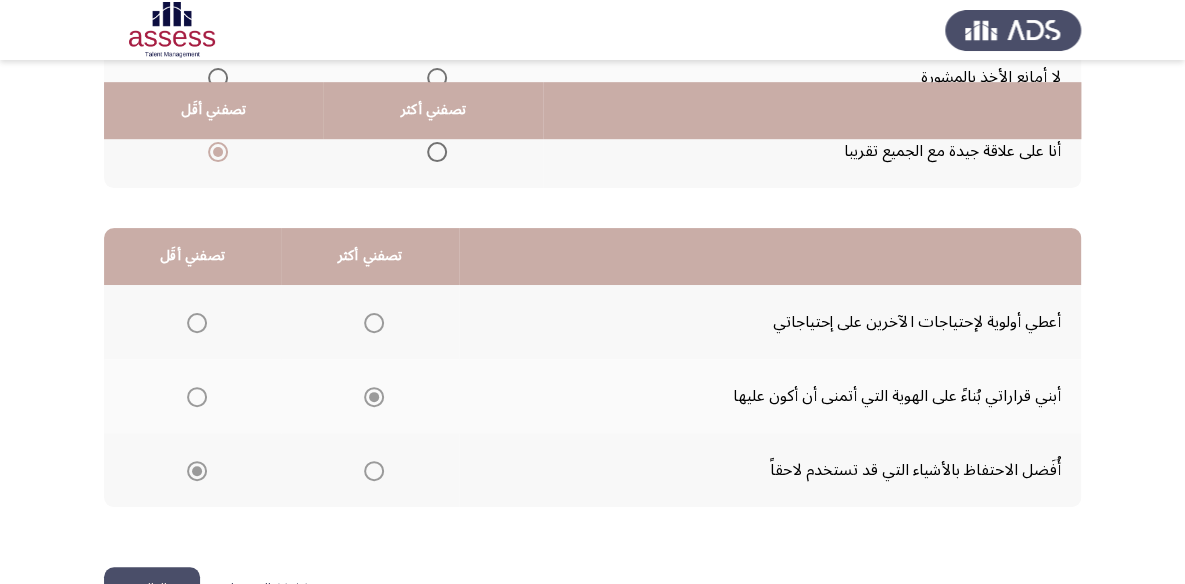 scroll, scrollTop: 423, scrollLeft: 0, axis: vertical 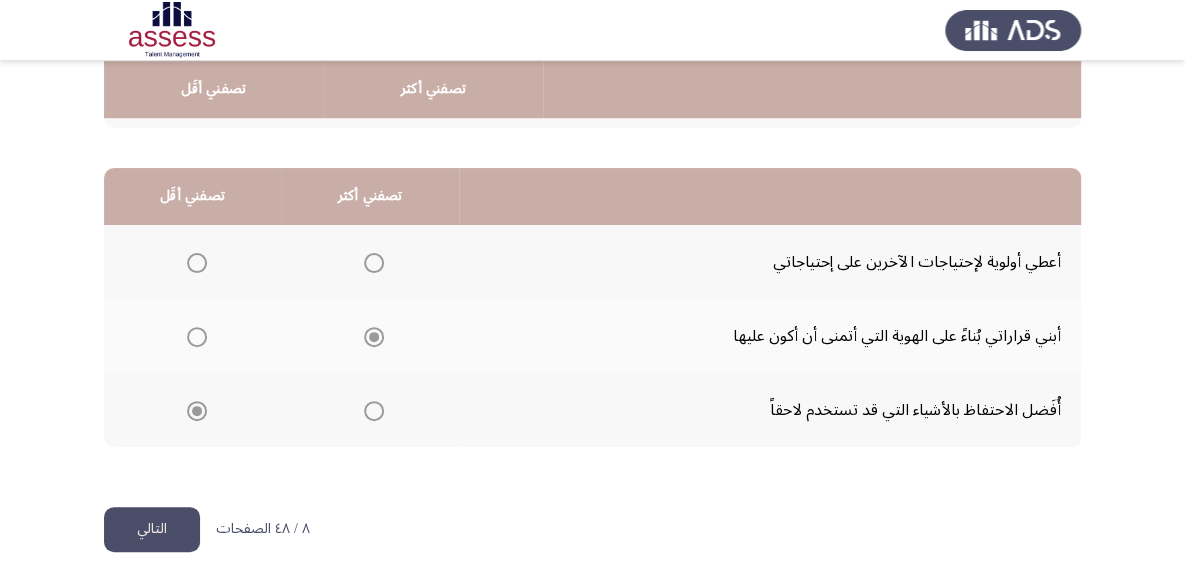click on "التالي" 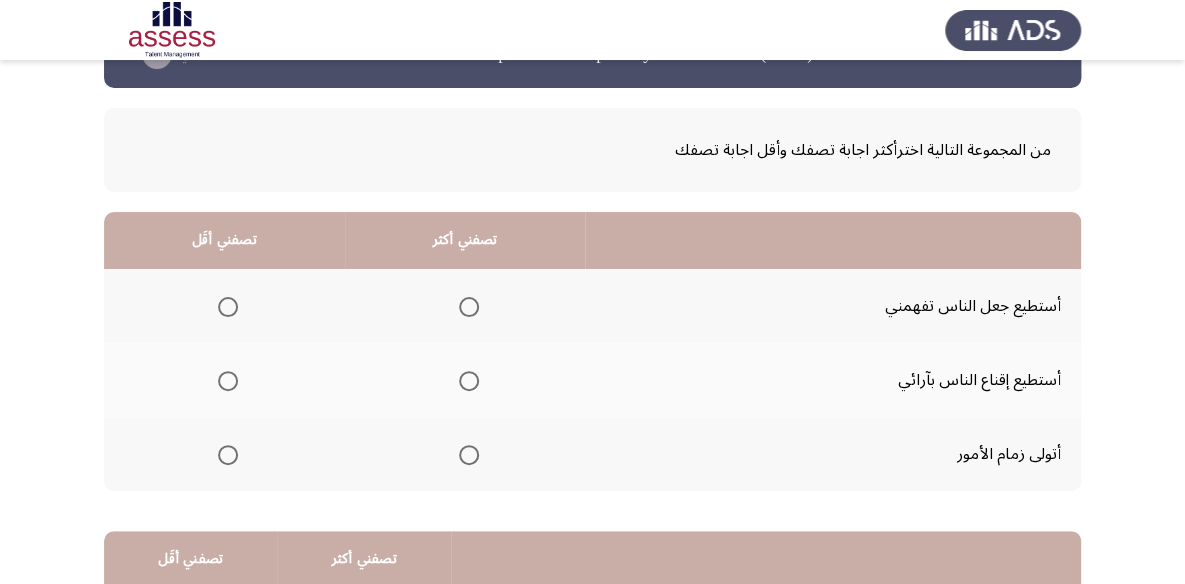 scroll, scrollTop: 90, scrollLeft: 0, axis: vertical 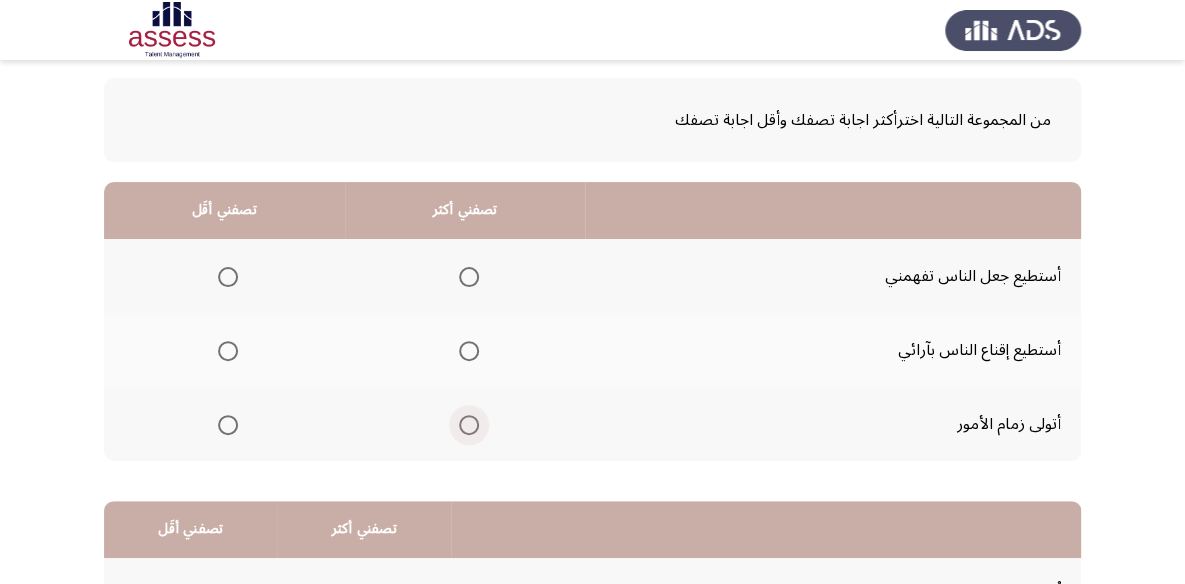 click at bounding box center [469, 425] 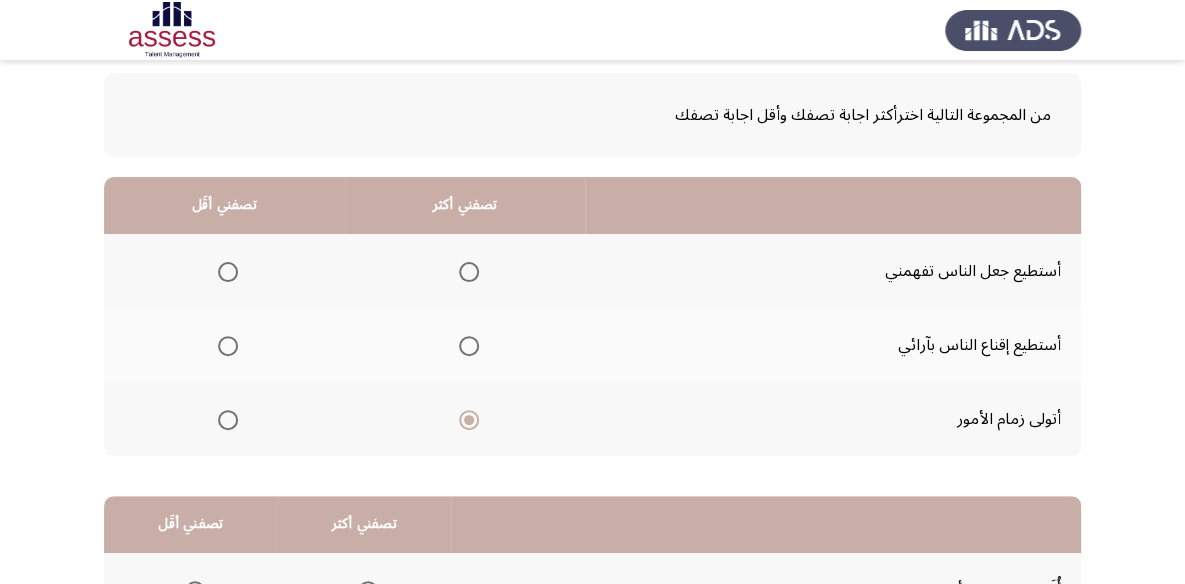scroll, scrollTop: 90, scrollLeft: 0, axis: vertical 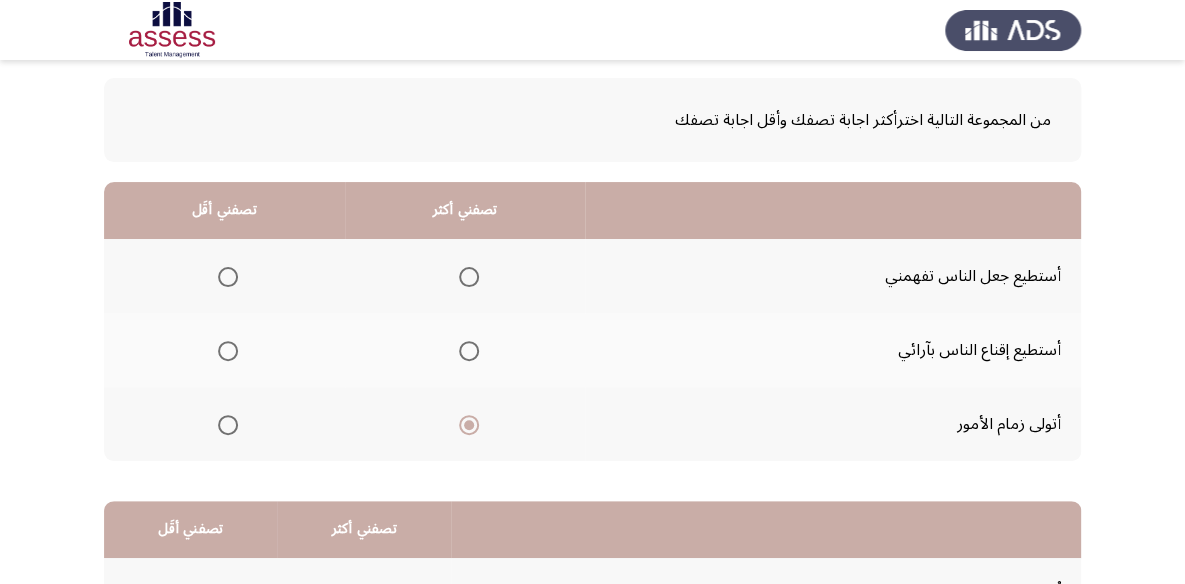 click at bounding box center [228, 277] 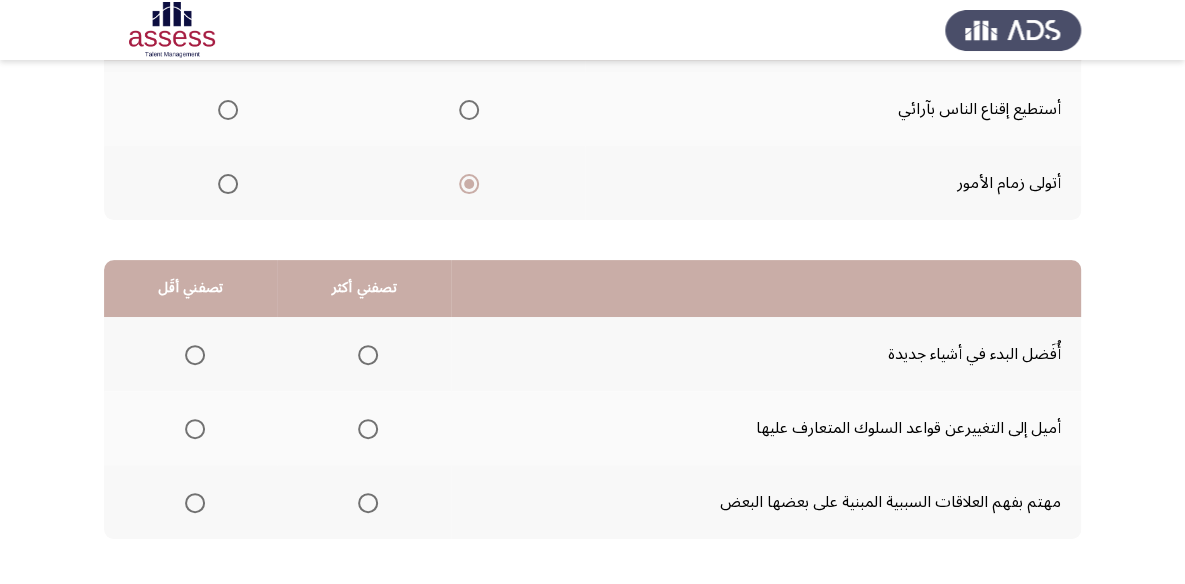 scroll, scrollTop: 363, scrollLeft: 0, axis: vertical 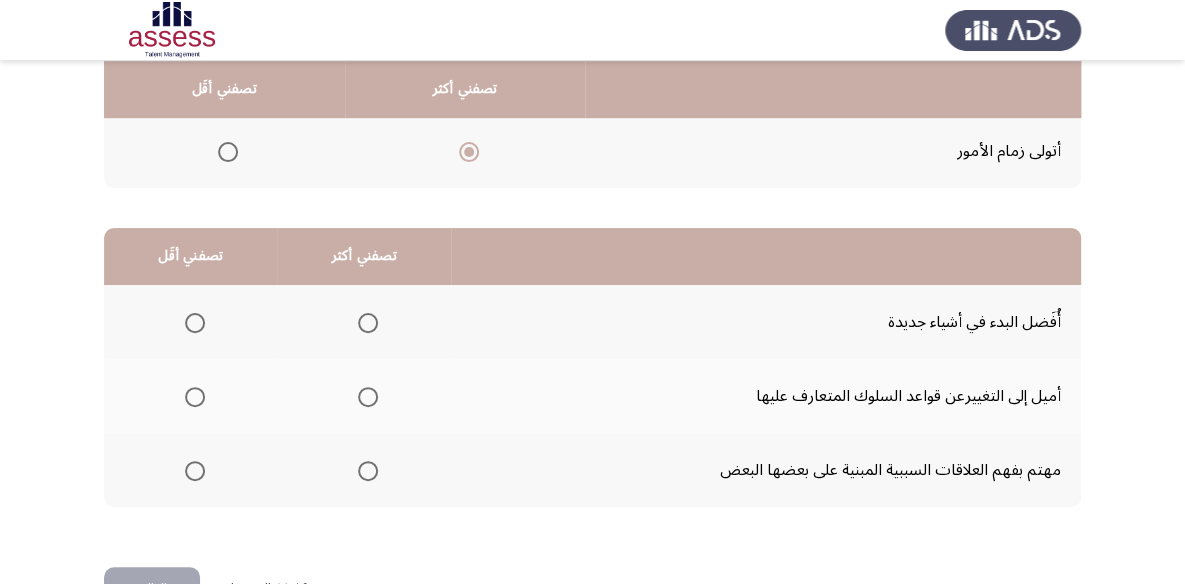 click at bounding box center (368, 323) 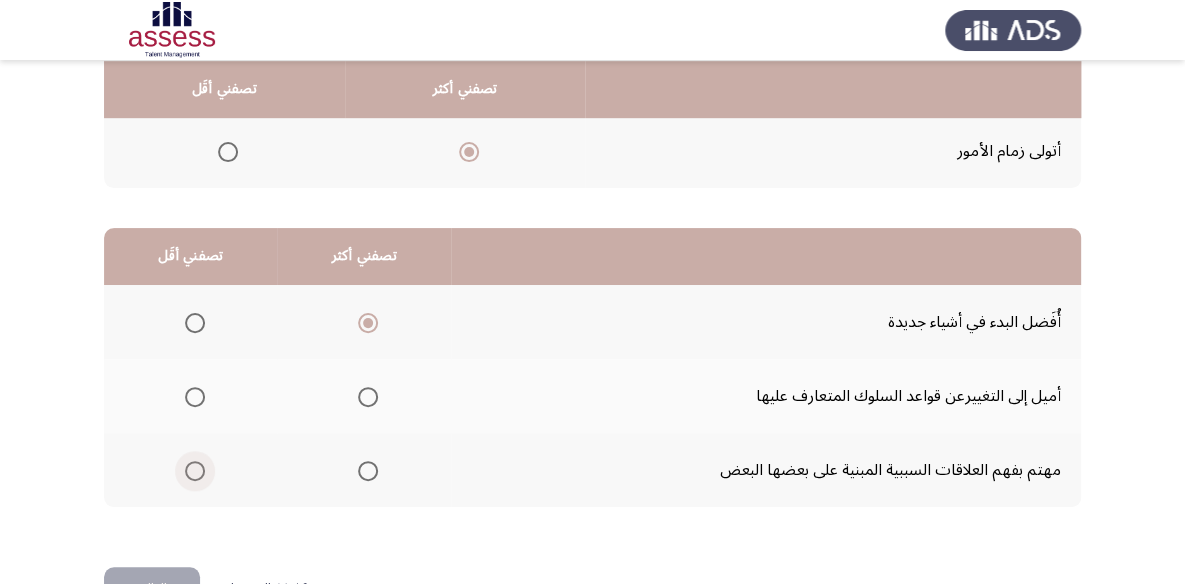 click at bounding box center (195, 471) 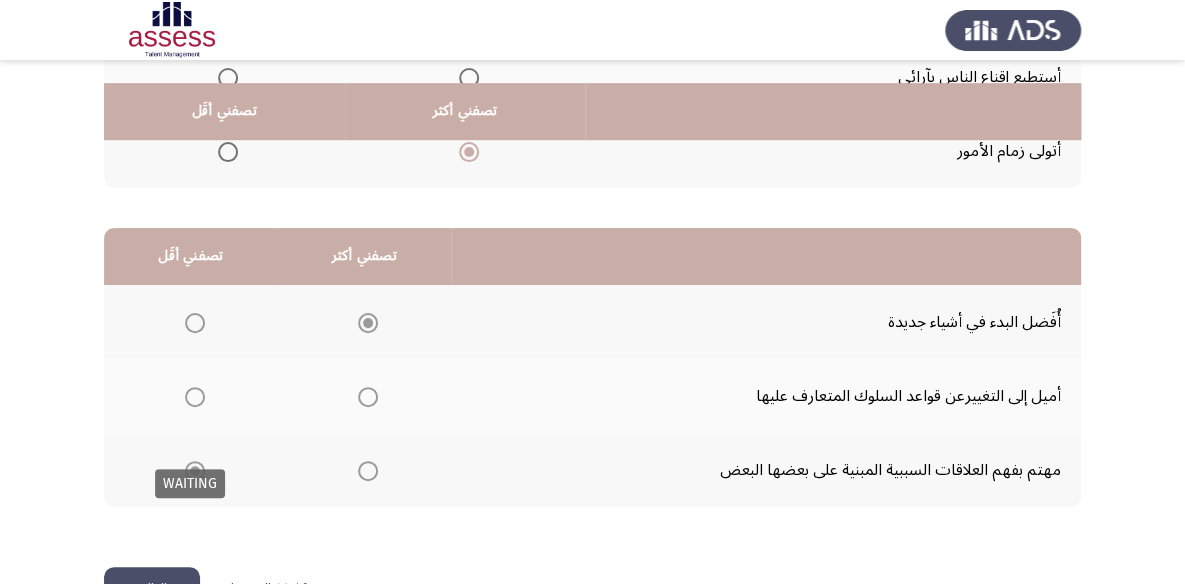 scroll, scrollTop: 423, scrollLeft: 0, axis: vertical 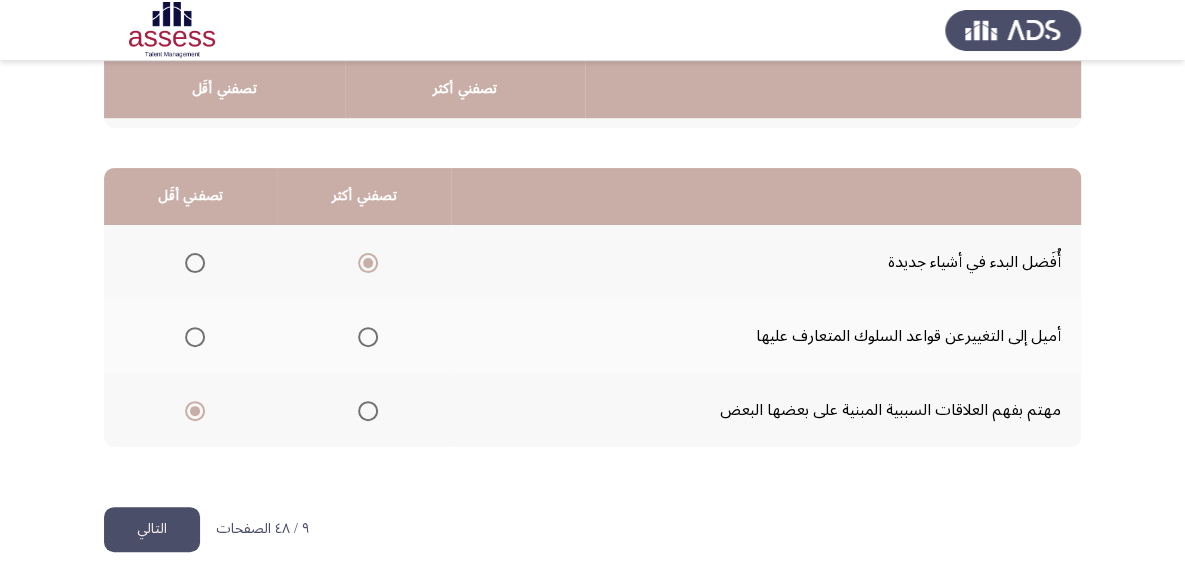 click on "التالي" 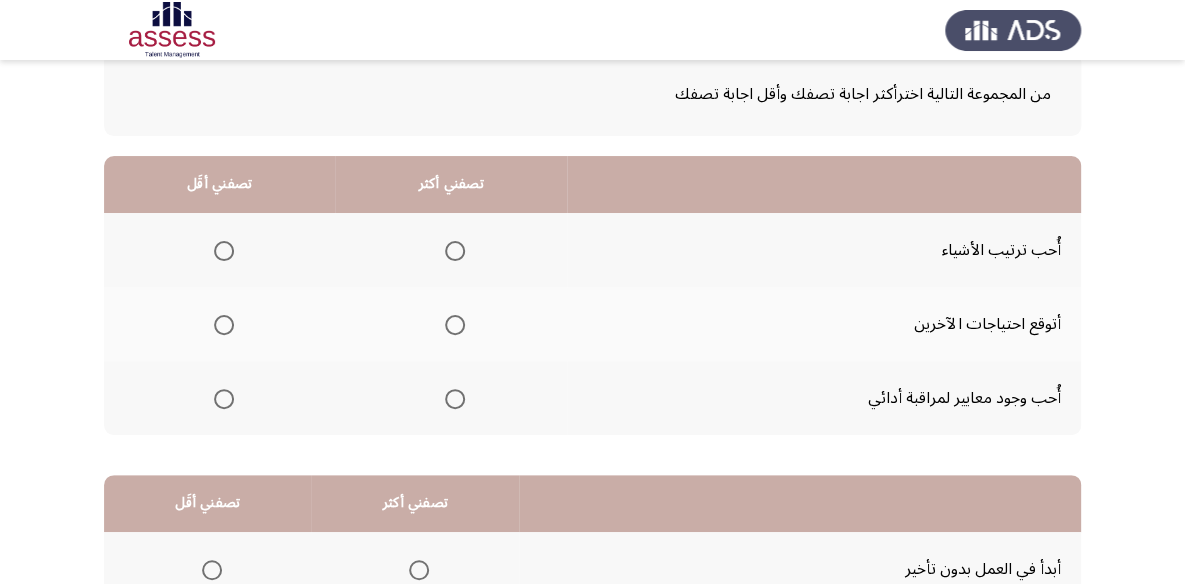scroll, scrollTop: 0, scrollLeft: 0, axis: both 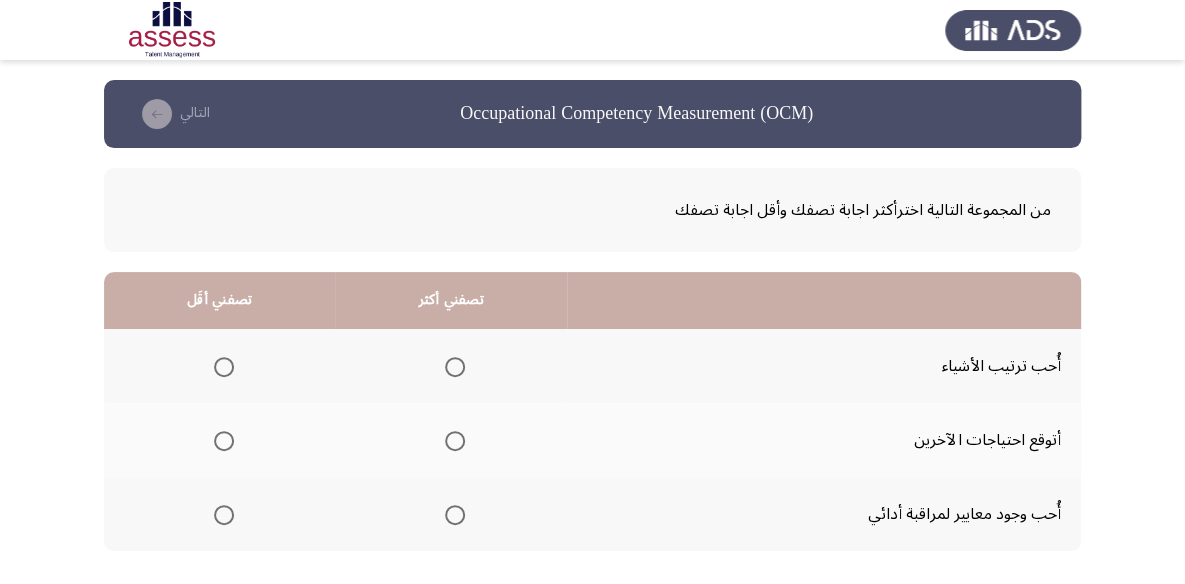 click 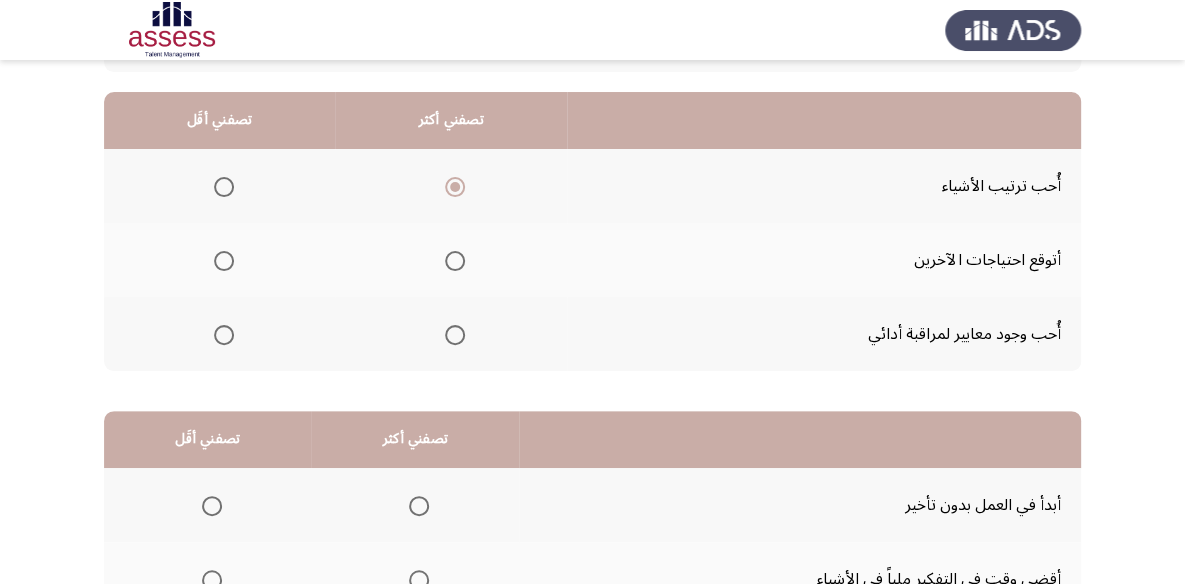 scroll, scrollTop: 181, scrollLeft: 0, axis: vertical 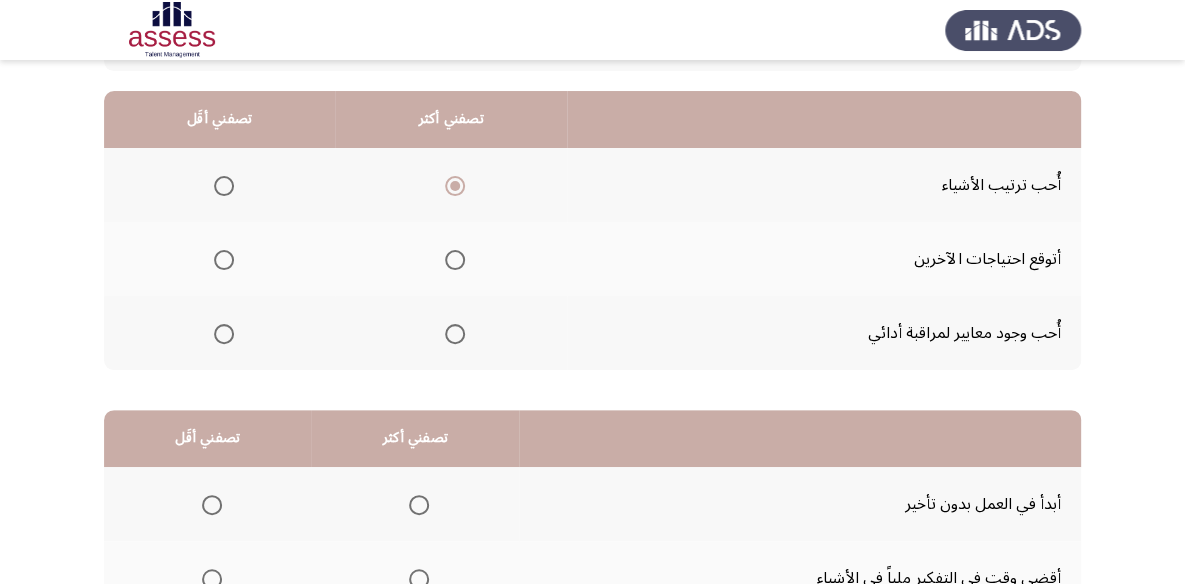 click at bounding box center (224, 260) 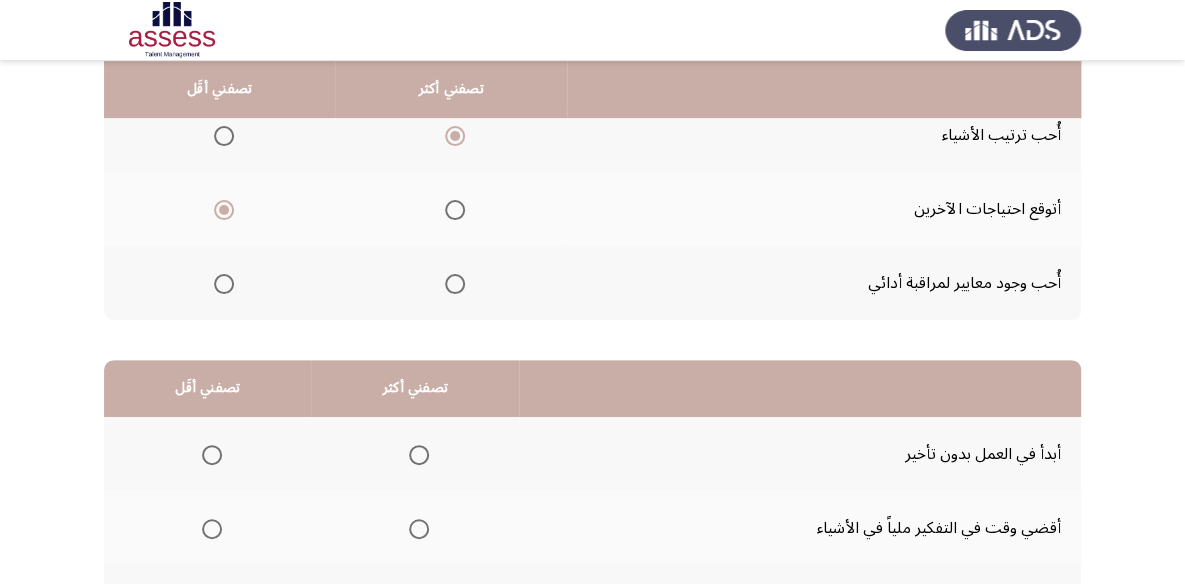 scroll, scrollTop: 272, scrollLeft: 0, axis: vertical 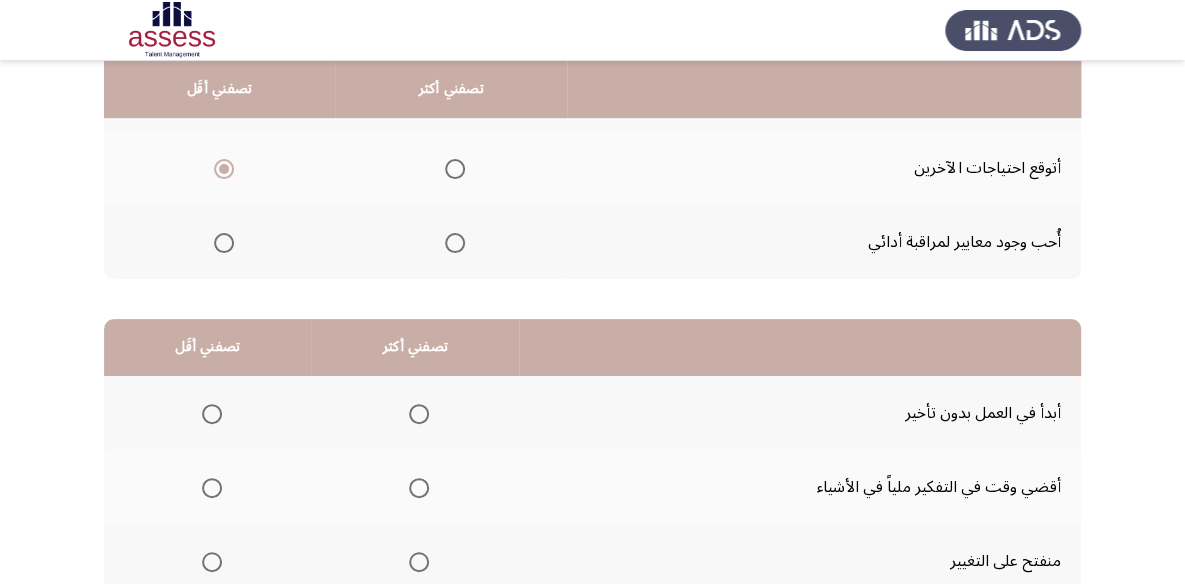 click at bounding box center [419, 414] 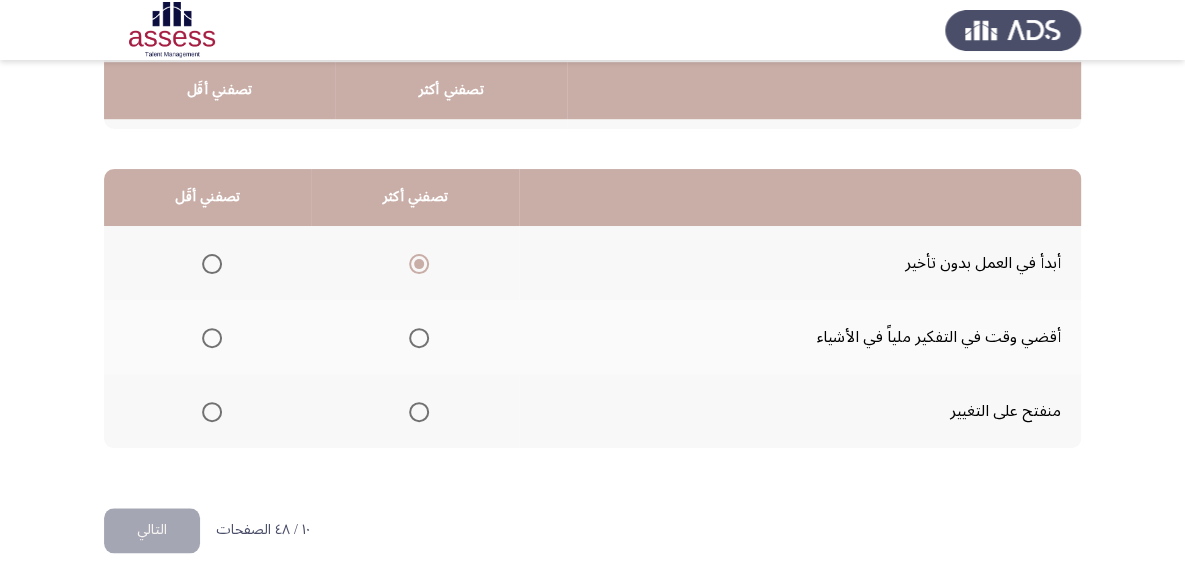 scroll, scrollTop: 423, scrollLeft: 0, axis: vertical 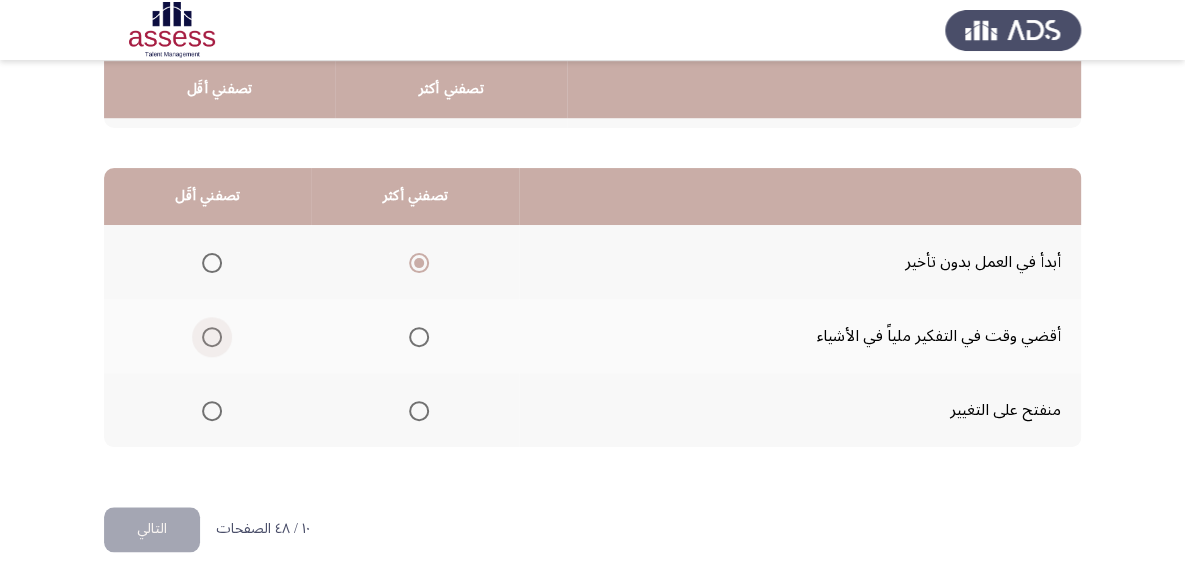 click at bounding box center (212, 337) 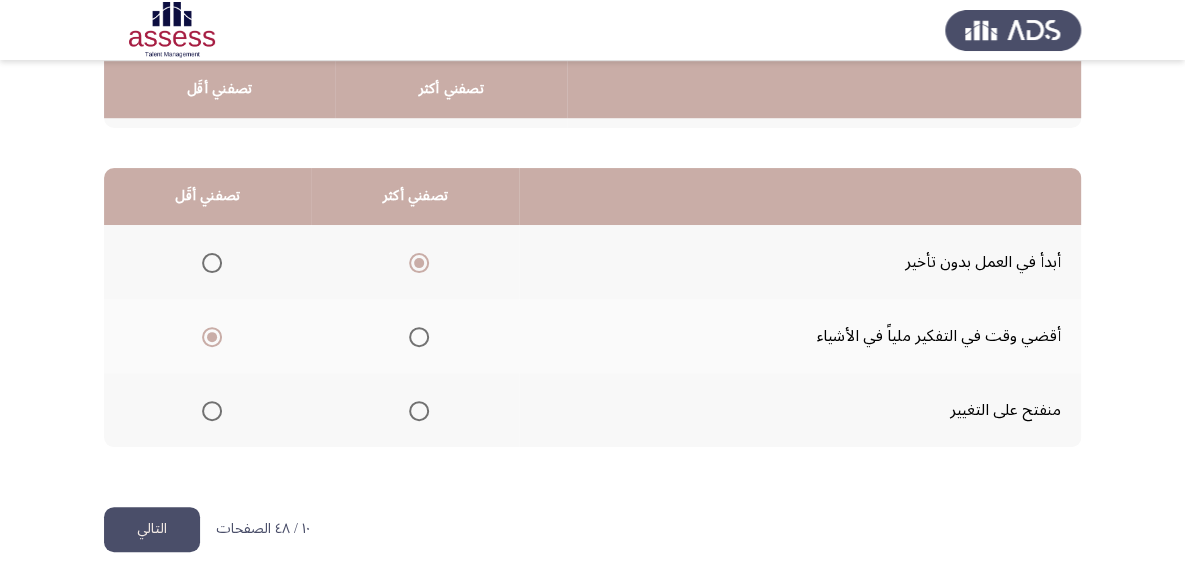 click on "التالي" 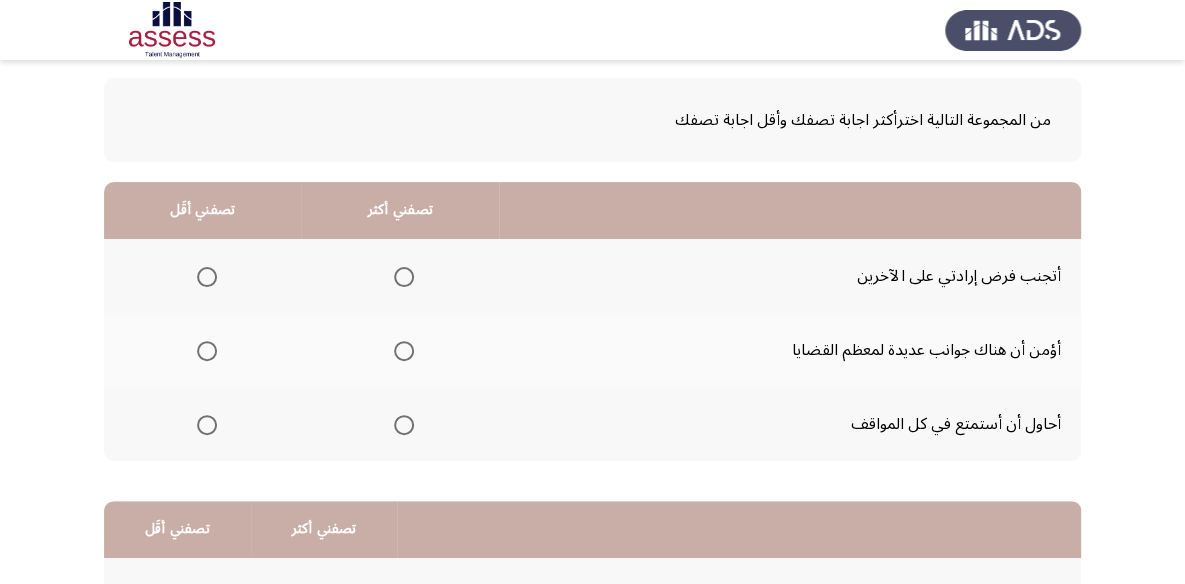 scroll, scrollTop: 90, scrollLeft: 0, axis: vertical 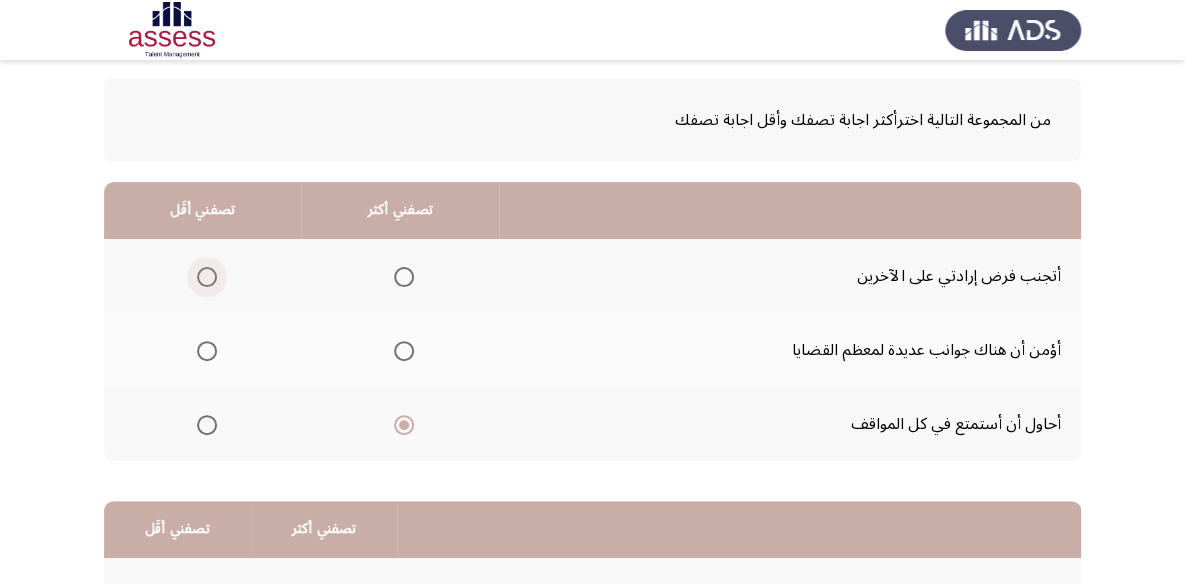 click at bounding box center [207, 277] 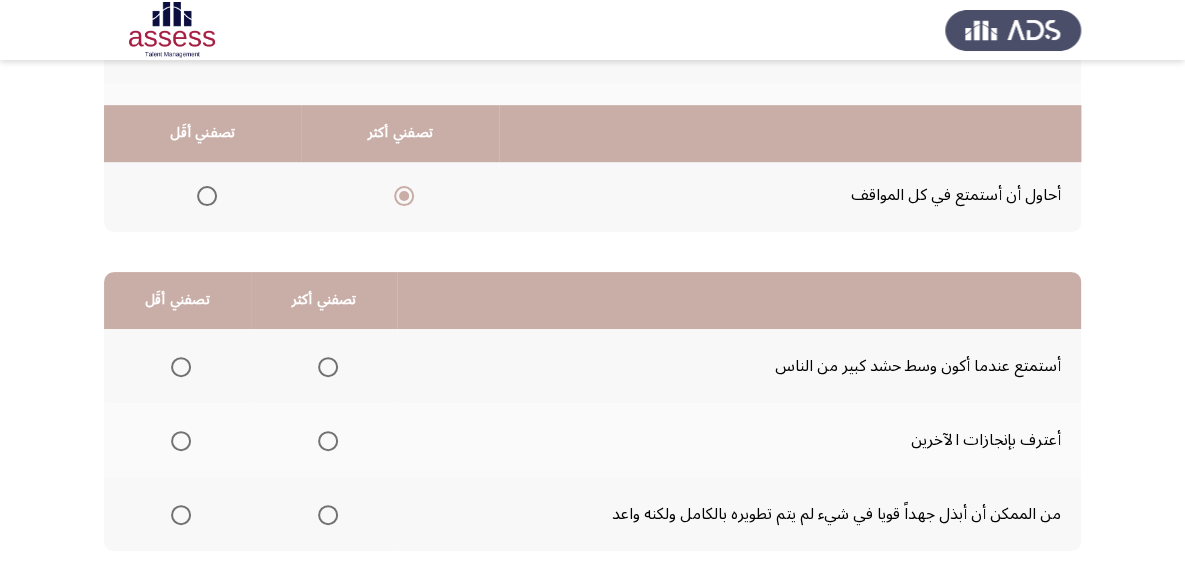 scroll, scrollTop: 363, scrollLeft: 0, axis: vertical 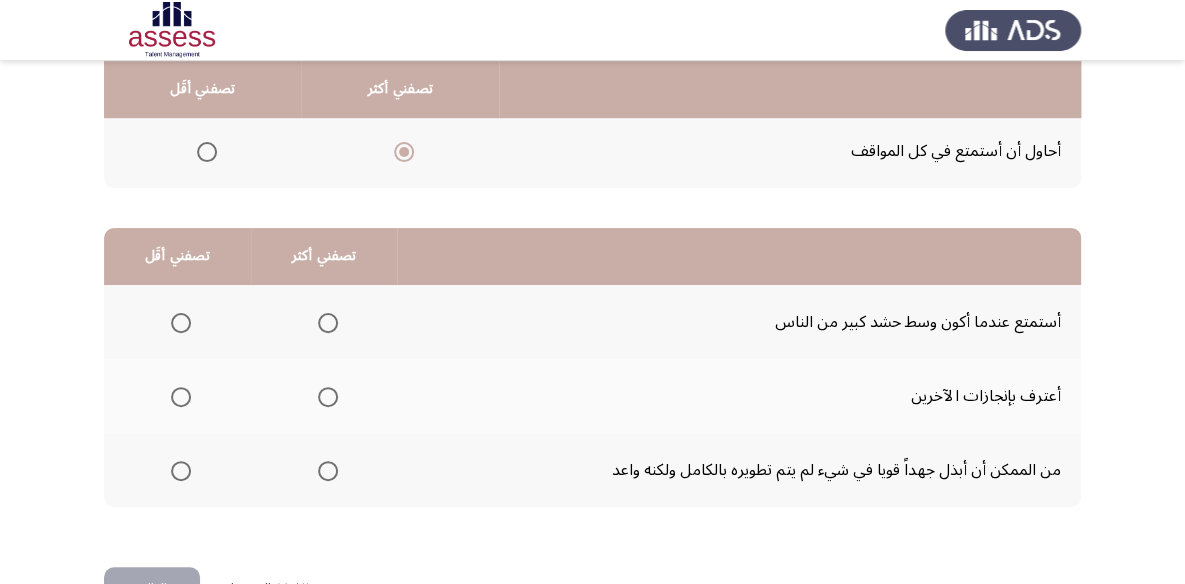 click at bounding box center (328, 471) 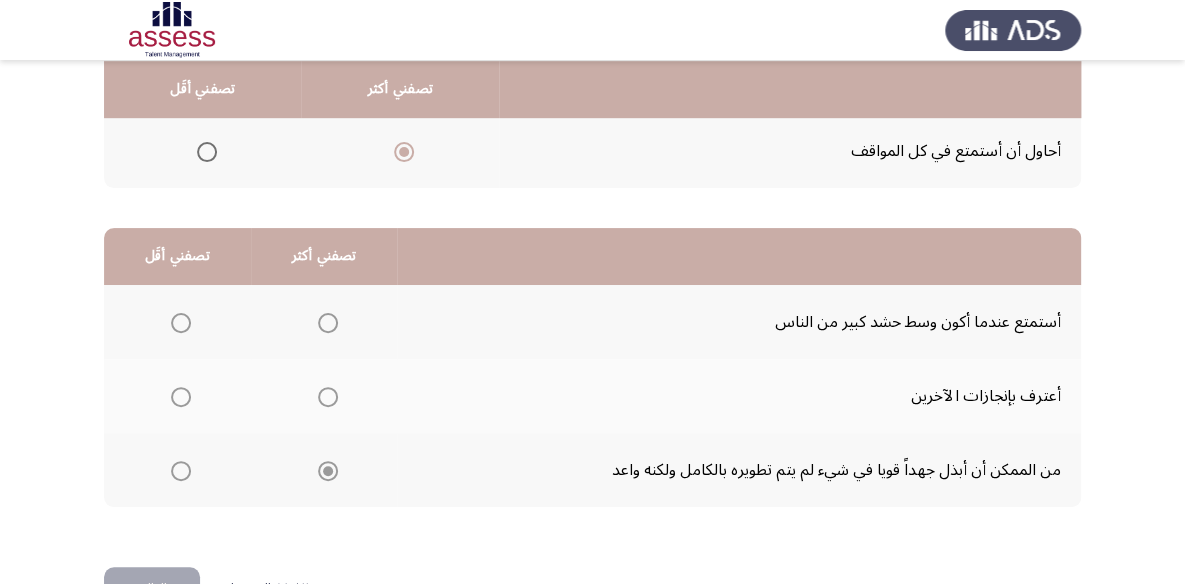 click 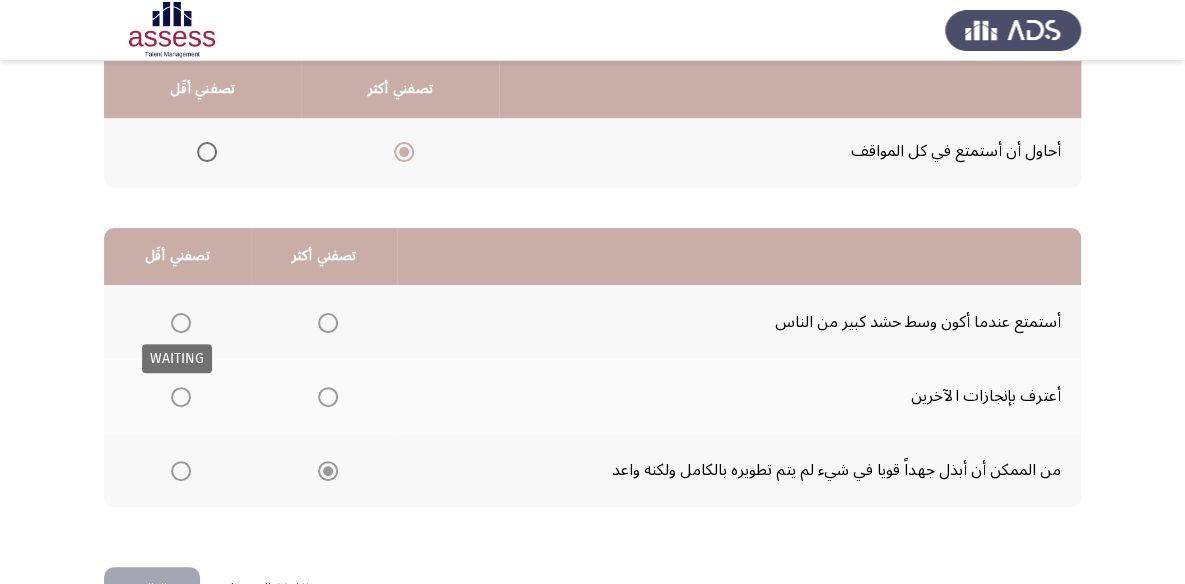 click at bounding box center [181, 323] 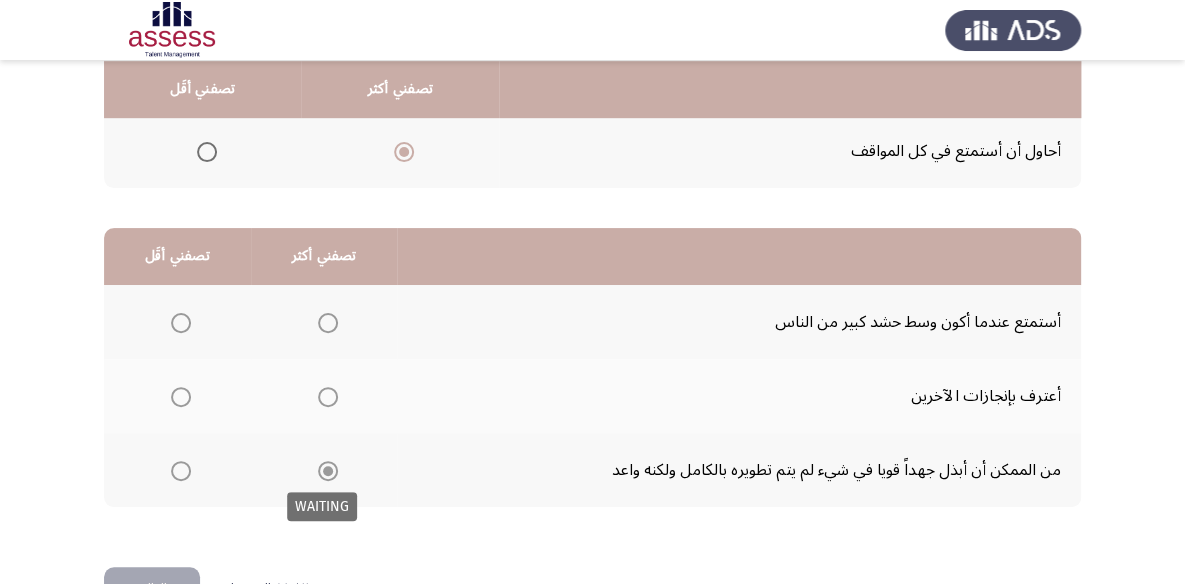 click at bounding box center (328, 471) 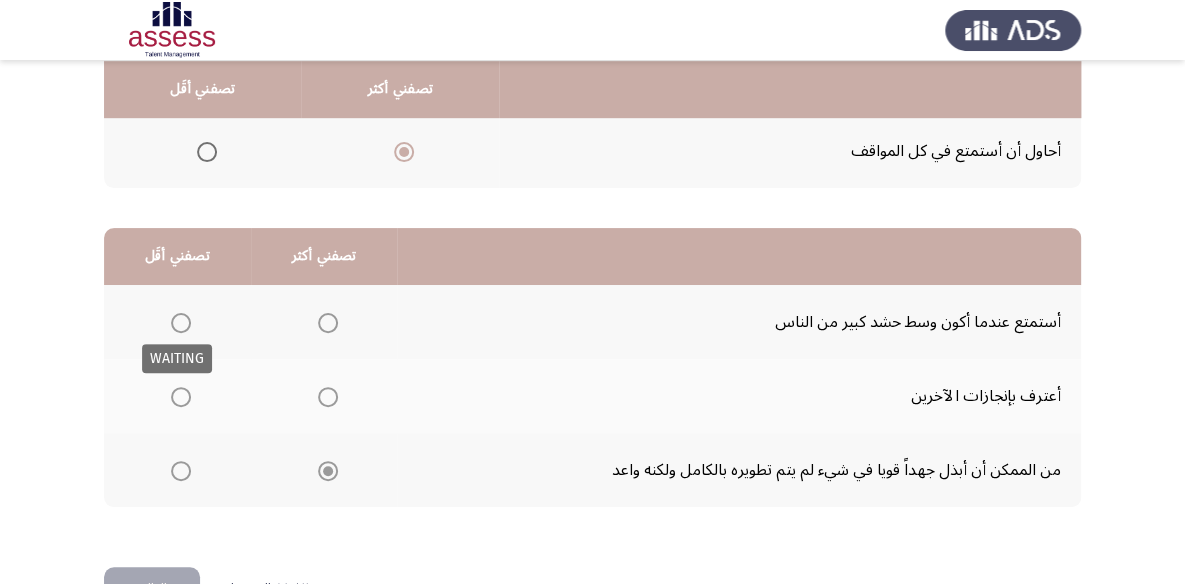 click at bounding box center [181, 323] 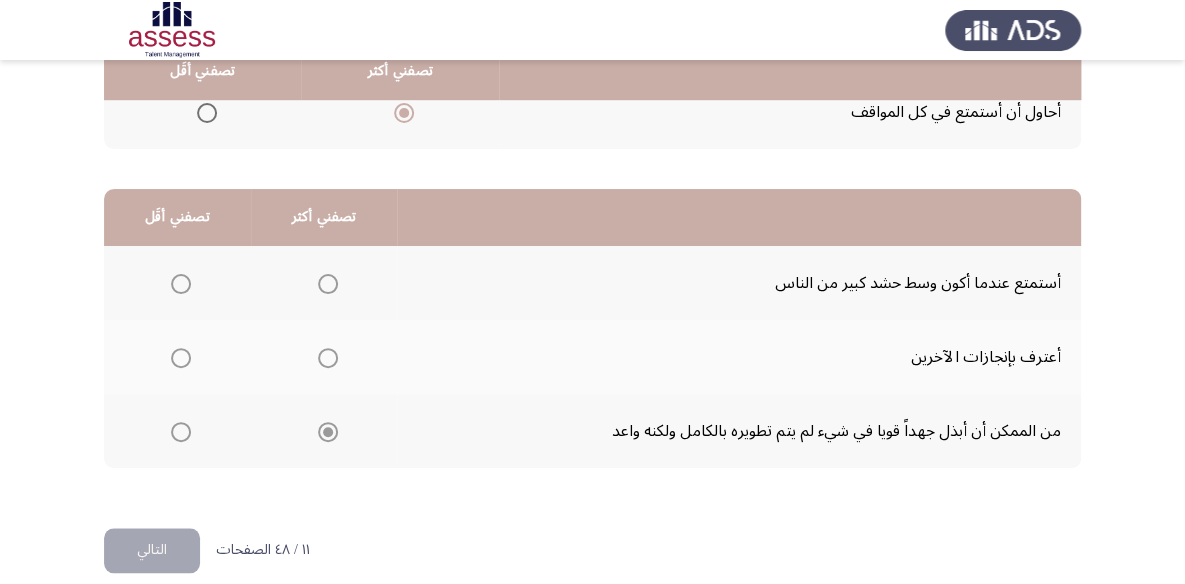 scroll, scrollTop: 423, scrollLeft: 0, axis: vertical 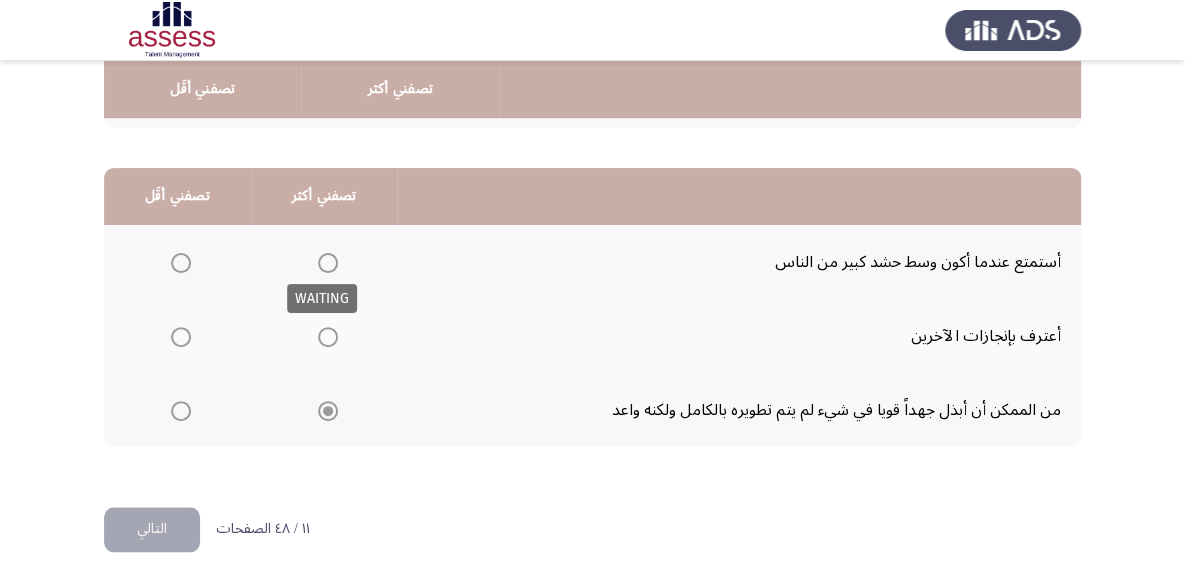 click at bounding box center (328, 263) 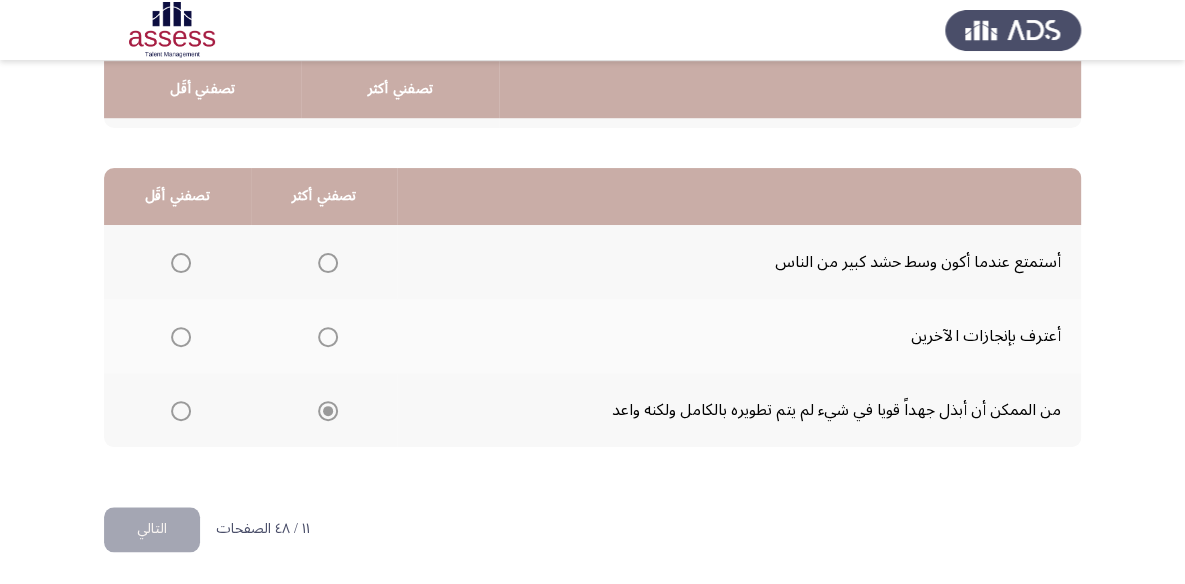 click at bounding box center (328, 263) 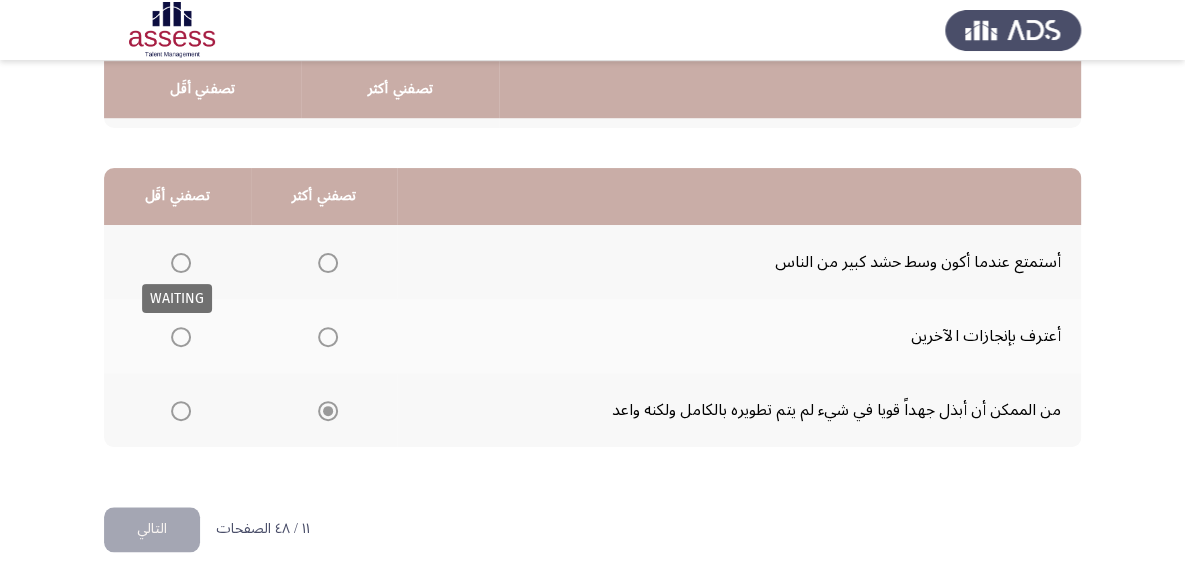 click at bounding box center [181, 263] 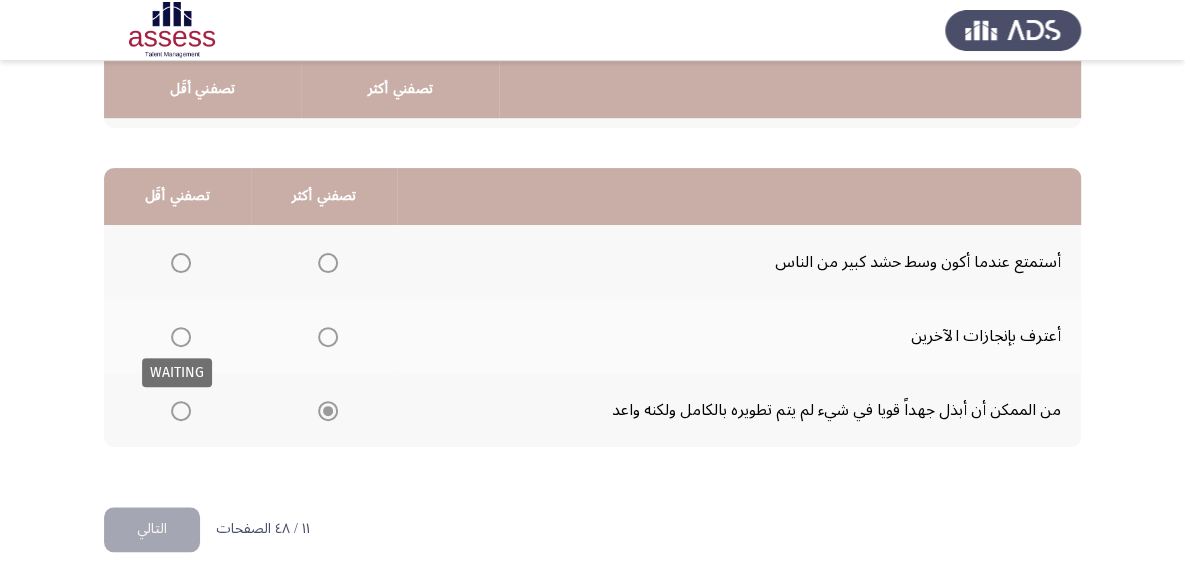 click at bounding box center [181, 337] 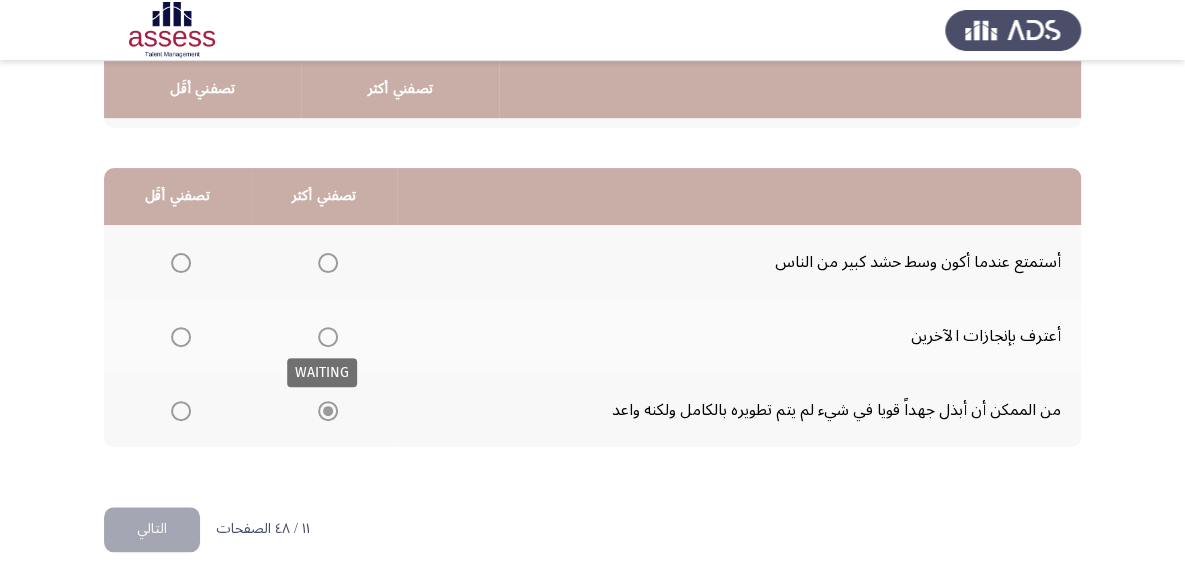 click at bounding box center (328, 337) 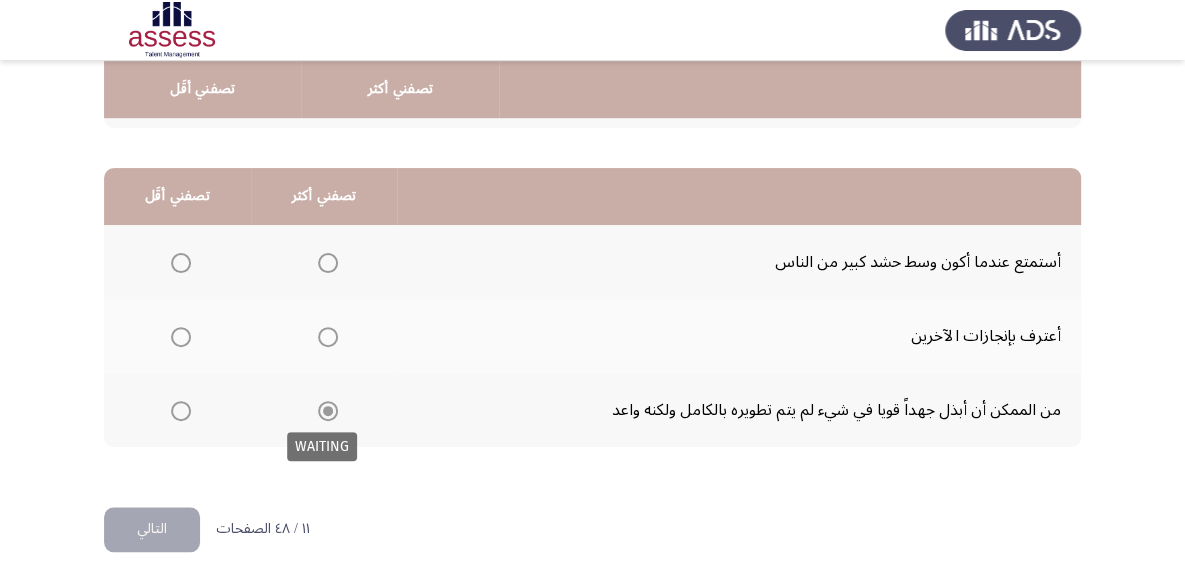 click at bounding box center [328, 411] 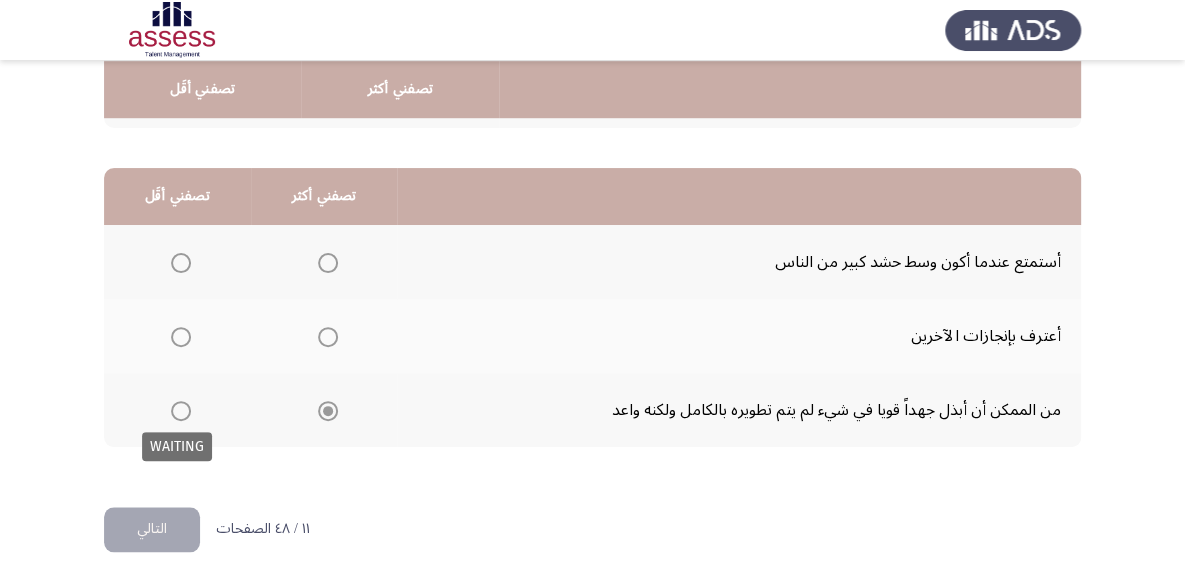 click at bounding box center (181, 411) 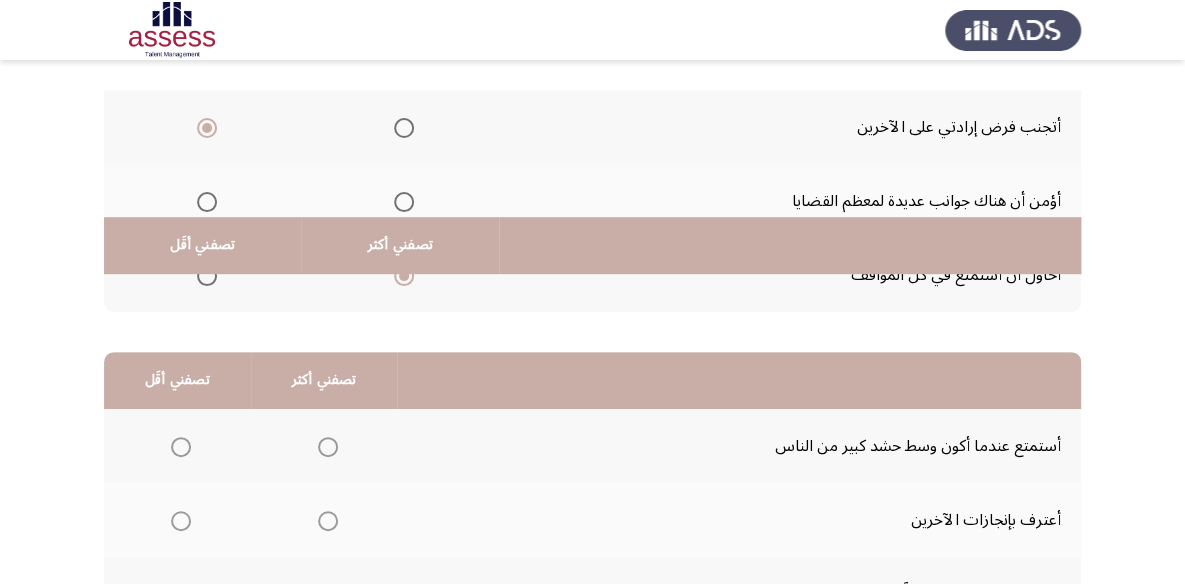 scroll, scrollTop: 423, scrollLeft: 0, axis: vertical 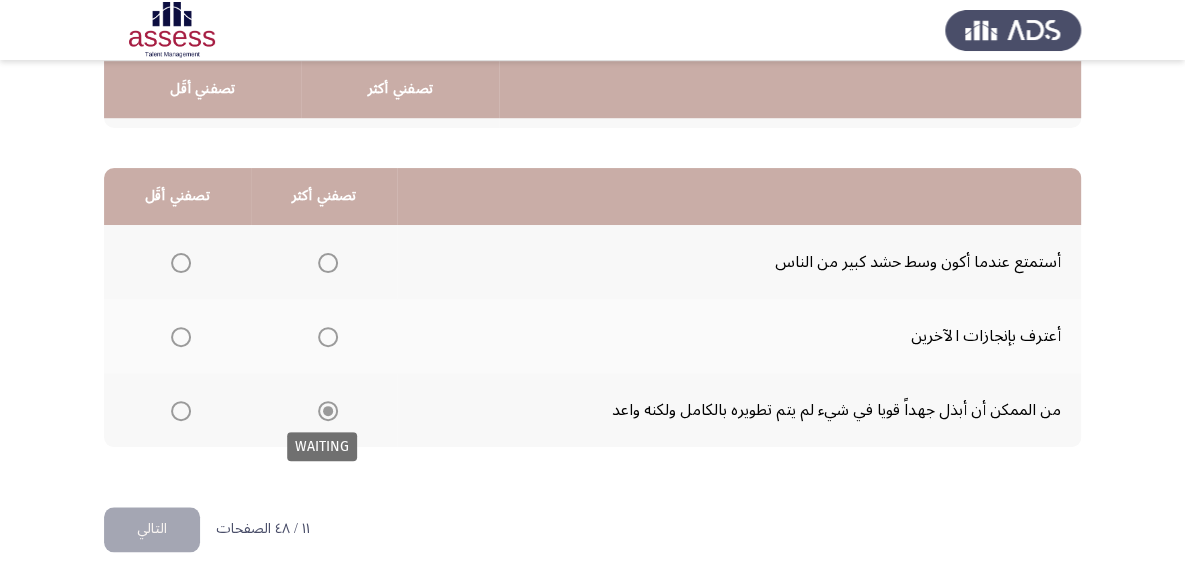 click at bounding box center [328, 411] 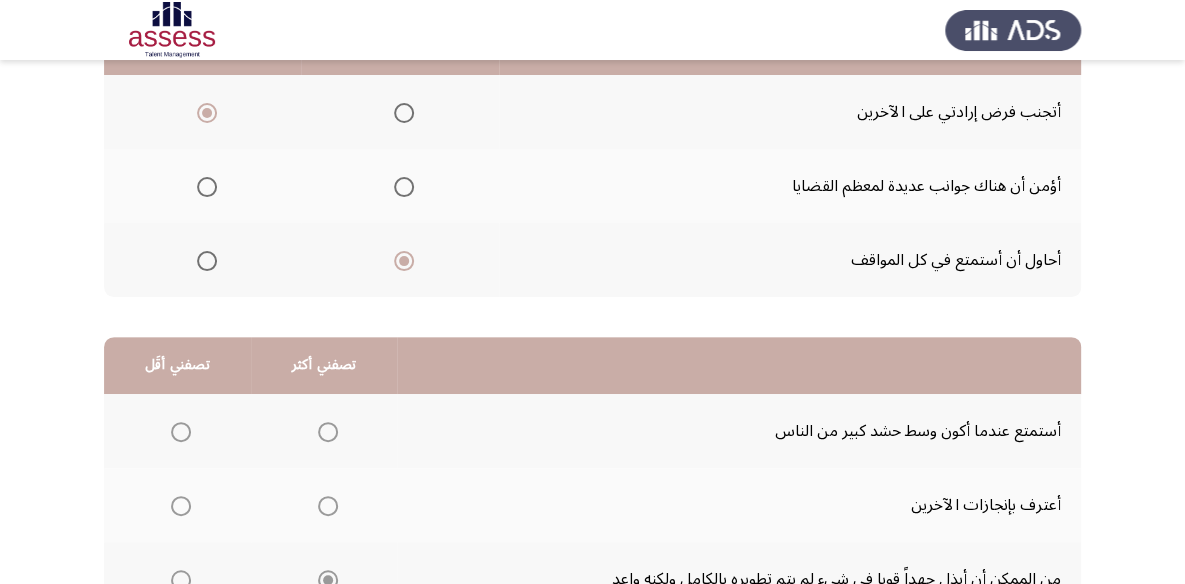 scroll, scrollTop: 0, scrollLeft: 0, axis: both 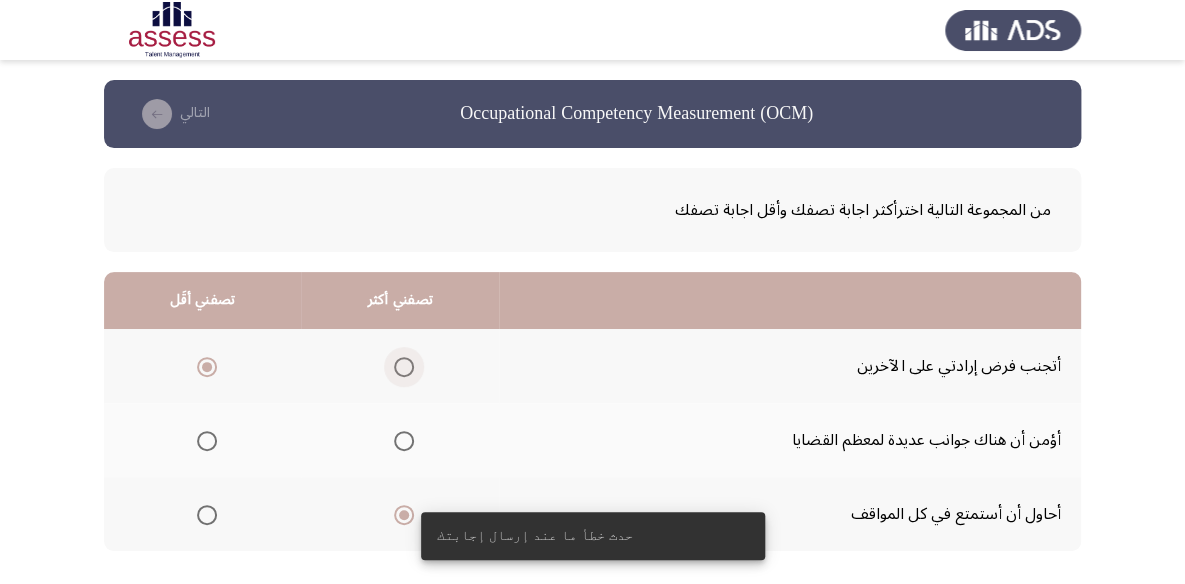 click at bounding box center [404, 367] 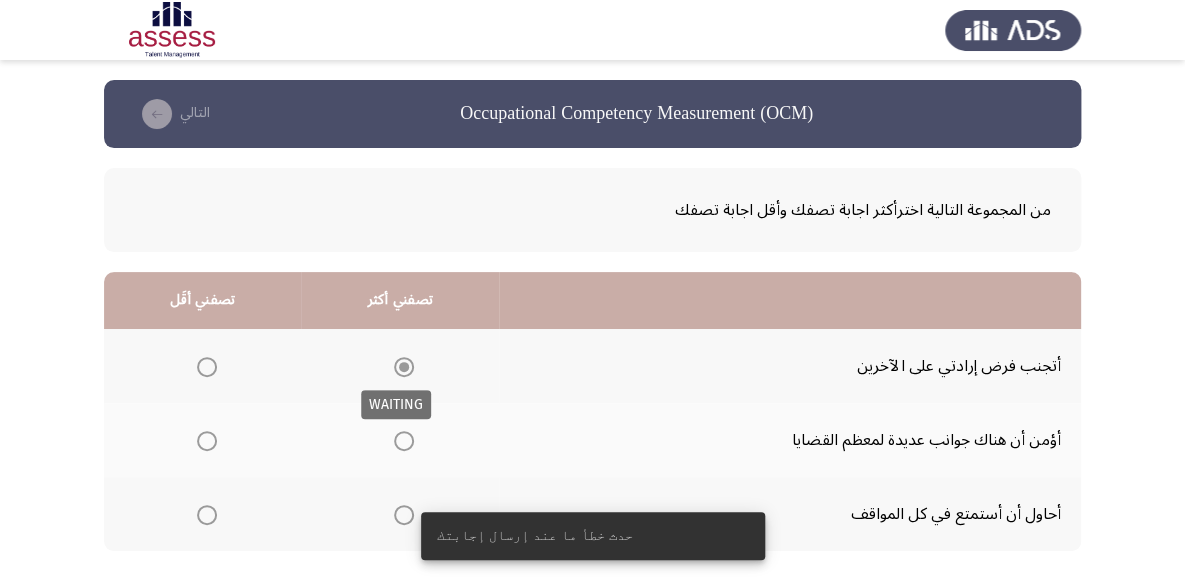click at bounding box center [404, 367] 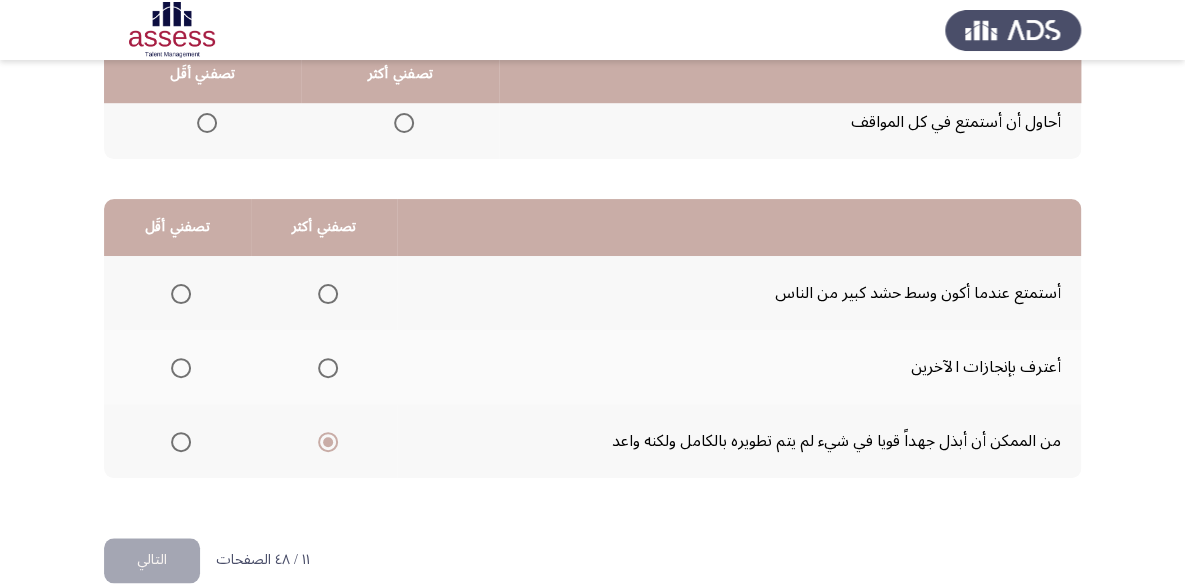 scroll, scrollTop: 423, scrollLeft: 0, axis: vertical 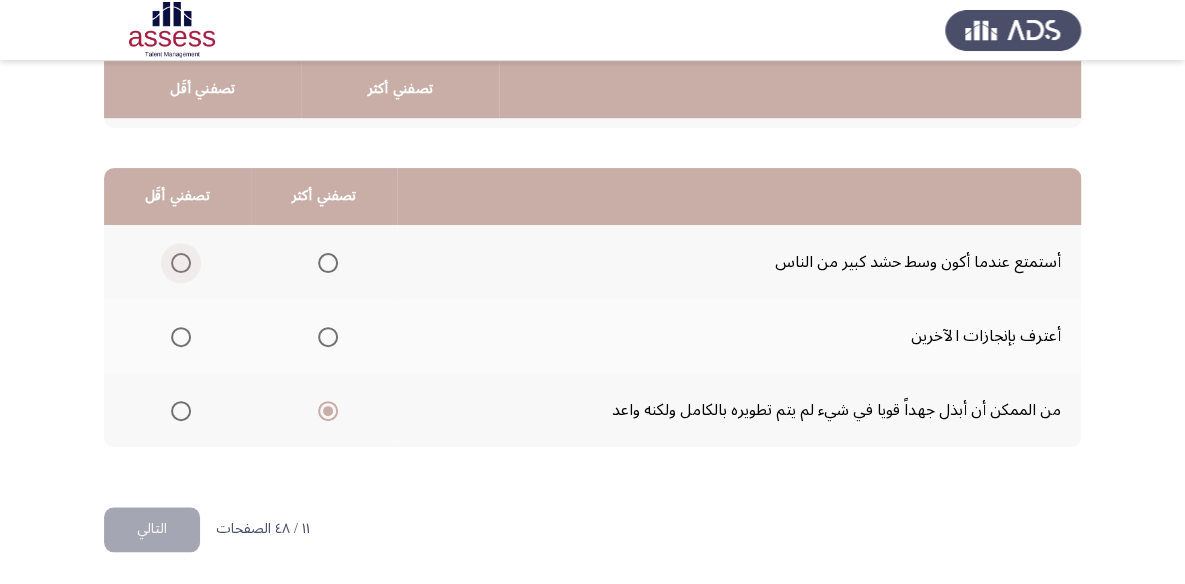 click at bounding box center [181, 263] 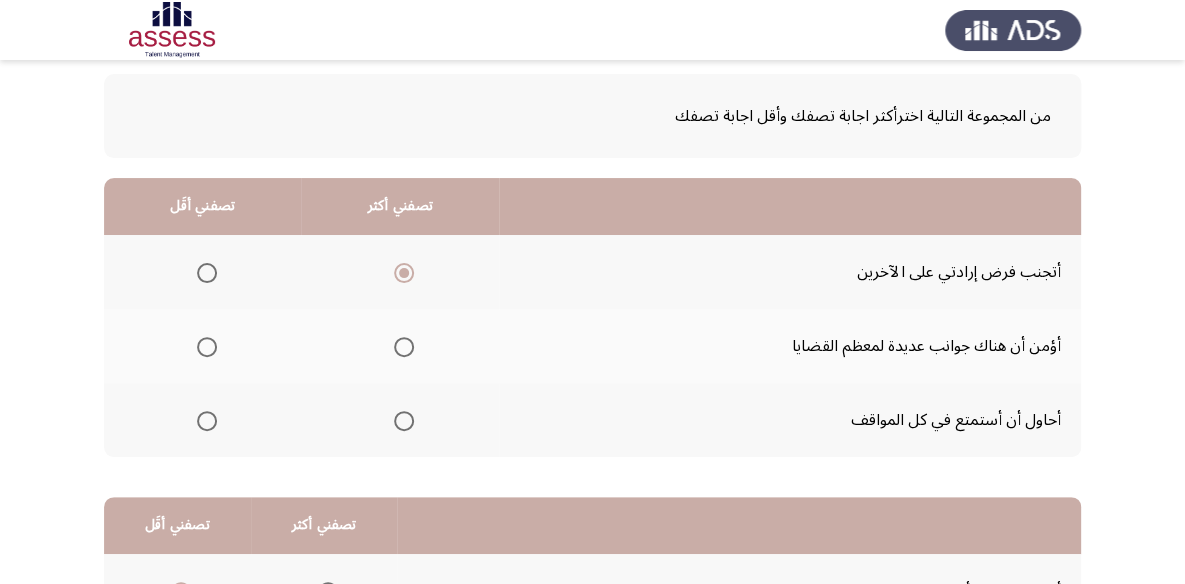 scroll, scrollTop: 90, scrollLeft: 0, axis: vertical 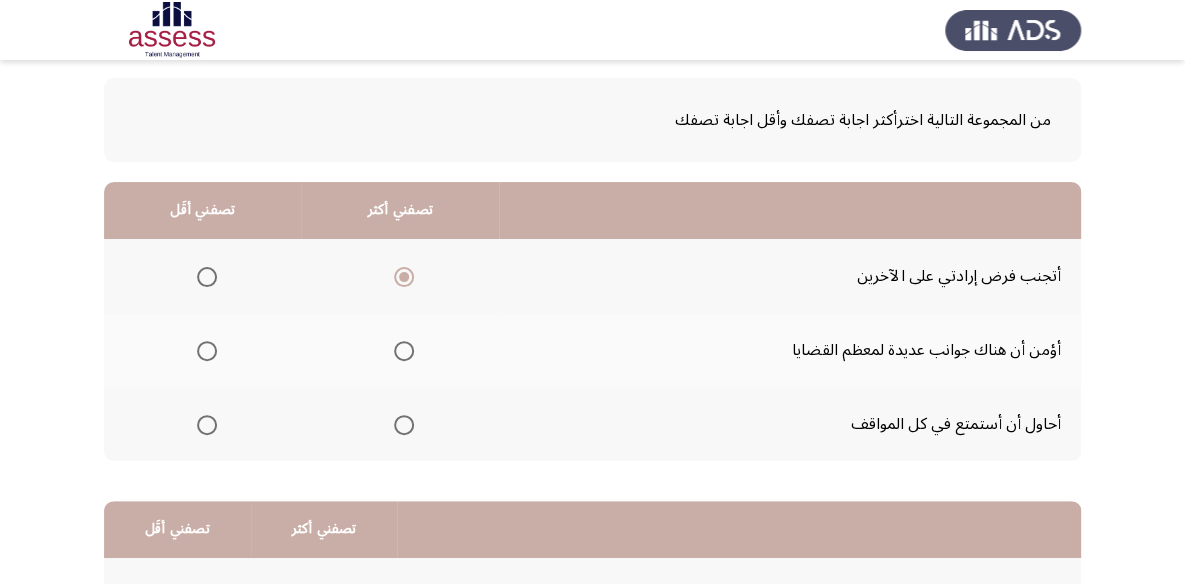 click at bounding box center [207, 425] 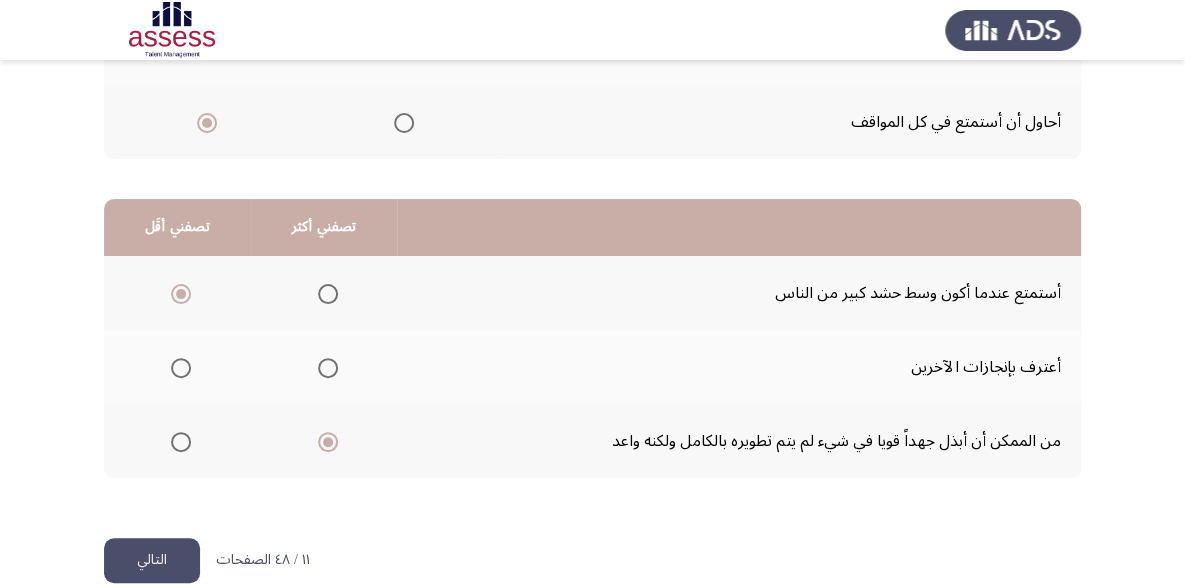 scroll, scrollTop: 423, scrollLeft: 0, axis: vertical 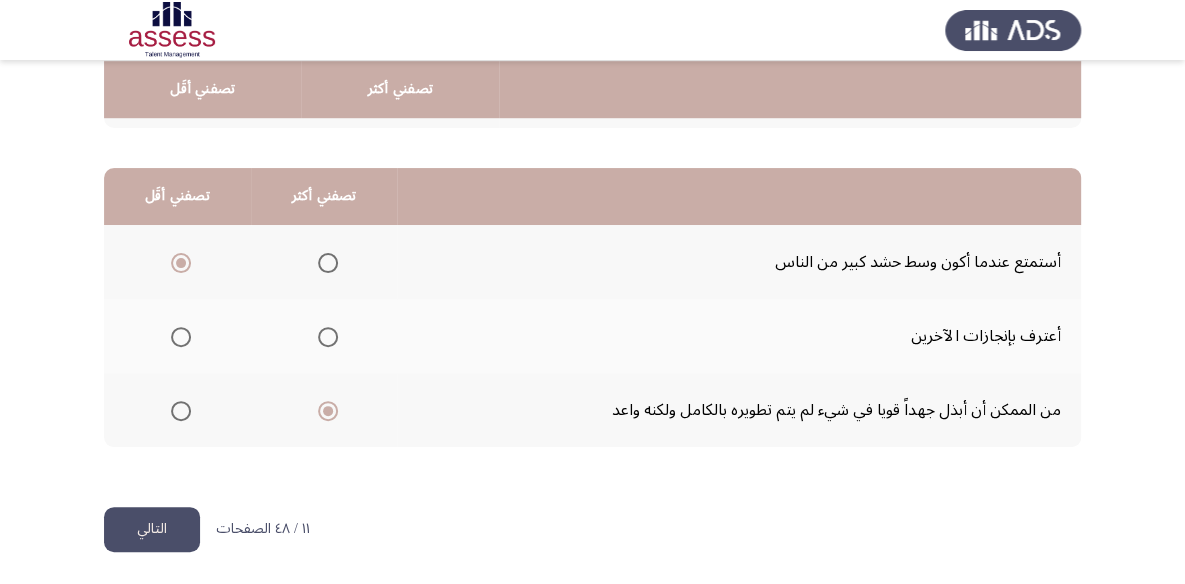 click on "التالي" 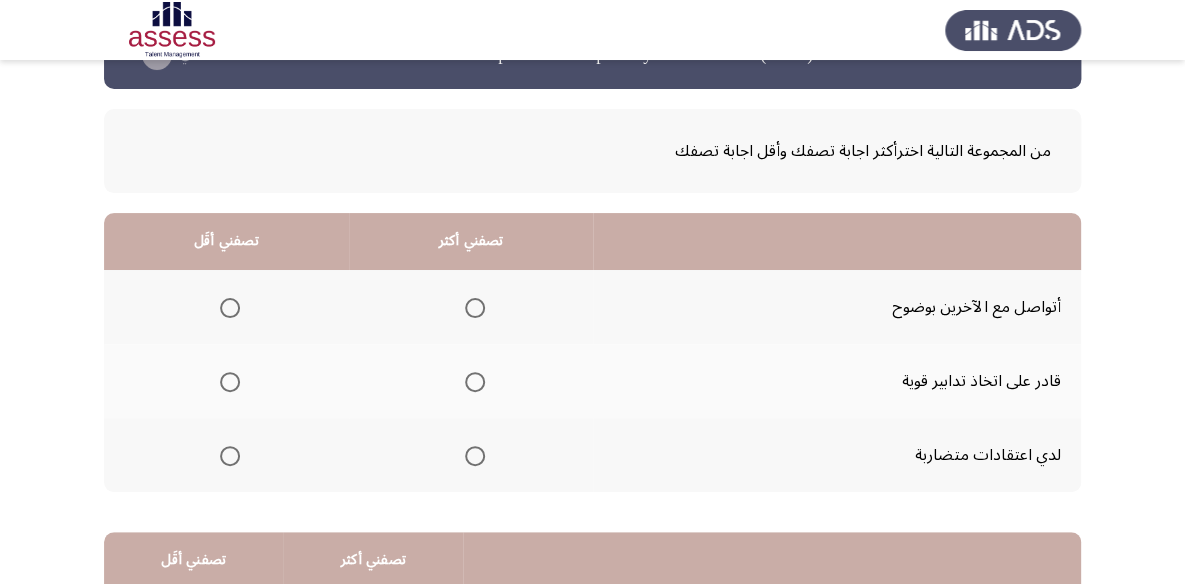 scroll, scrollTop: 90, scrollLeft: 0, axis: vertical 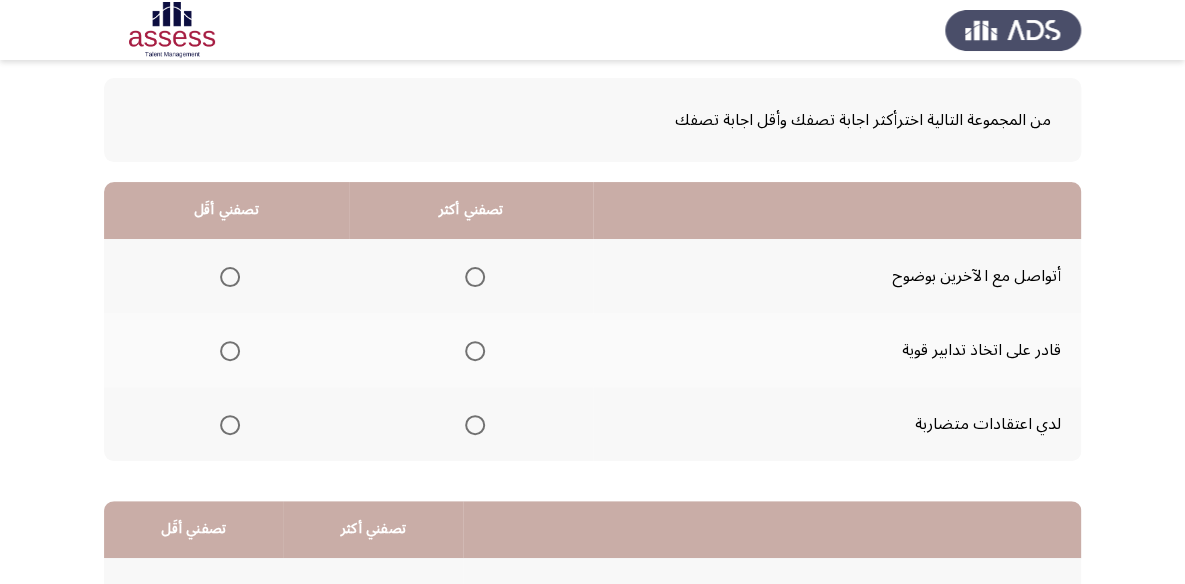 click at bounding box center (475, 351) 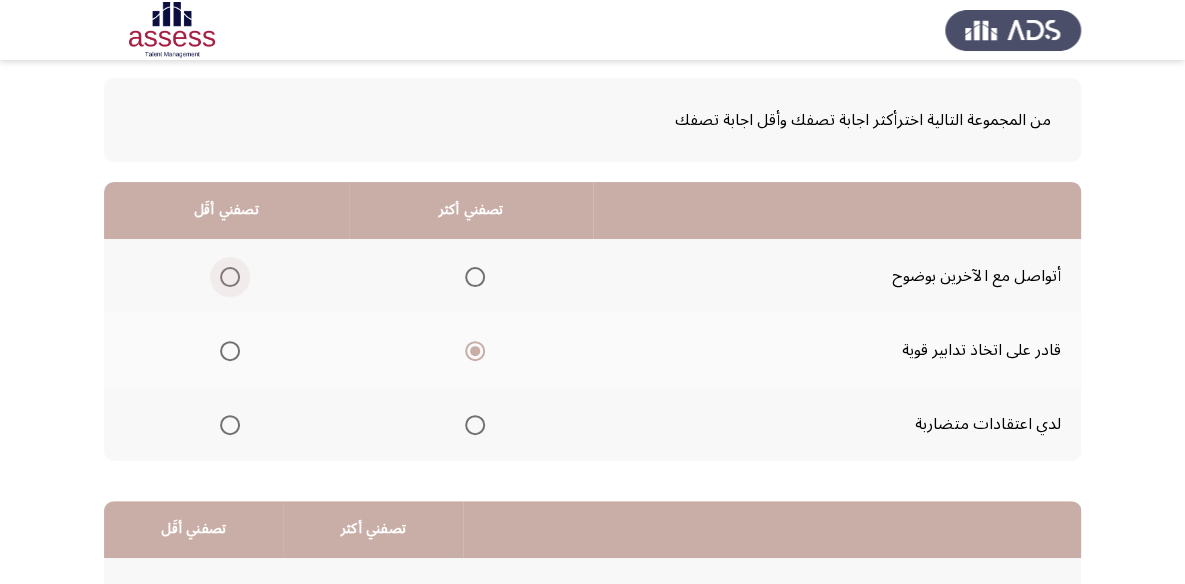 click at bounding box center [230, 277] 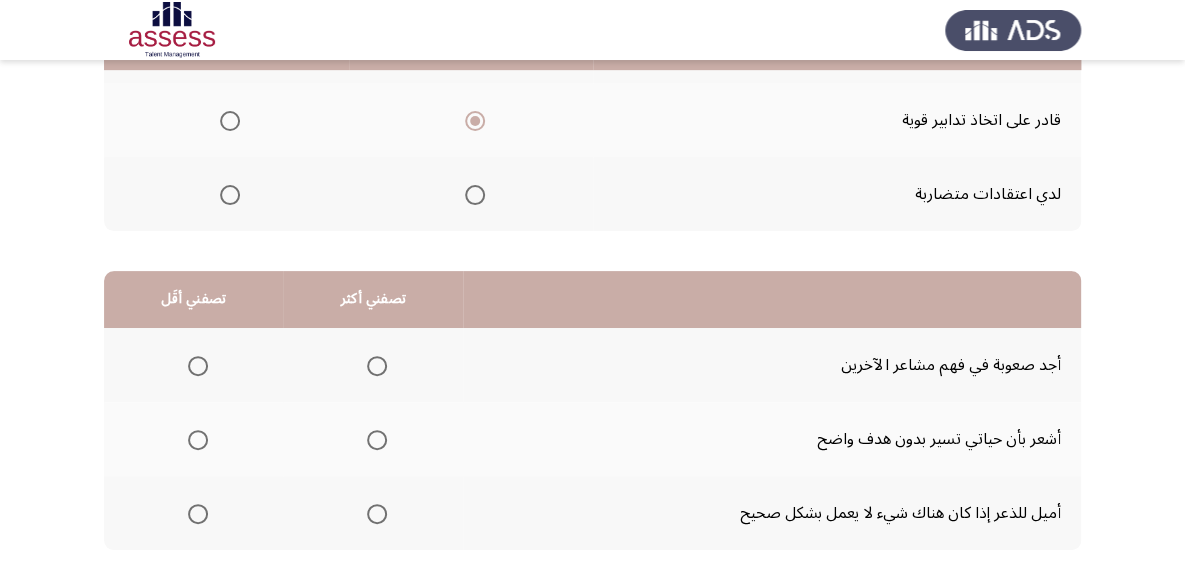 scroll, scrollTop: 363, scrollLeft: 0, axis: vertical 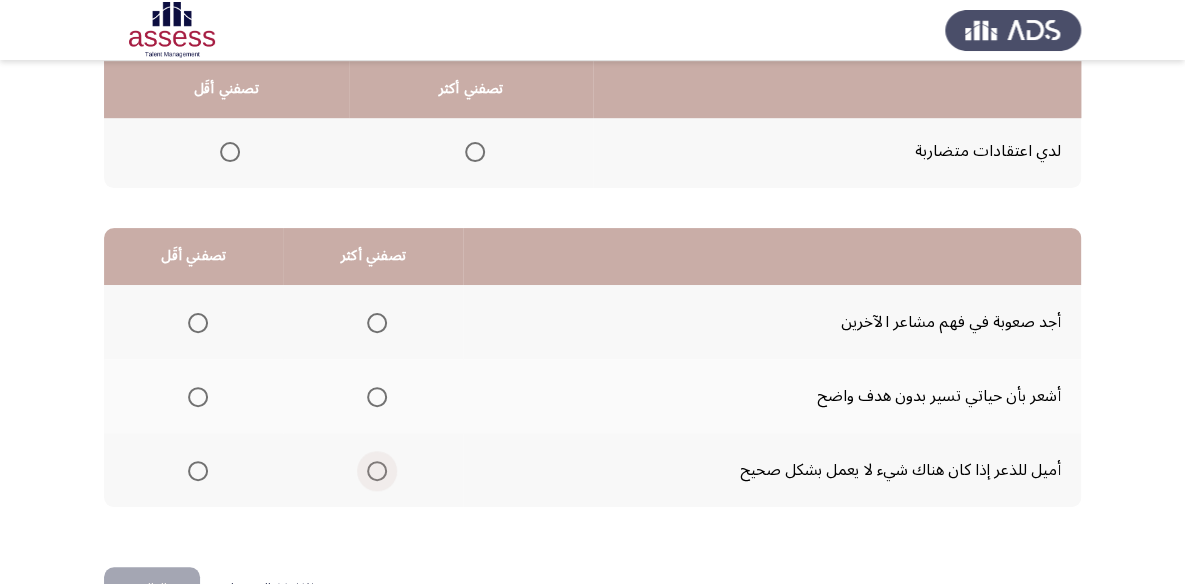 click at bounding box center (377, 471) 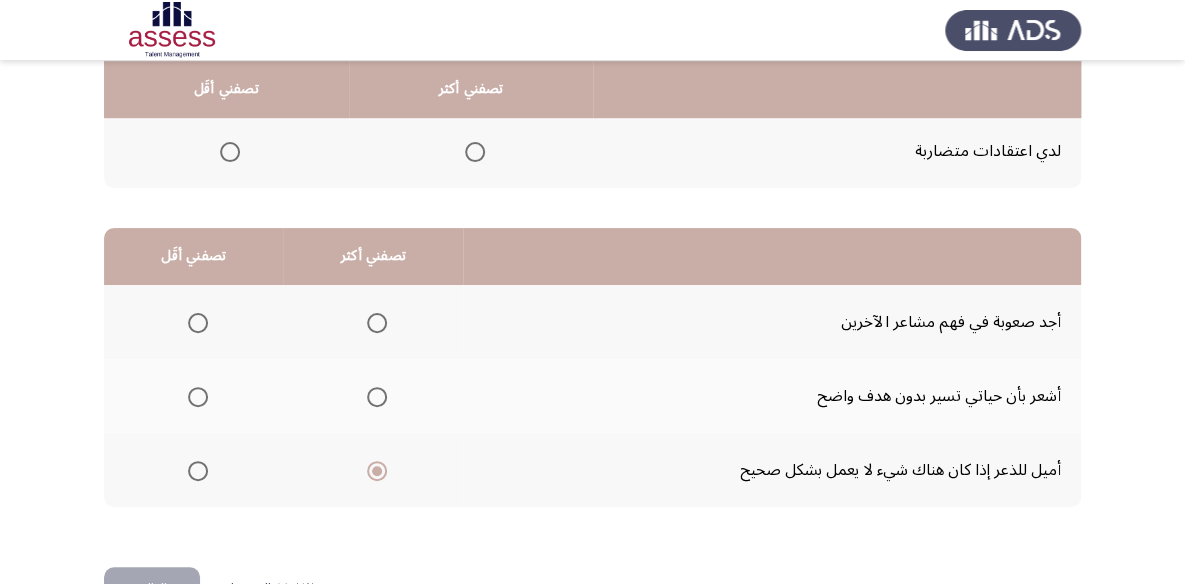 click at bounding box center [198, 323] 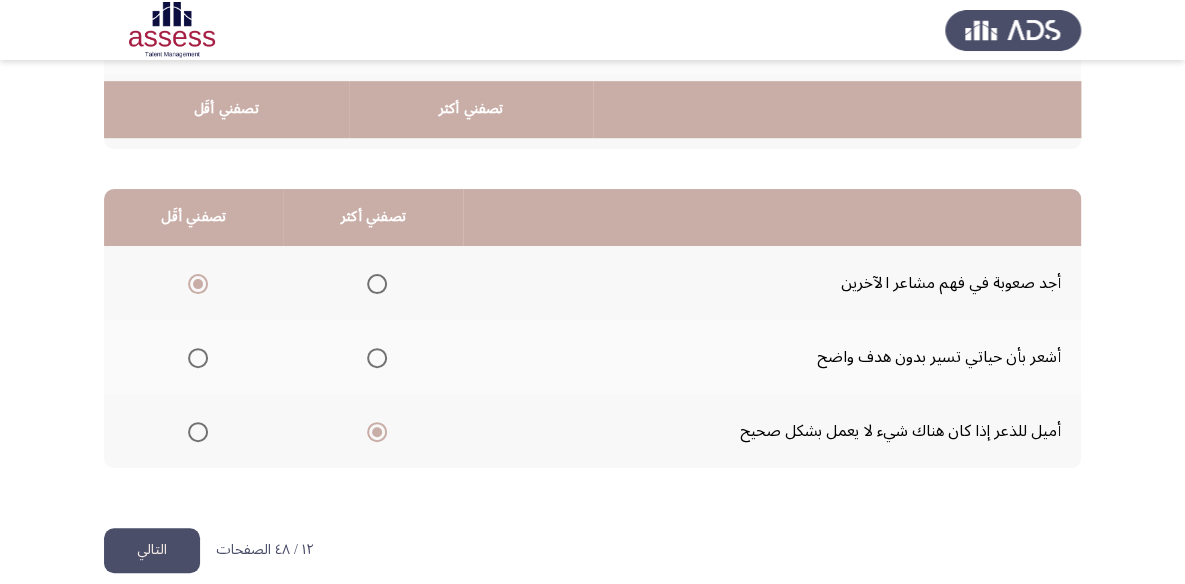 scroll, scrollTop: 423, scrollLeft: 0, axis: vertical 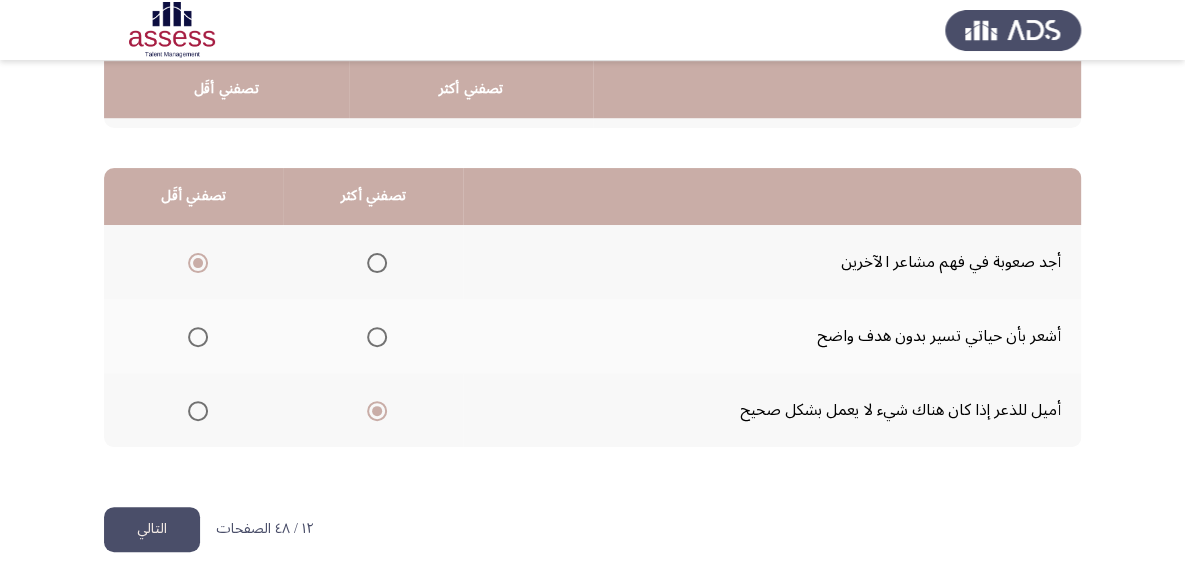 click on "التالي" 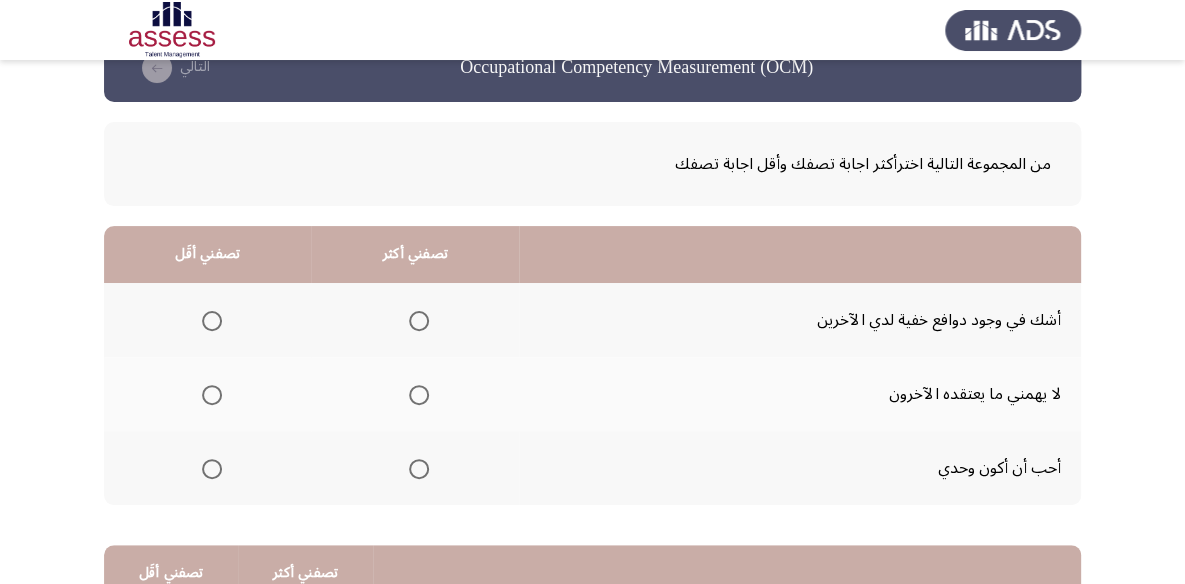 scroll, scrollTop: 90, scrollLeft: 0, axis: vertical 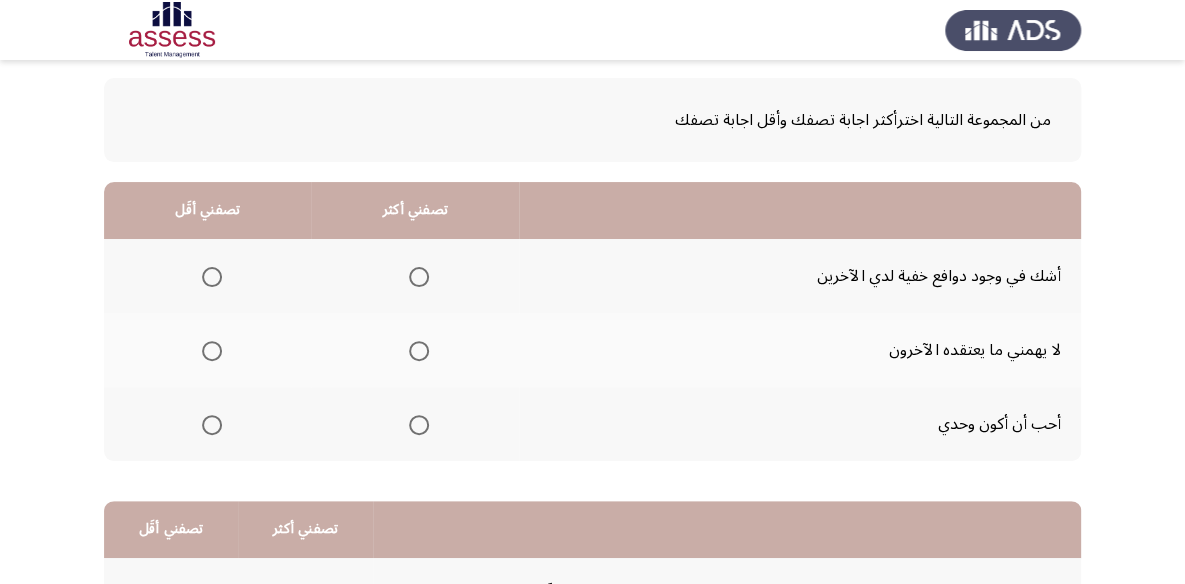 click at bounding box center [419, 351] 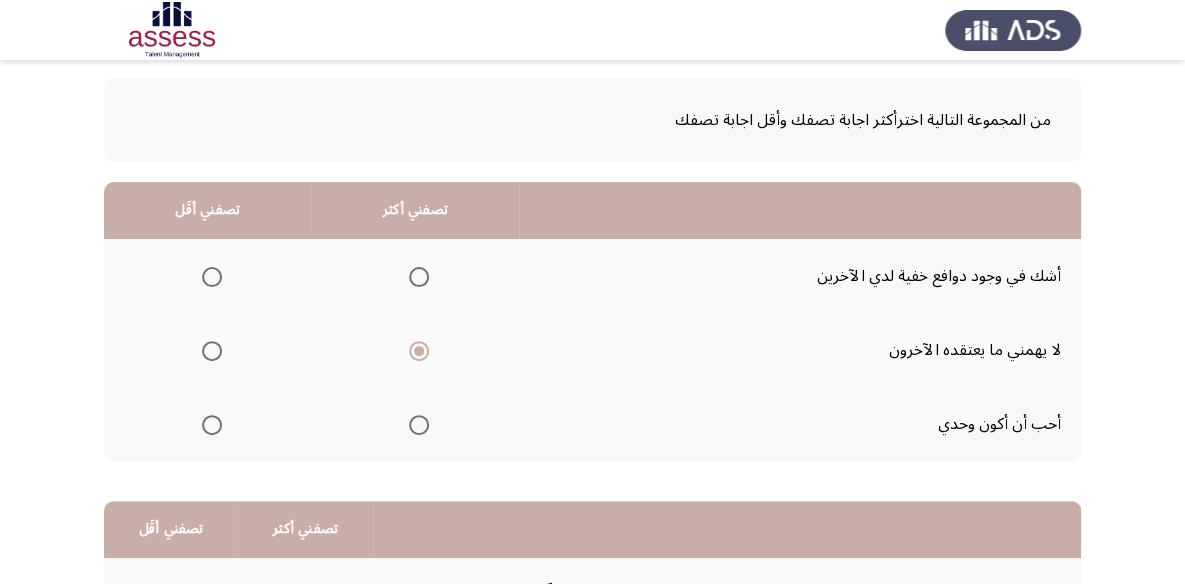 click at bounding box center (212, 425) 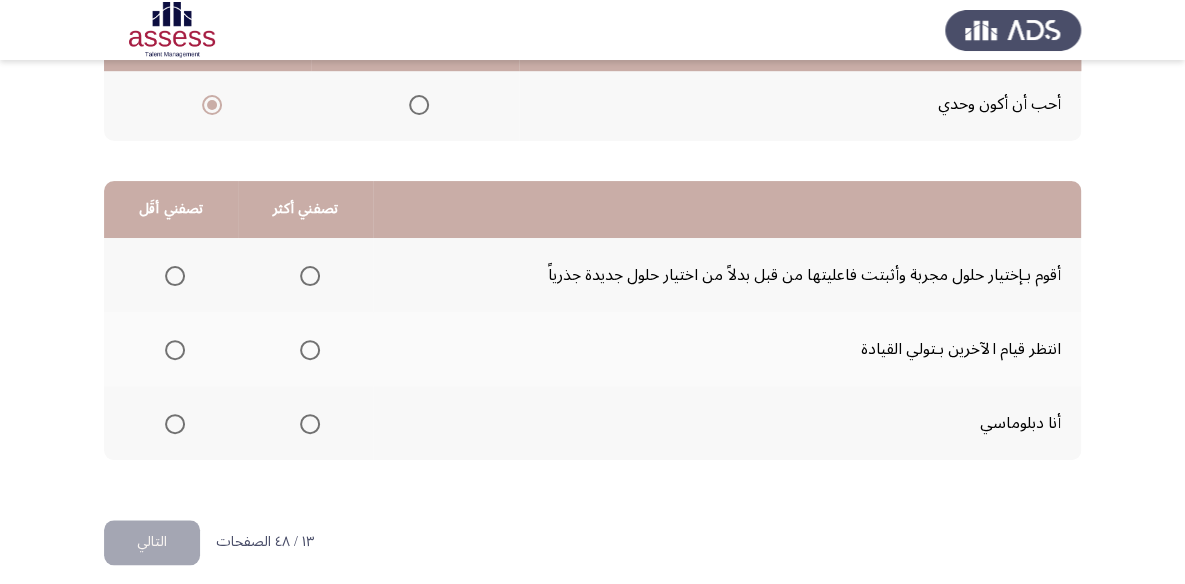 scroll, scrollTop: 423, scrollLeft: 0, axis: vertical 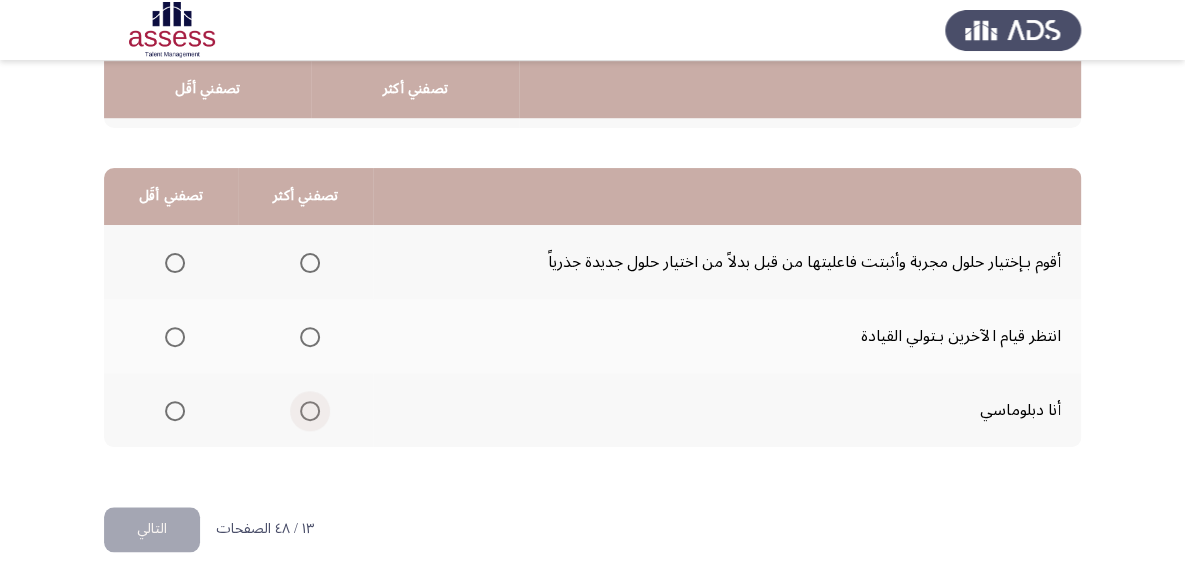 click at bounding box center [310, 411] 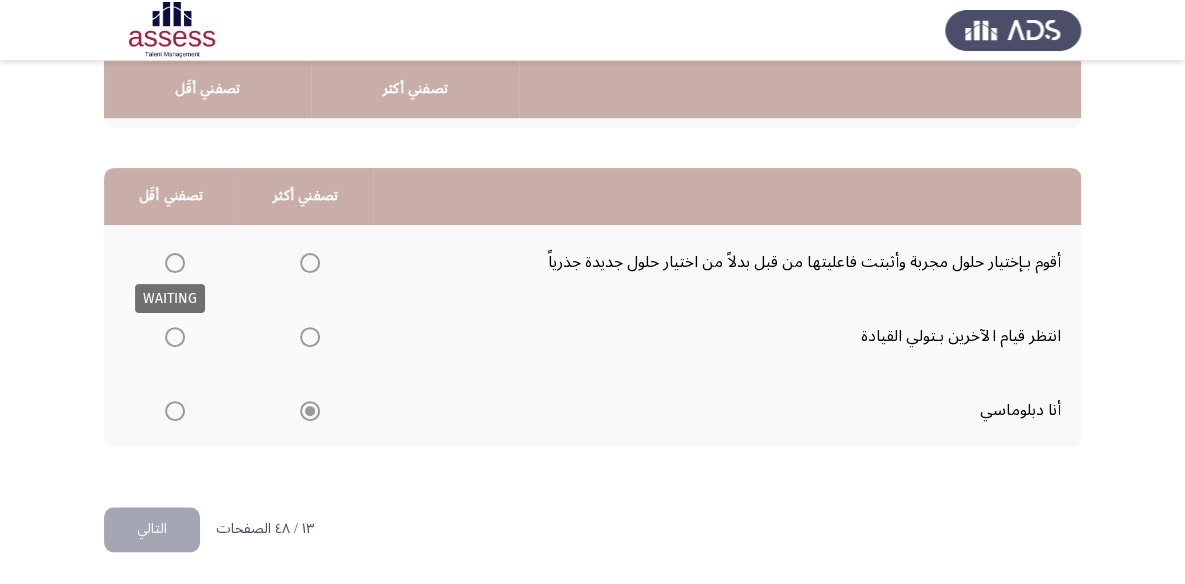 click at bounding box center (175, 263) 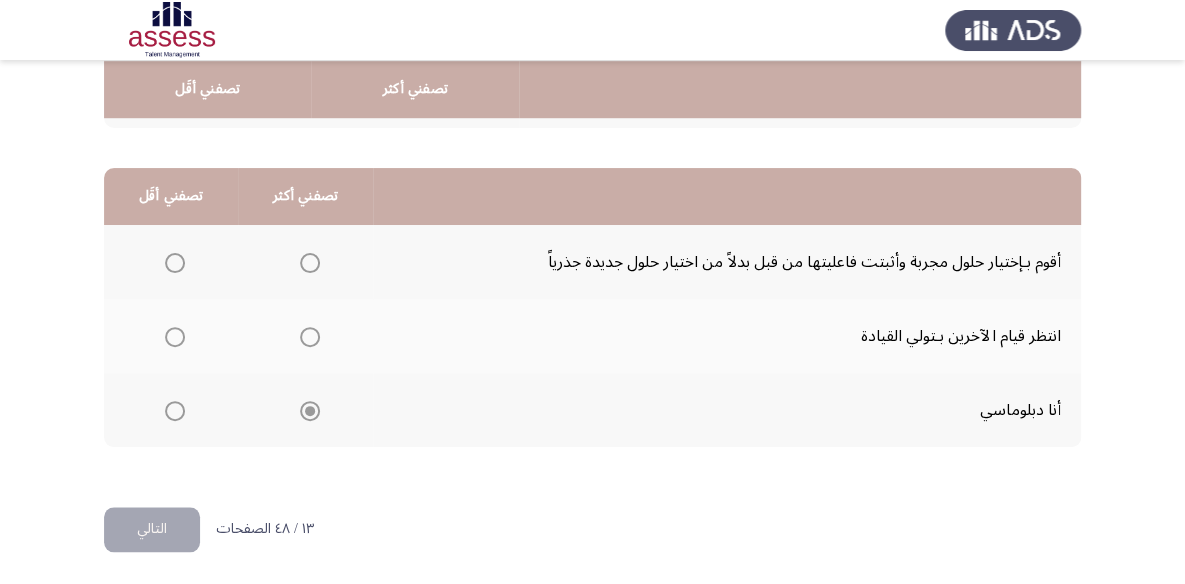 click at bounding box center [175, 263] 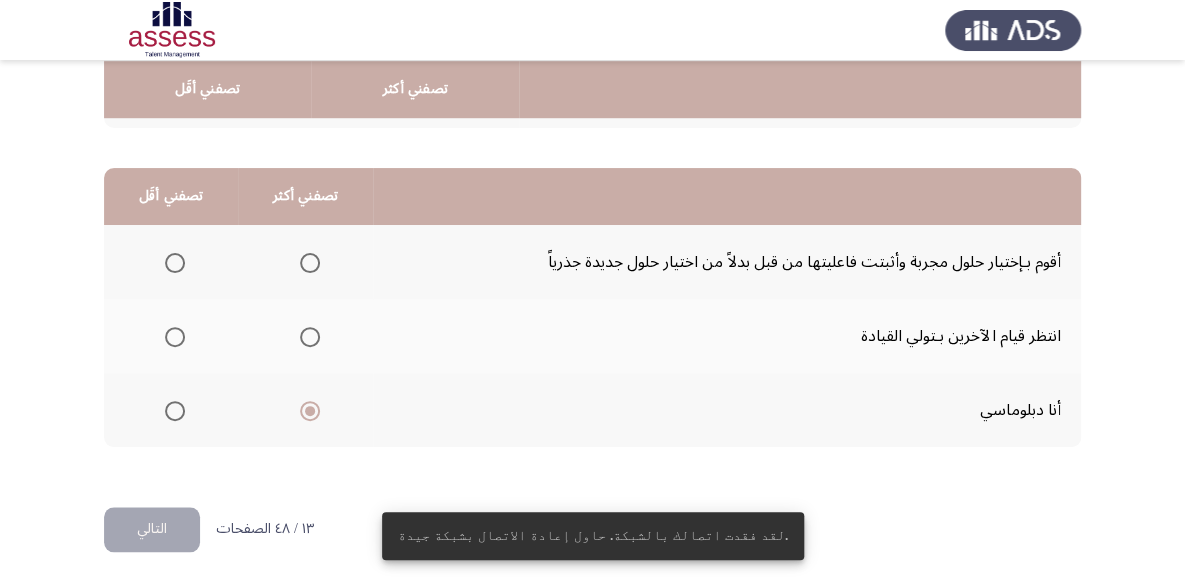 click at bounding box center (175, 263) 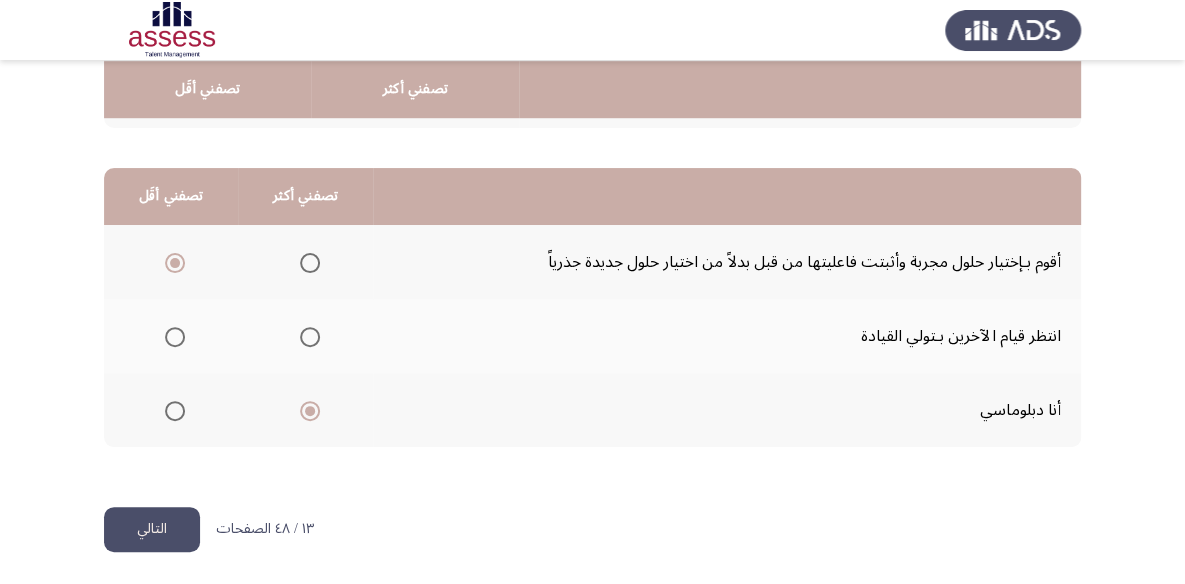 click on "التالي" 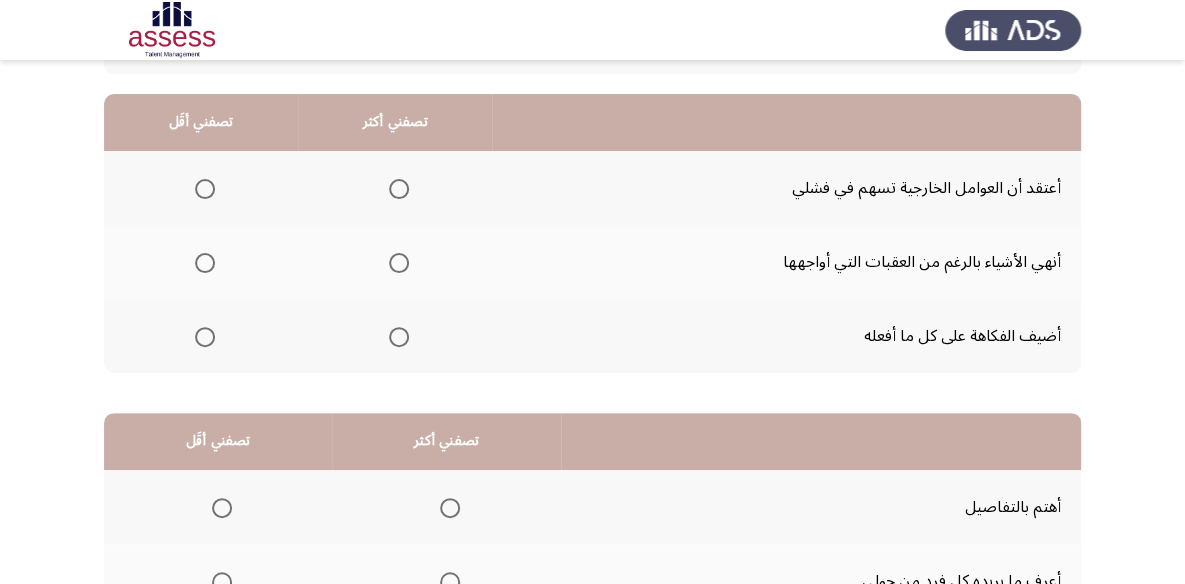 scroll, scrollTop: 181, scrollLeft: 0, axis: vertical 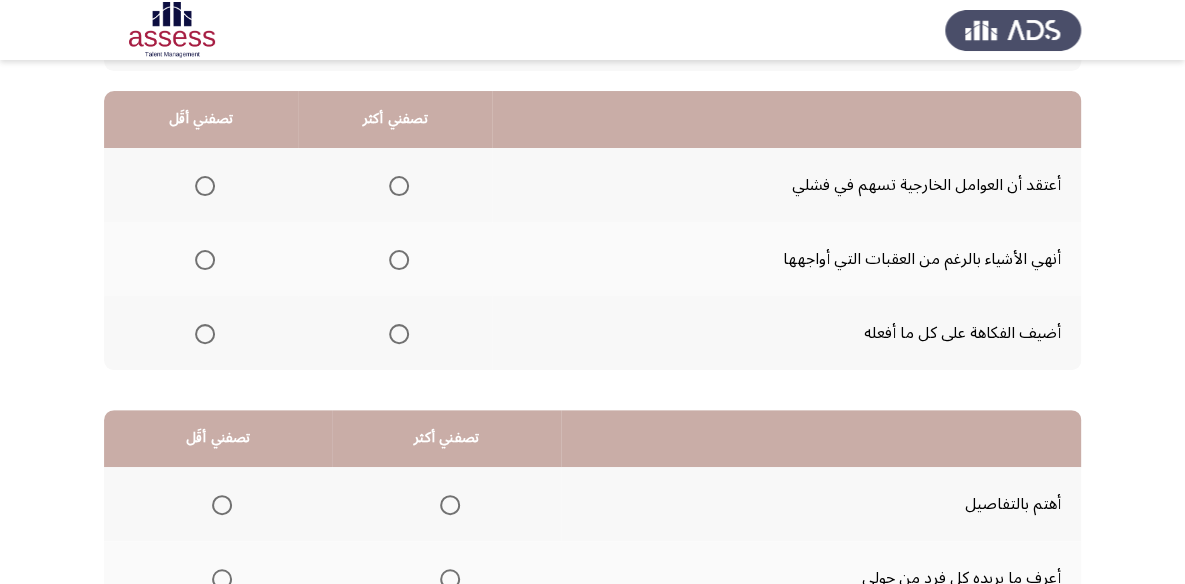 click at bounding box center (399, 260) 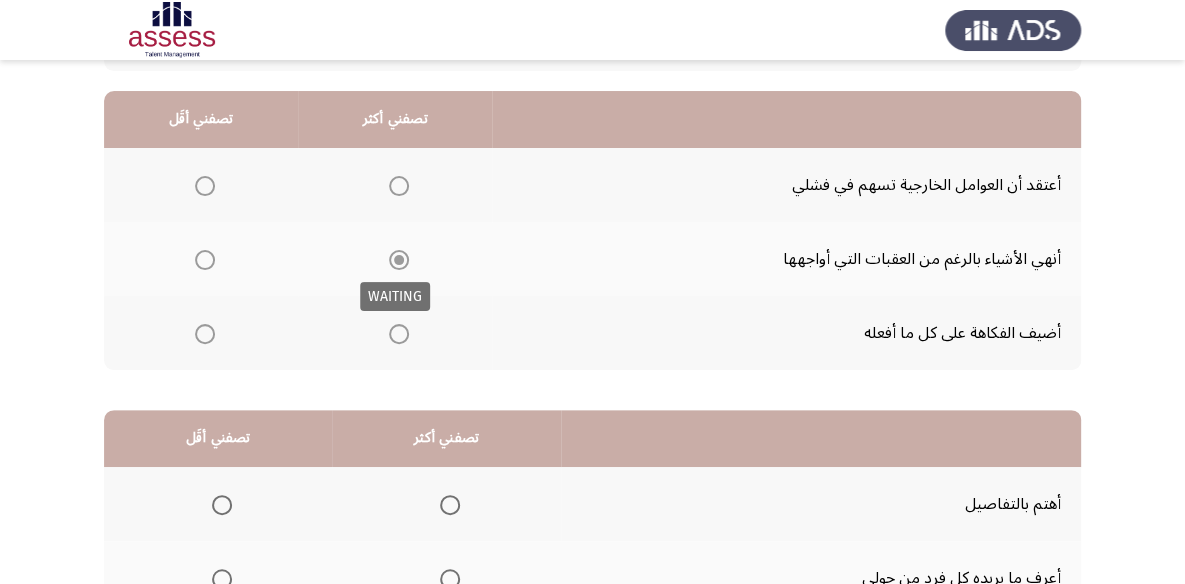 click at bounding box center (399, 260) 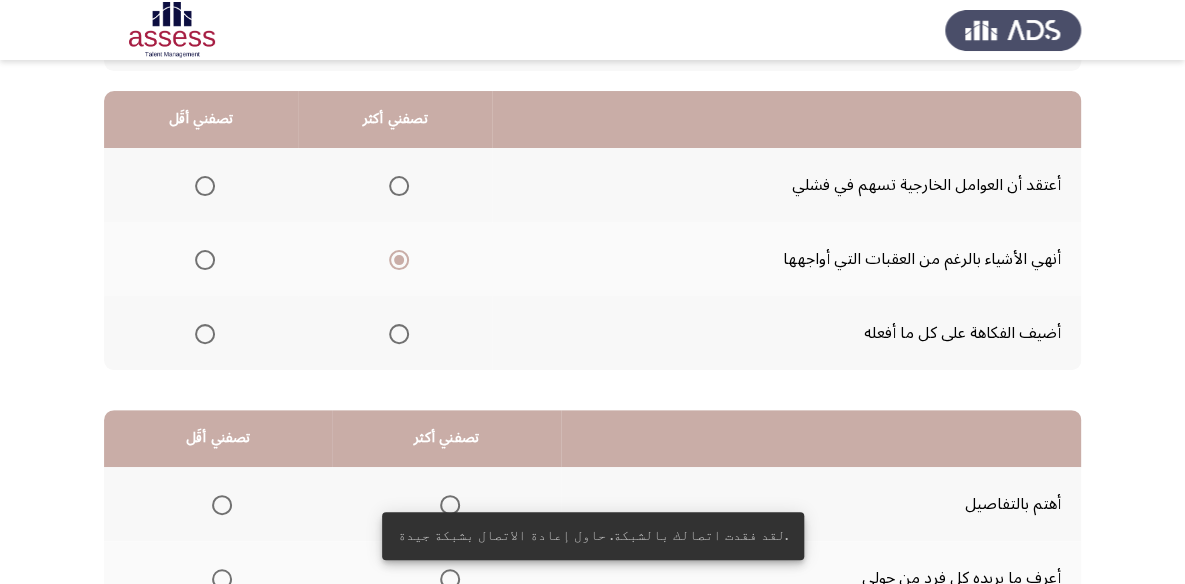 click at bounding box center (205, 334) 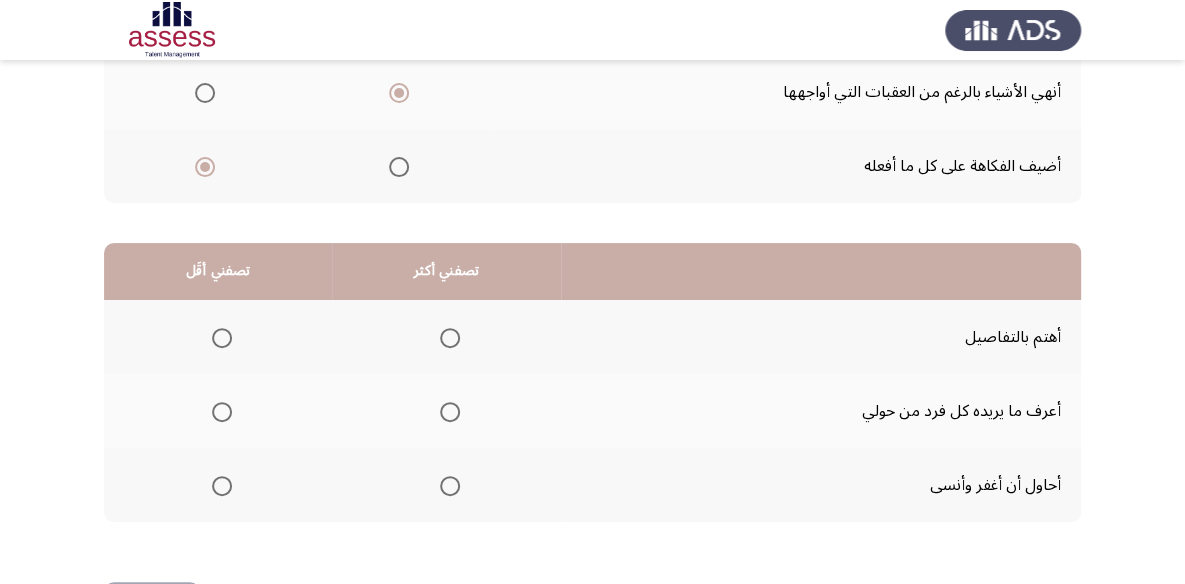 scroll, scrollTop: 363, scrollLeft: 0, axis: vertical 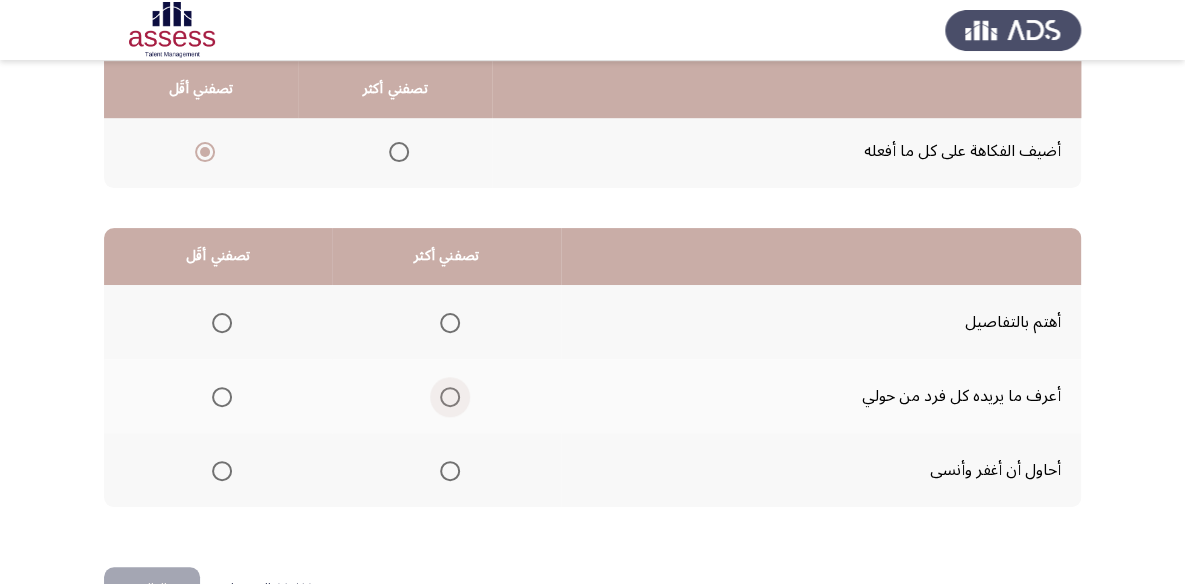 click at bounding box center [450, 397] 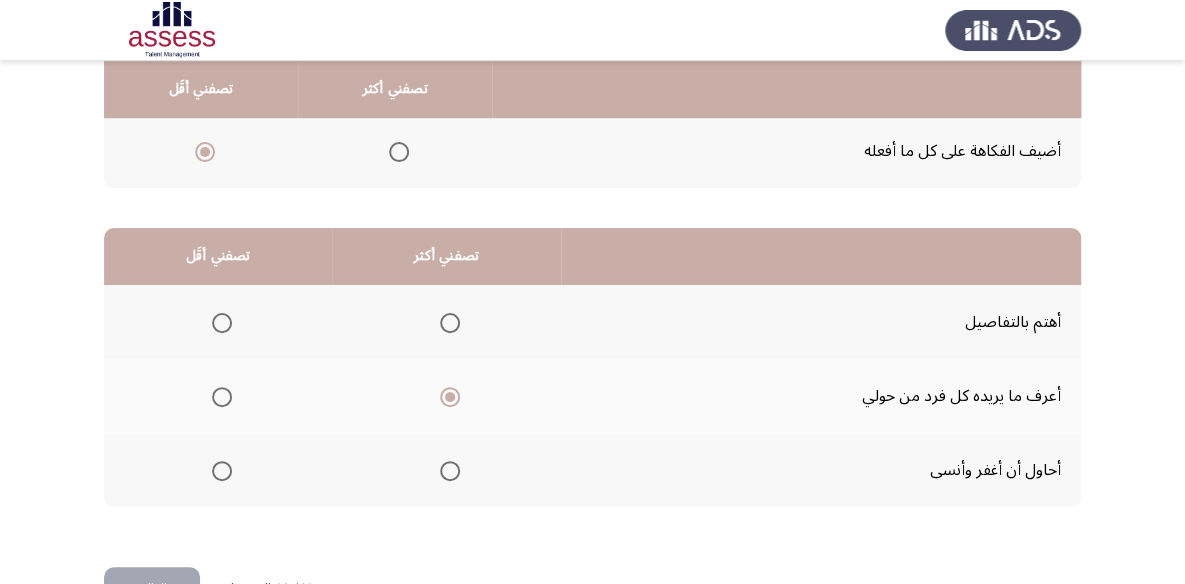 click at bounding box center (222, 471) 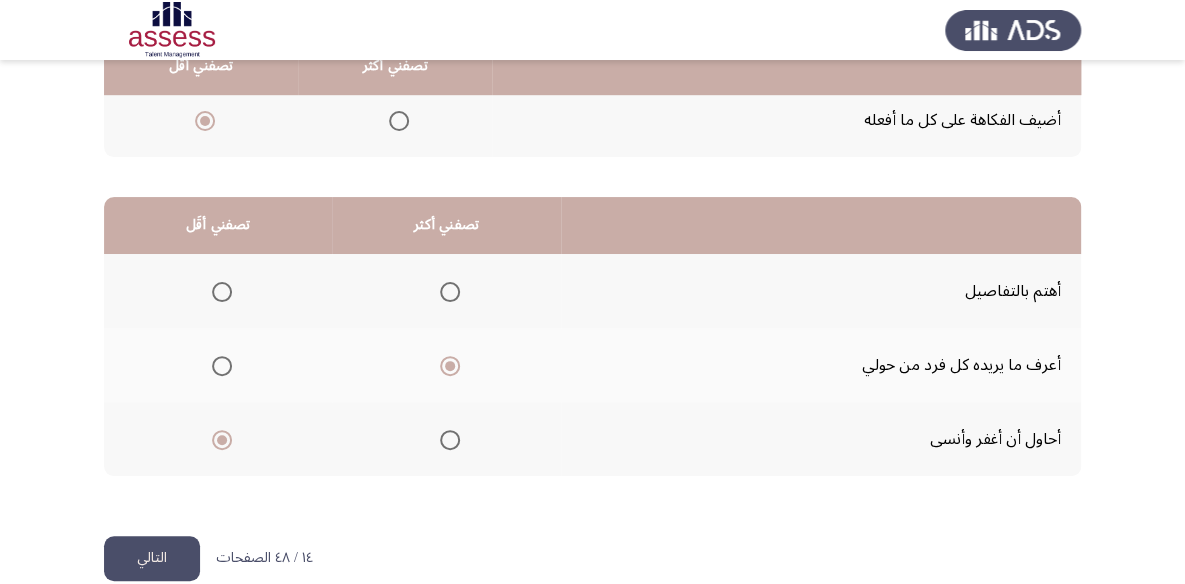 scroll, scrollTop: 423, scrollLeft: 0, axis: vertical 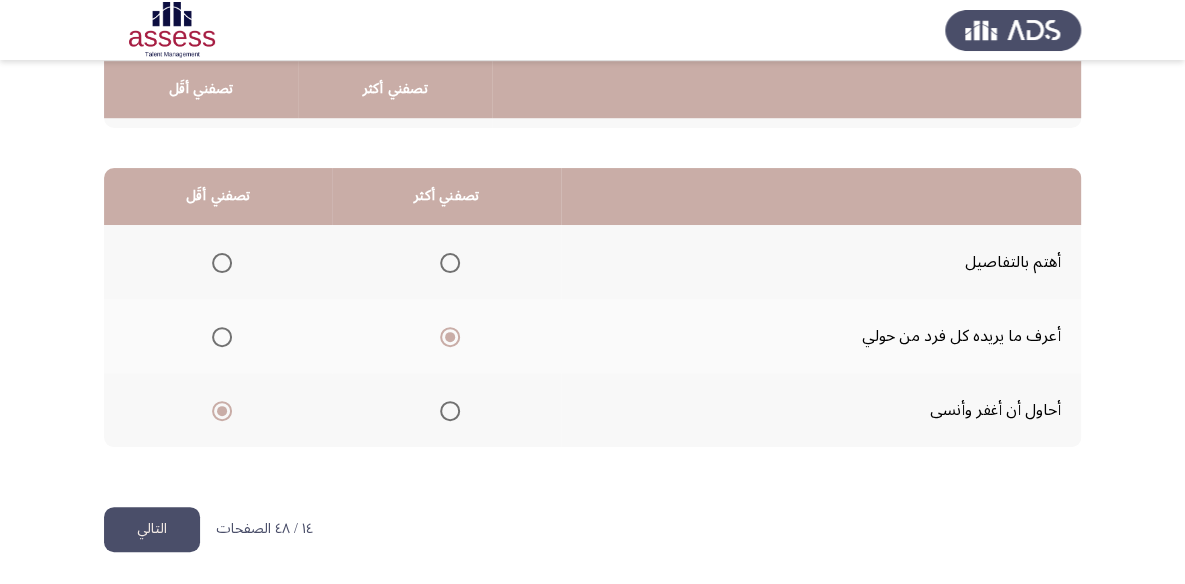 click on "التالي" 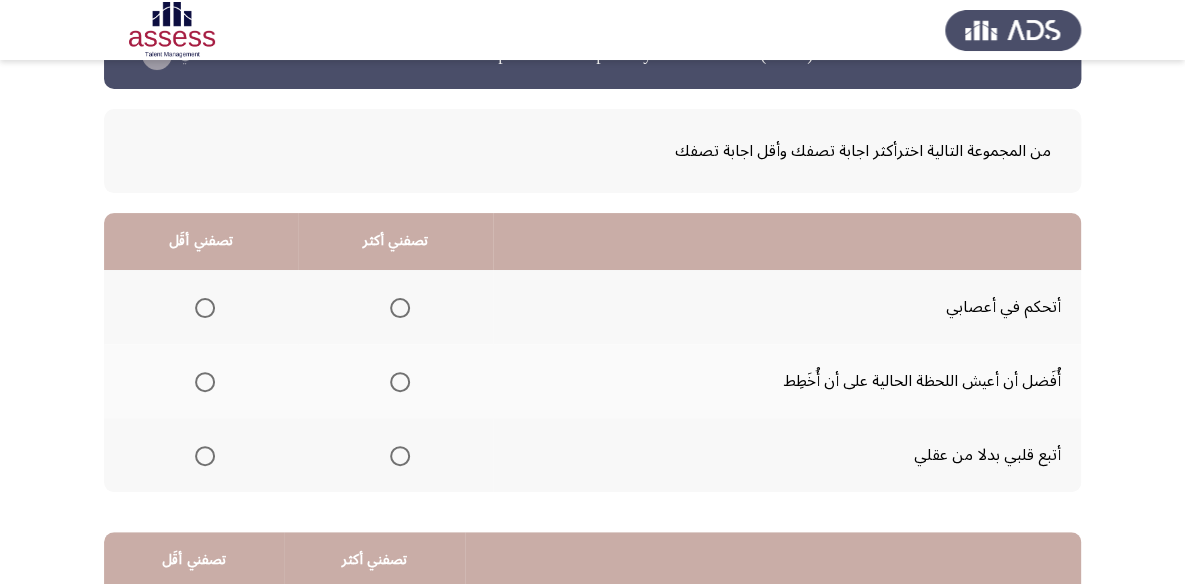 scroll, scrollTop: 90, scrollLeft: 0, axis: vertical 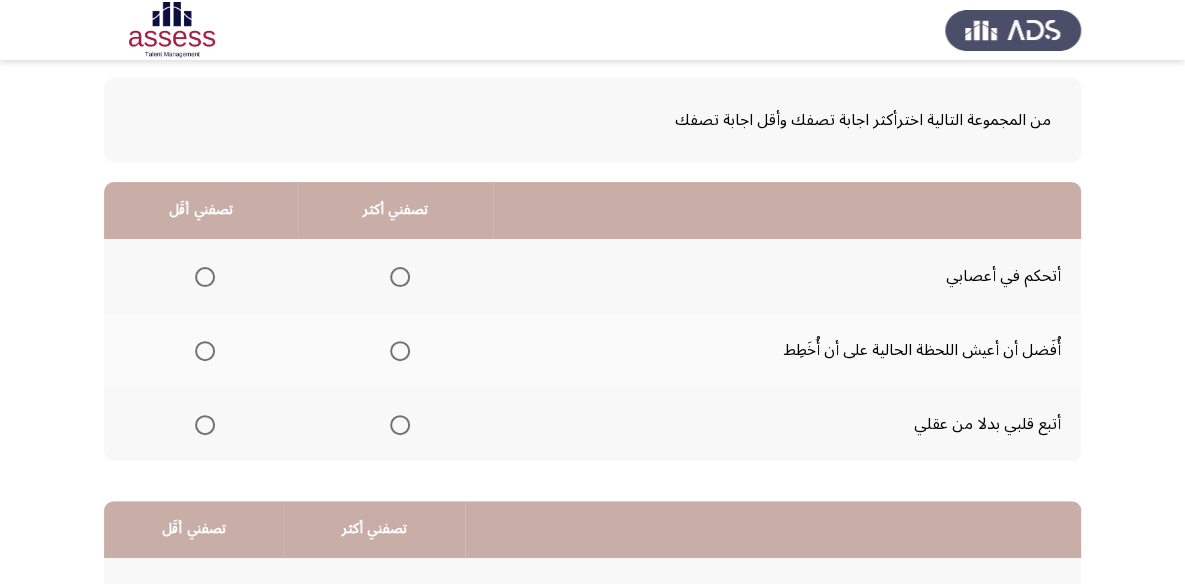 click at bounding box center (400, 277) 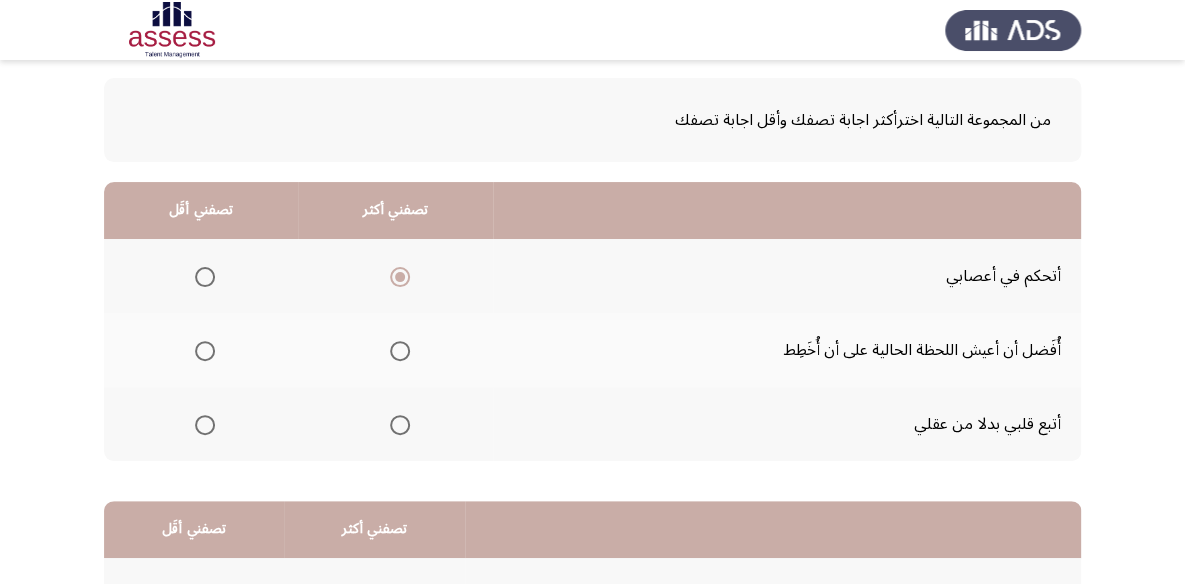 click at bounding box center [205, 351] 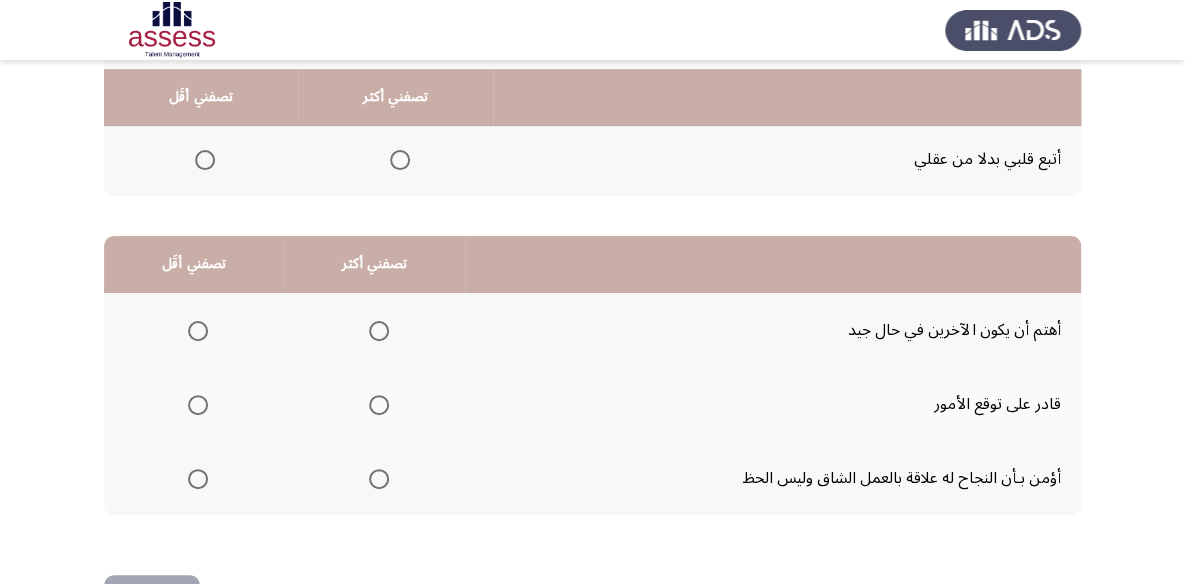 scroll, scrollTop: 363, scrollLeft: 0, axis: vertical 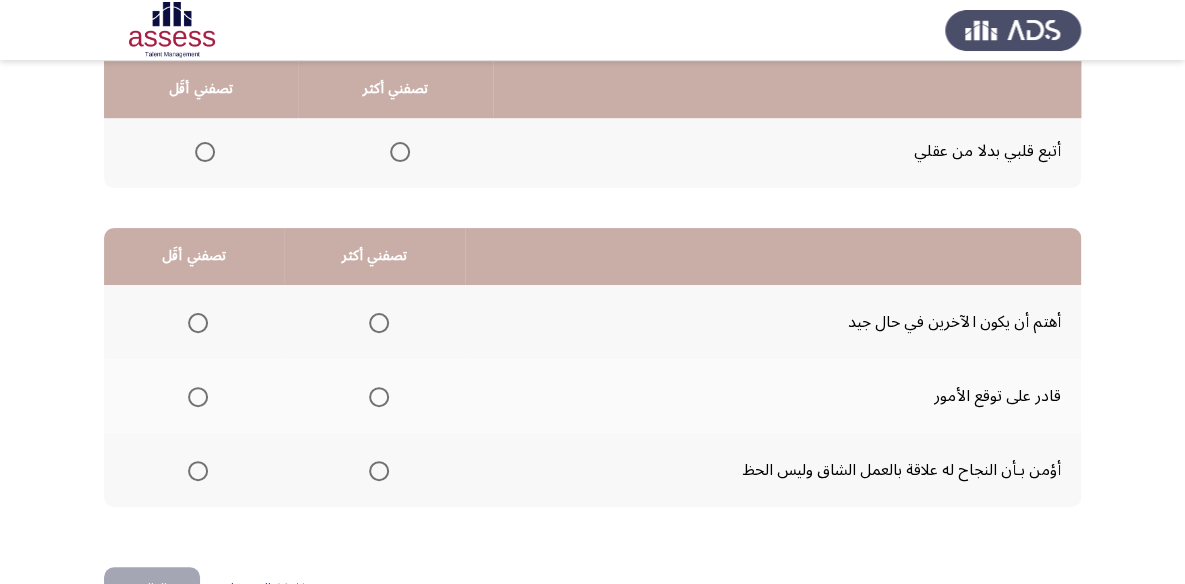 click at bounding box center [379, 471] 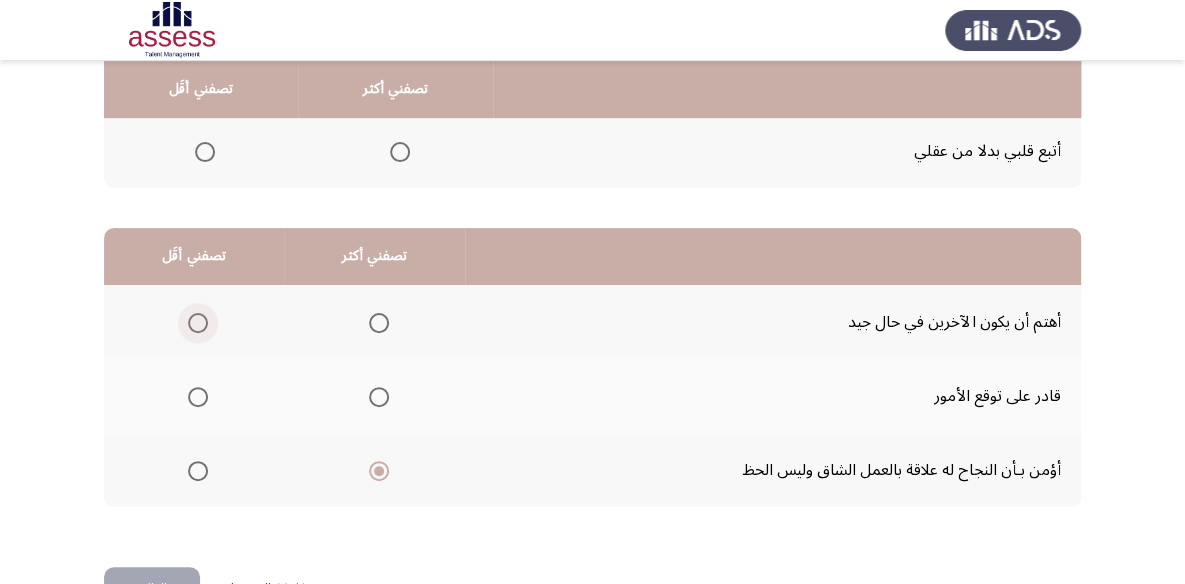 click at bounding box center [198, 323] 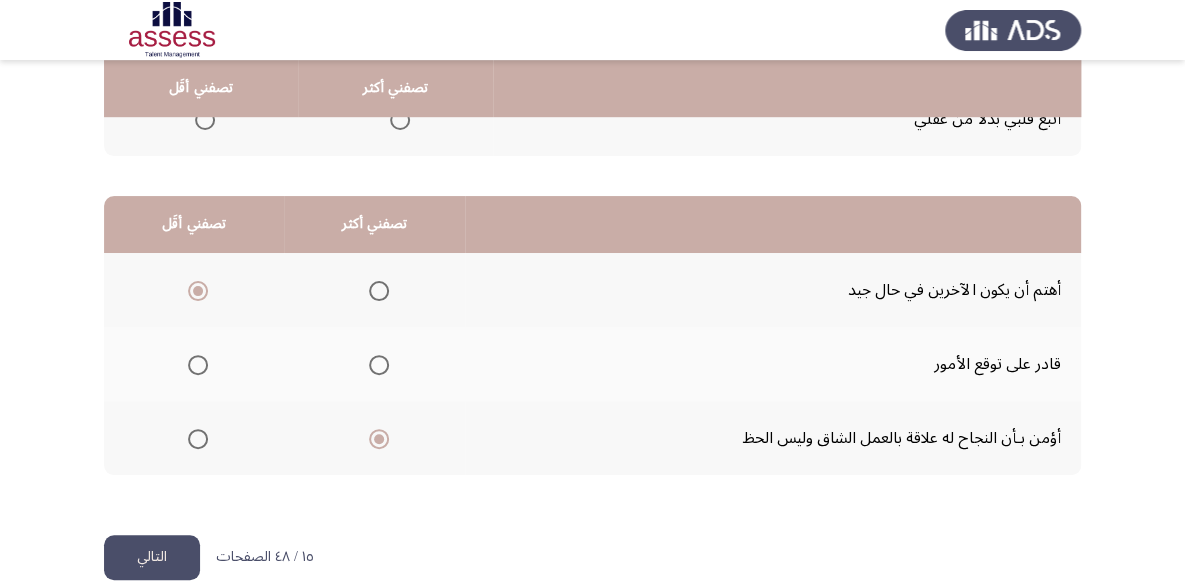 scroll, scrollTop: 423, scrollLeft: 0, axis: vertical 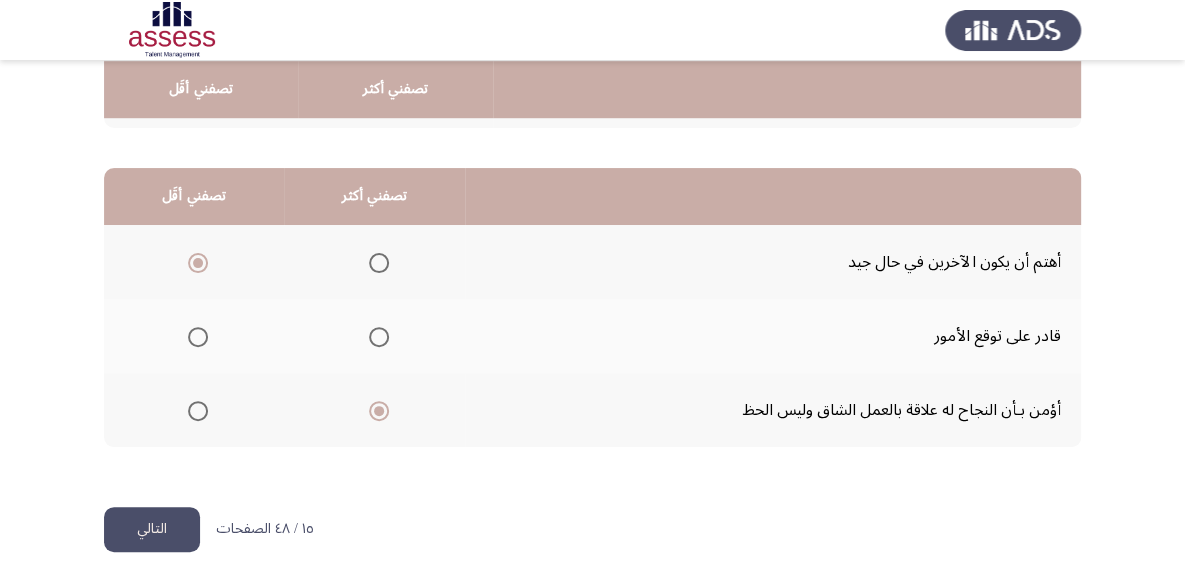 click on "التالي" 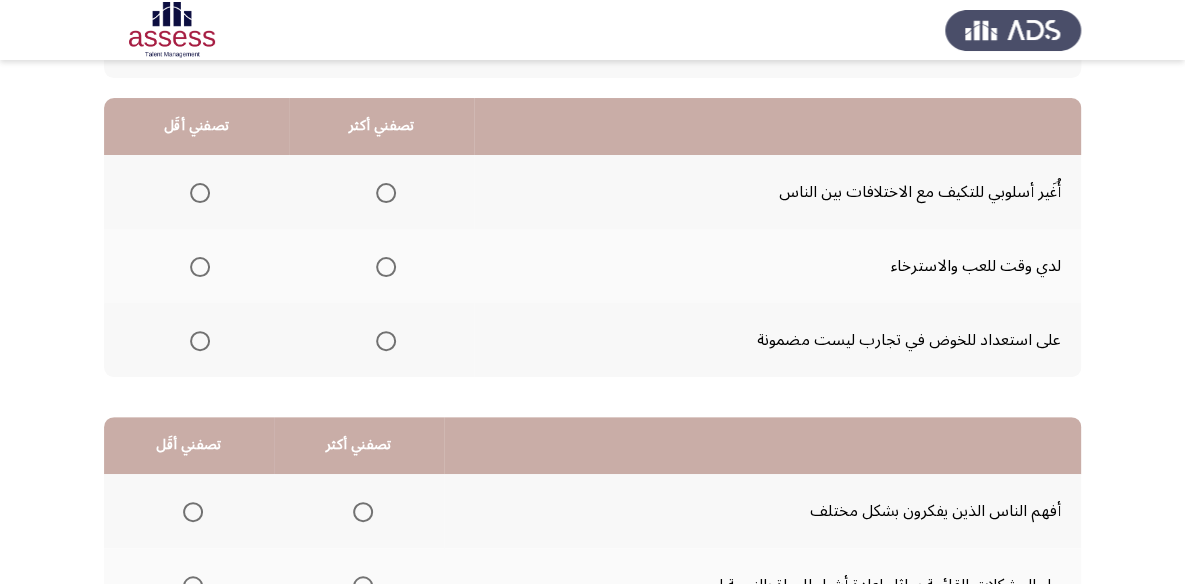 scroll, scrollTop: 181, scrollLeft: 0, axis: vertical 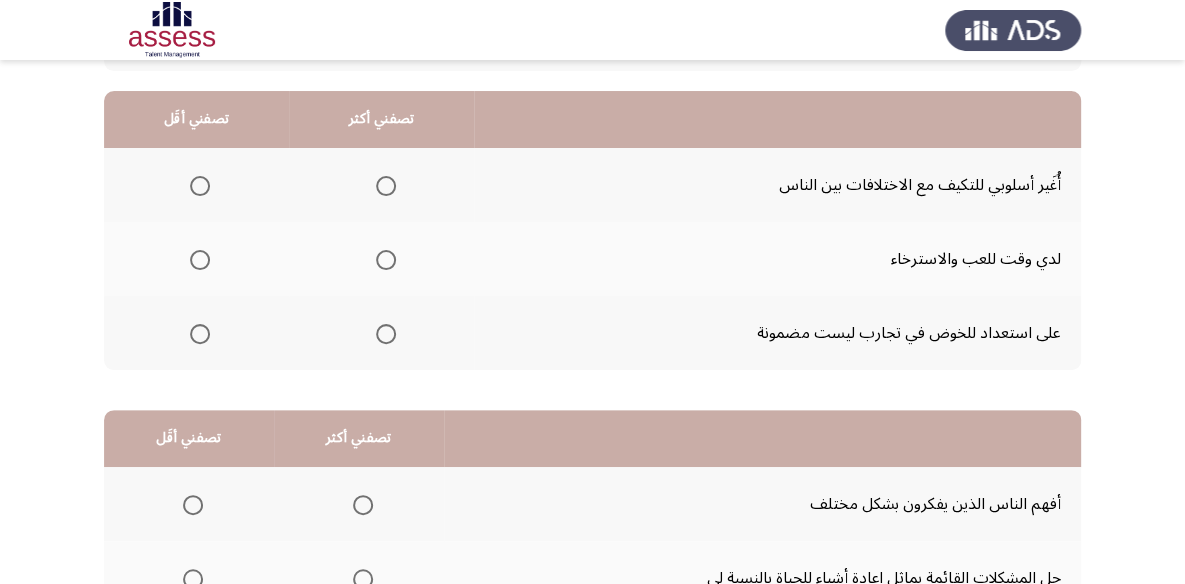 click at bounding box center (386, 186) 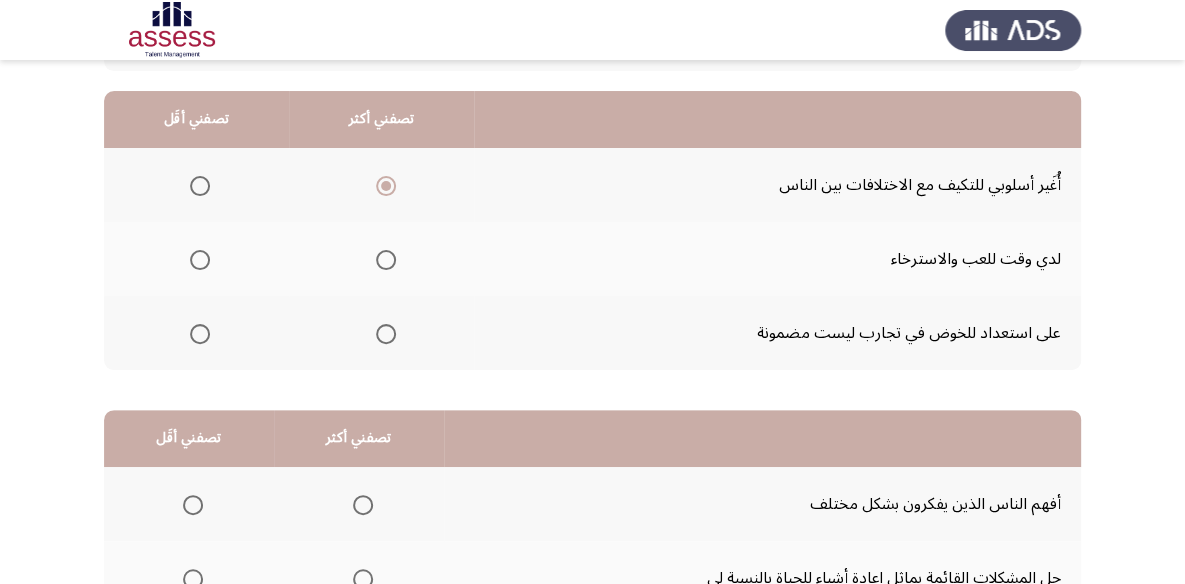 click at bounding box center [200, 260] 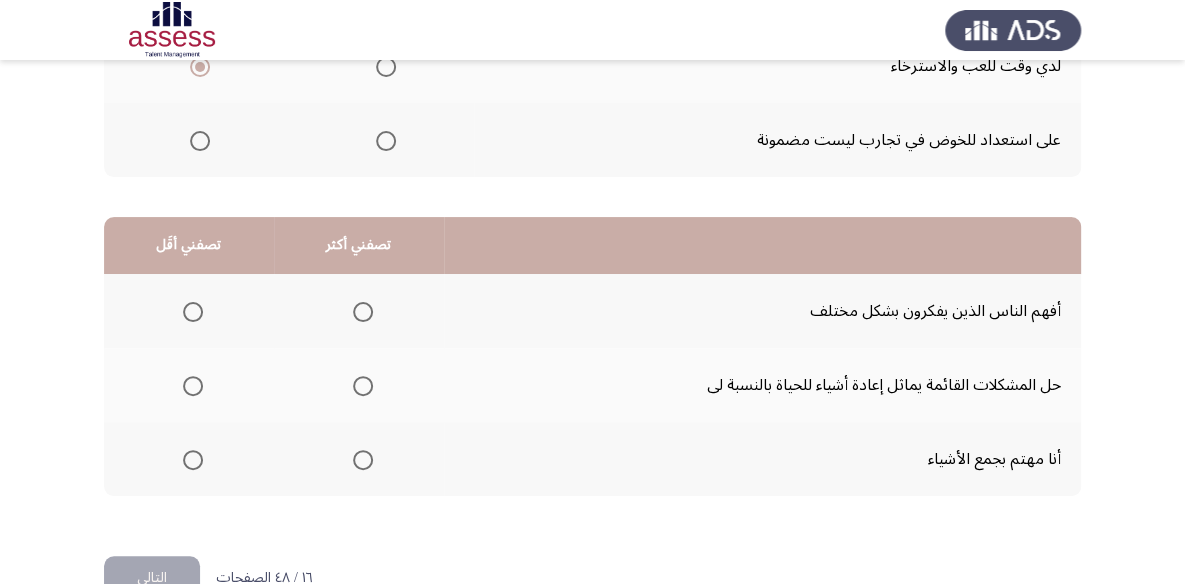 scroll, scrollTop: 423, scrollLeft: 0, axis: vertical 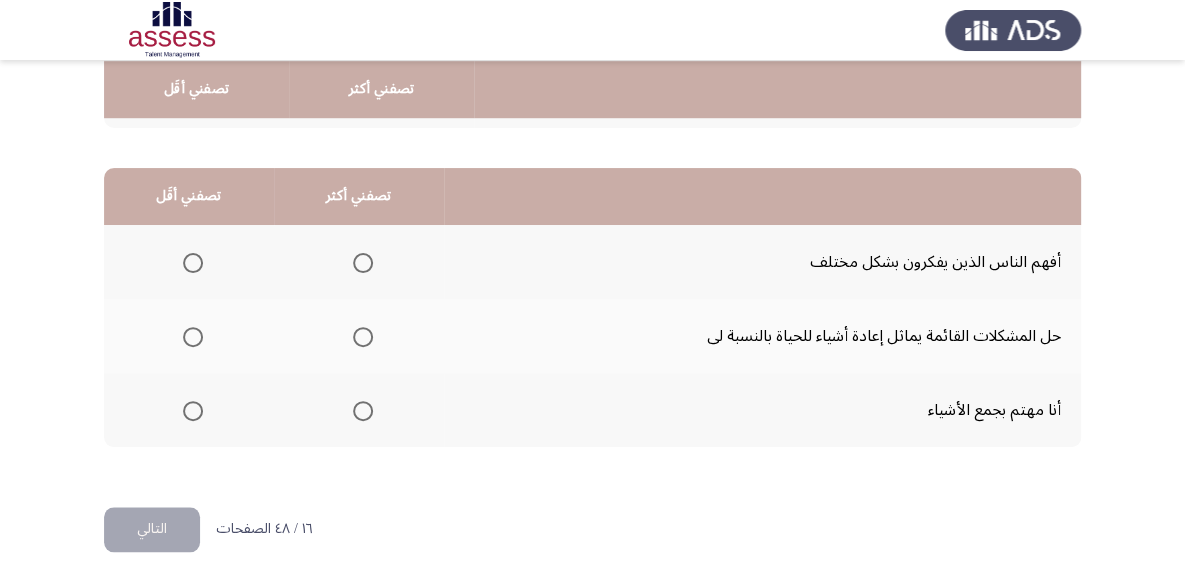 click 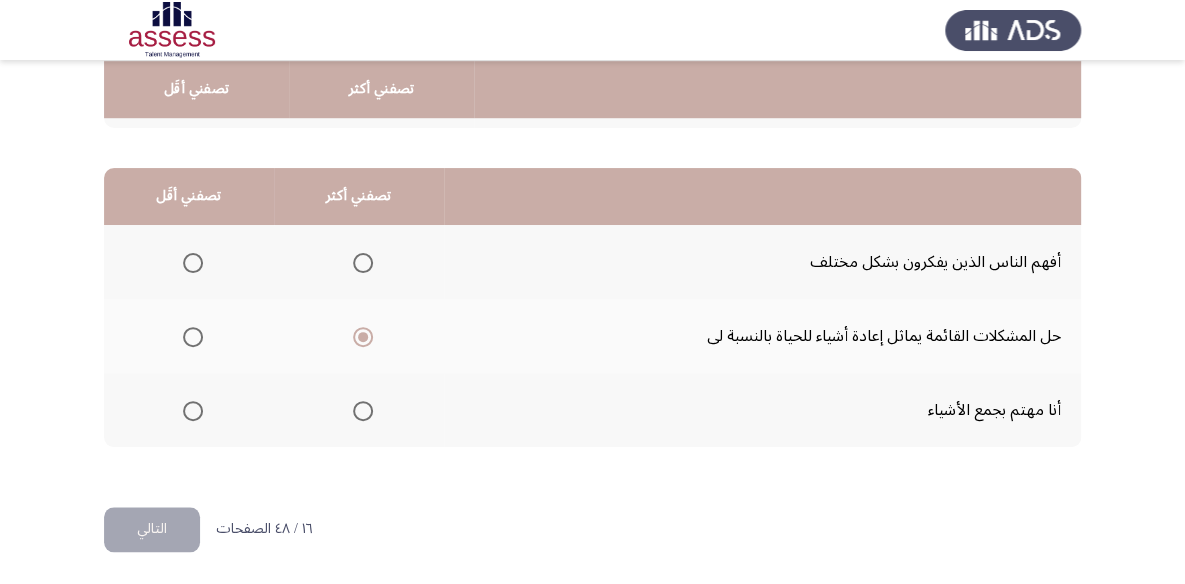 click at bounding box center [193, 263] 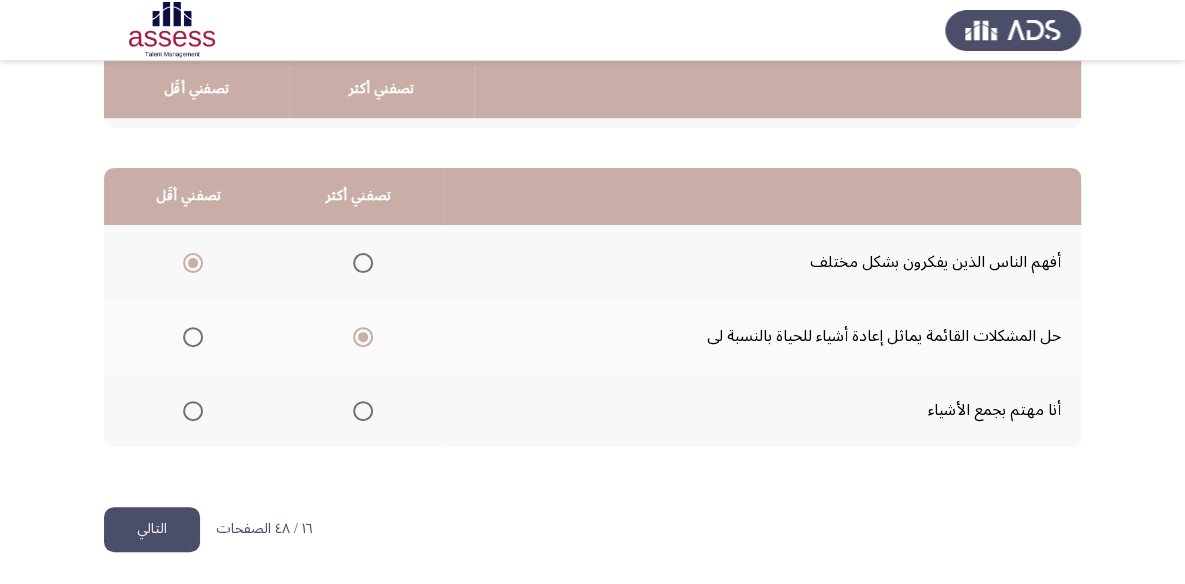 click on "التالي" 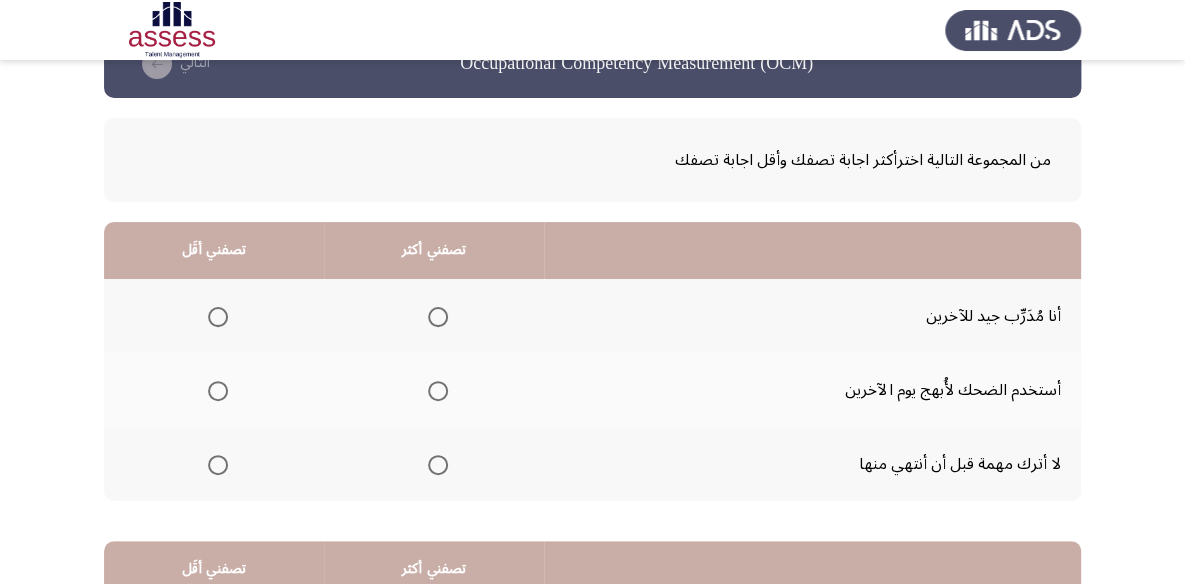 scroll, scrollTop: 90, scrollLeft: 0, axis: vertical 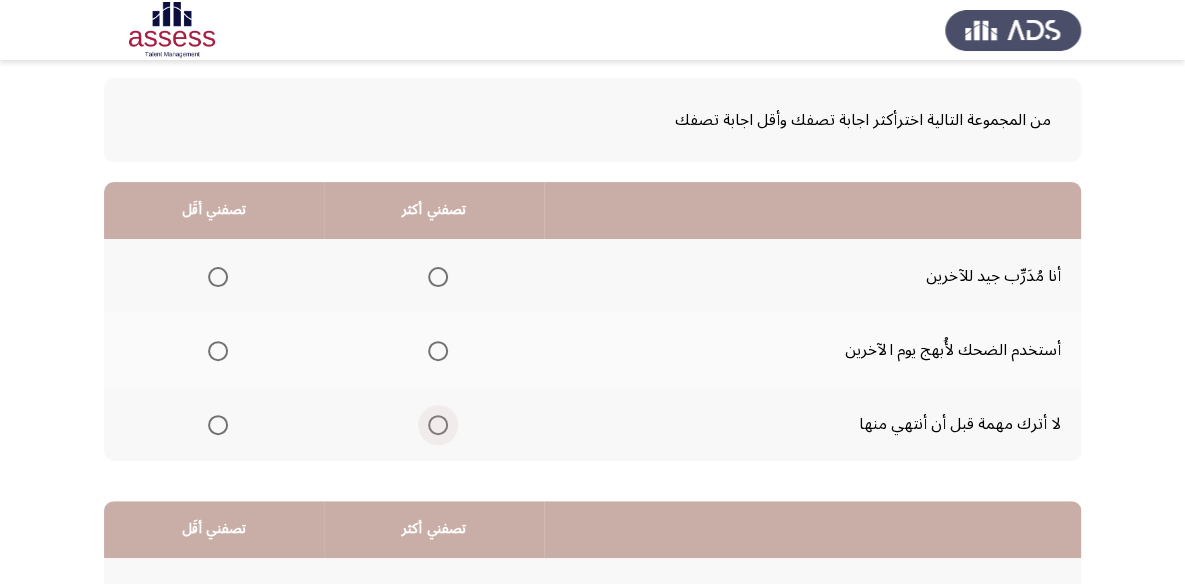 click at bounding box center (438, 425) 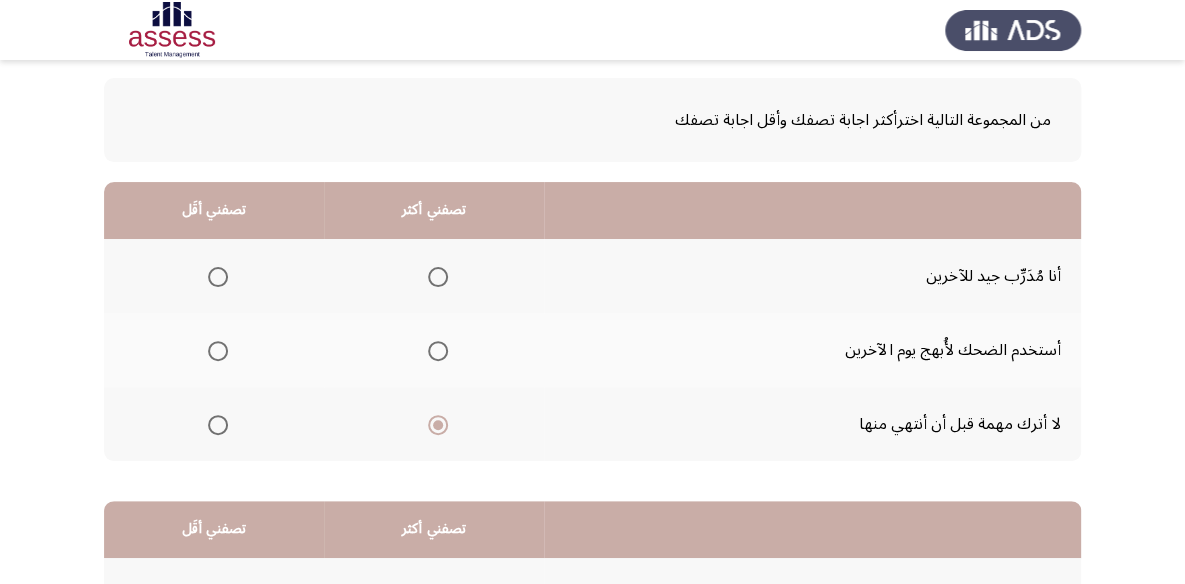 click at bounding box center (218, 351) 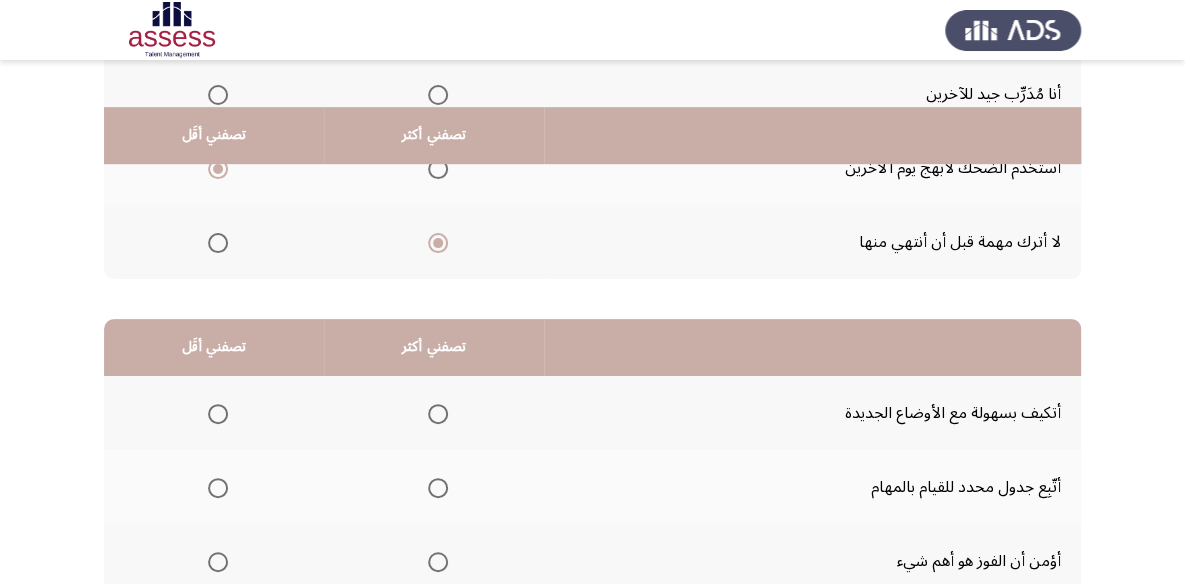 scroll, scrollTop: 363, scrollLeft: 0, axis: vertical 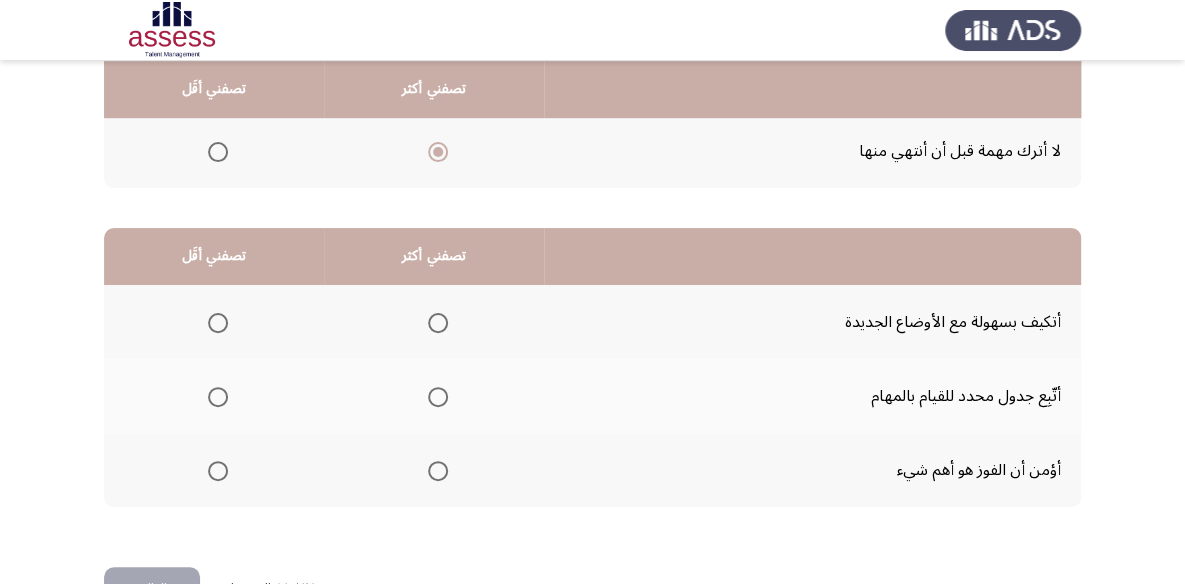click at bounding box center (438, 323) 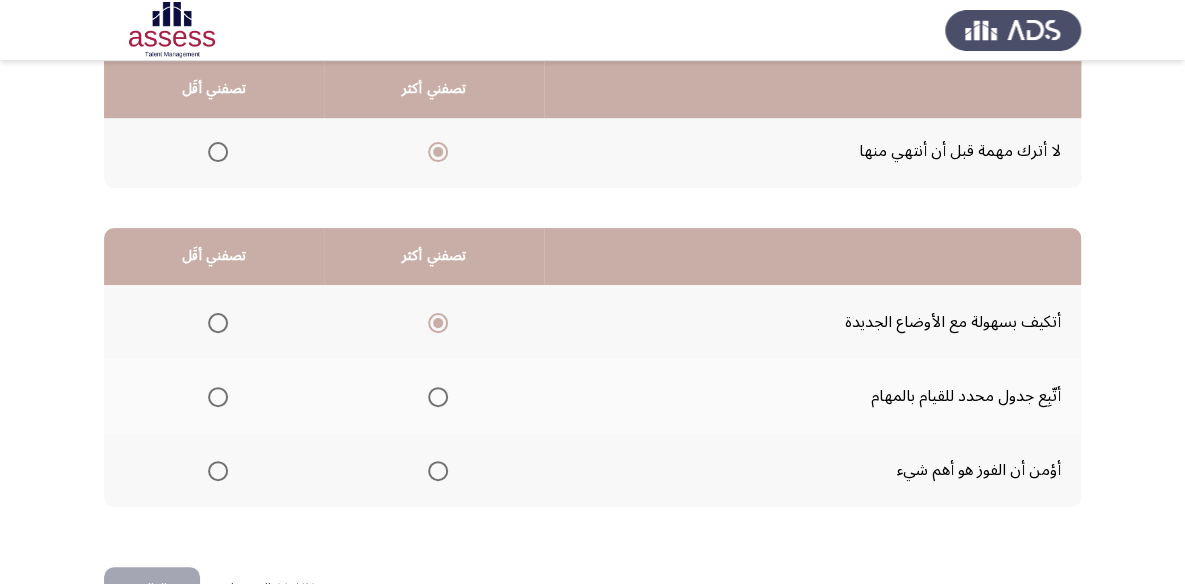click at bounding box center (218, 397) 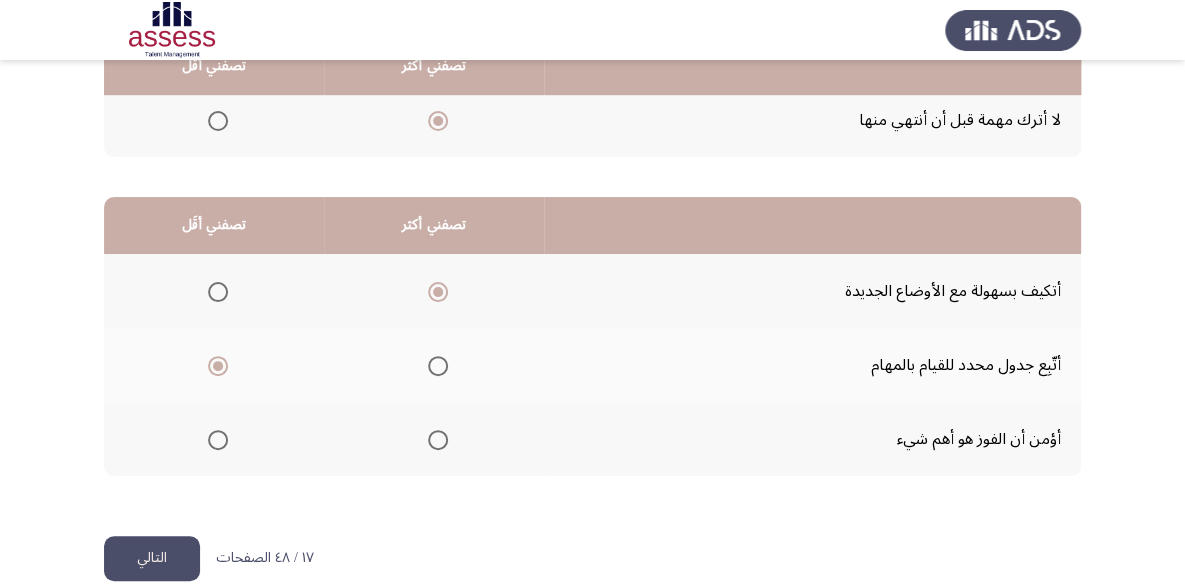 scroll, scrollTop: 423, scrollLeft: 0, axis: vertical 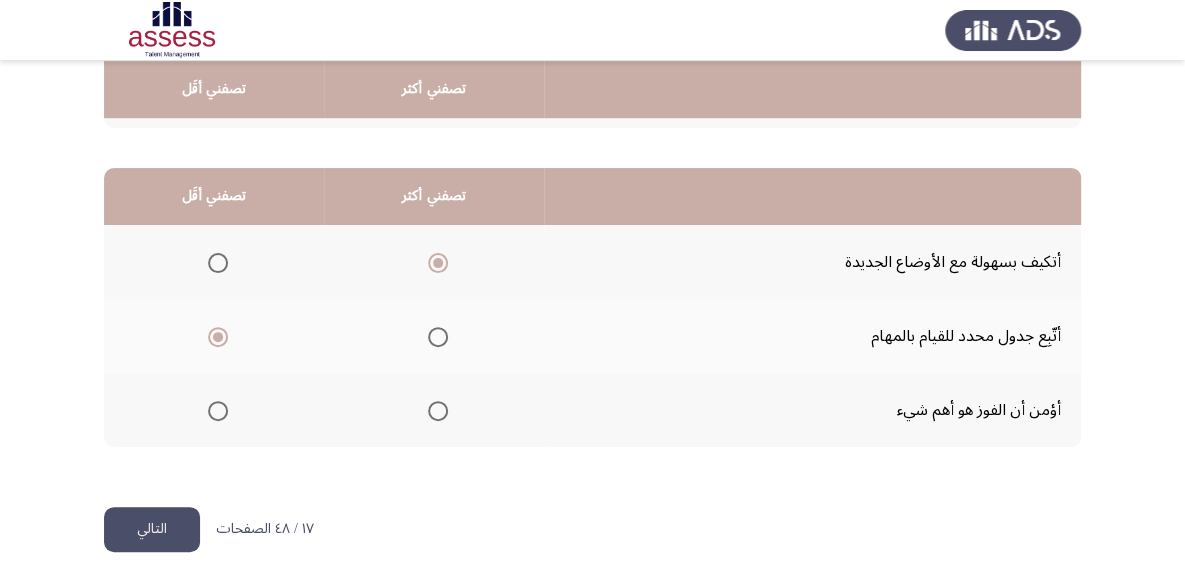 click on "التالي" 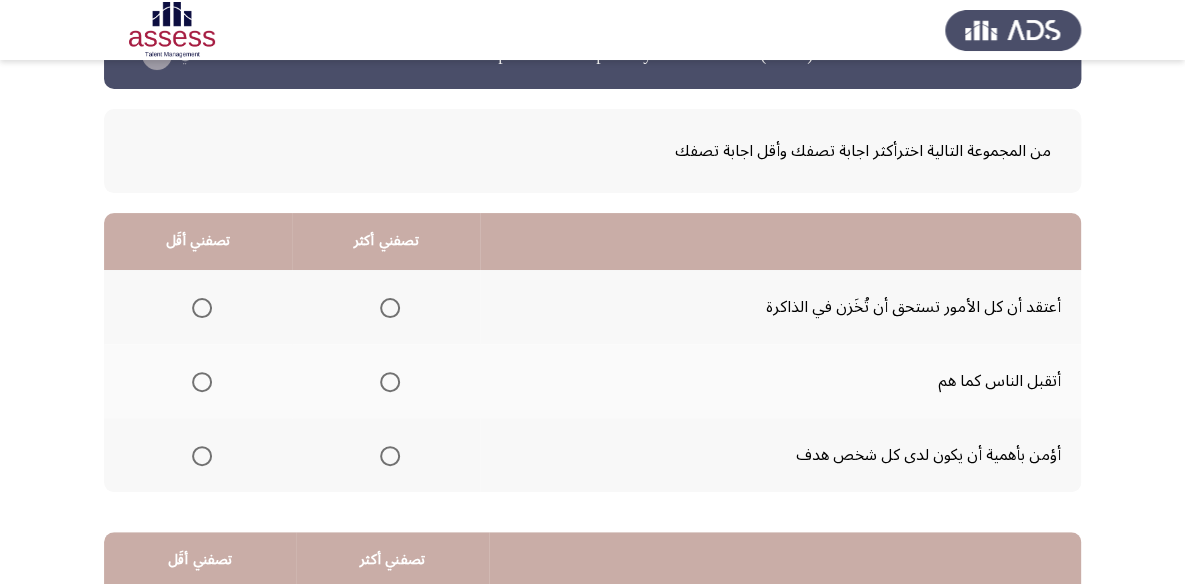 scroll, scrollTop: 90, scrollLeft: 0, axis: vertical 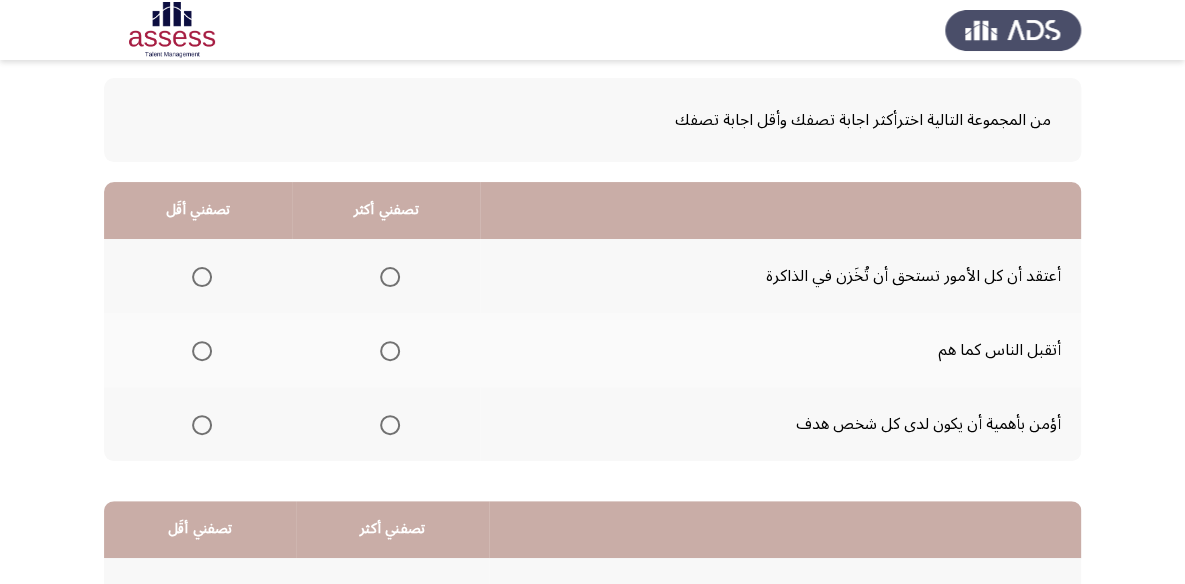 click at bounding box center (390, 425) 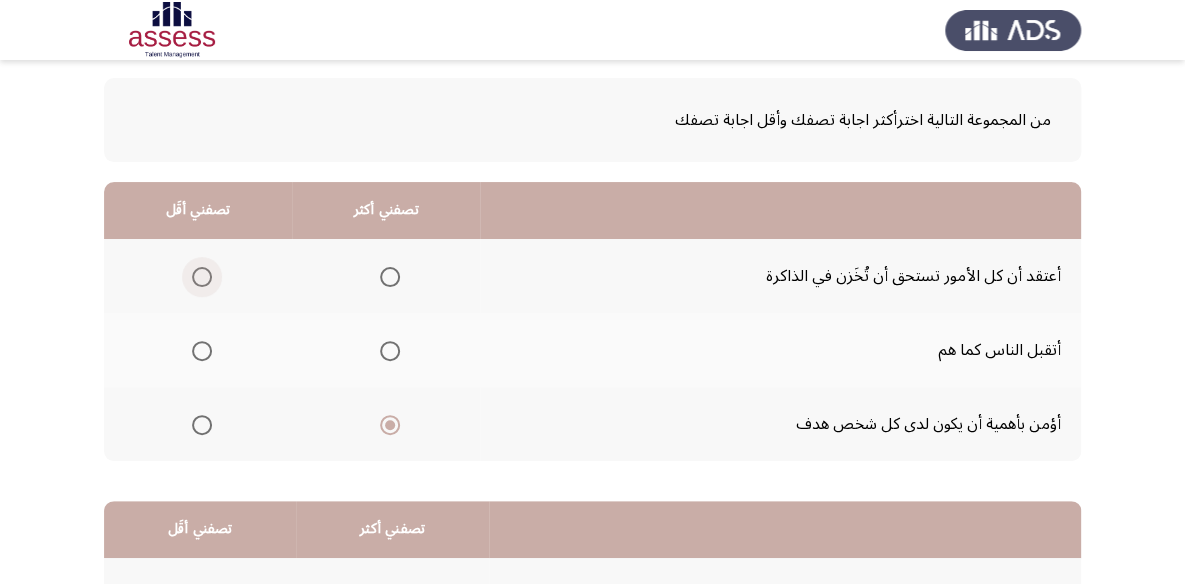click at bounding box center (202, 277) 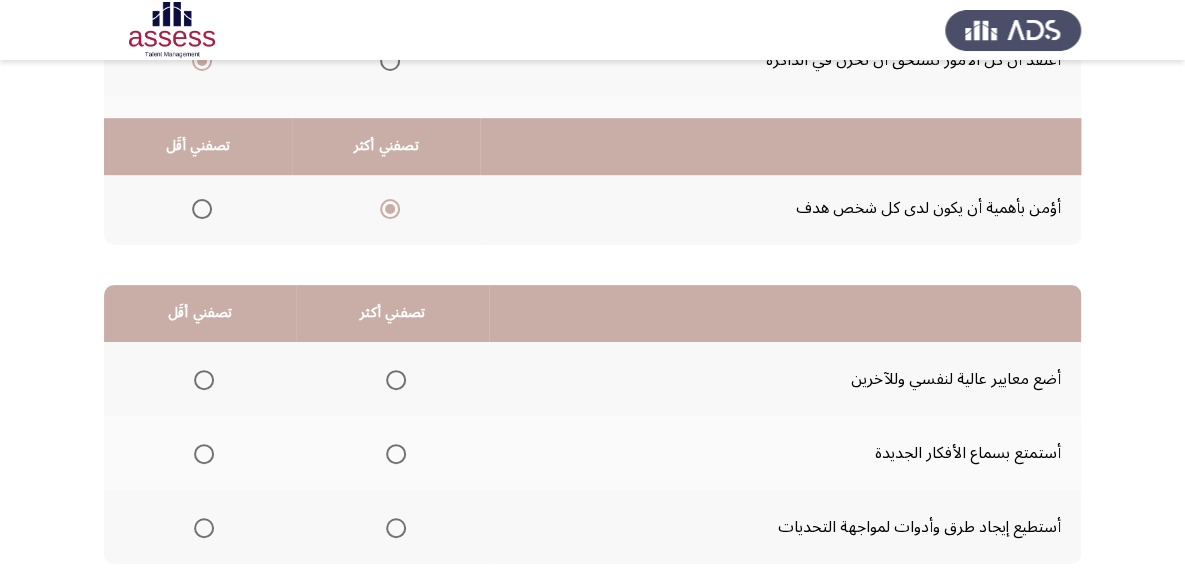 scroll, scrollTop: 363, scrollLeft: 0, axis: vertical 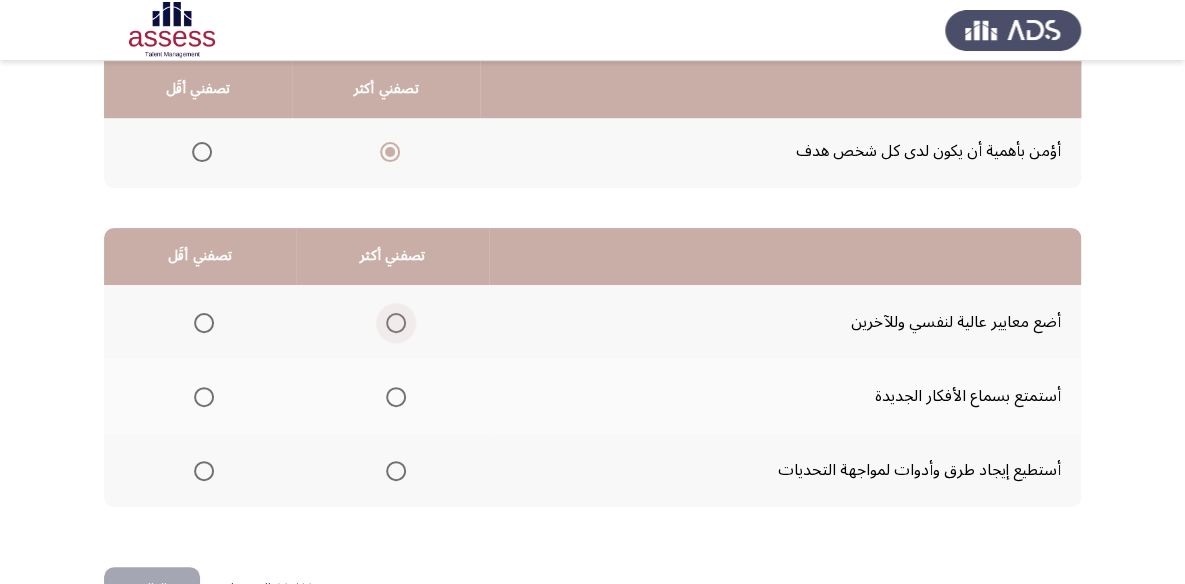 click at bounding box center (396, 323) 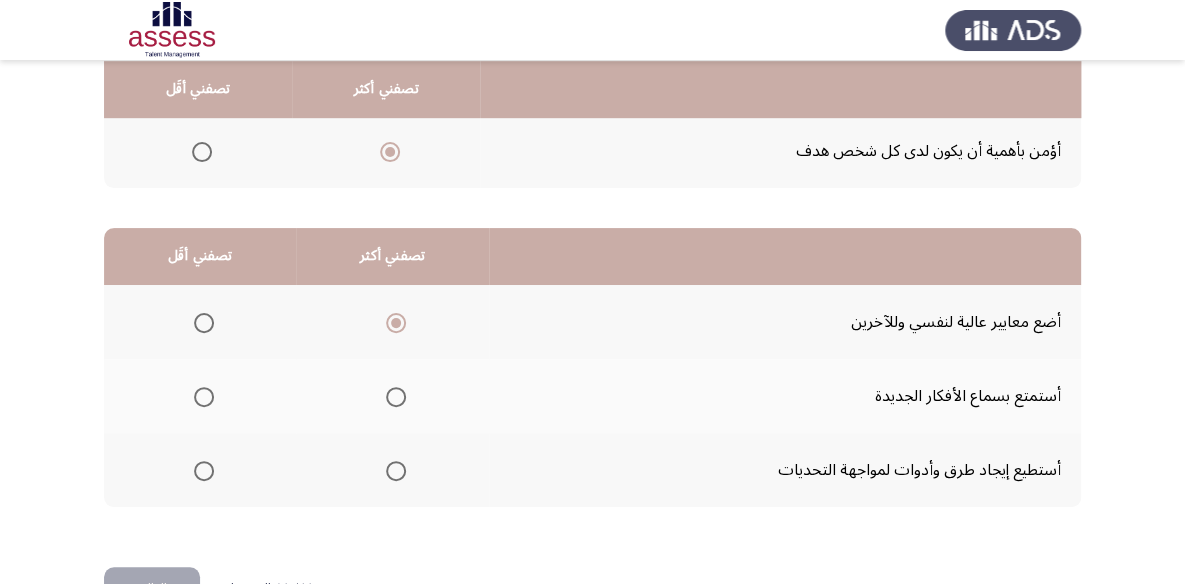 click at bounding box center (204, 397) 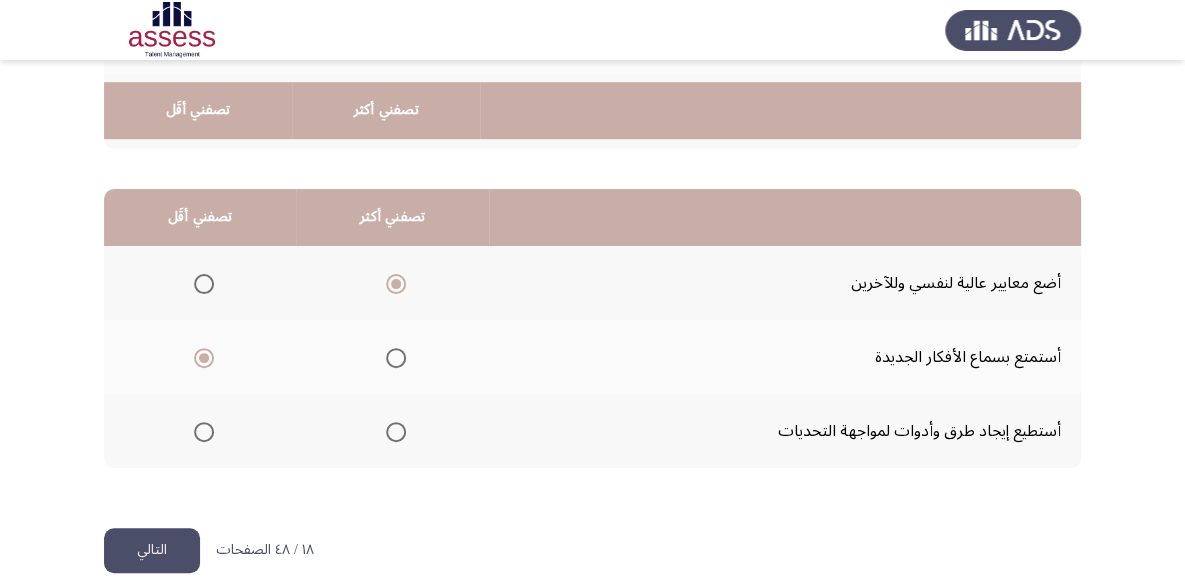 scroll, scrollTop: 423, scrollLeft: 0, axis: vertical 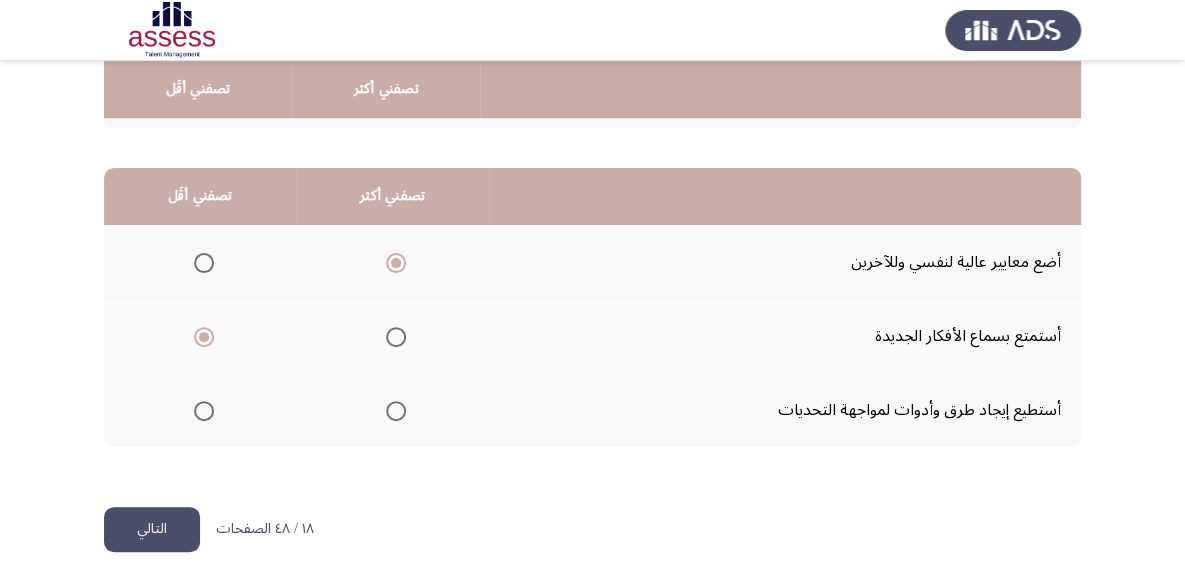 click on "التالي" 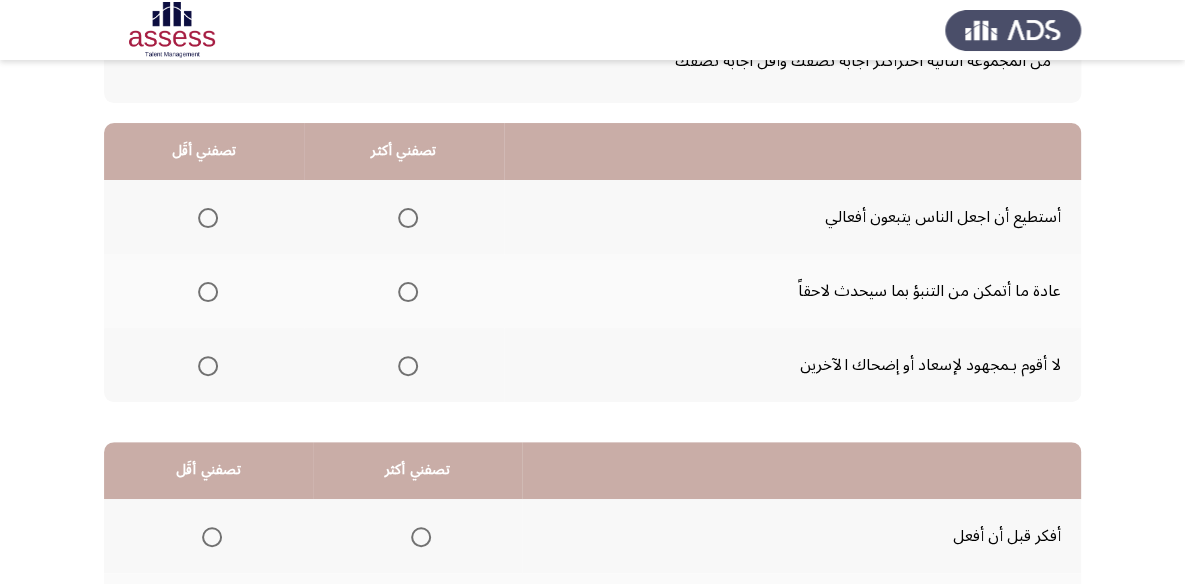 scroll, scrollTop: 0, scrollLeft: 0, axis: both 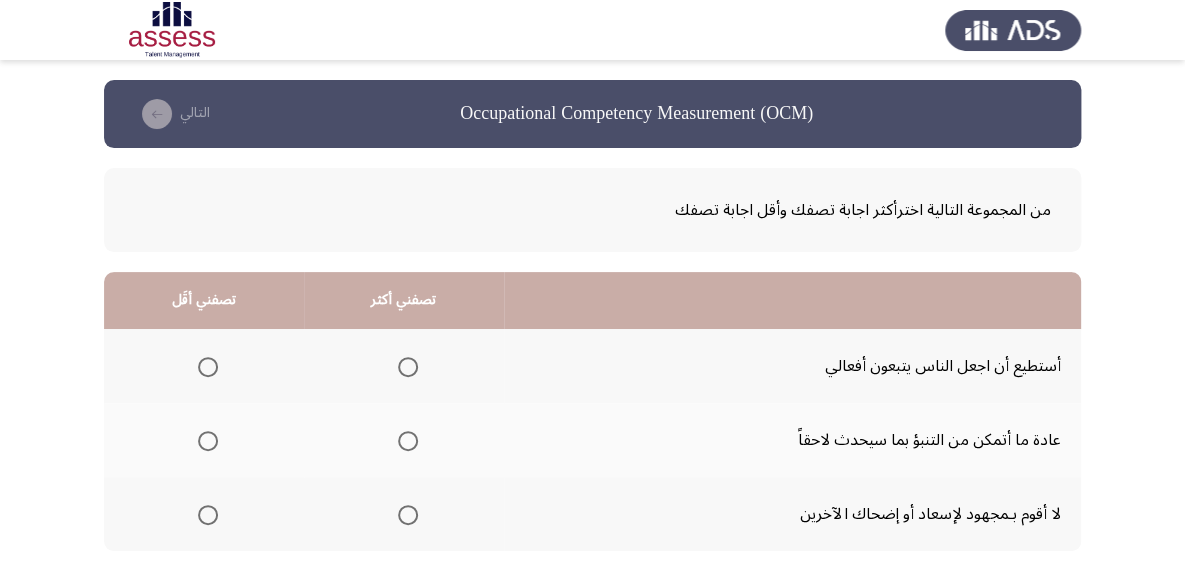 click at bounding box center (408, 367) 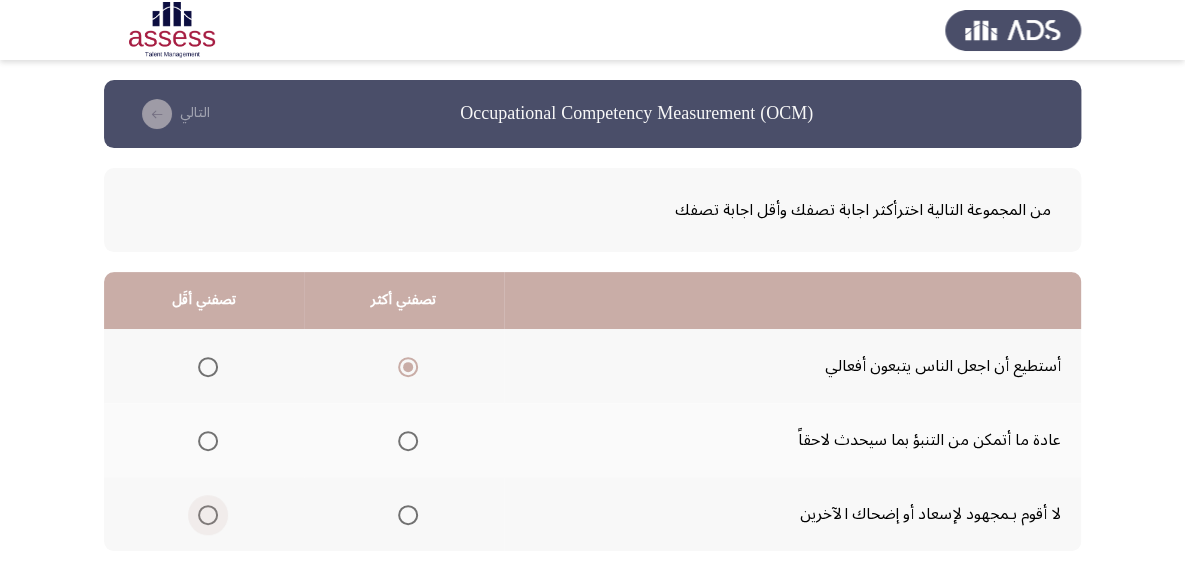 click at bounding box center [208, 515] 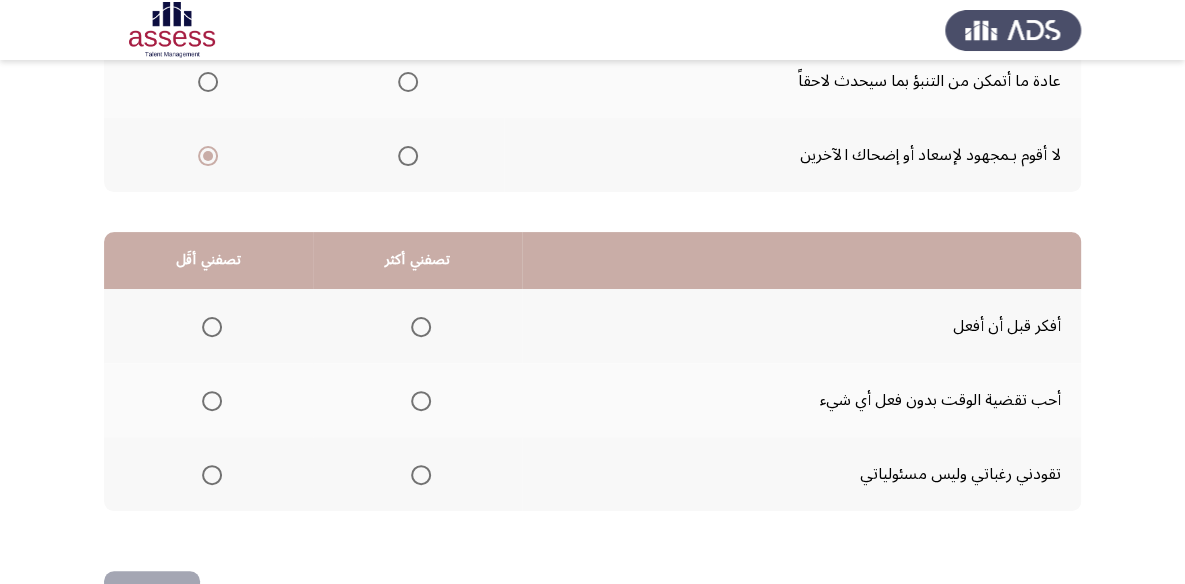 scroll, scrollTop: 363, scrollLeft: 0, axis: vertical 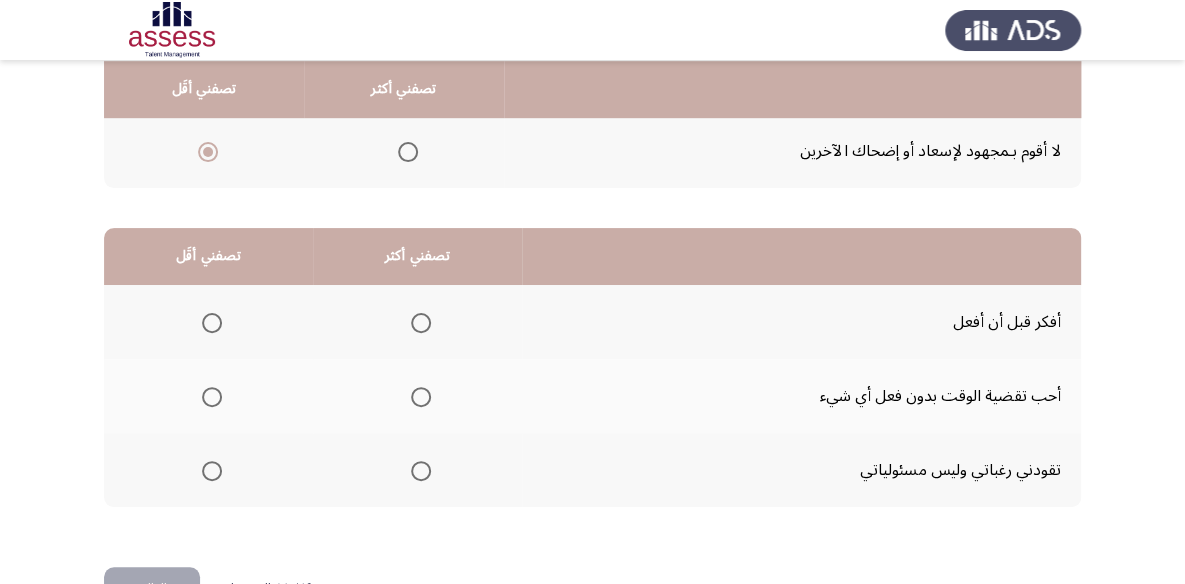 click at bounding box center [421, 323] 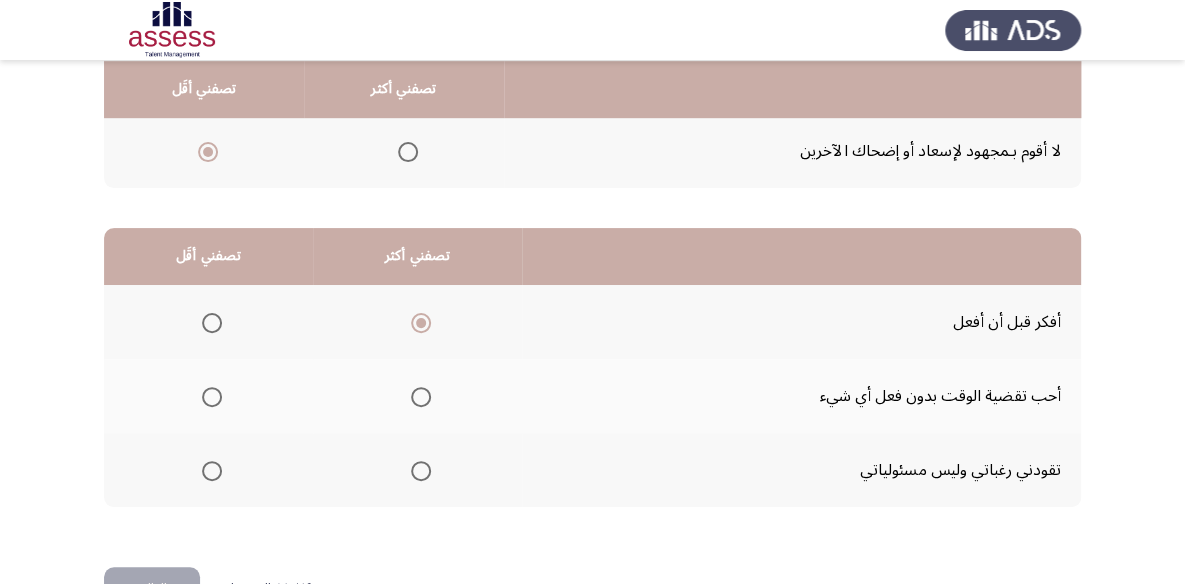 click at bounding box center [212, 471] 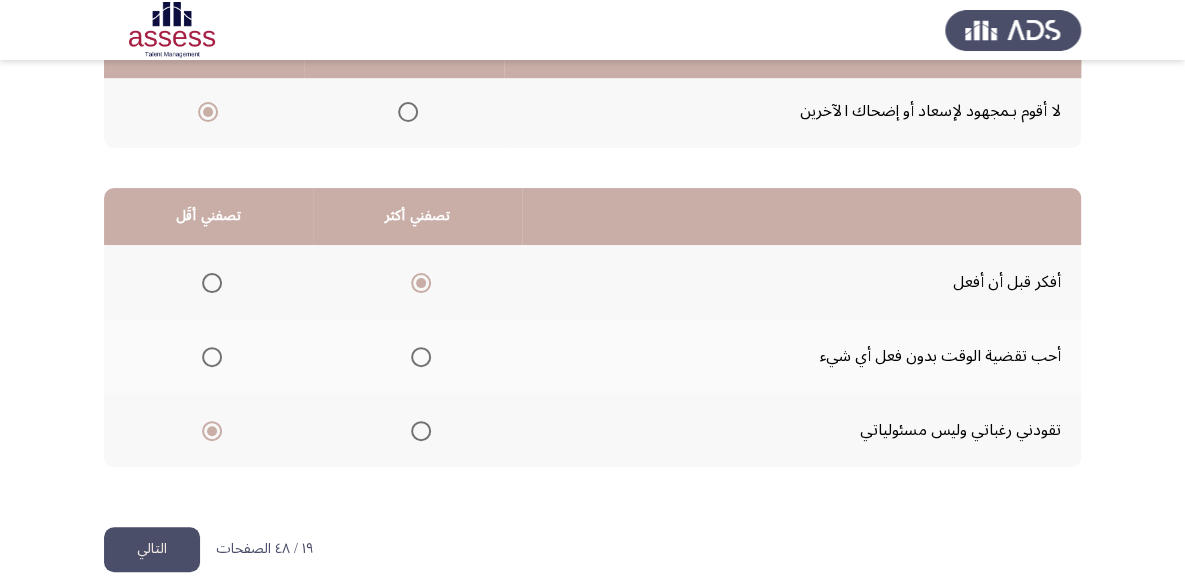 scroll, scrollTop: 423, scrollLeft: 0, axis: vertical 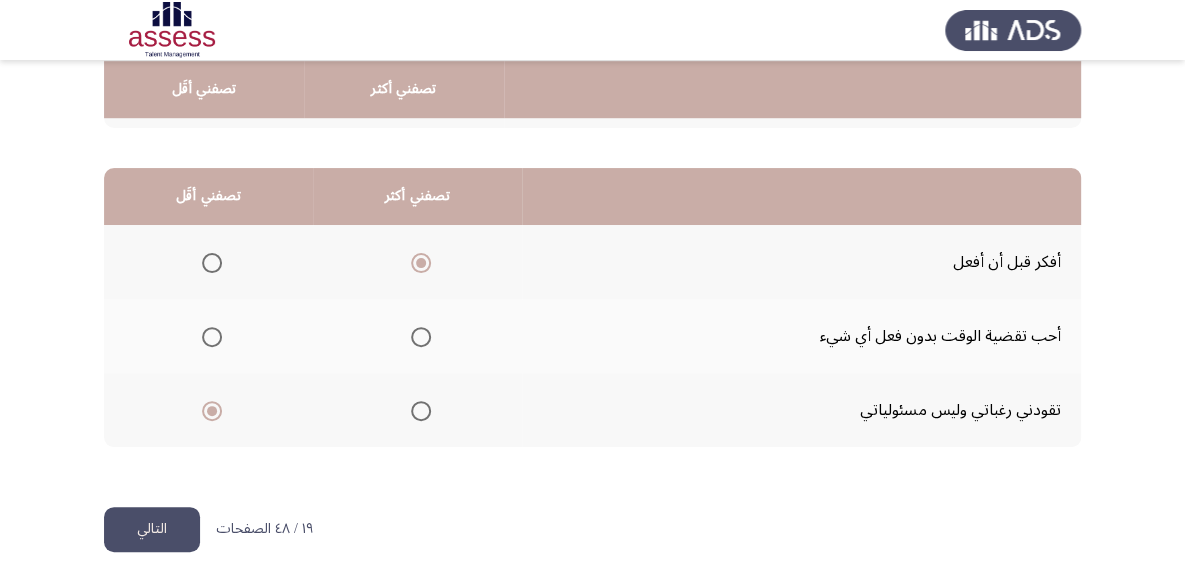 click on "التالي" 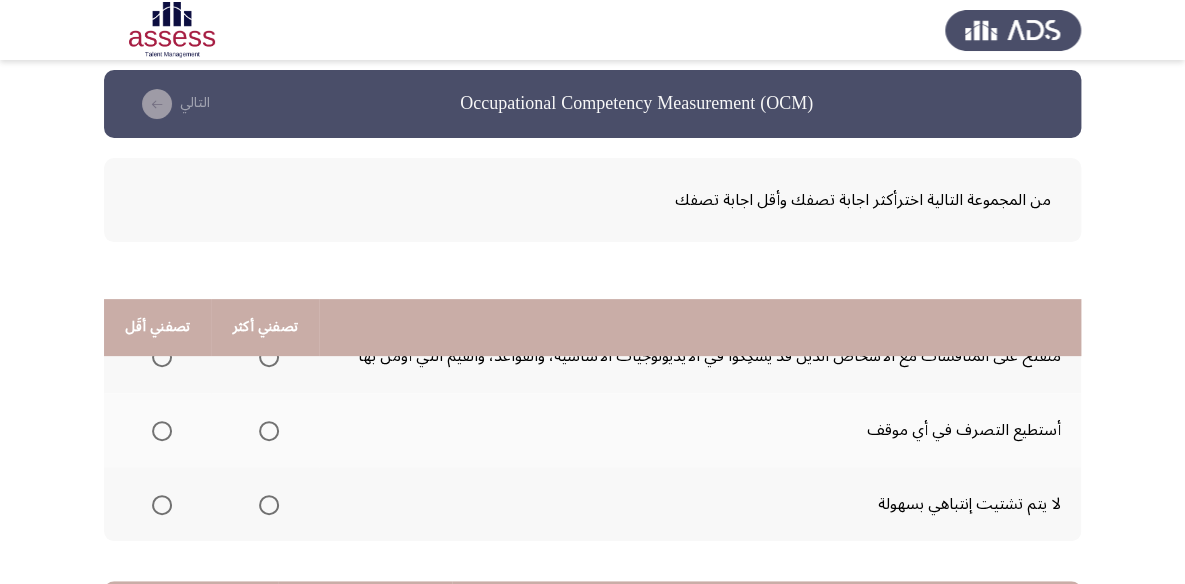 scroll, scrollTop: 0, scrollLeft: 0, axis: both 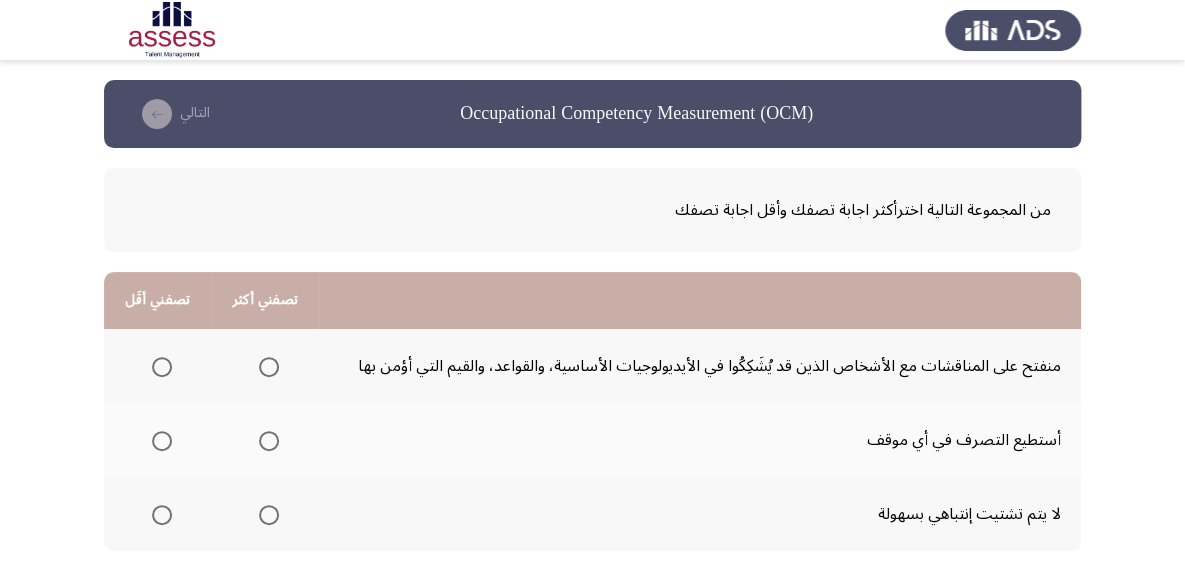 click at bounding box center [269, 441] 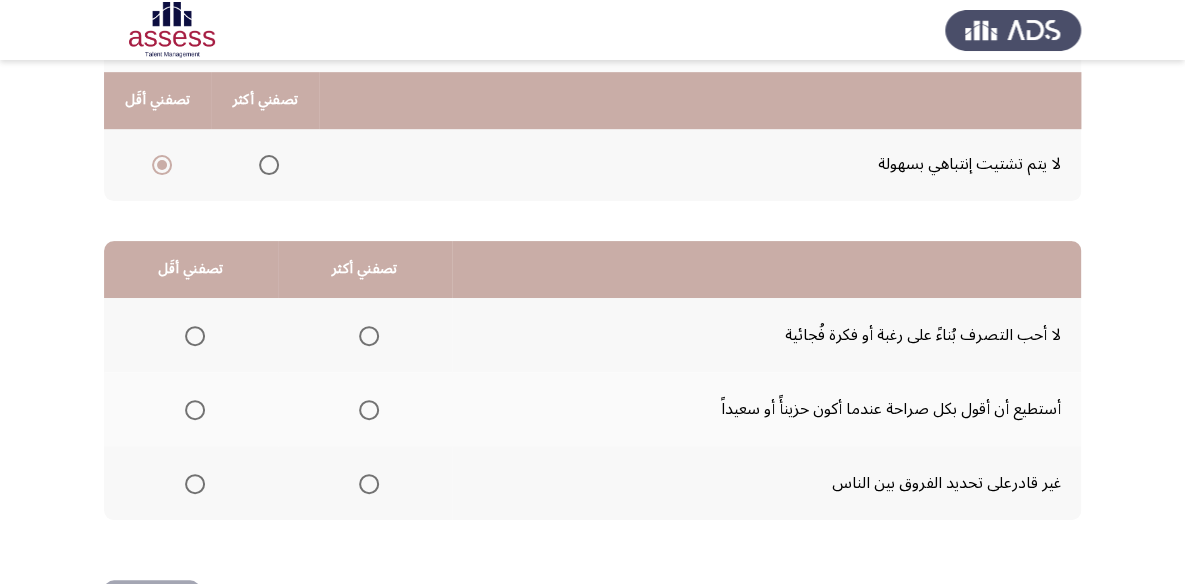 scroll, scrollTop: 363, scrollLeft: 0, axis: vertical 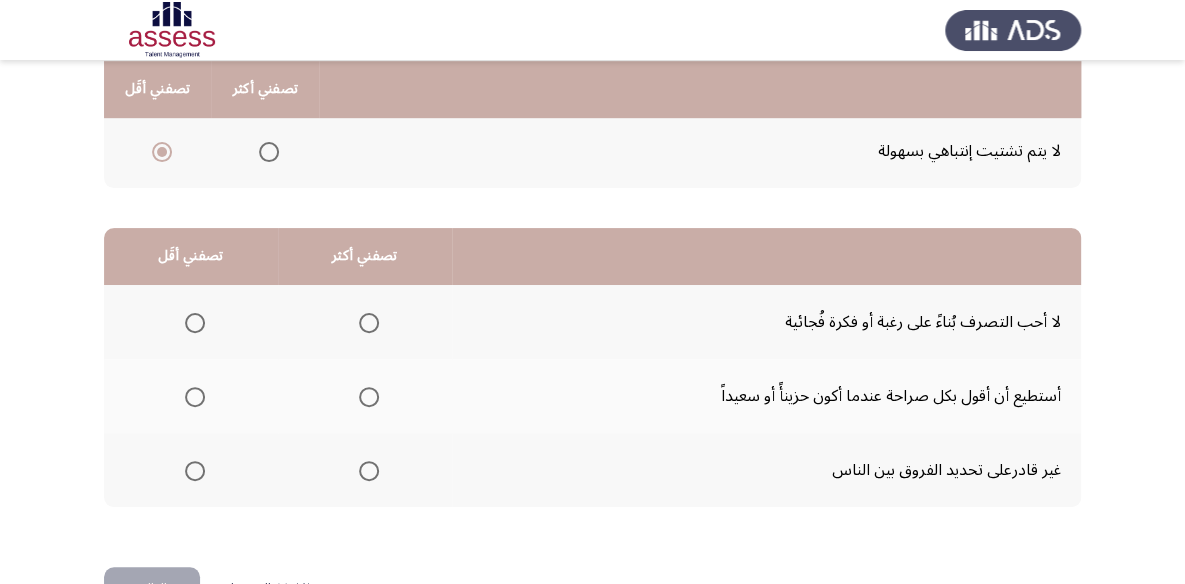 click 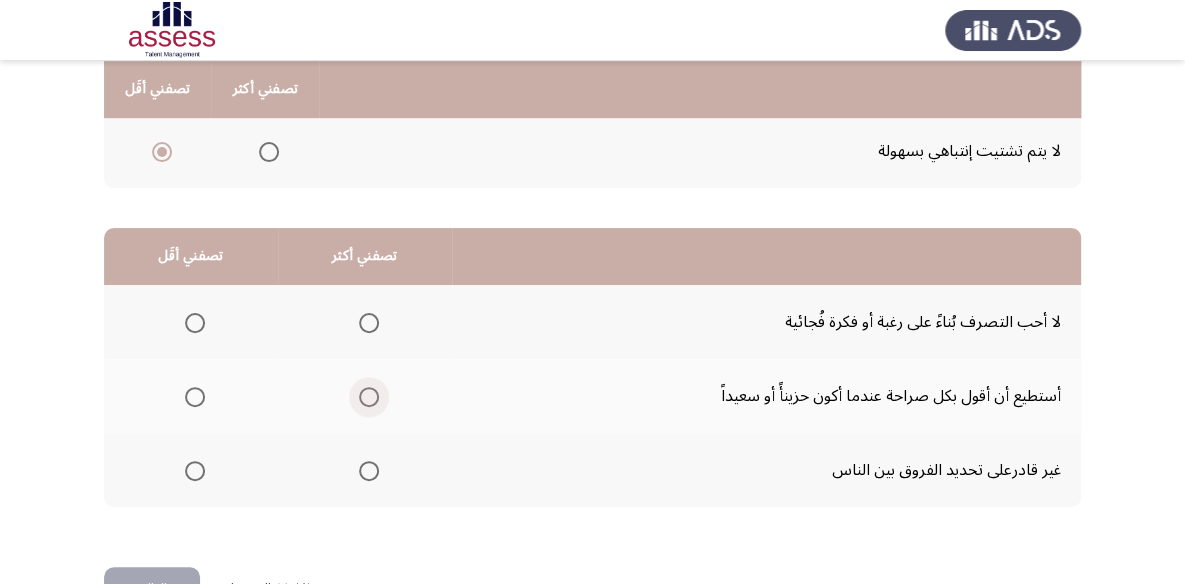click at bounding box center [369, 397] 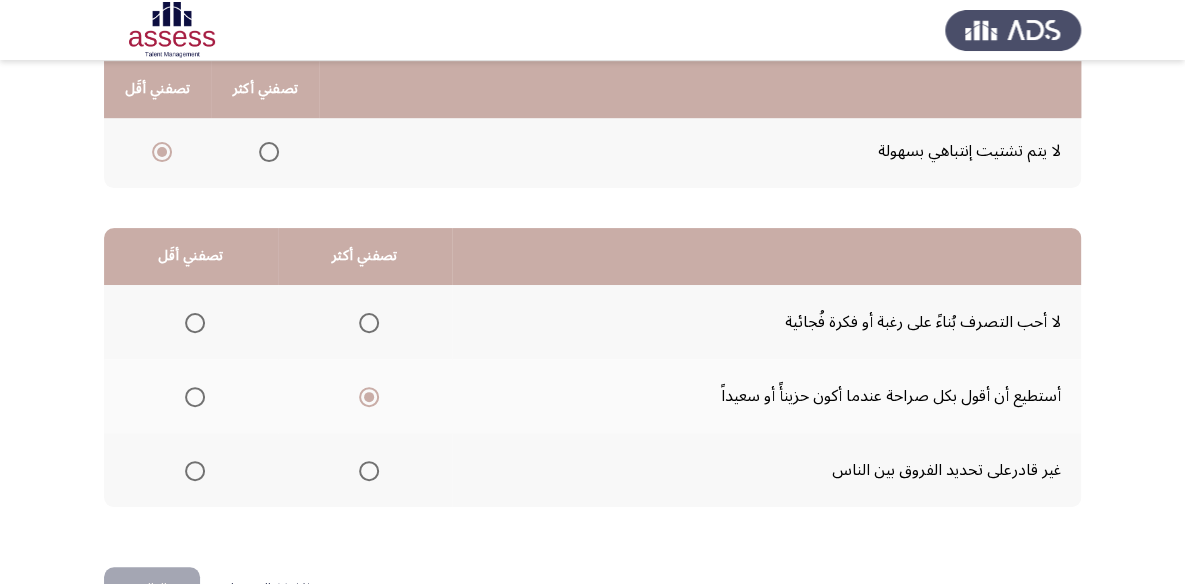 click at bounding box center [195, 323] 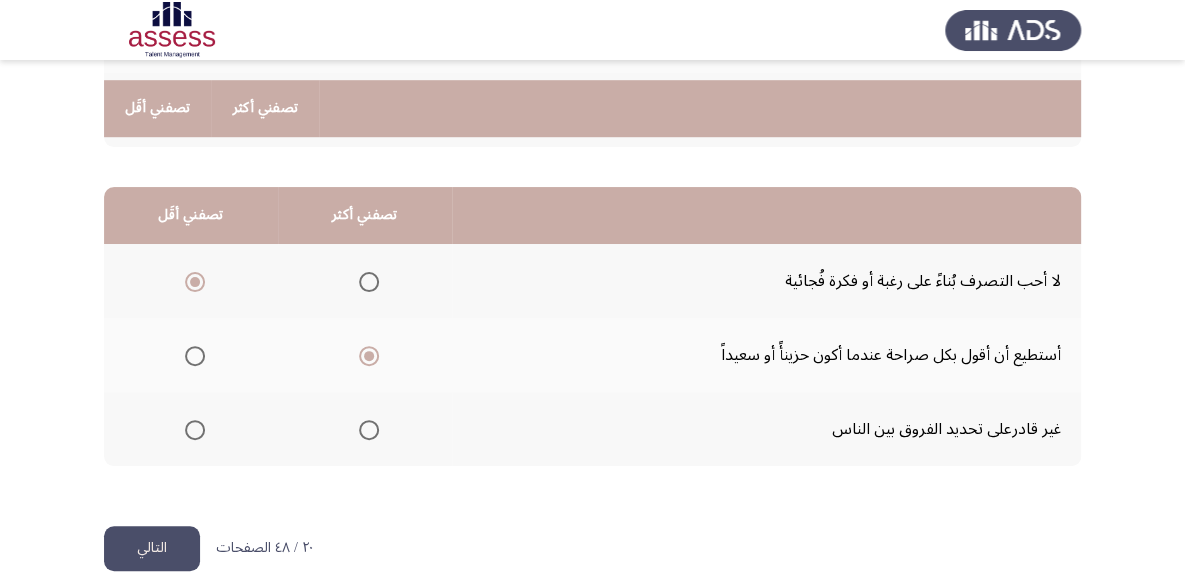 scroll, scrollTop: 423, scrollLeft: 0, axis: vertical 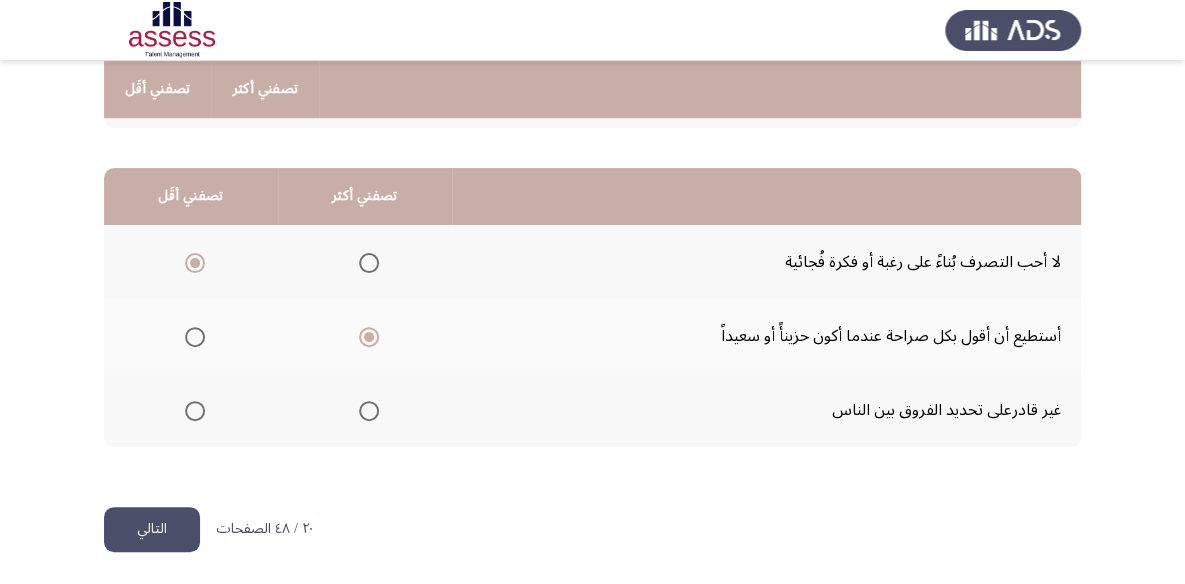 click on "التالي" 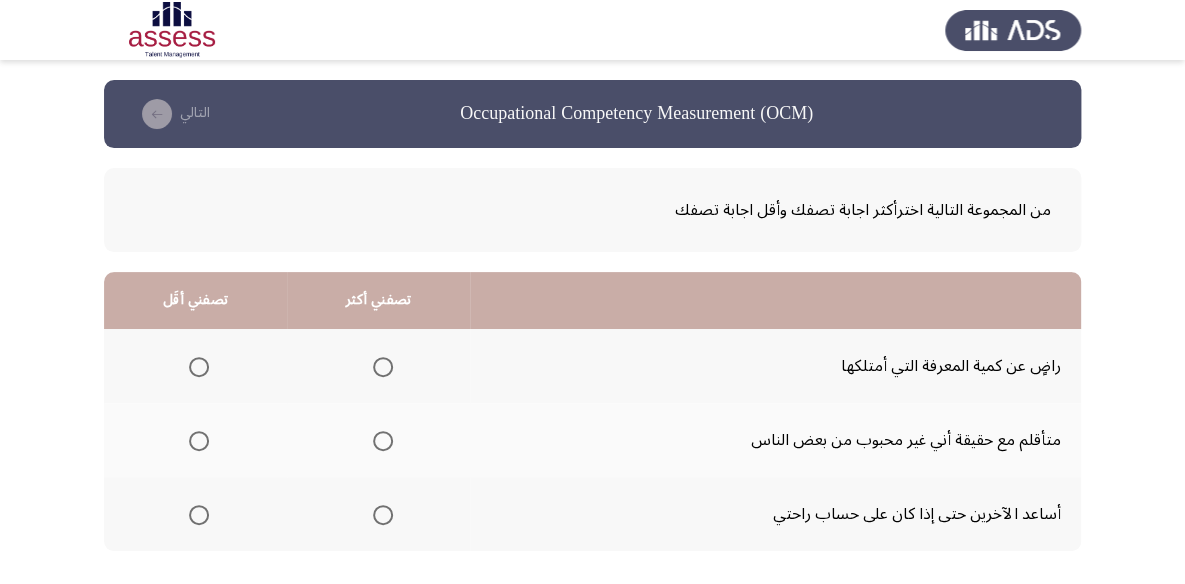 scroll, scrollTop: 90, scrollLeft: 0, axis: vertical 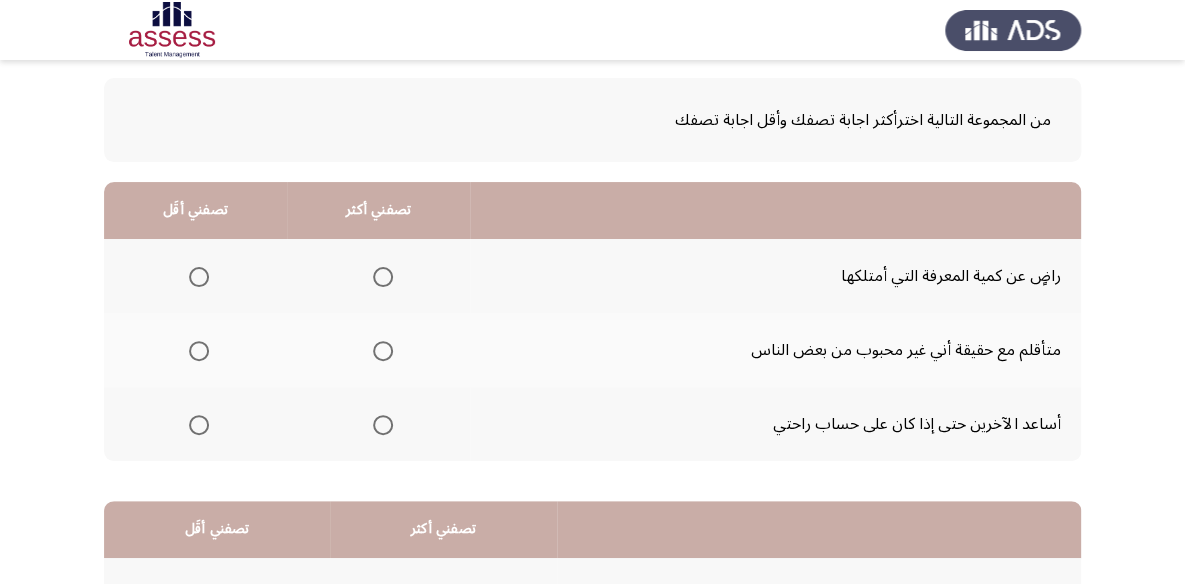 click at bounding box center [383, 277] 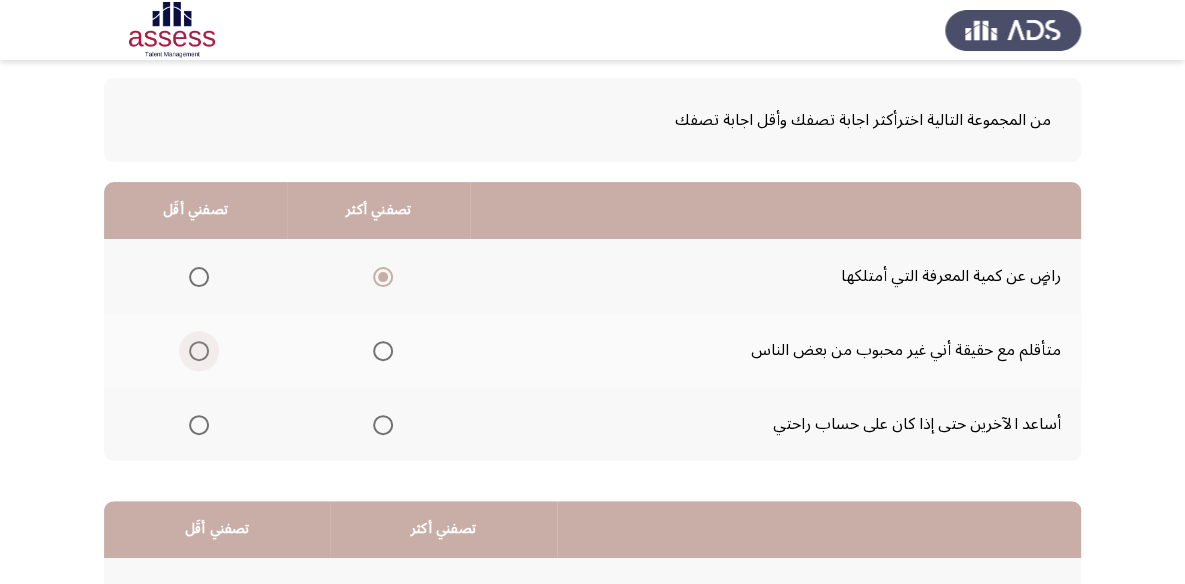 click at bounding box center [199, 351] 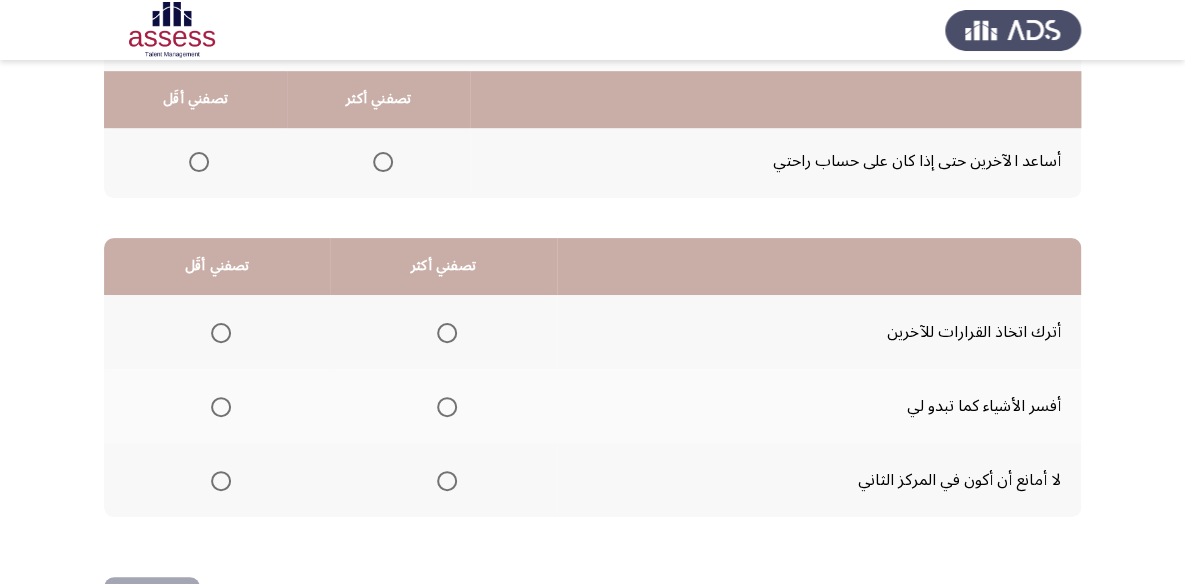 scroll, scrollTop: 363, scrollLeft: 0, axis: vertical 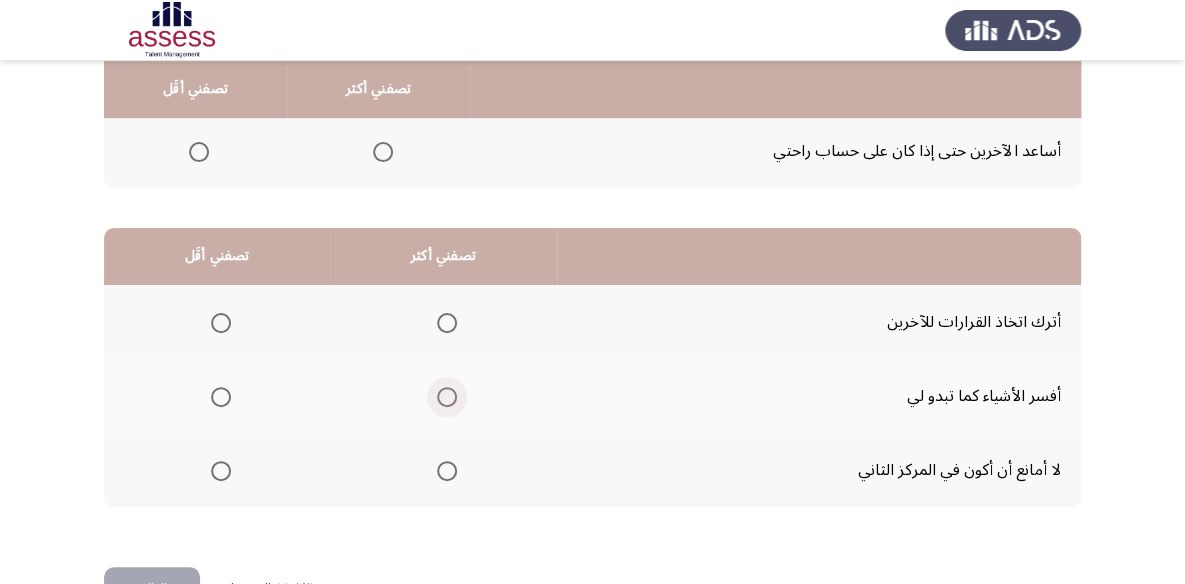 click at bounding box center (447, 397) 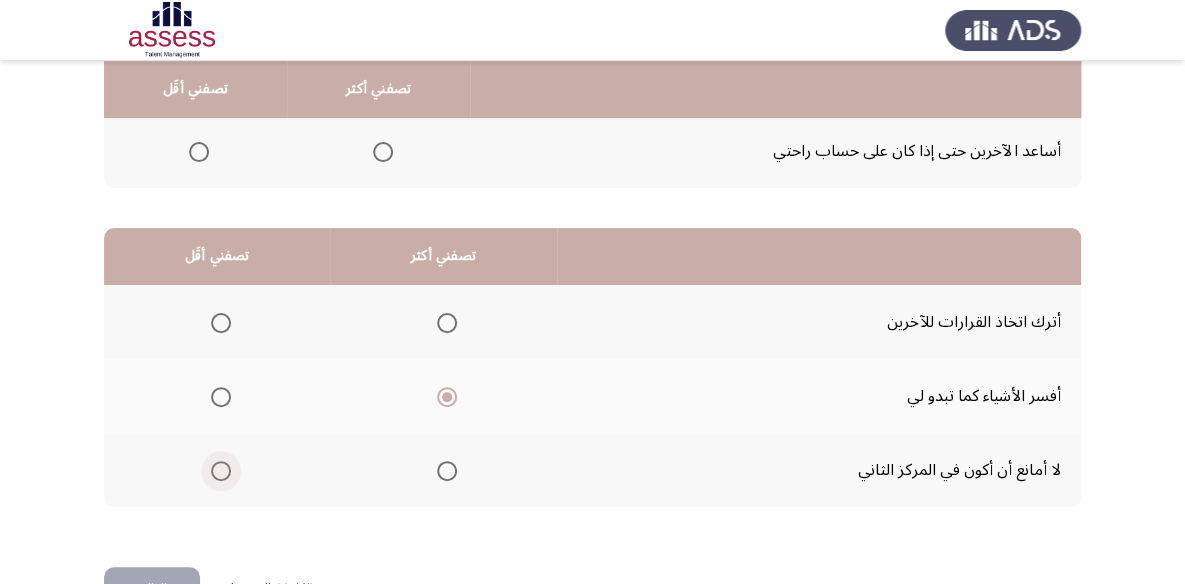 click at bounding box center (221, 471) 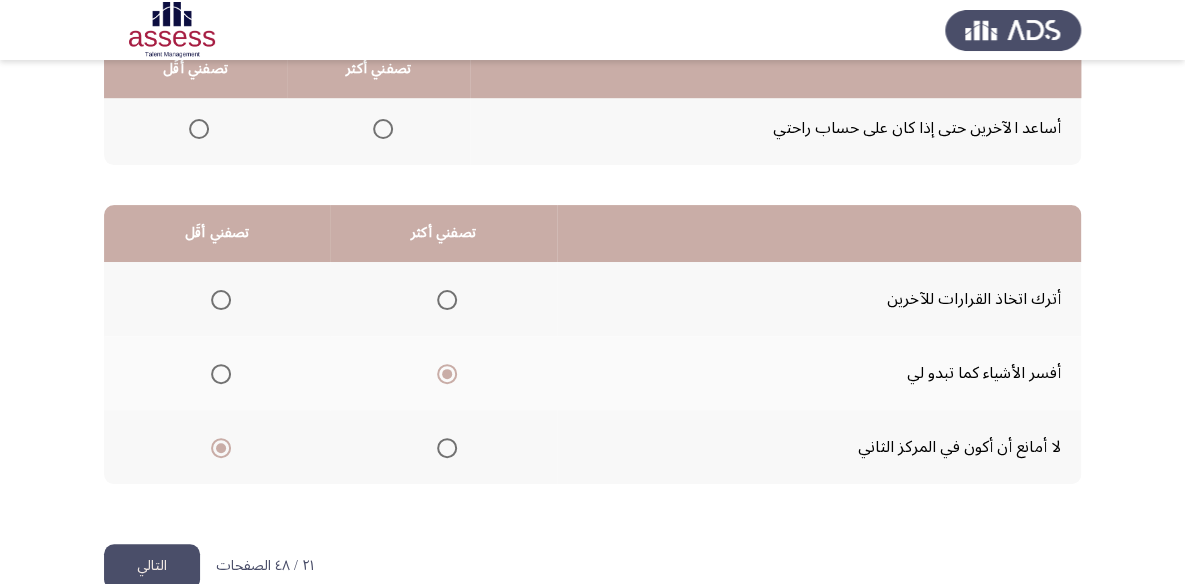 scroll, scrollTop: 423, scrollLeft: 0, axis: vertical 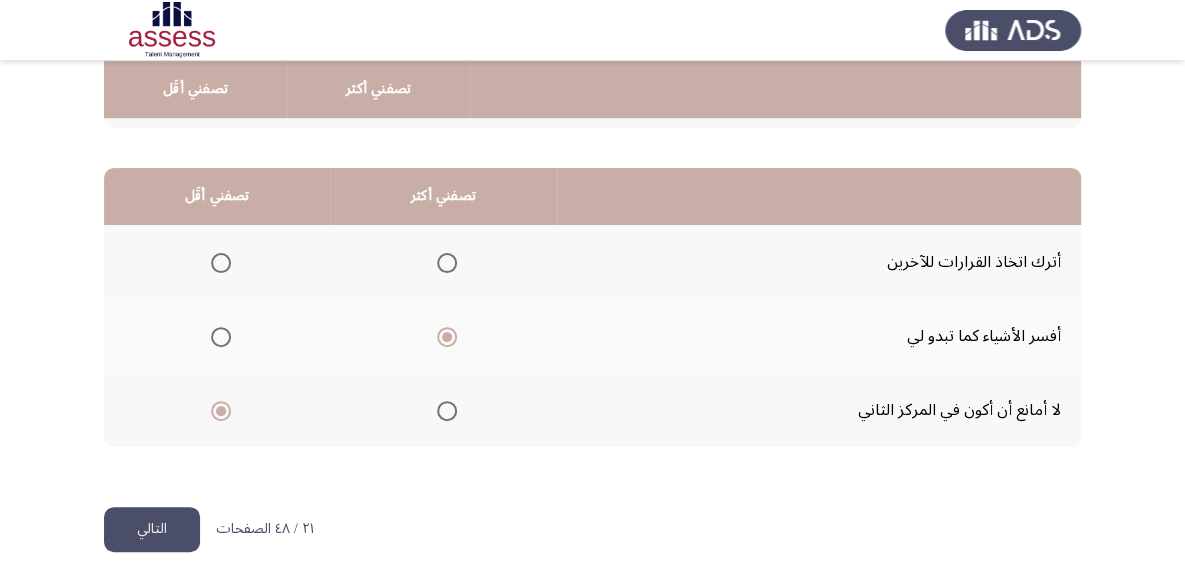 click on "التالي" 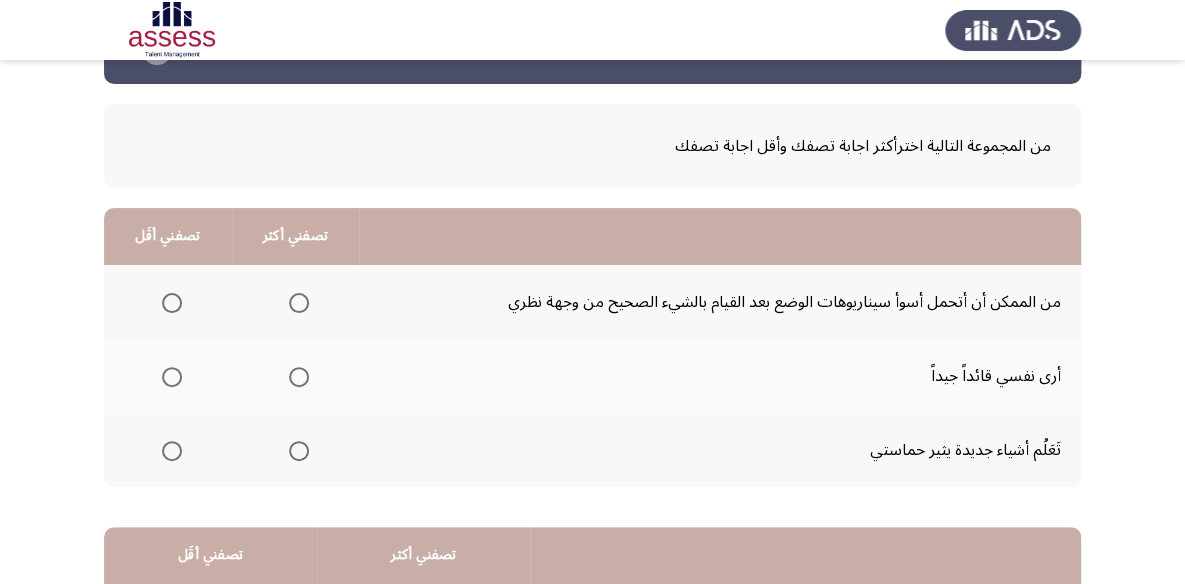 scroll, scrollTop: 90, scrollLeft: 0, axis: vertical 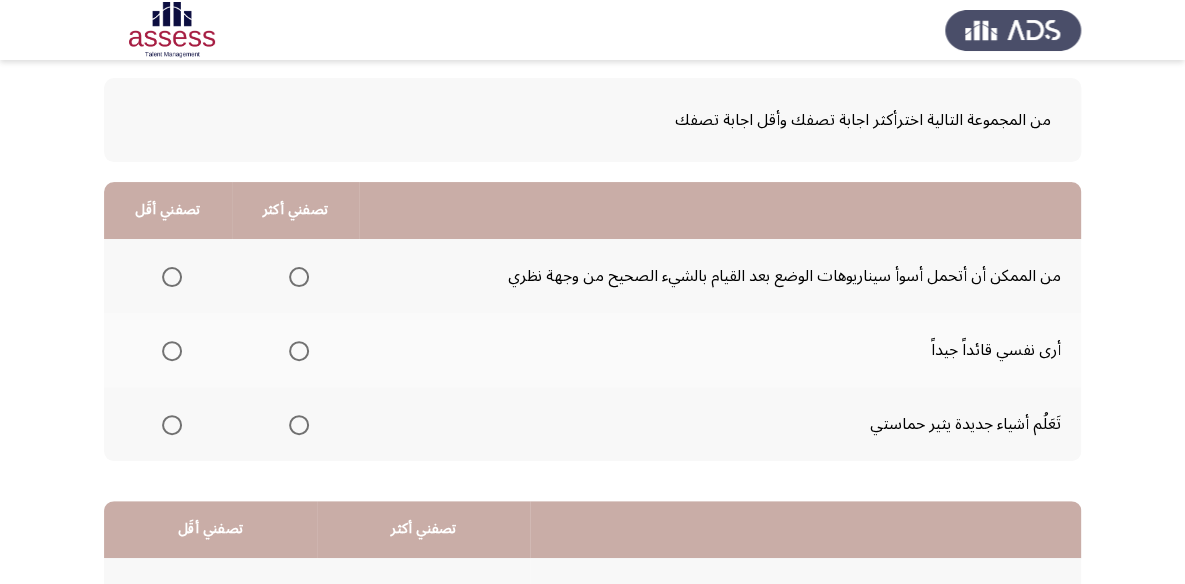 click at bounding box center [299, 277] 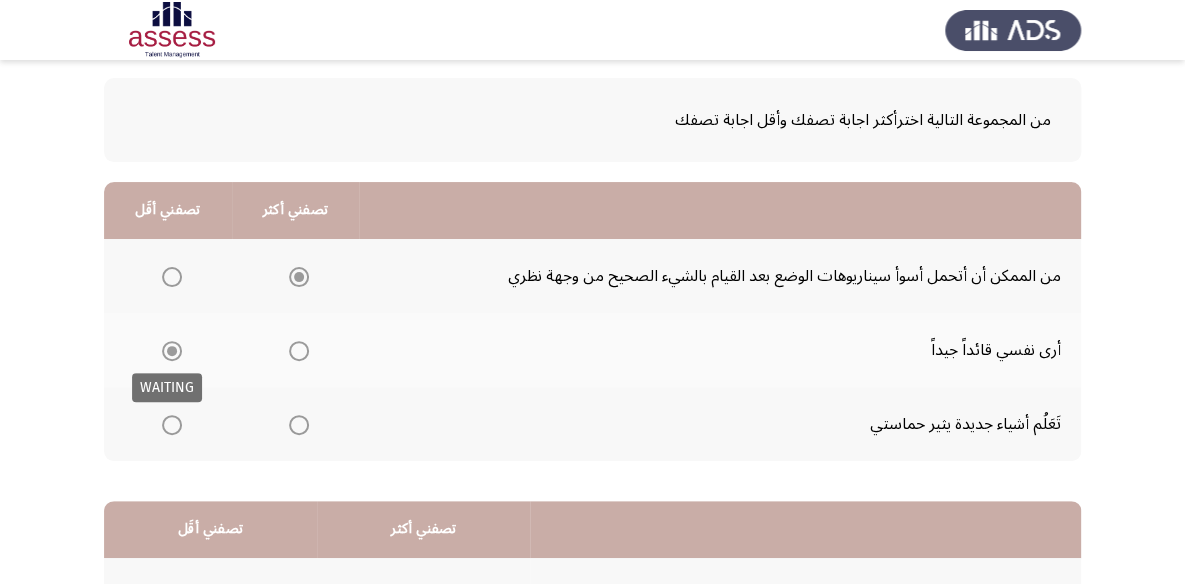 click at bounding box center [172, 351] 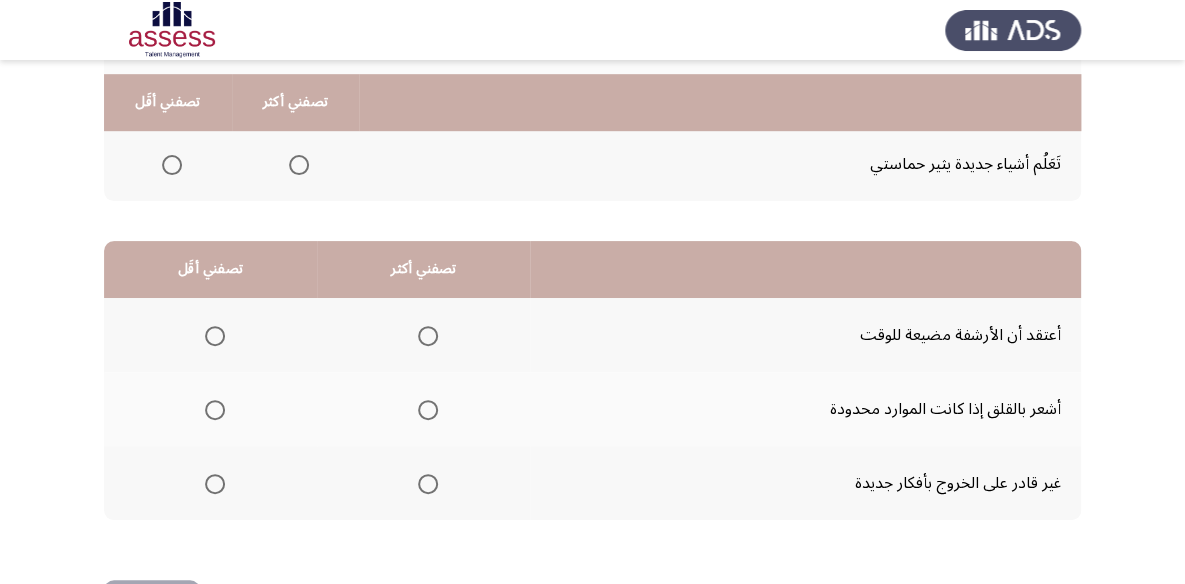scroll, scrollTop: 363, scrollLeft: 0, axis: vertical 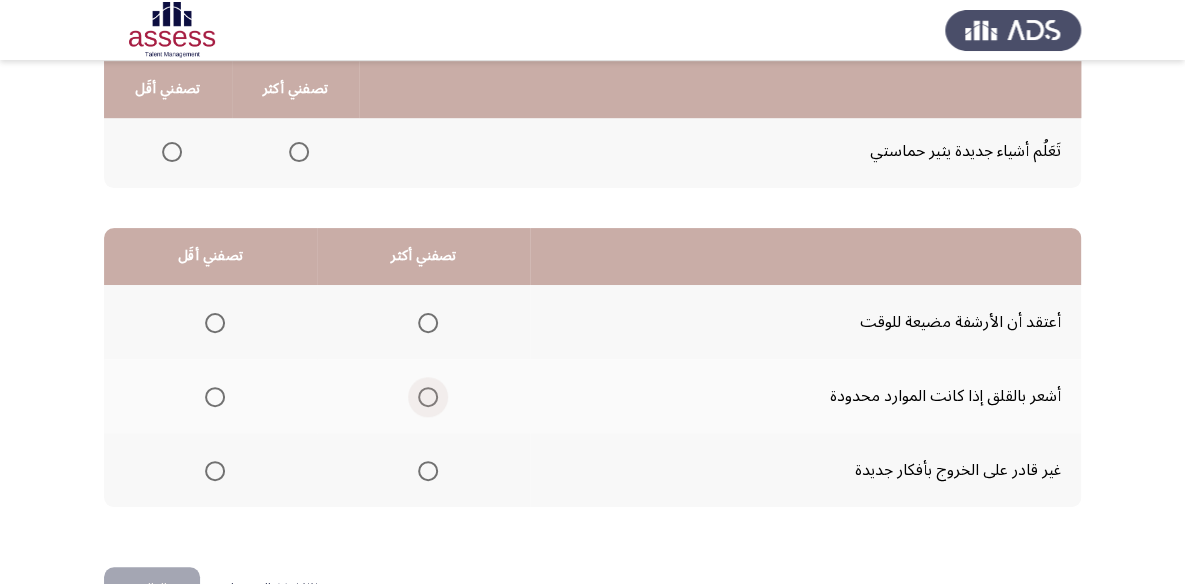 click at bounding box center [428, 397] 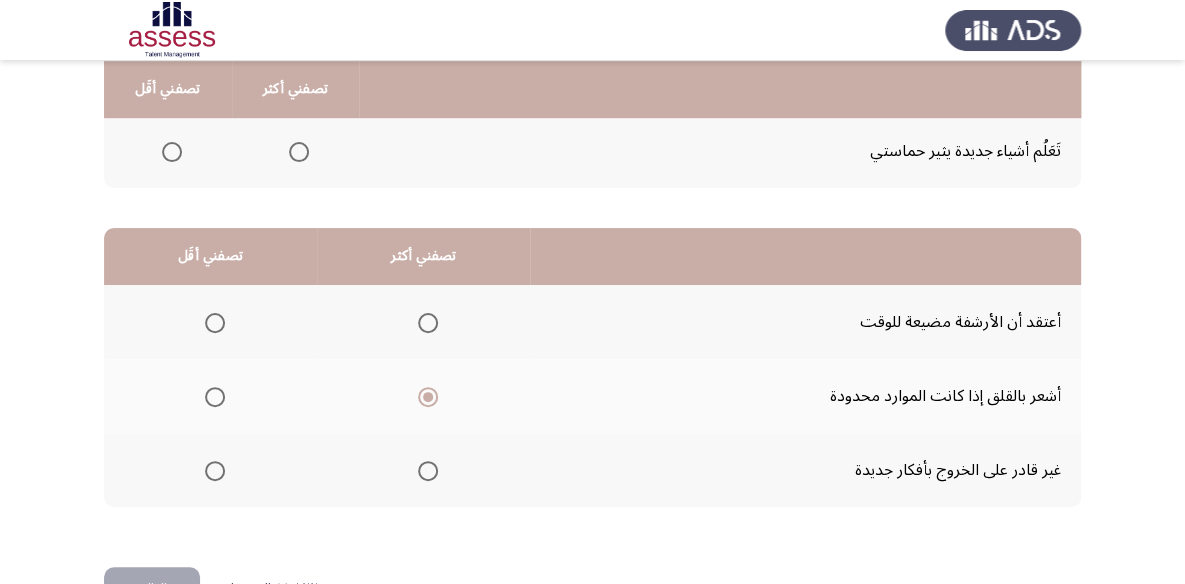 click at bounding box center (215, 323) 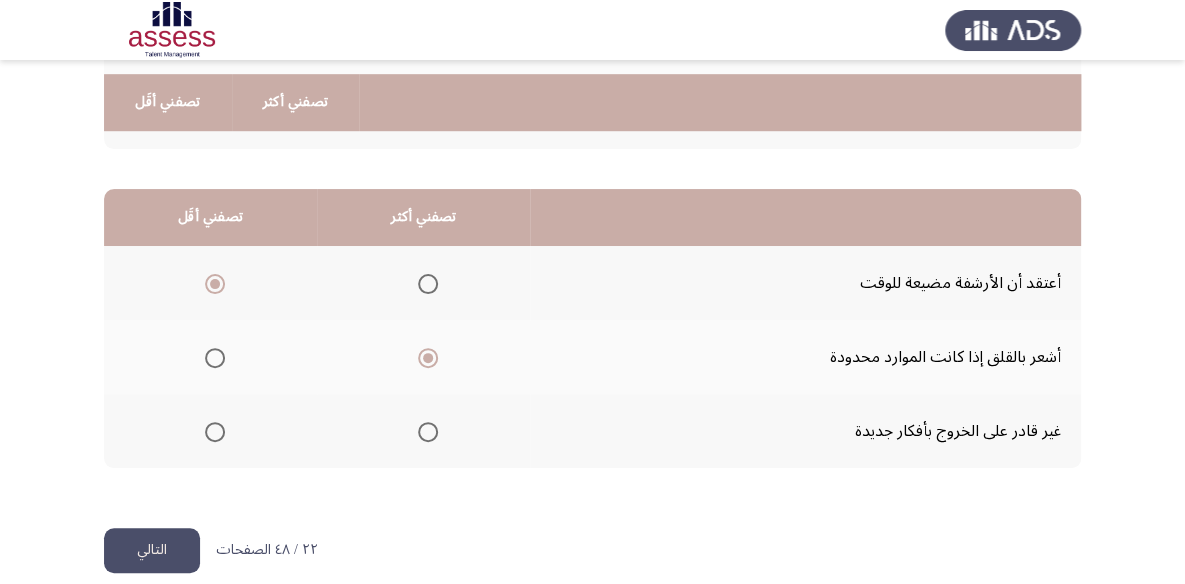 scroll, scrollTop: 423, scrollLeft: 0, axis: vertical 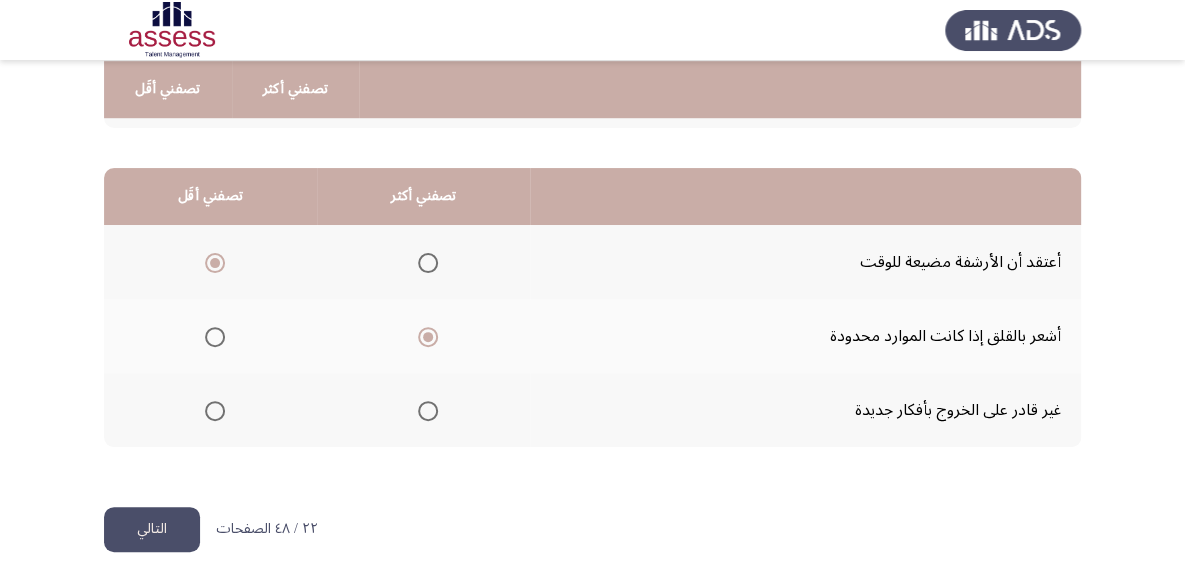 click on "التالي" 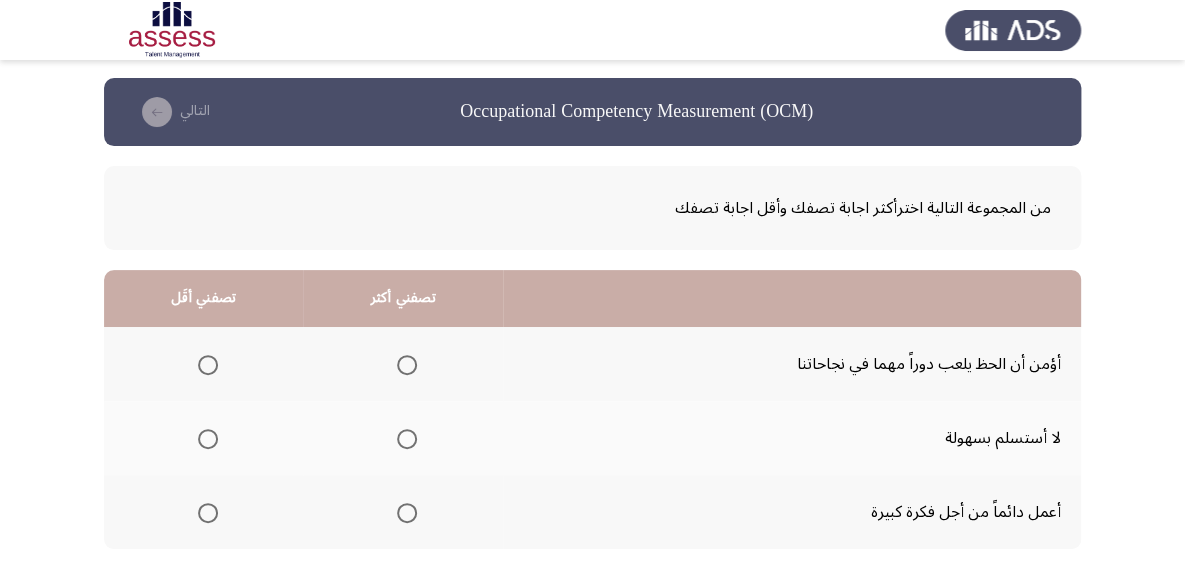 scroll, scrollTop: 0, scrollLeft: 0, axis: both 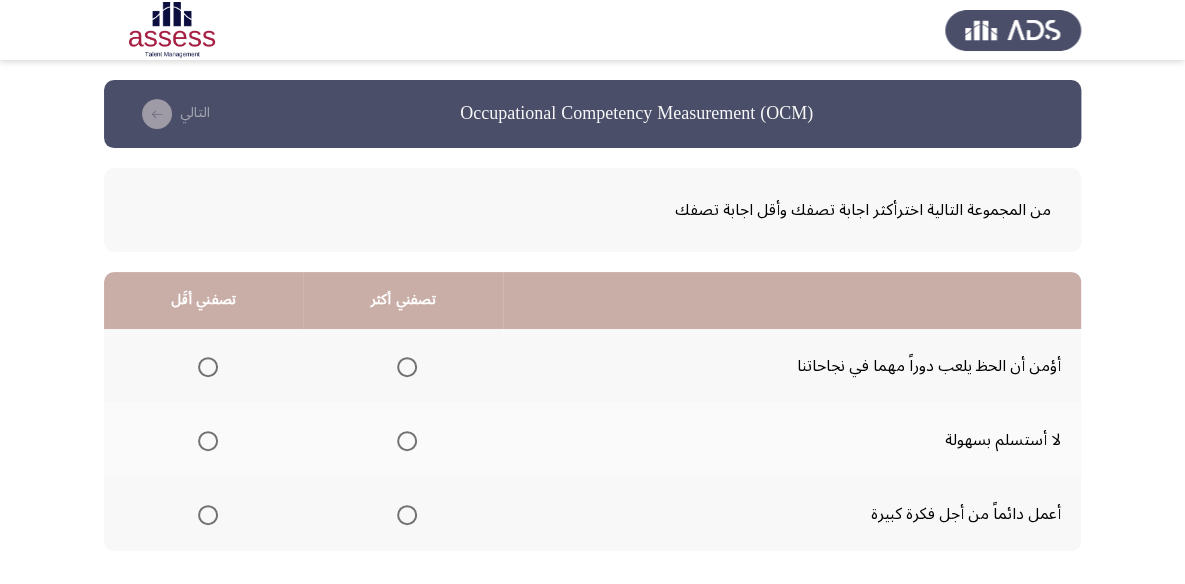click at bounding box center (407, 515) 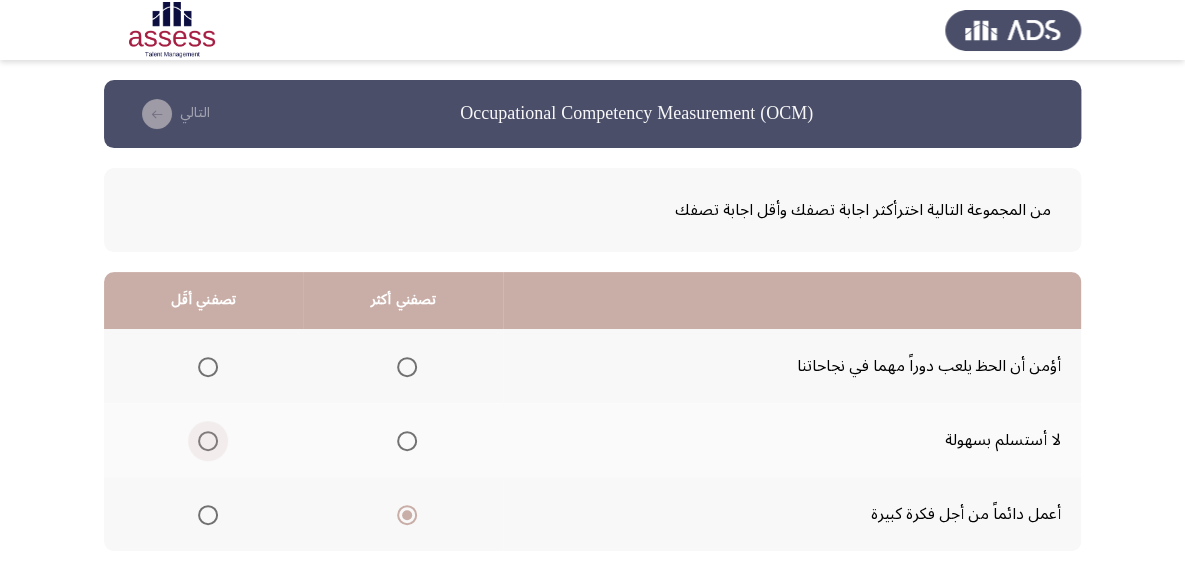 click at bounding box center [208, 441] 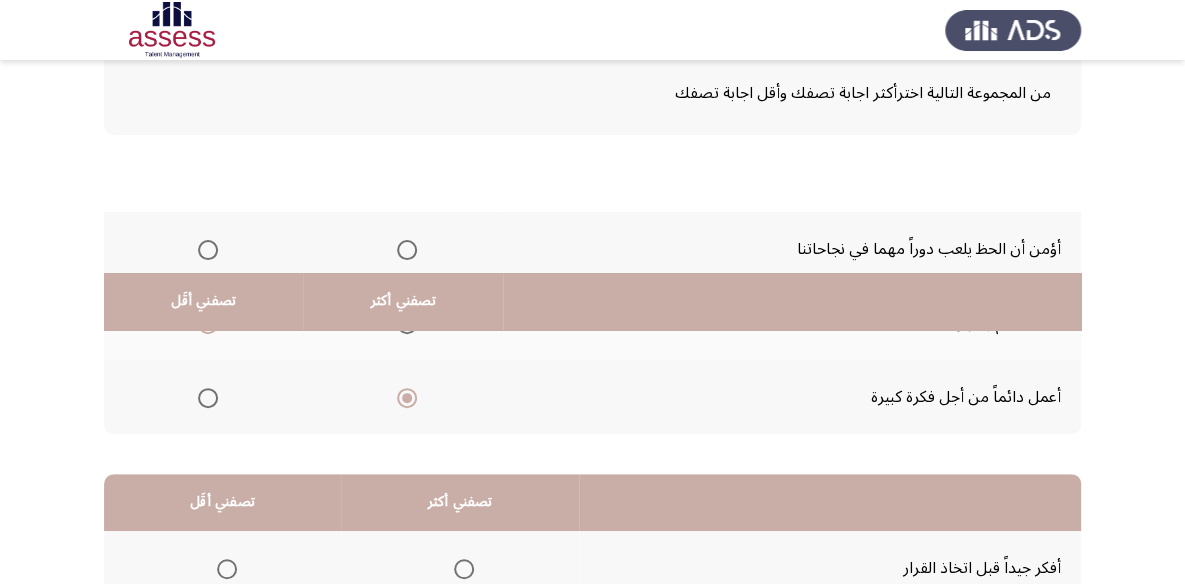scroll, scrollTop: 363, scrollLeft: 0, axis: vertical 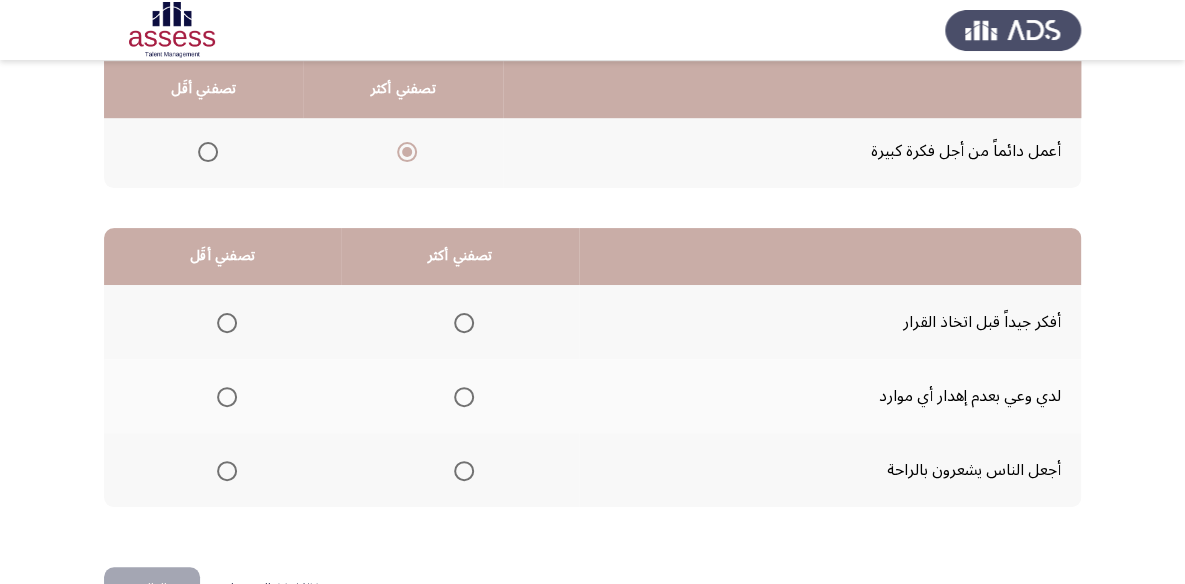 click at bounding box center [464, 323] 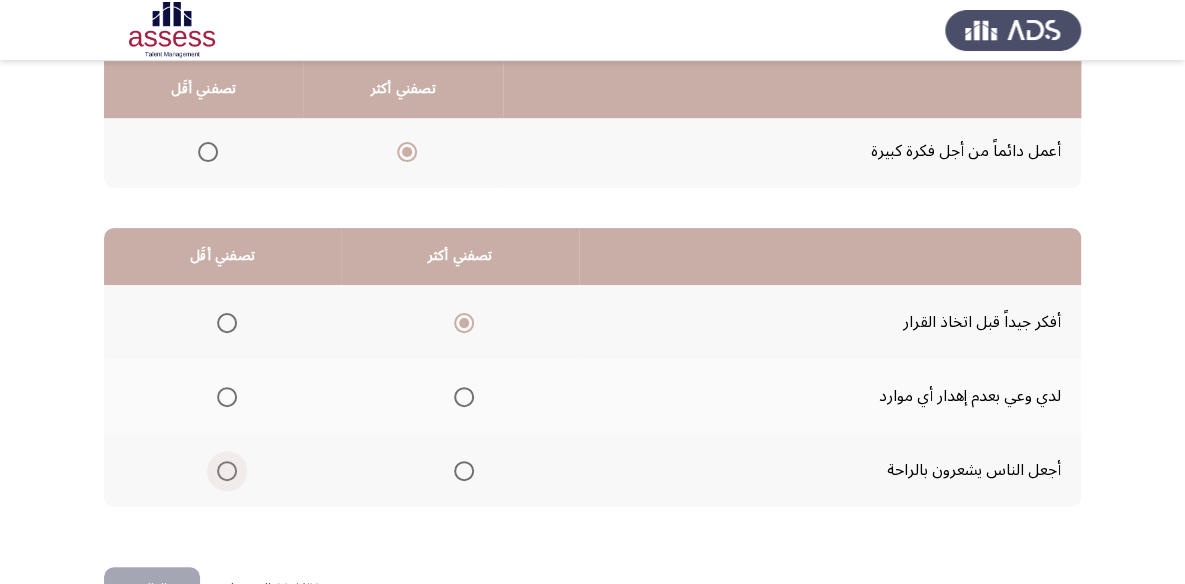 click at bounding box center [227, 471] 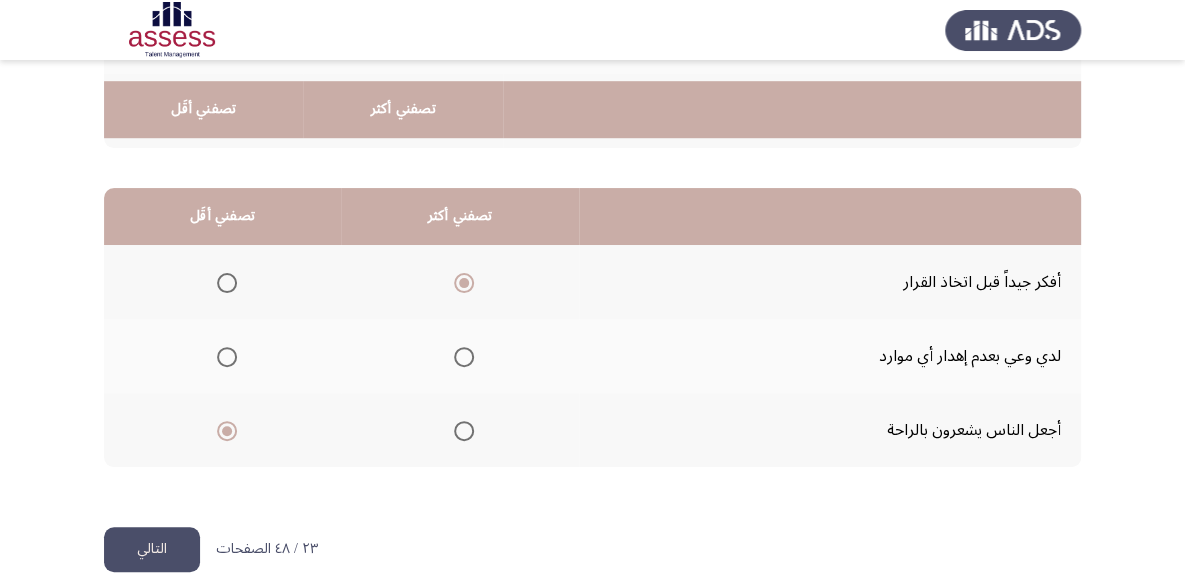 scroll, scrollTop: 423, scrollLeft: 0, axis: vertical 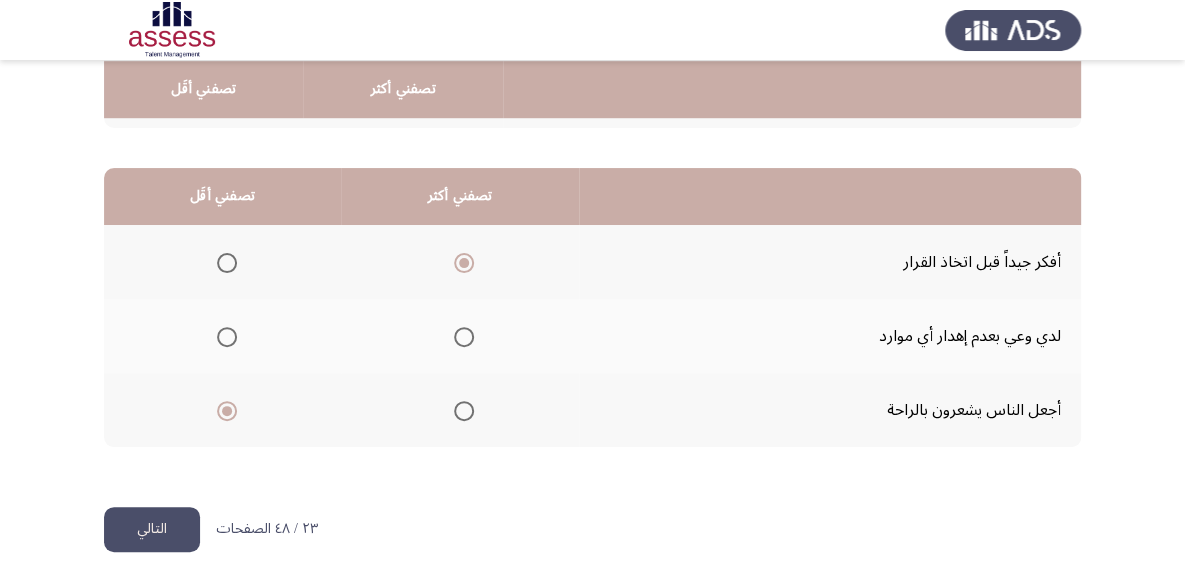 click on "التالي" 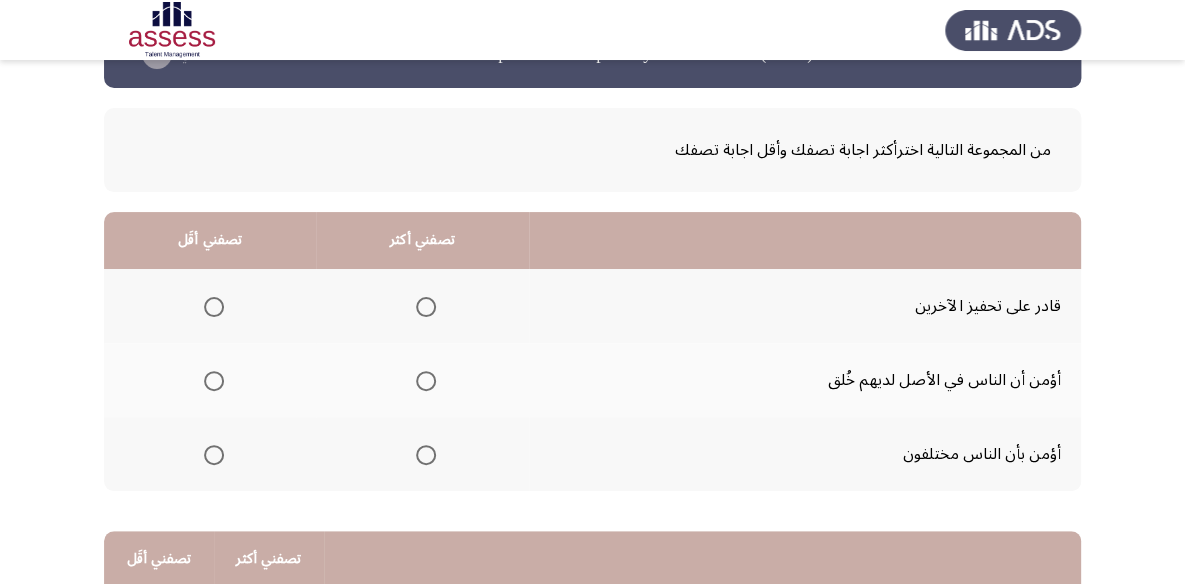 scroll, scrollTop: 90, scrollLeft: 0, axis: vertical 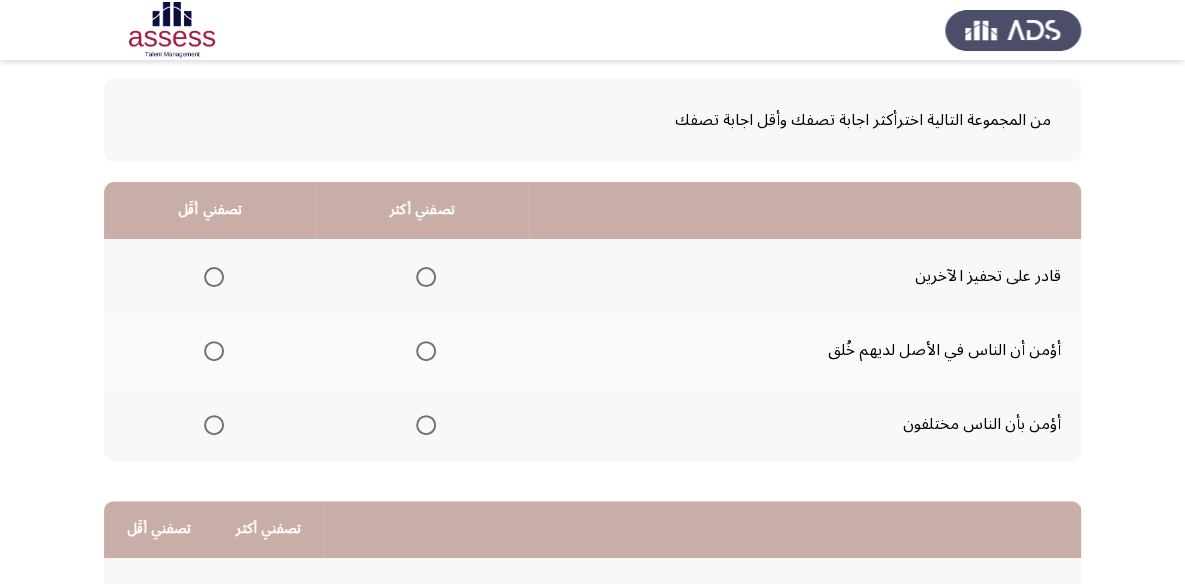 click at bounding box center [426, 277] 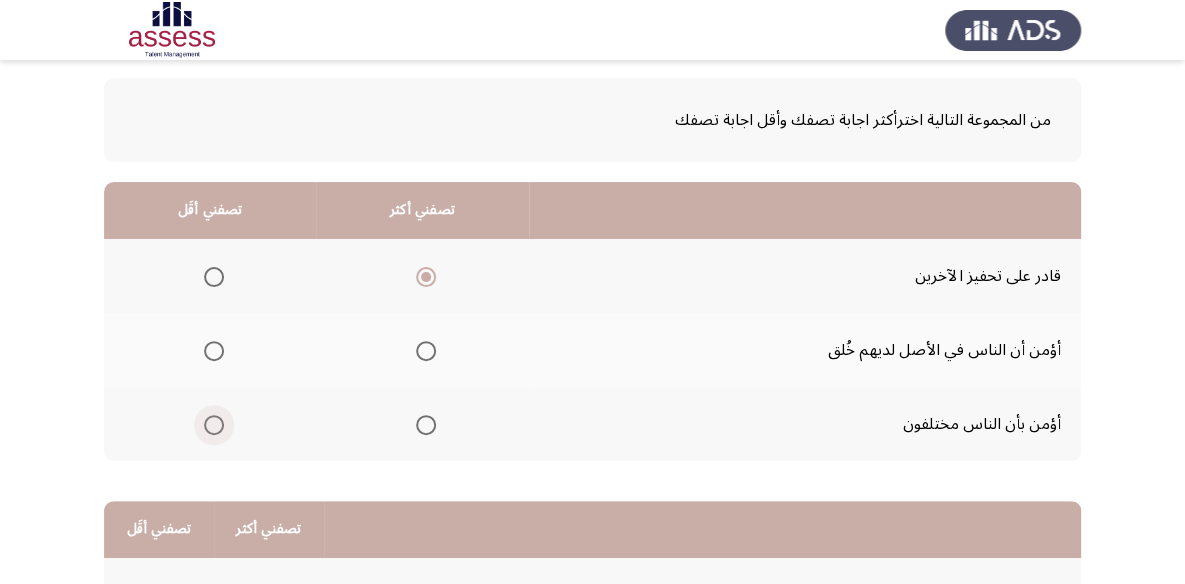click at bounding box center (214, 425) 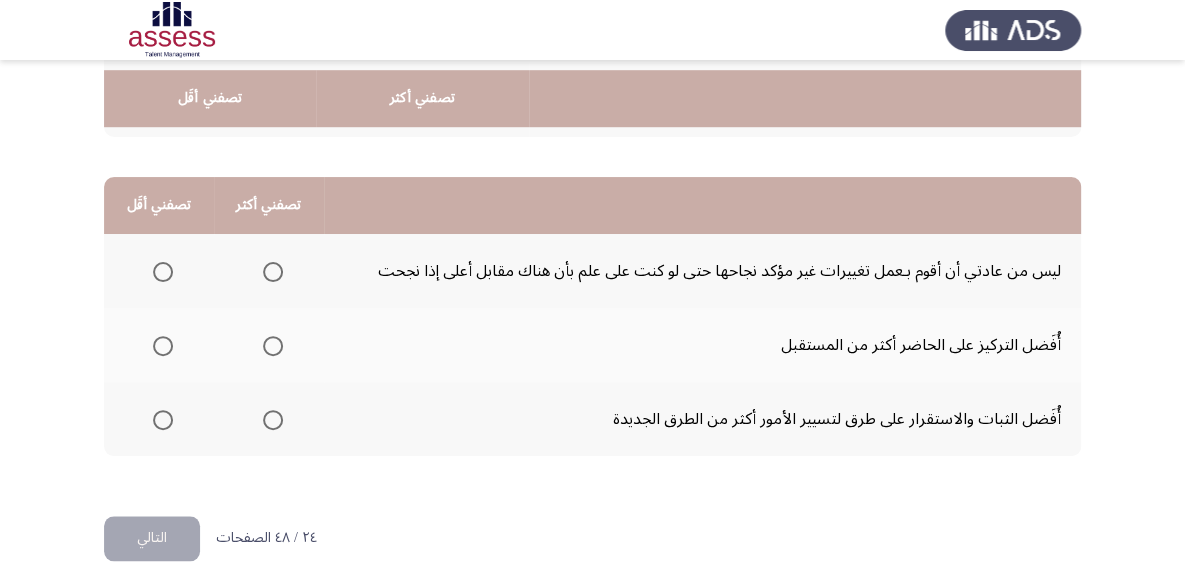scroll, scrollTop: 423, scrollLeft: 0, axis: vertical 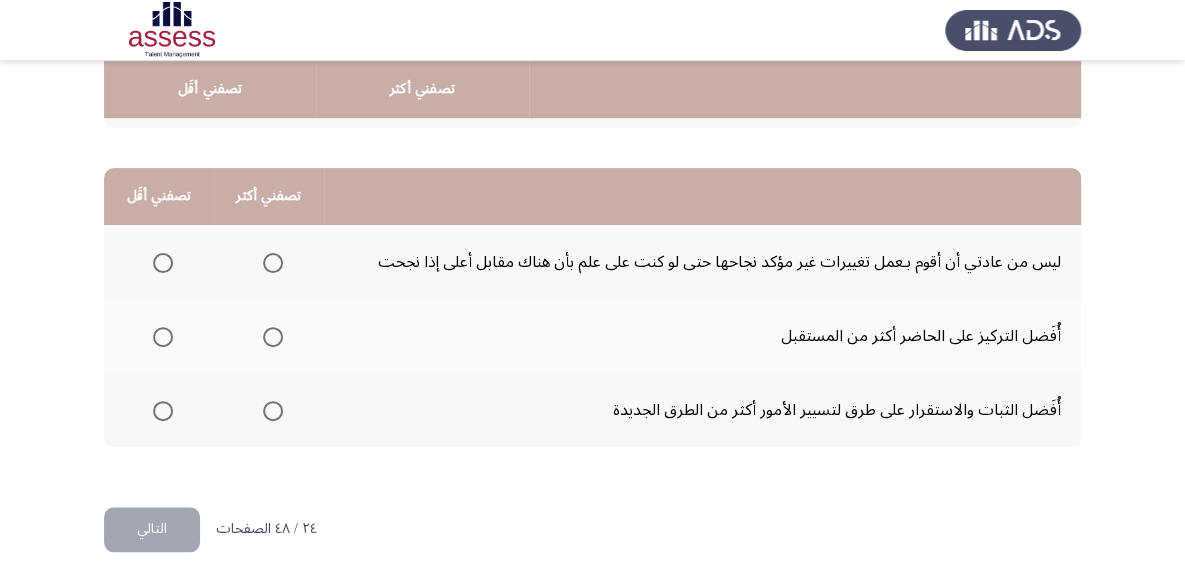 click at bounding box center (273, 411) 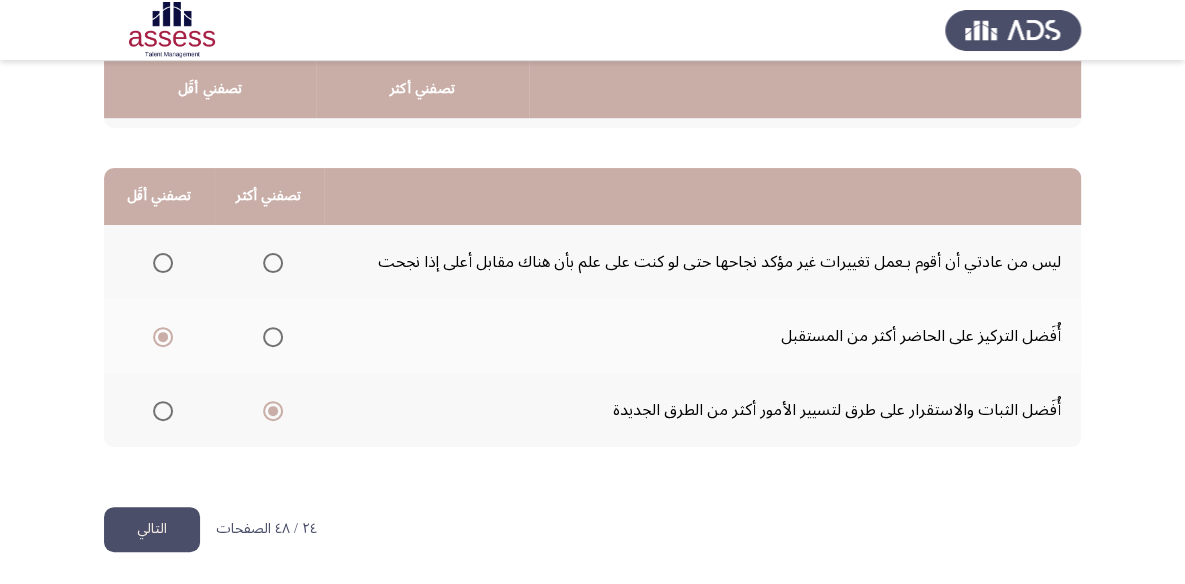 click on "التالي" 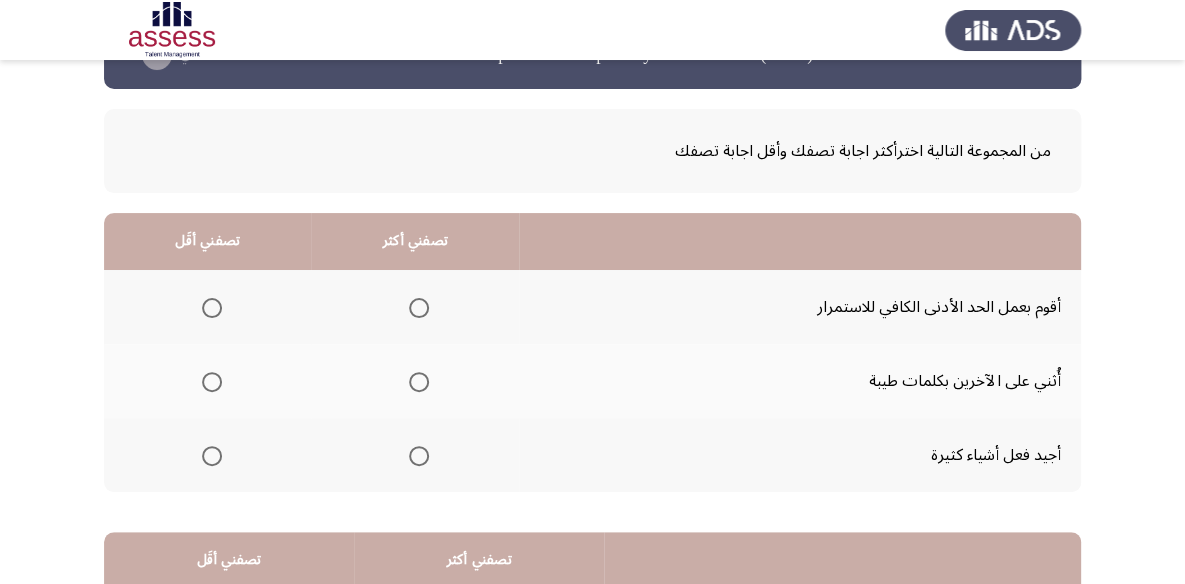 scroll, scrollTop: 90, scrollLeft: 0, axis: vertical 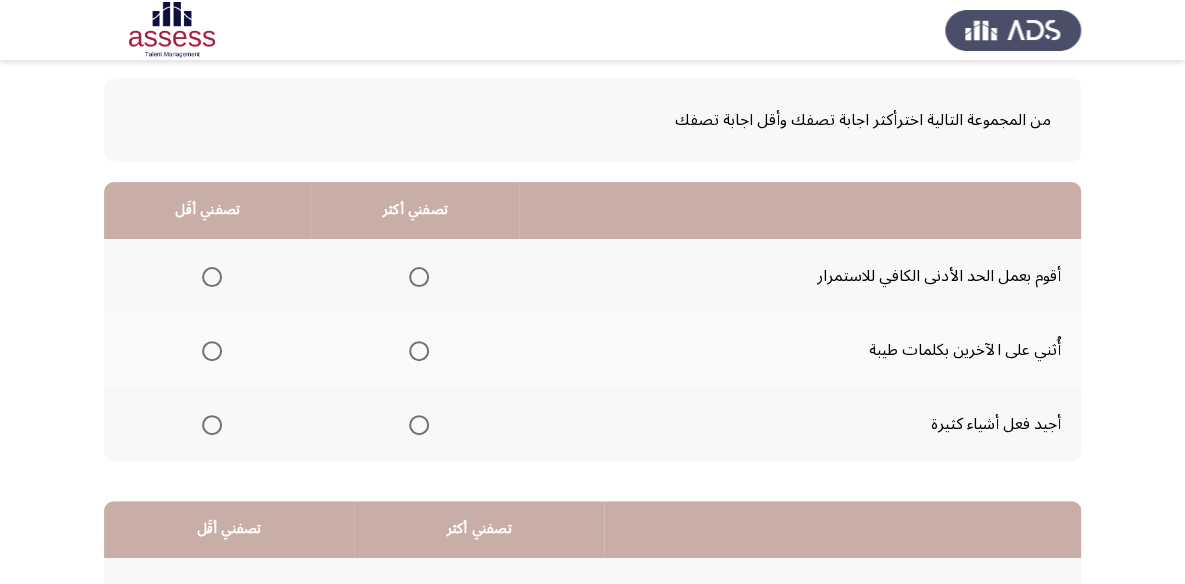 click at bounding box center [419, 277] 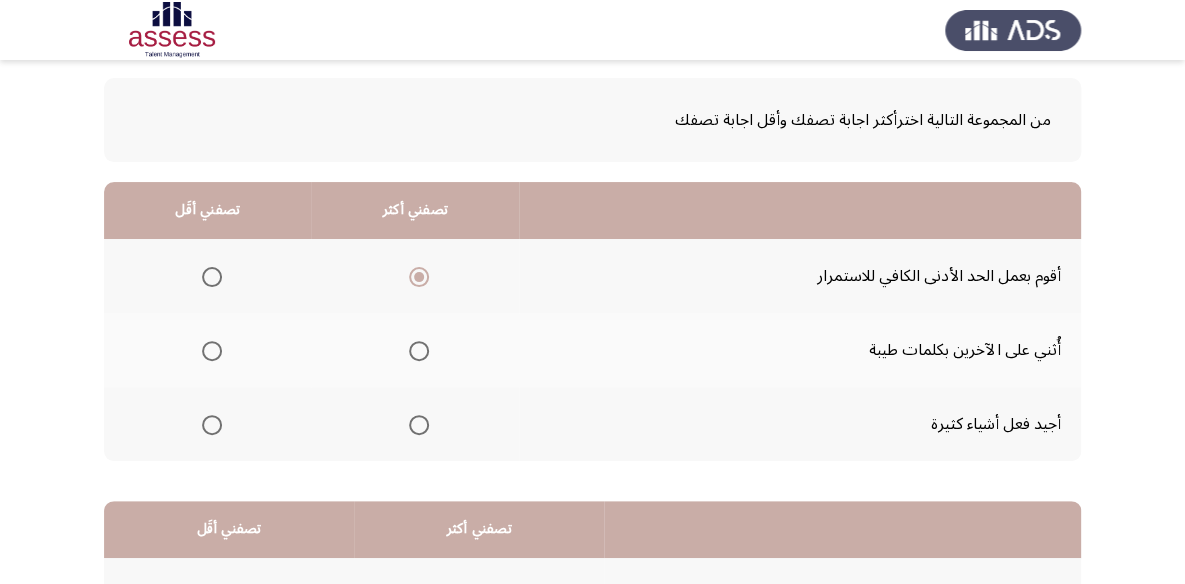 click at bounding box center (212, 425) 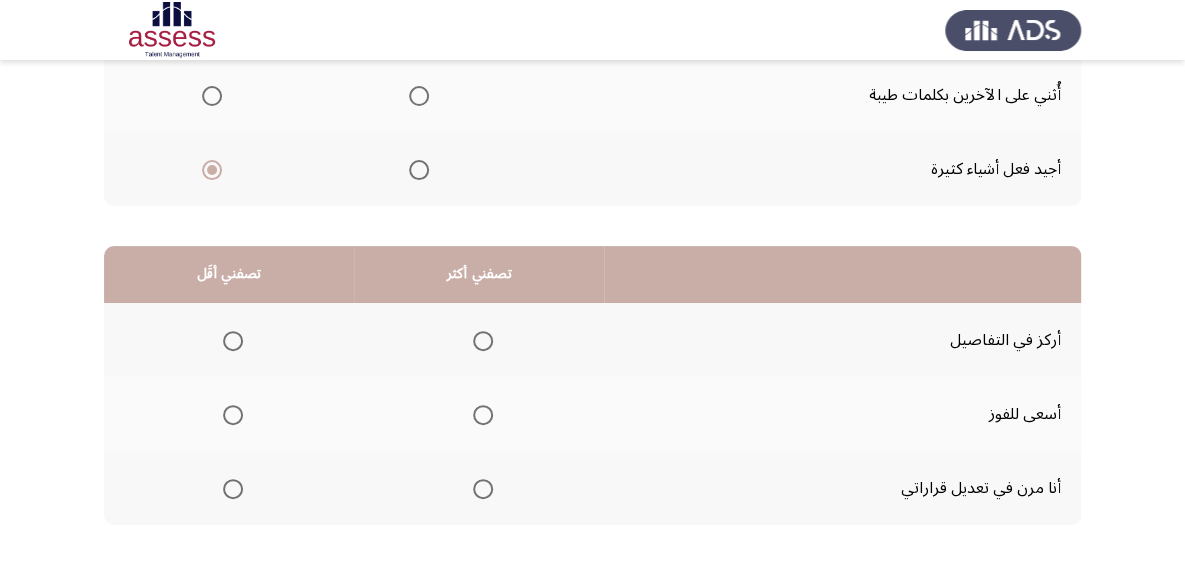 scroll, scrollTop: 363, scrollLeft: 0, axis: vertical 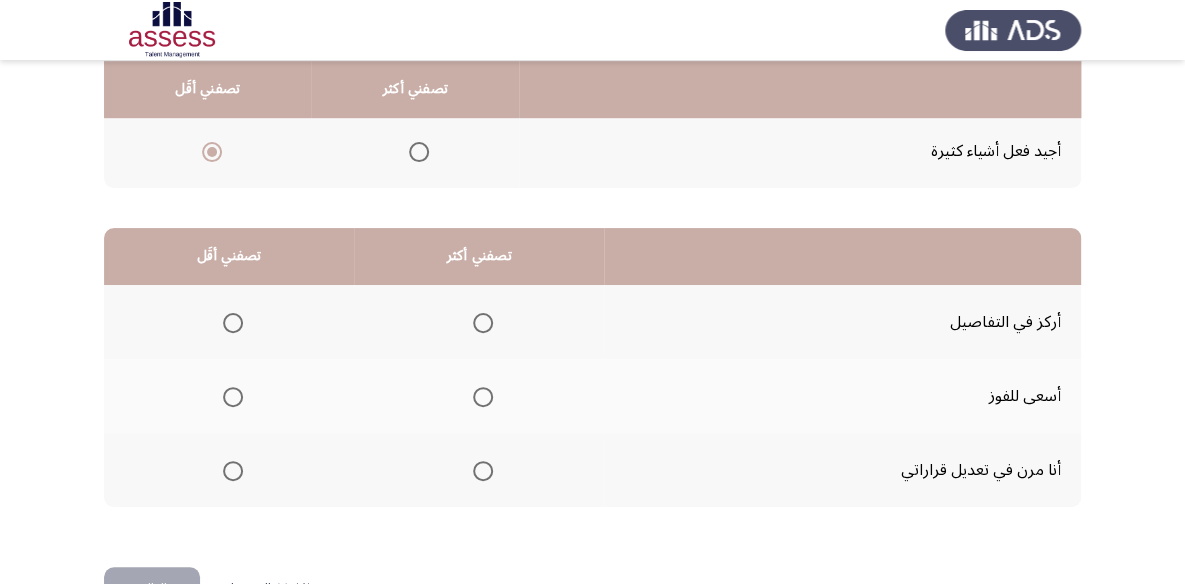 click at bounding box center (483, 397) 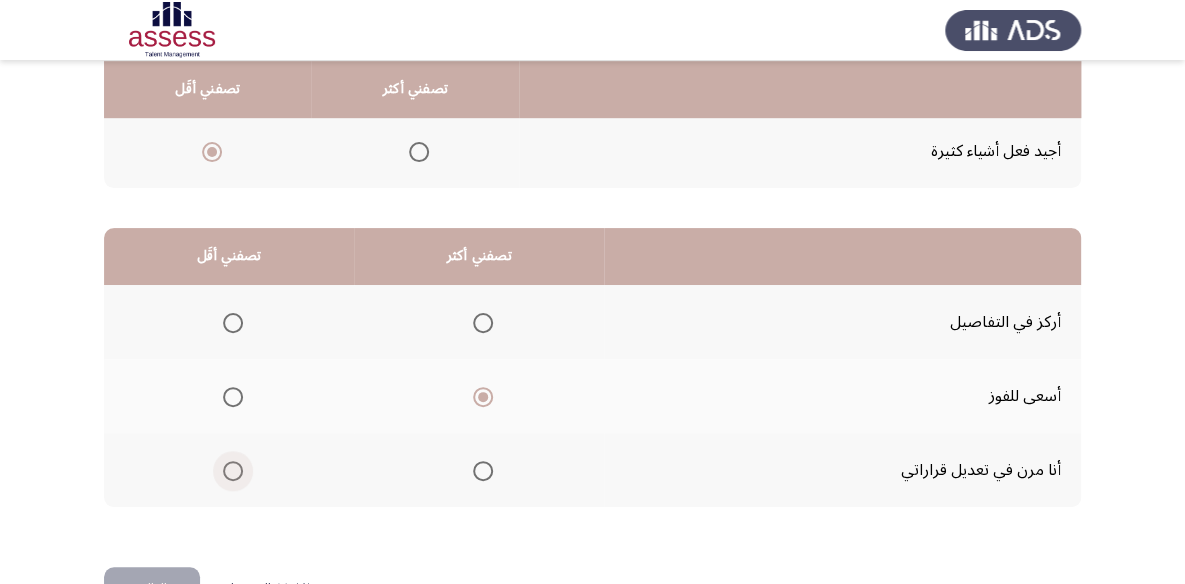 click at bounding box center (233, 471) 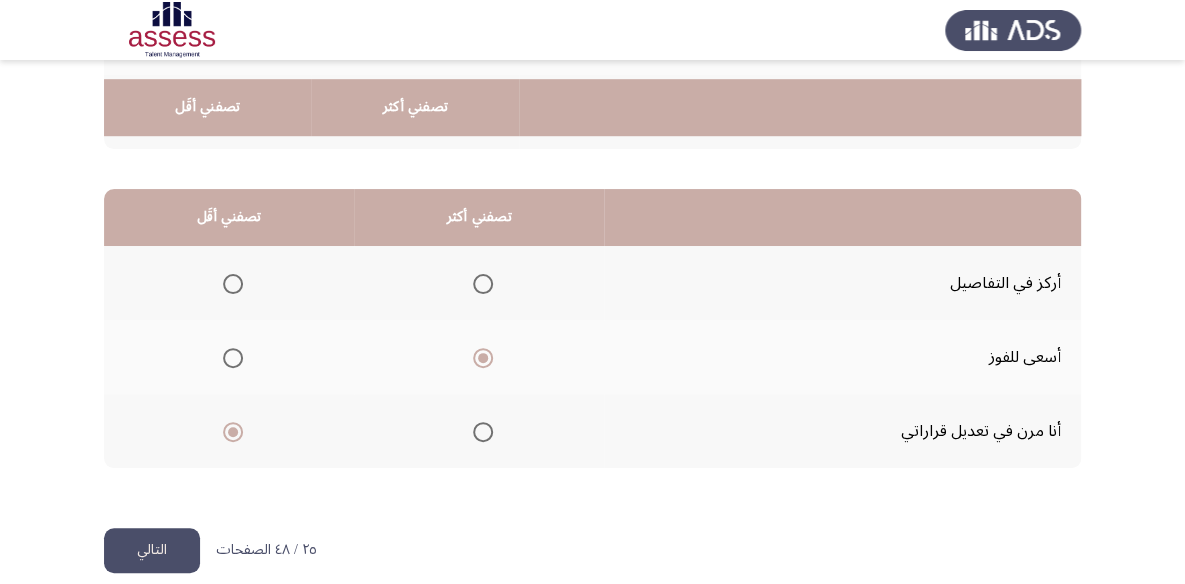 scroll, scrollTop: 423, scrollLeft: 0, axis: vertical 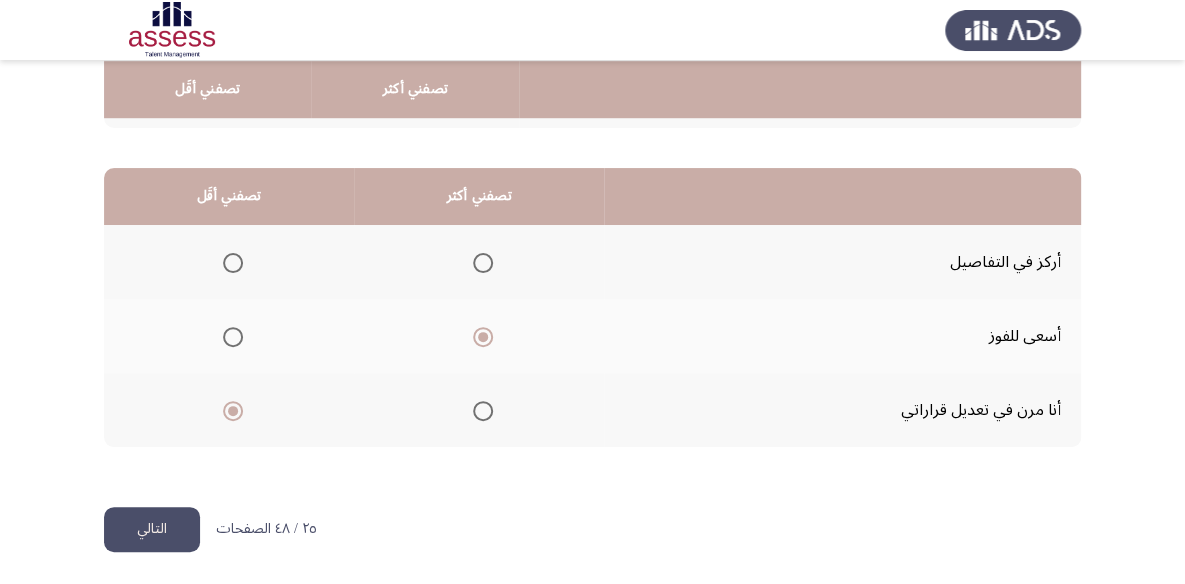 click on "التالي" 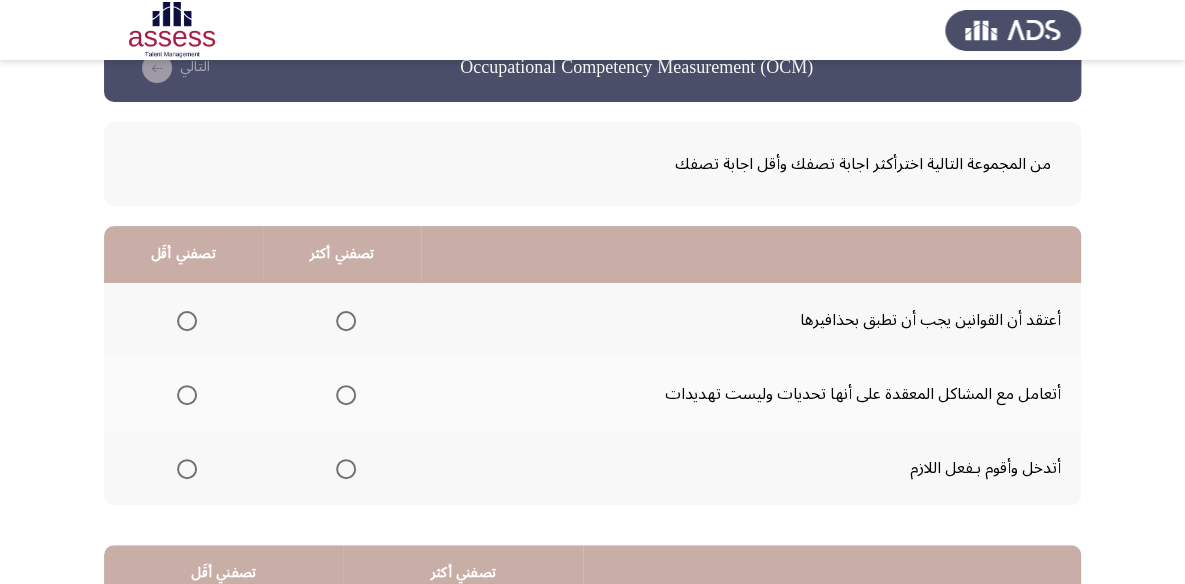 scroll, scrollTop: 90, scrollLeft: 0, axis: vertical 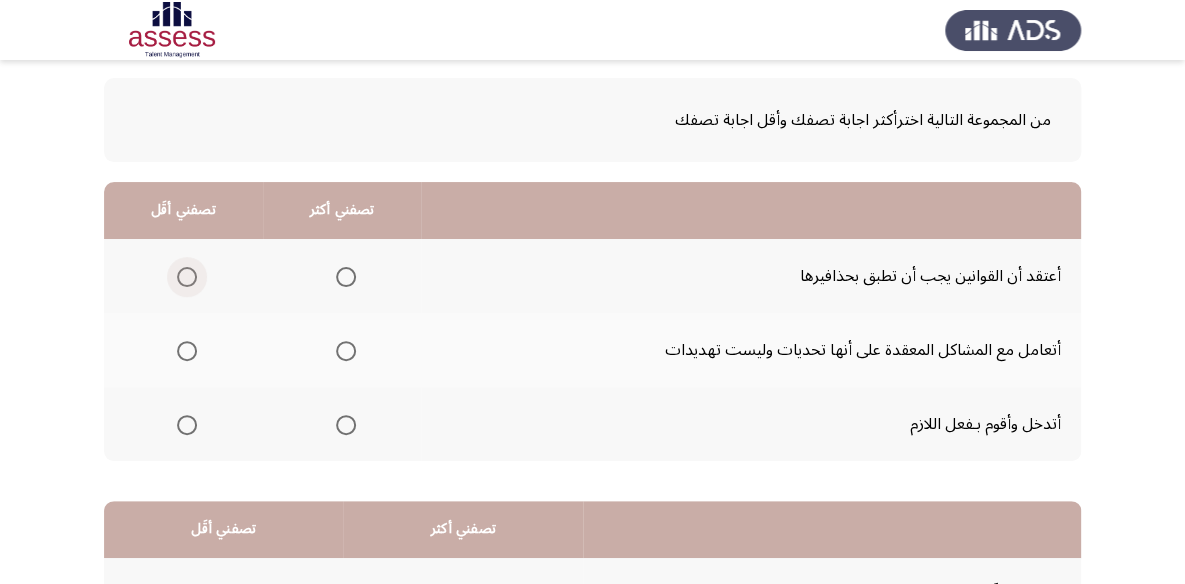 click at bounding box center [187, 277] 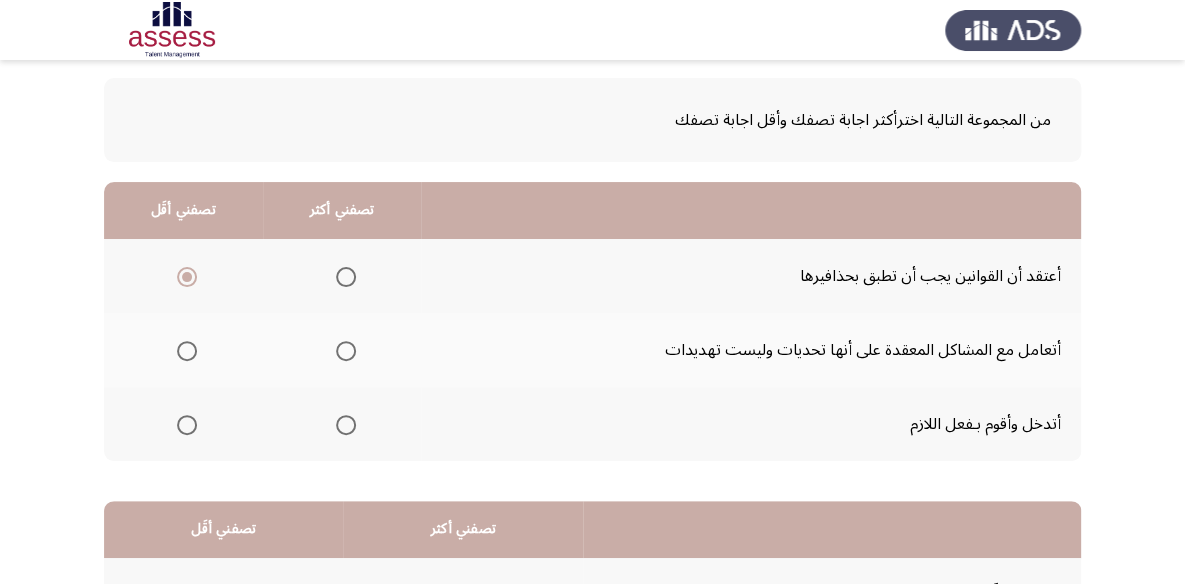 click at bounding box center (346, 425) 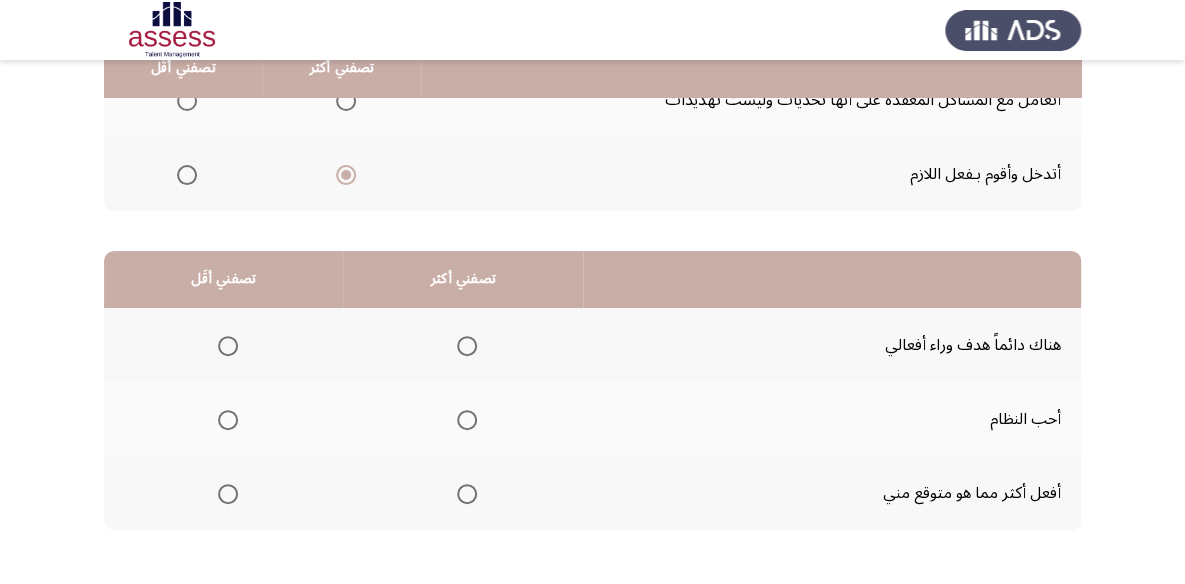 scroll, scrollTop: 363, scrollLeft: 0, axis: vertical 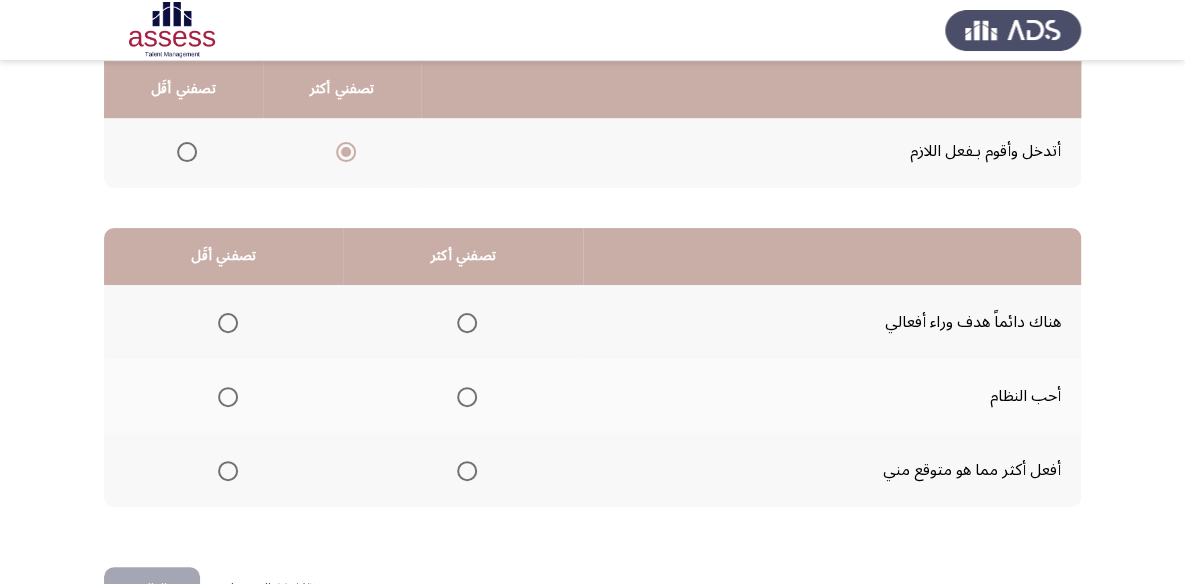 click at bounding box center (467, 397) 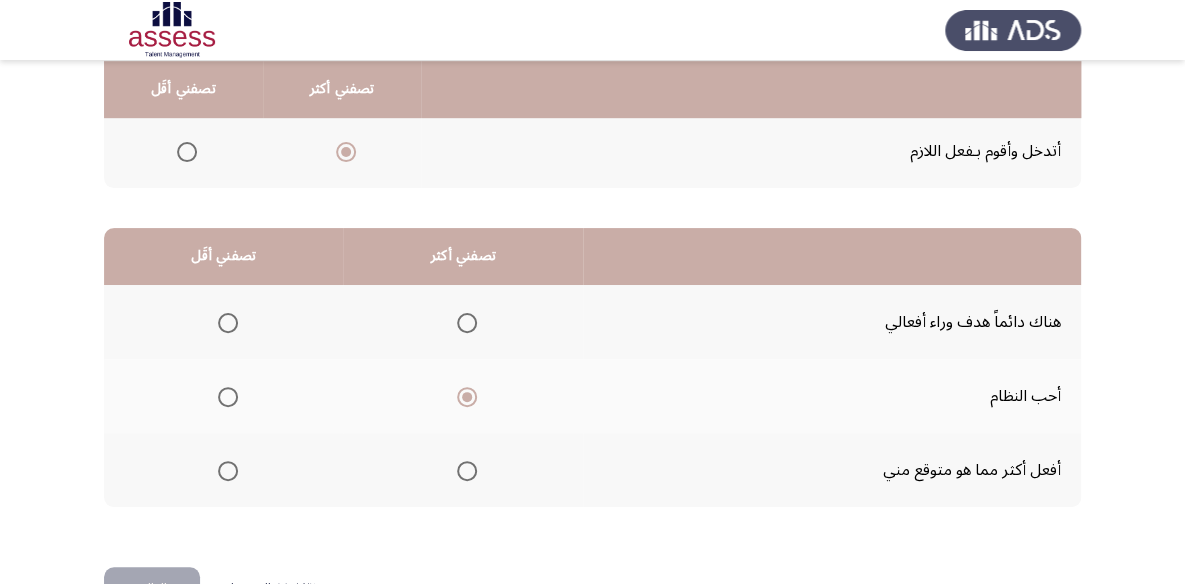 click 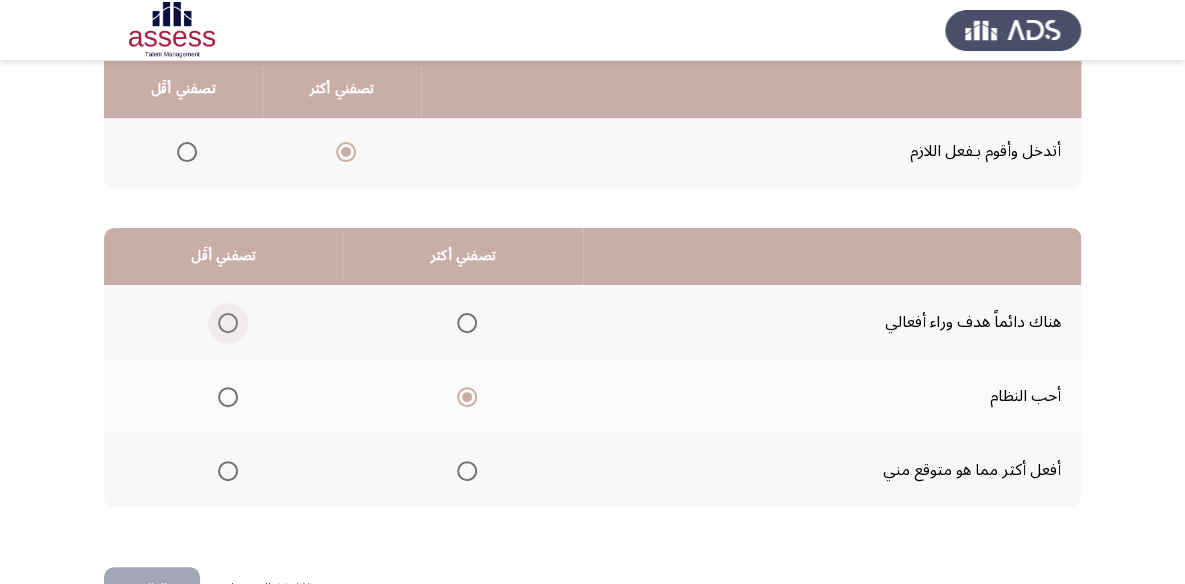 click at bounding box center (228, 323) 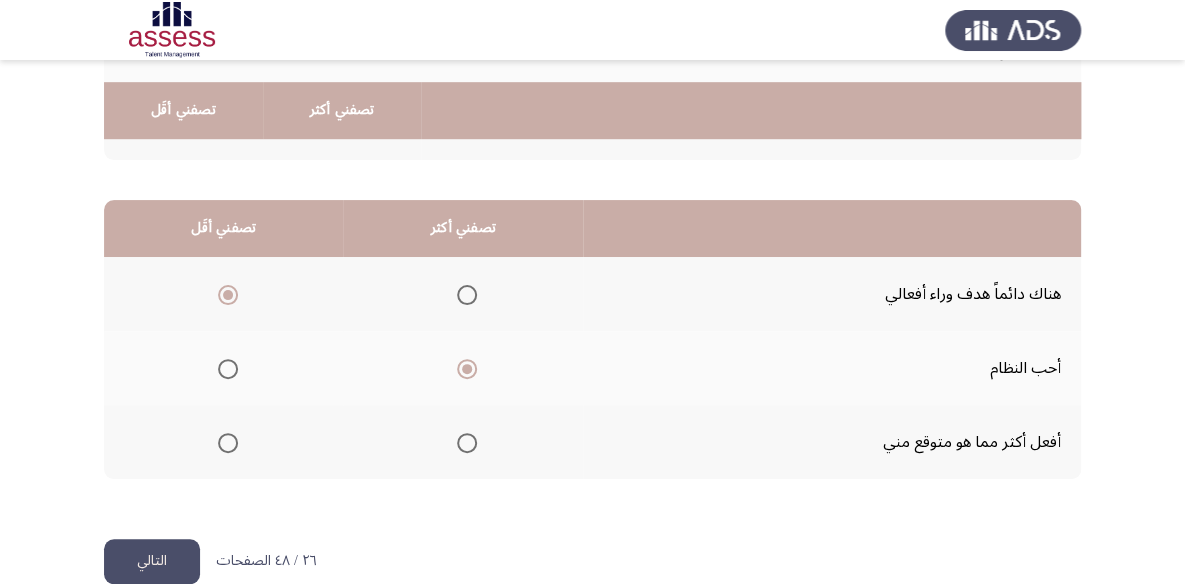 scroll, scrollTop: 423, scrollLeft: 0, axis: vertical 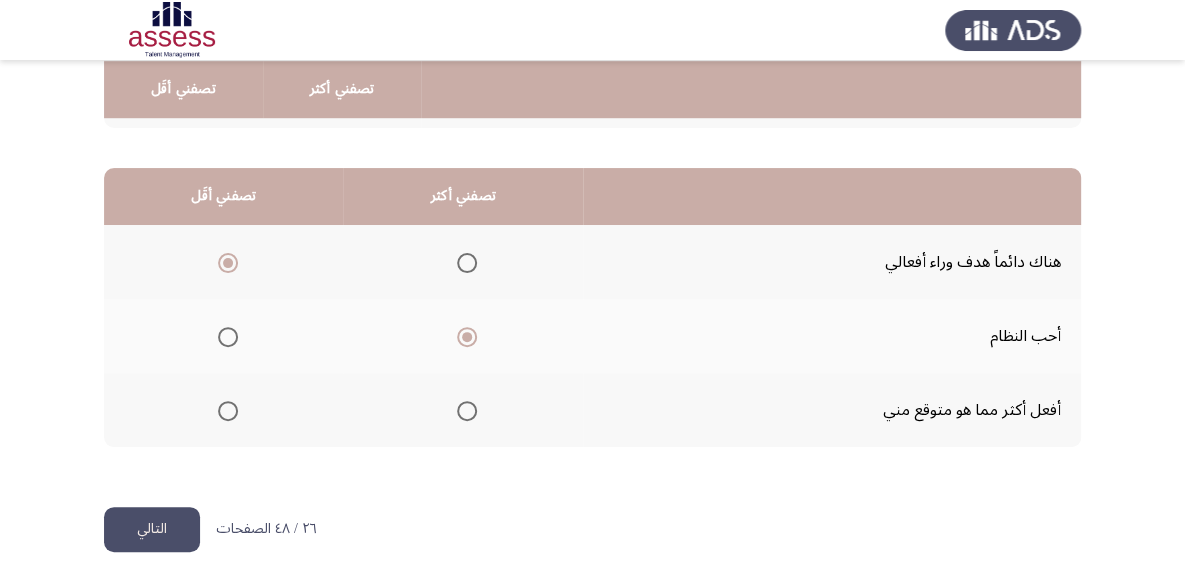 click on "التالي" 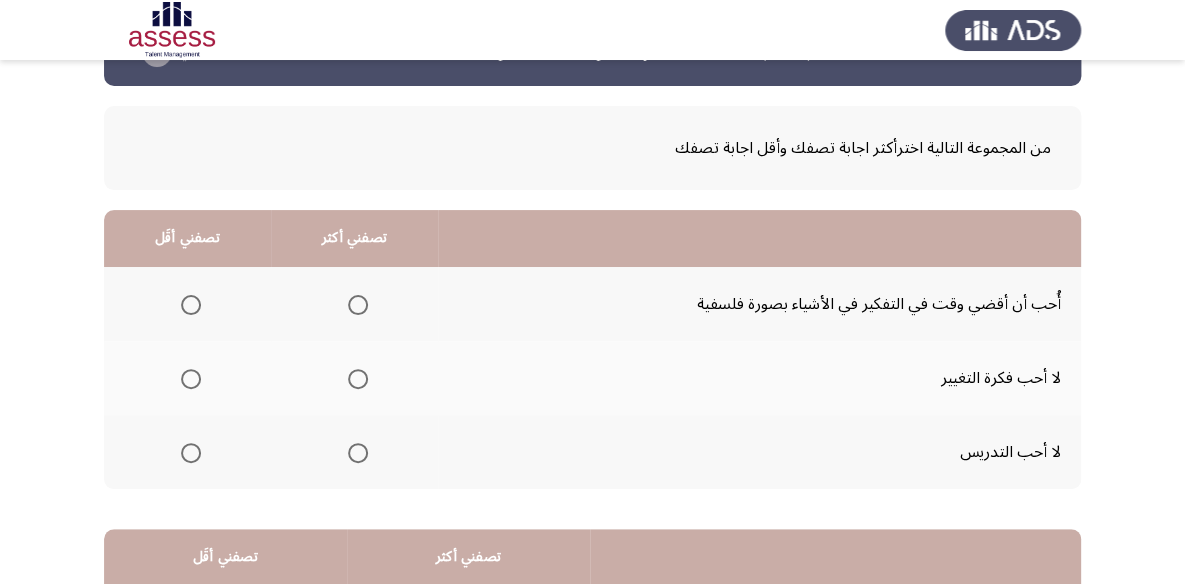 scroll, scrollTop: 90, scrollLeft: 0, axis: vertical 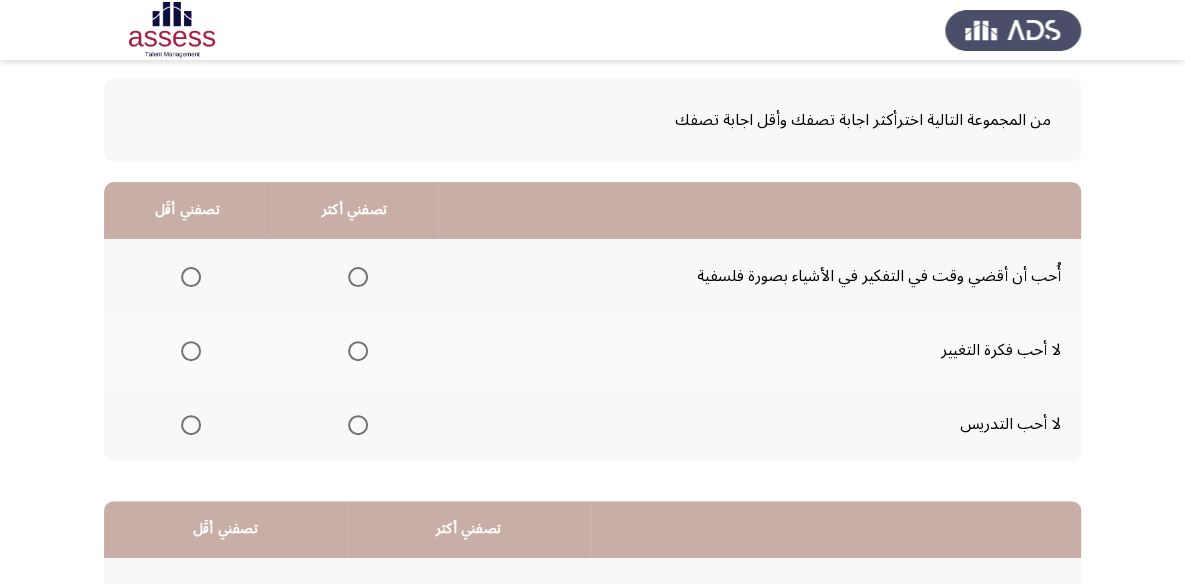 click at bounding box center [358, 277] 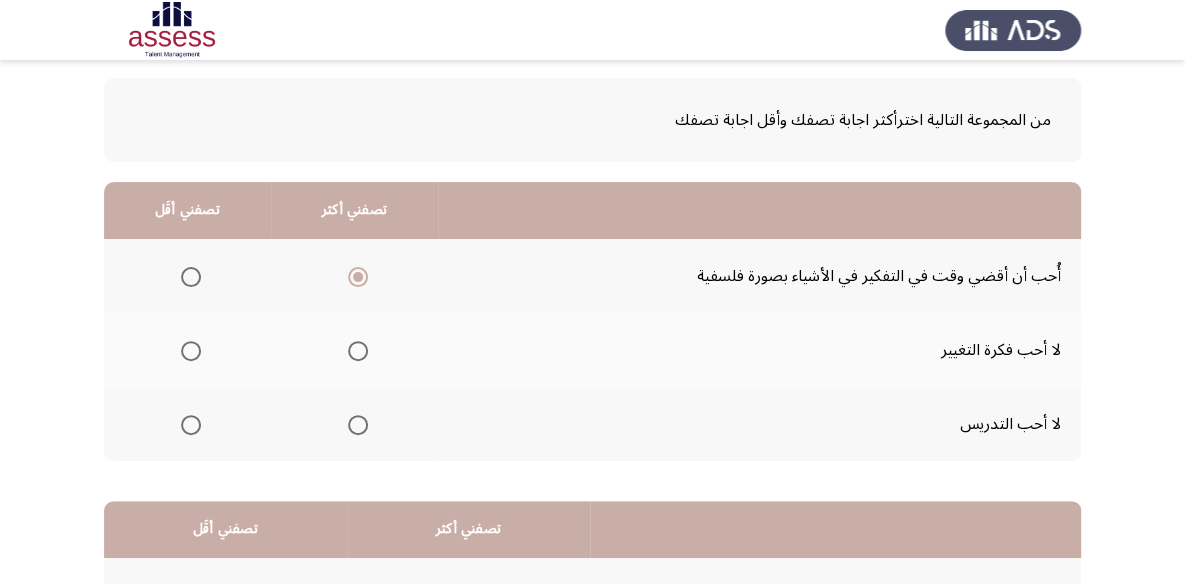 click 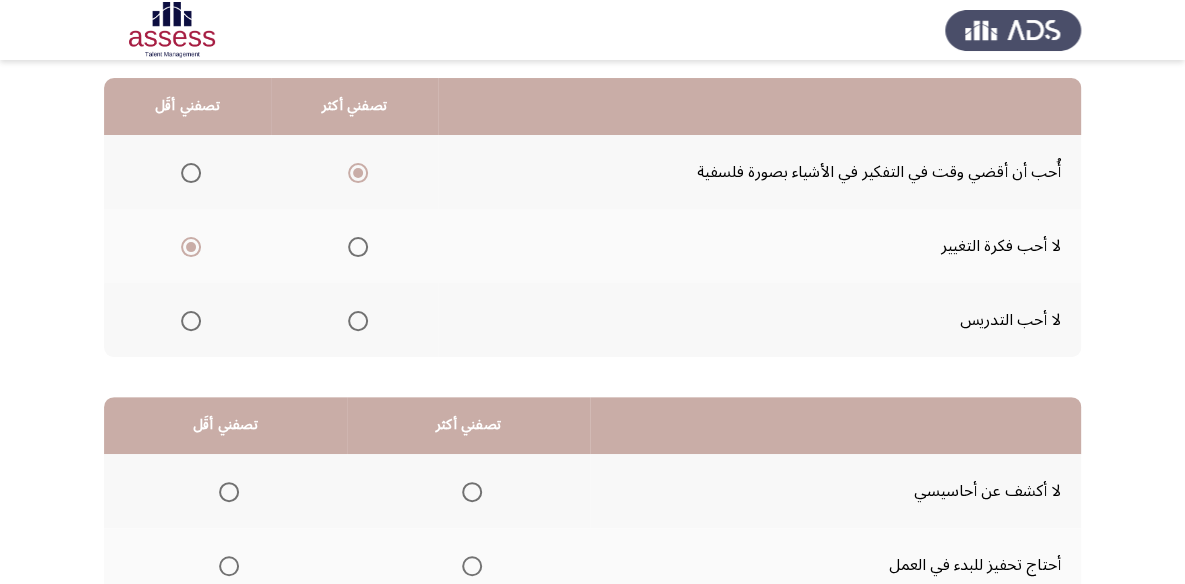 scroll, scrollTop: 363, scrollLeft: 0, axis: vertical 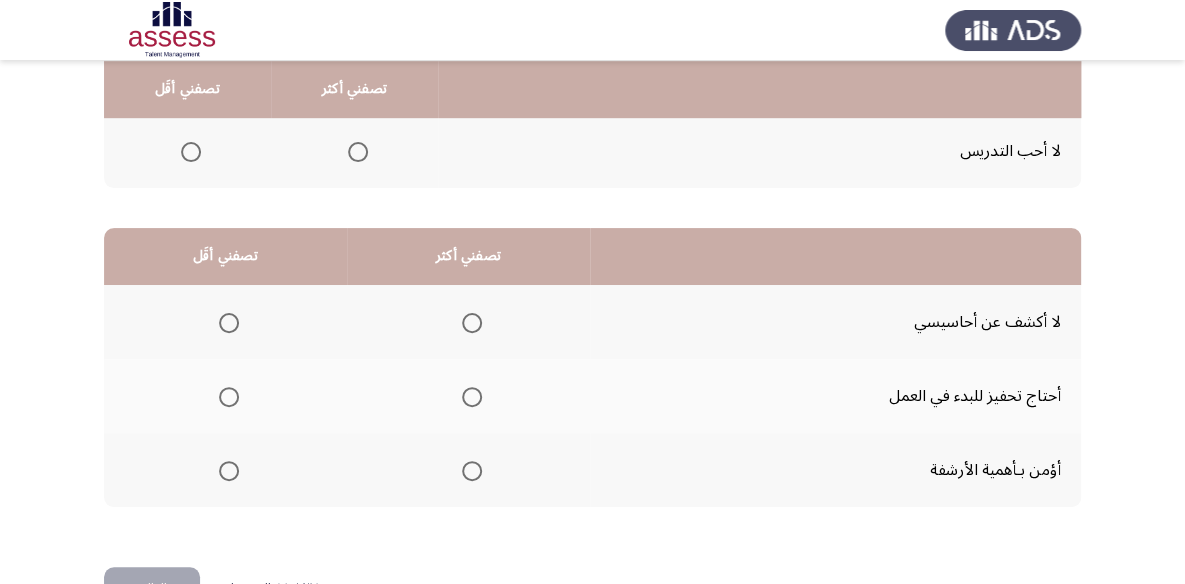 click at bounding box center [472, 323] 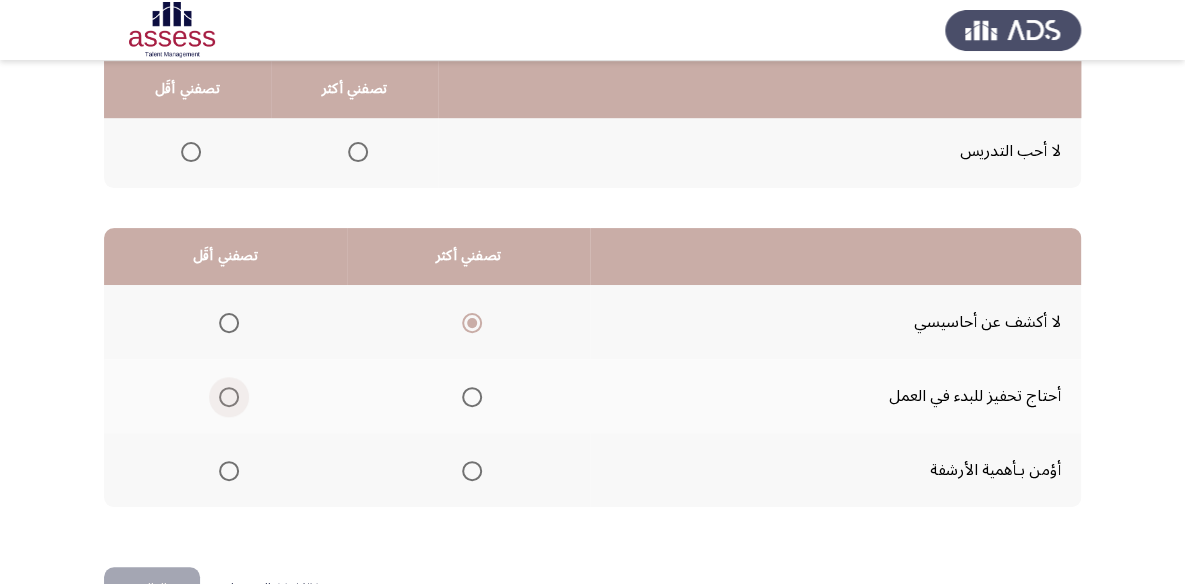 click at bounding box center (229, 397) 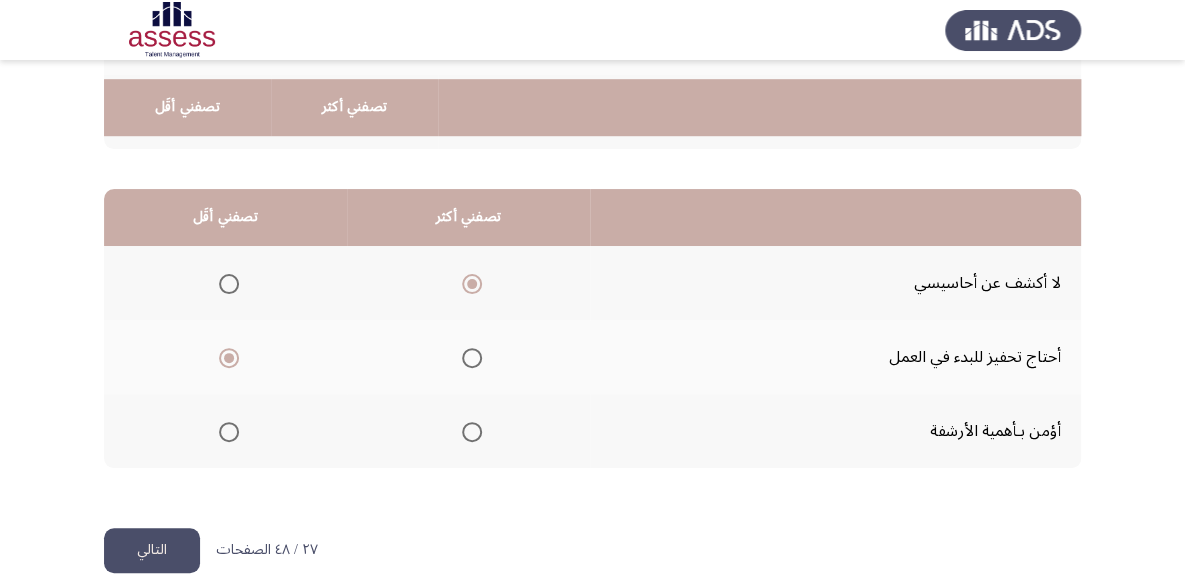 scroll, scrollTop: 423, scrollLeft: 0, axis: vertical 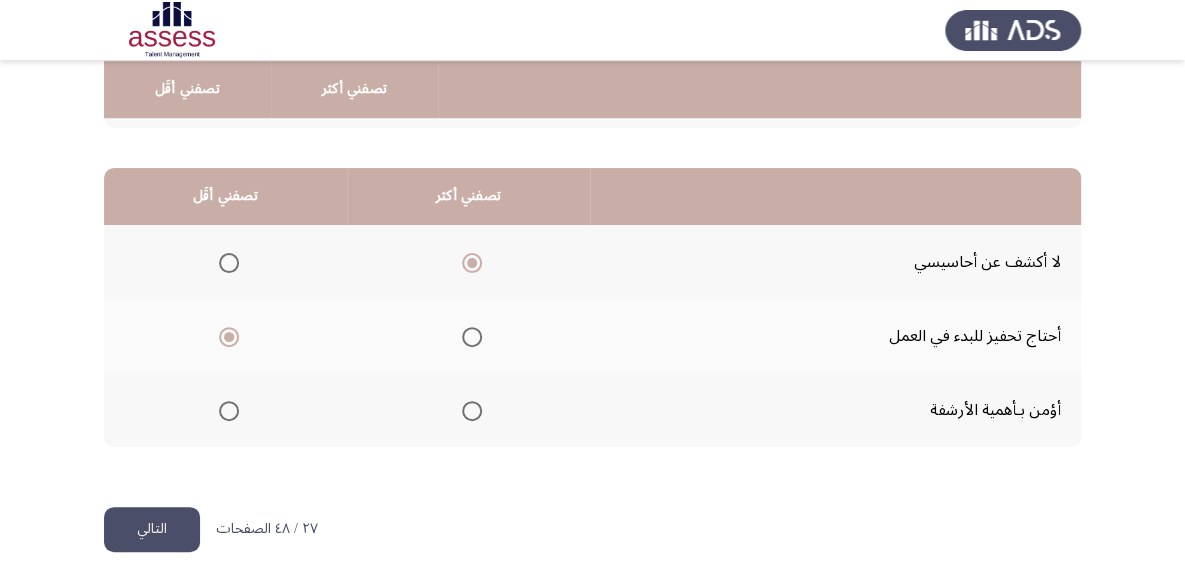 click on "التالي" 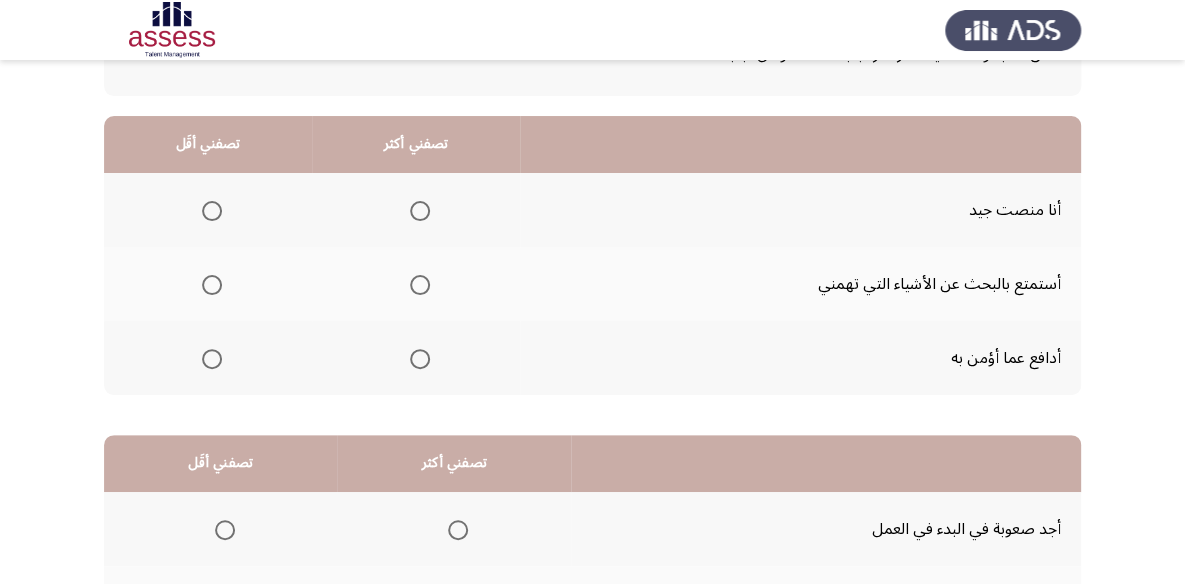 scroll, scrollTop: 181, scrollLeft: 0, axis: vertical 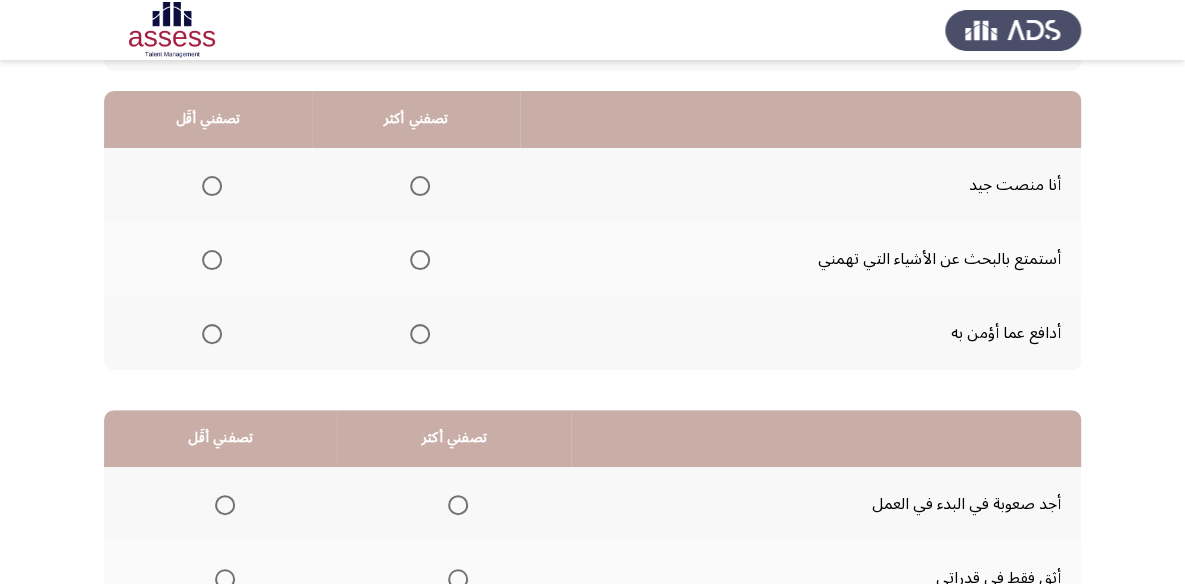 click at bounding box center (420, 260) 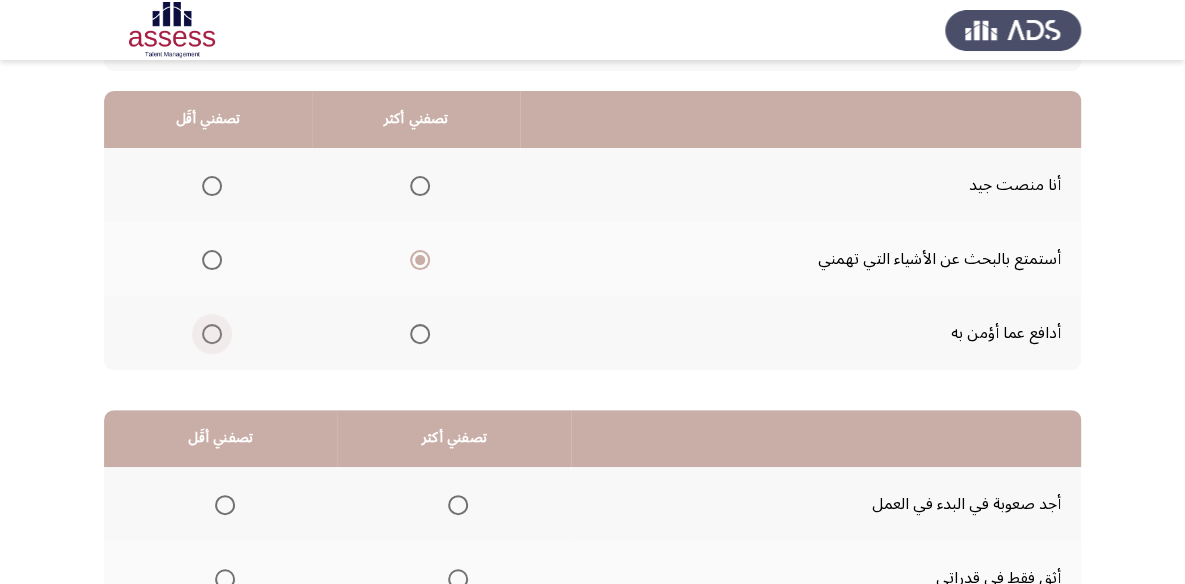 click at bounding box center [212, 334] 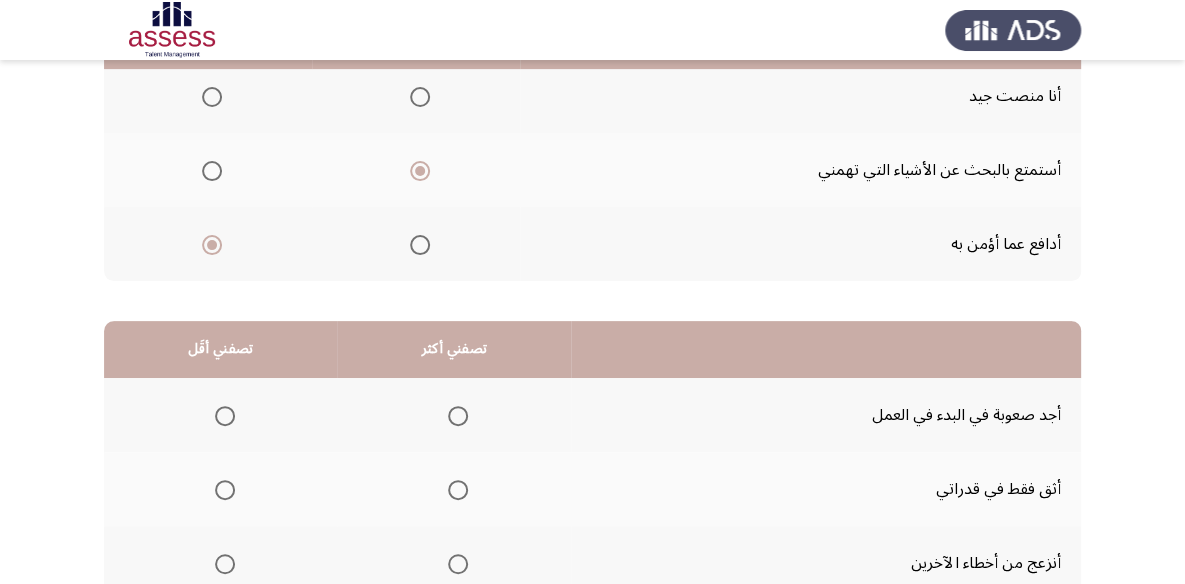 scroll, scrollTop: 423, scrollLeft: 0, axis: vertical 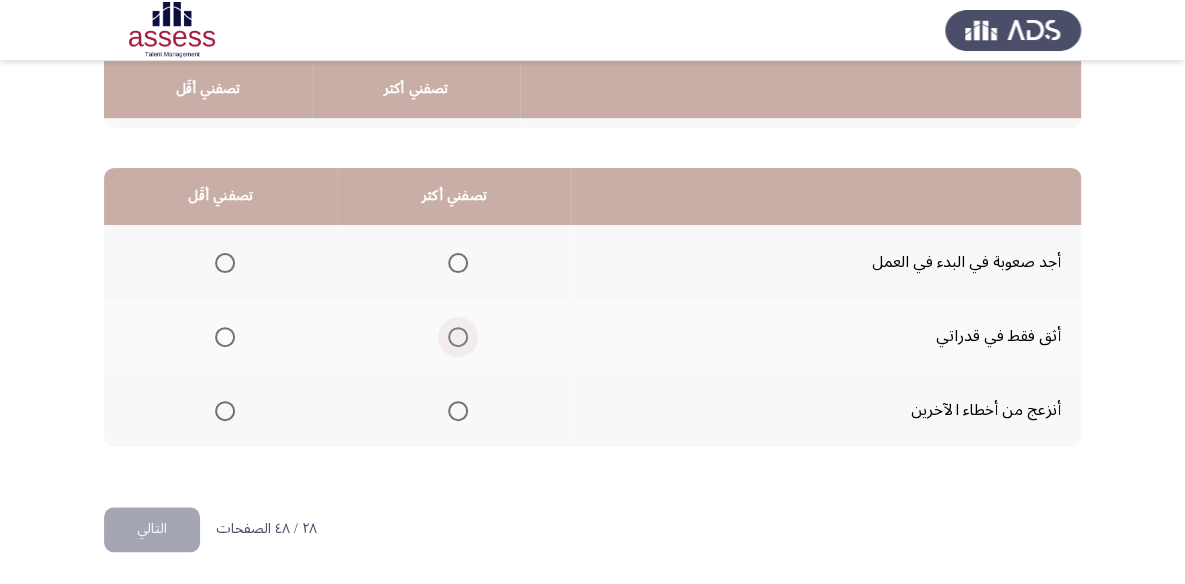 click at bounding box center [458, 337] 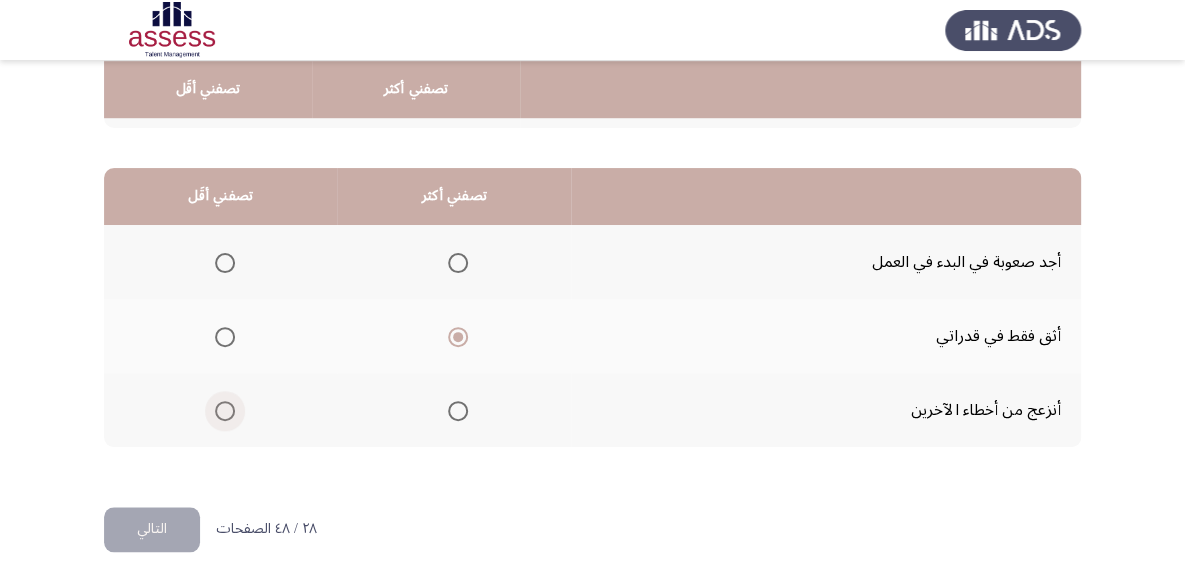 click at bounding box center (225, 411) 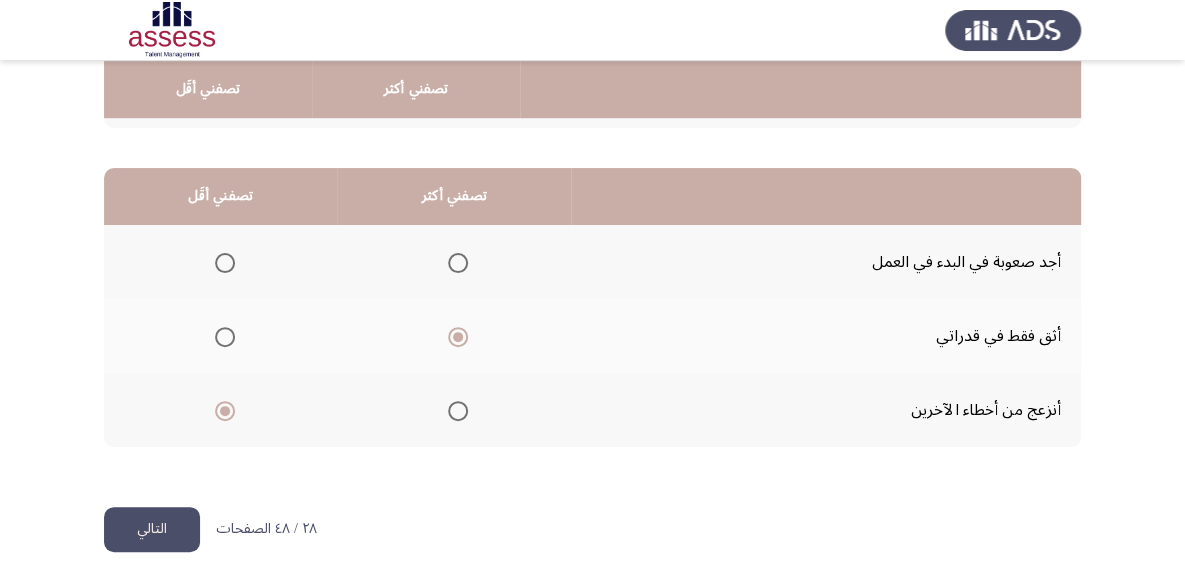 click on "التالي" 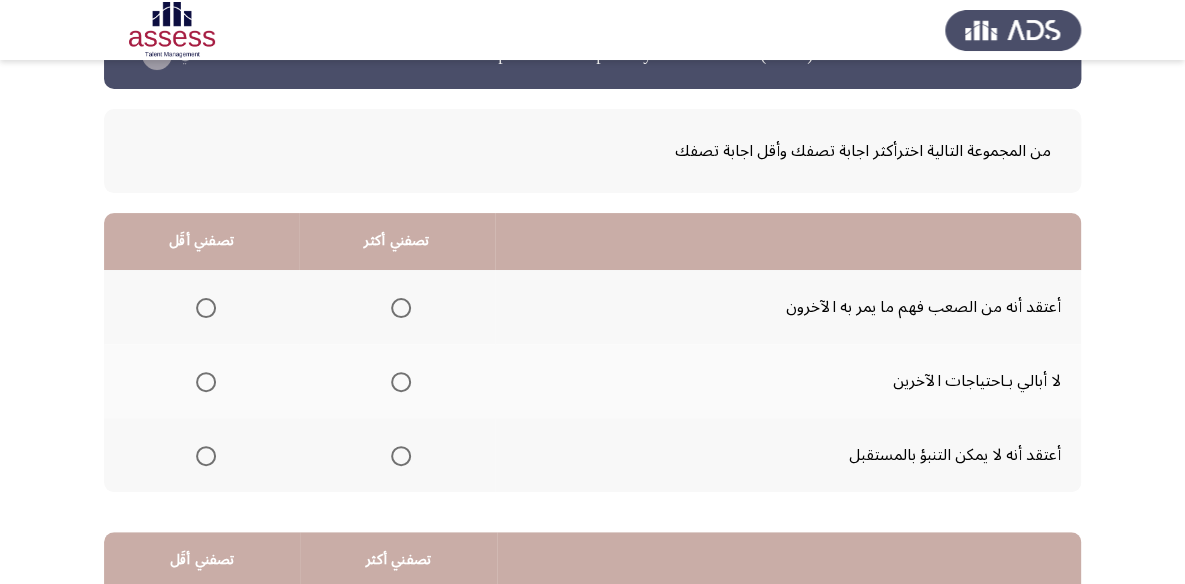 scroll, scrollTop: 90, scrollLeft: 0, axis: vertical 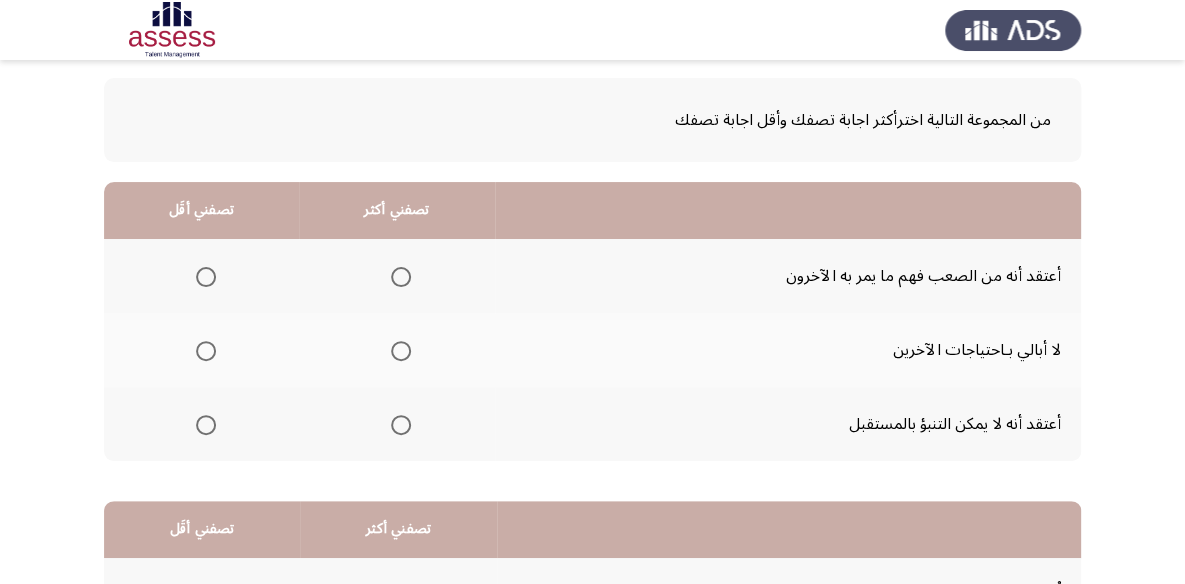 click at bounding box center (401, 351) 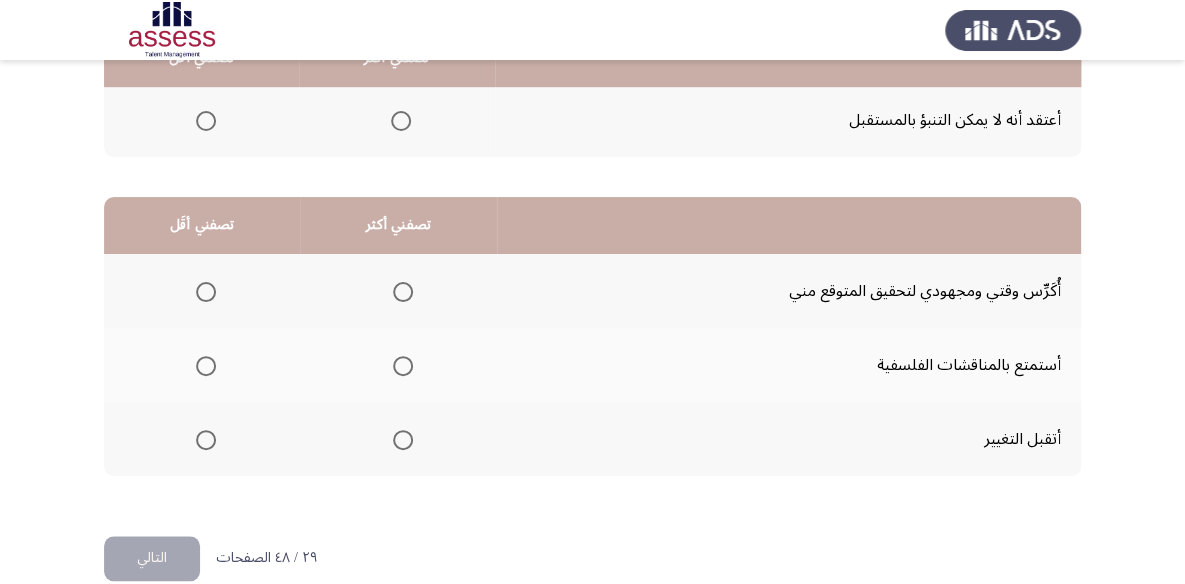 scroll, scrollTop: 423, scrollLeft: 0, axis: vertical 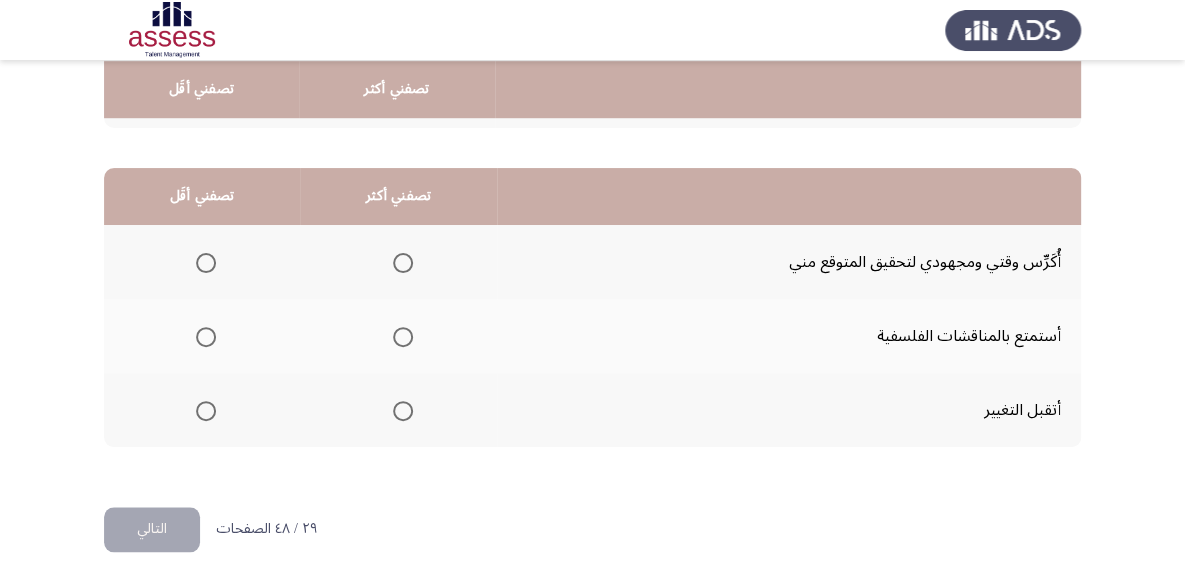 click at bounding box center [403, 263] 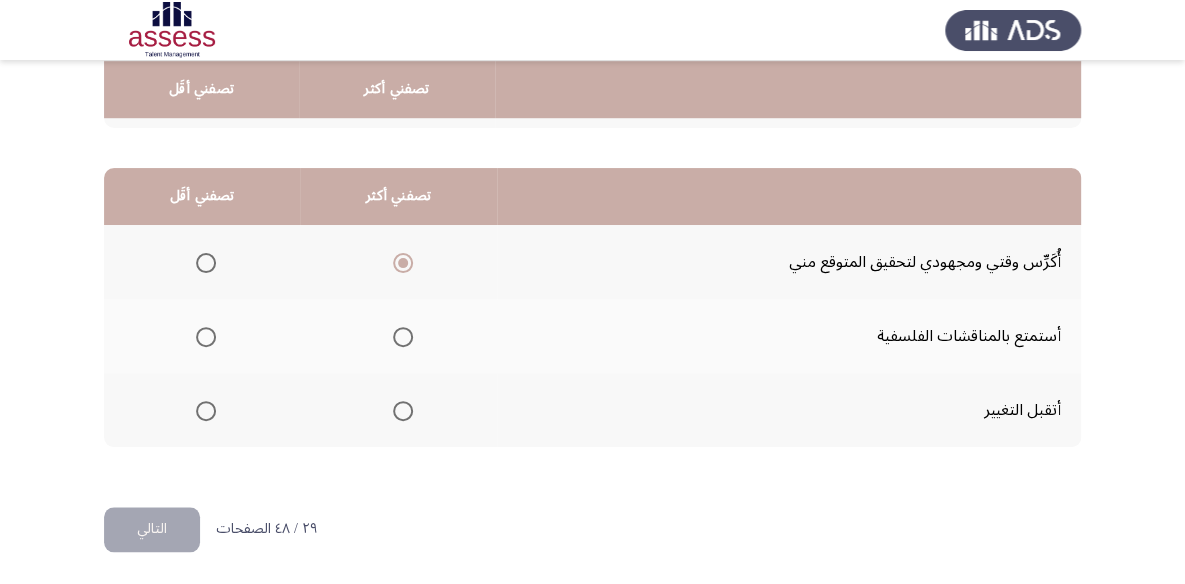 click at bounding box center [206, 337] 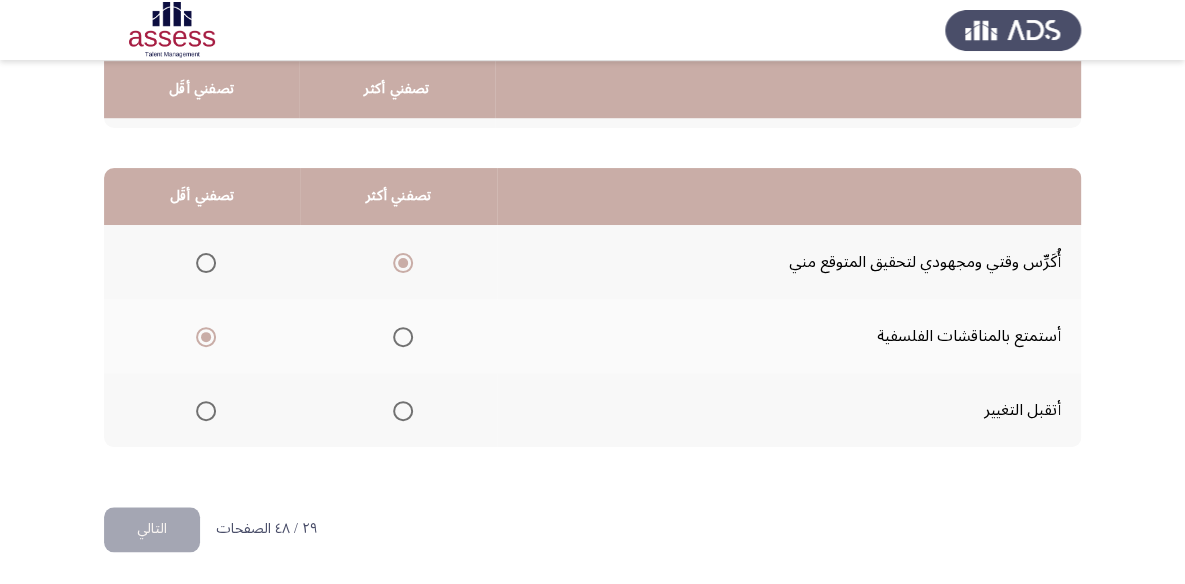 click on "التالي" 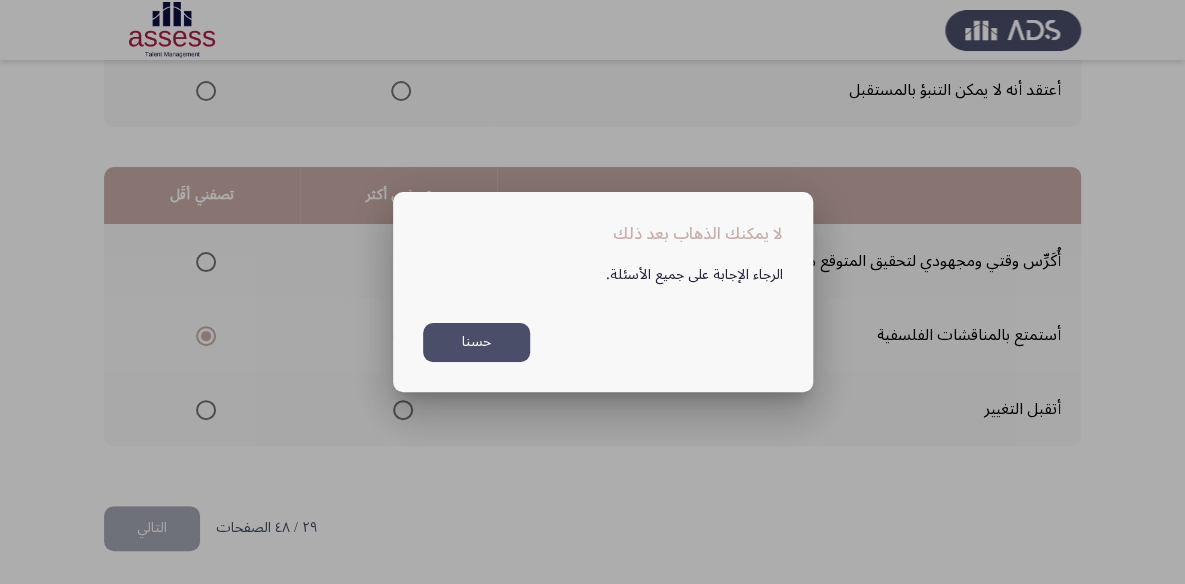 scroll, scrollTop: 0, scrollLeft: 0, axis: both 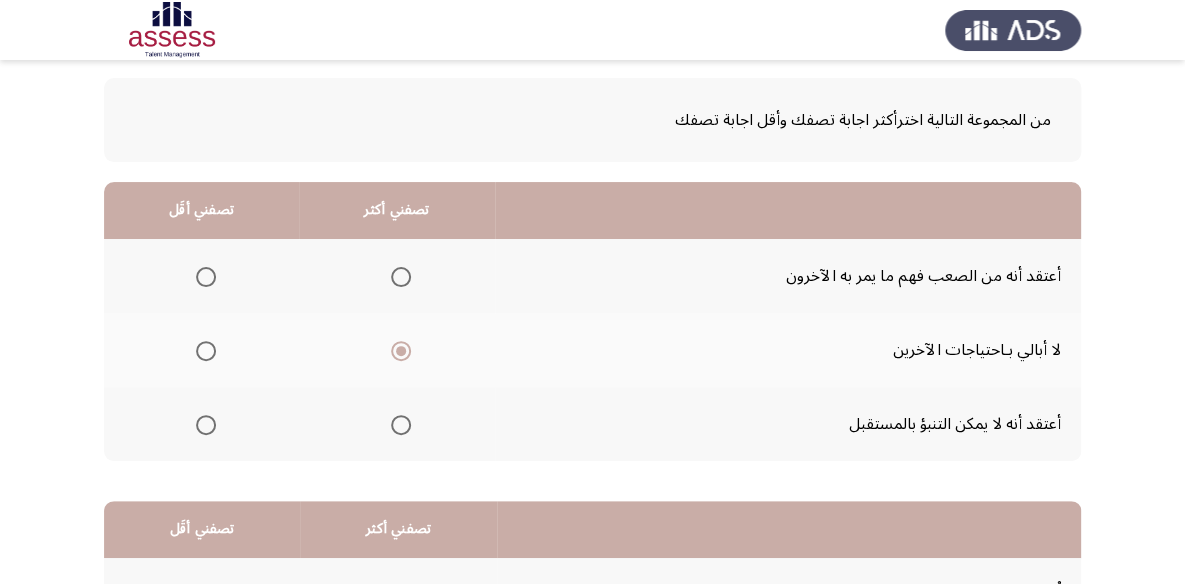 click at bounding box center [206, 425] 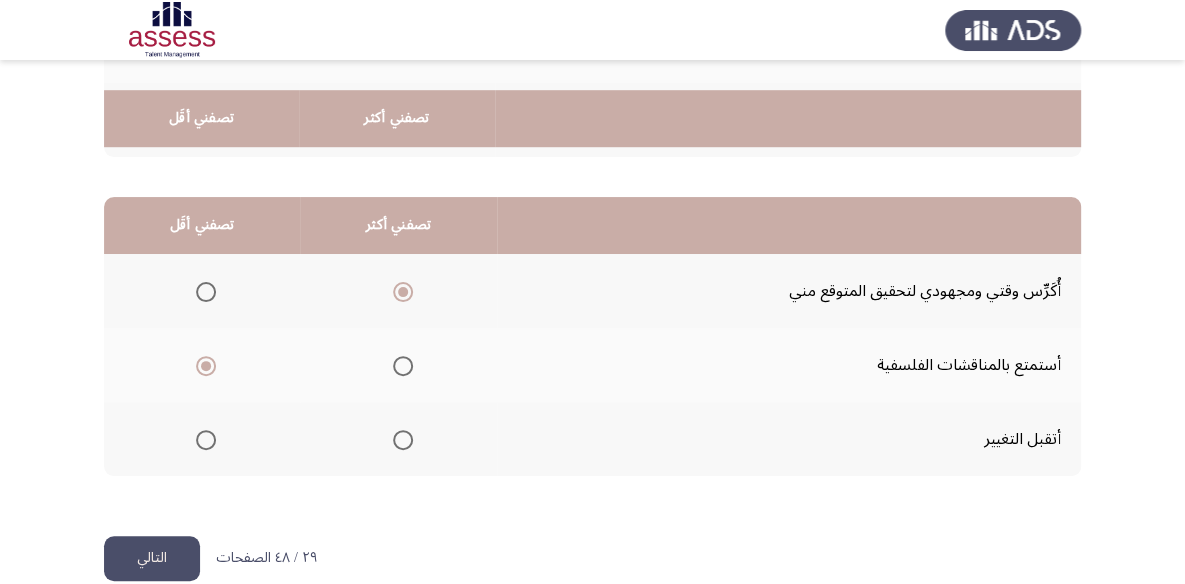 scroll, scrollTop: 423, scrollLeft: 0, axis: vertical 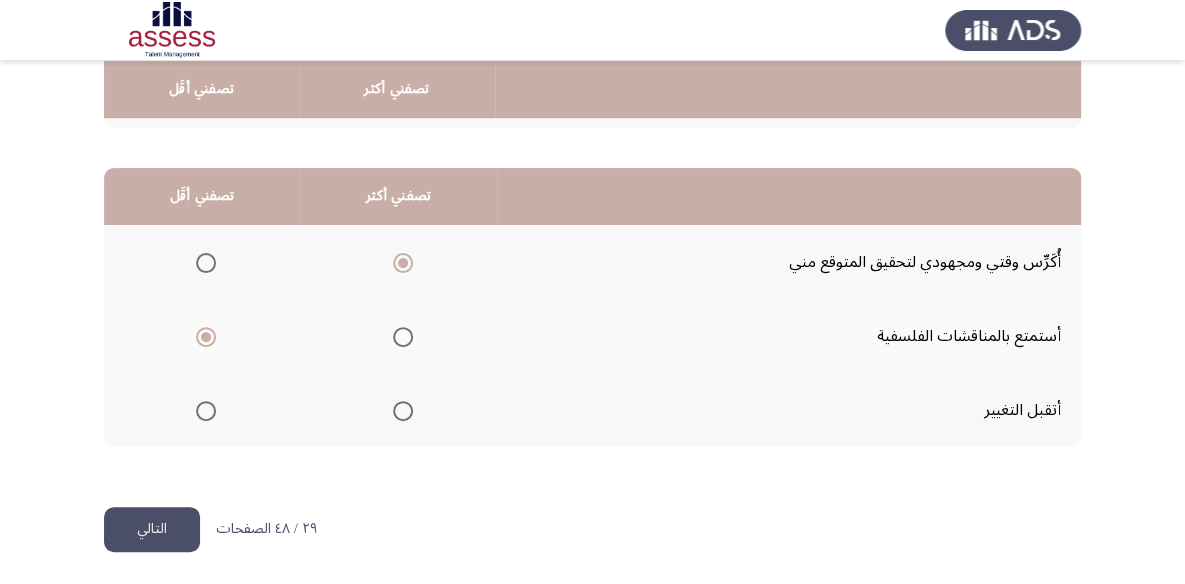 click on "التالي" 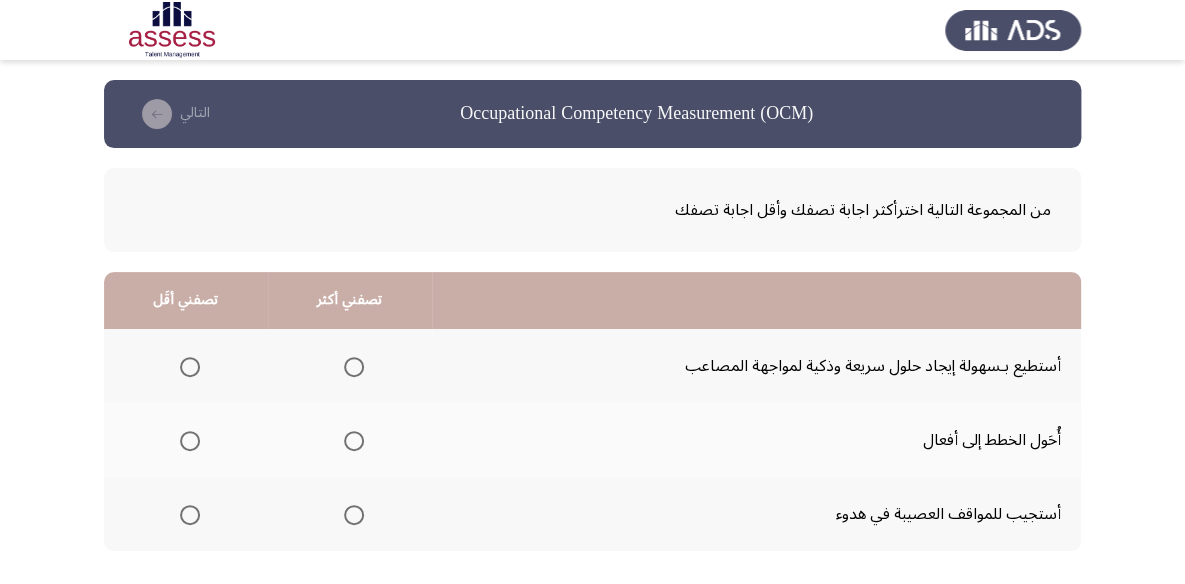 scroll, scrollTop: 90, scrollLeft: 0, axis: vertical 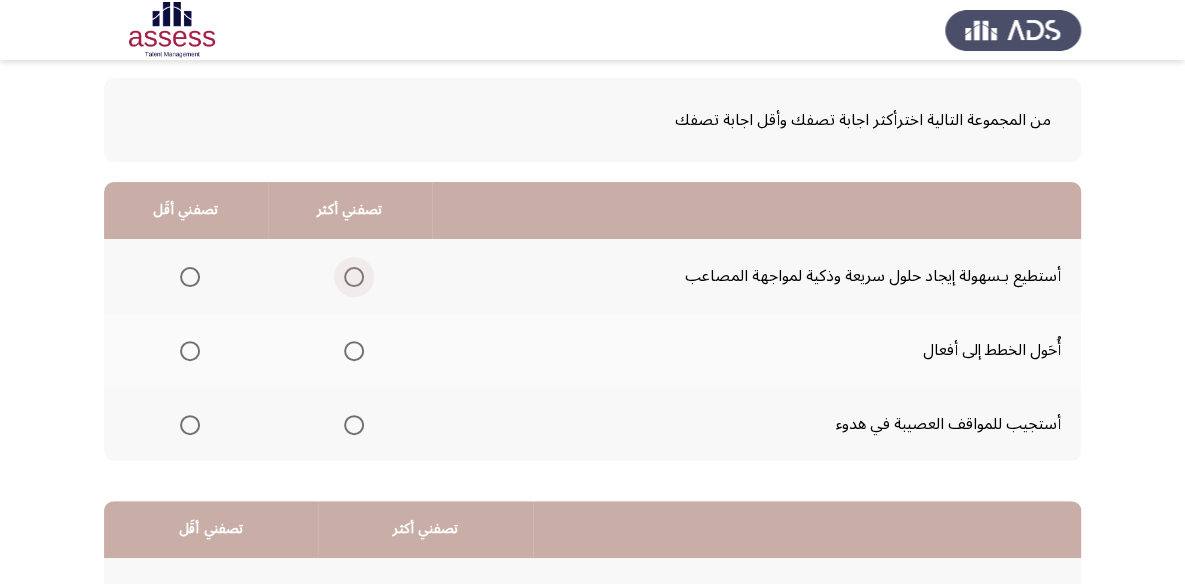 click at bounding box center [354, 277] 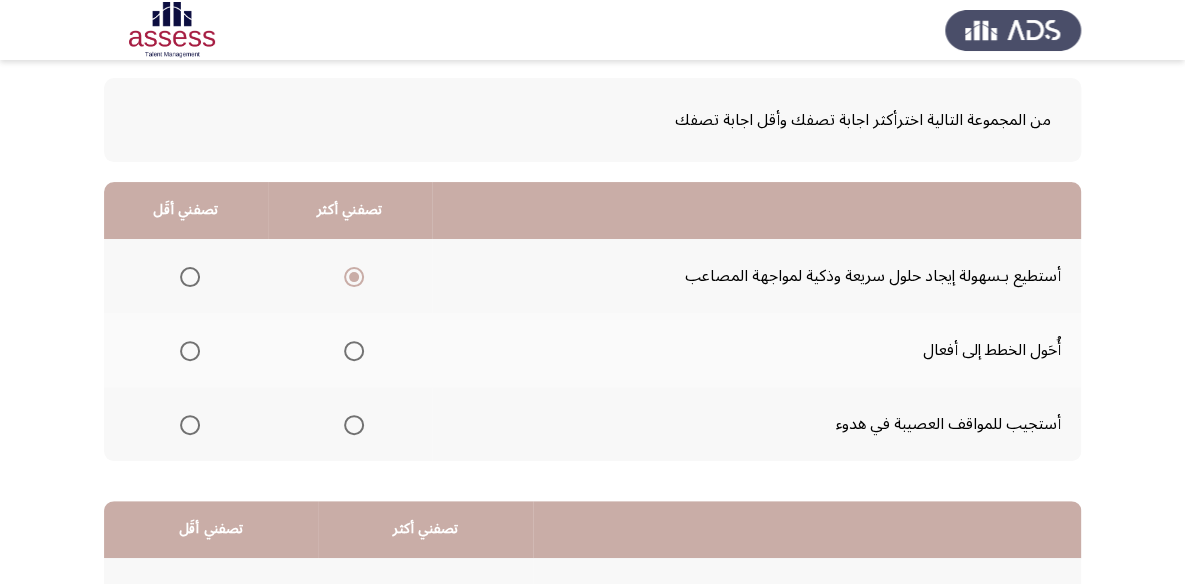 click 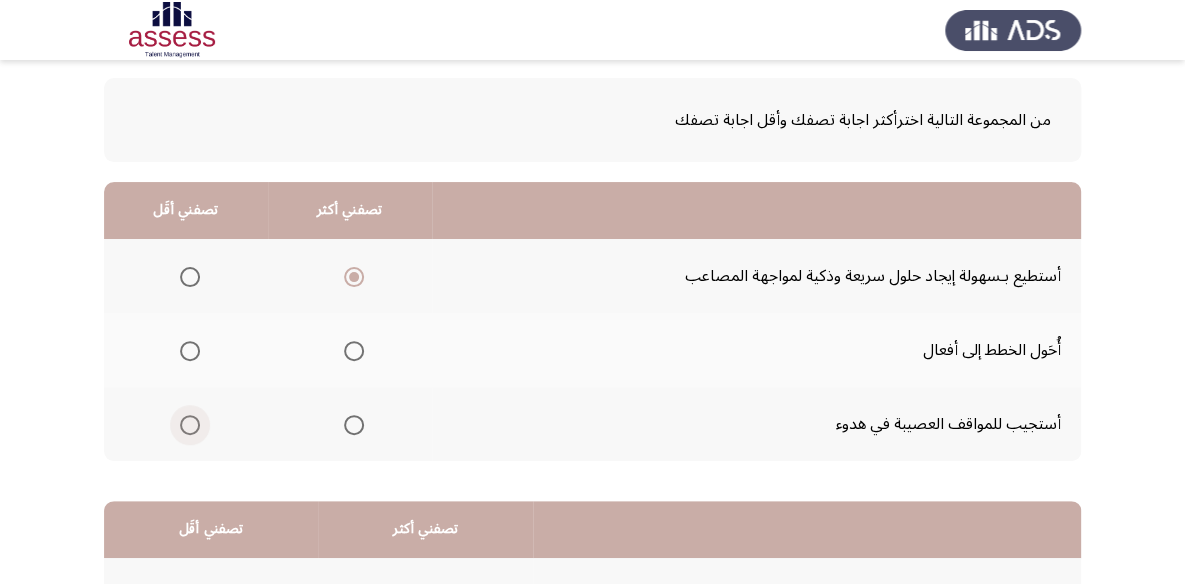 click at bounding box center [190, 425] 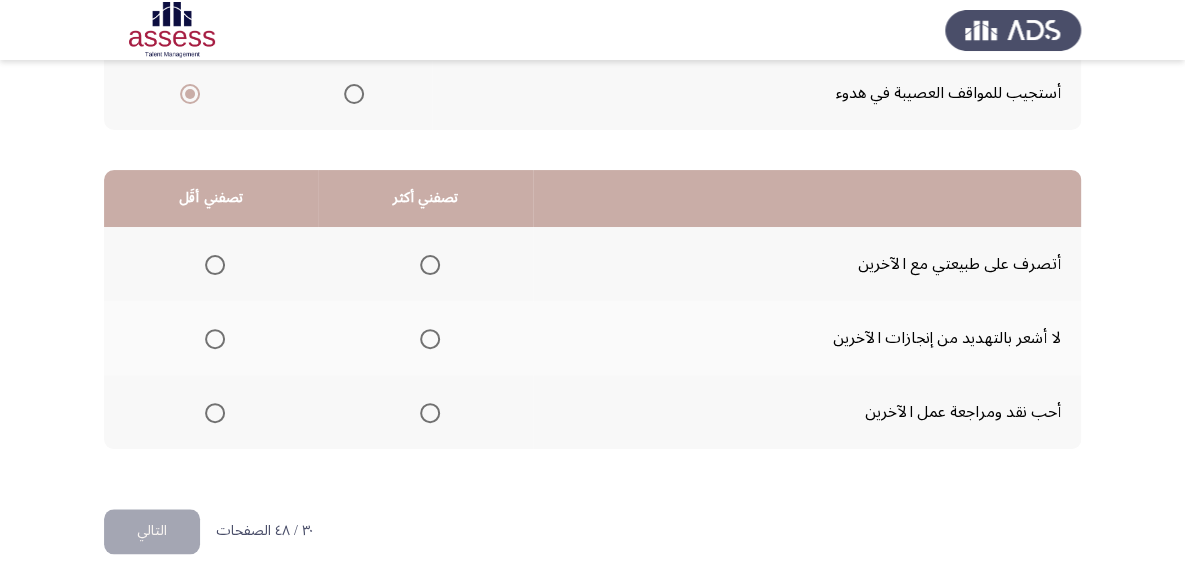 scroll, scrollTop: 423, scrollLeft: 0, axis: vertical 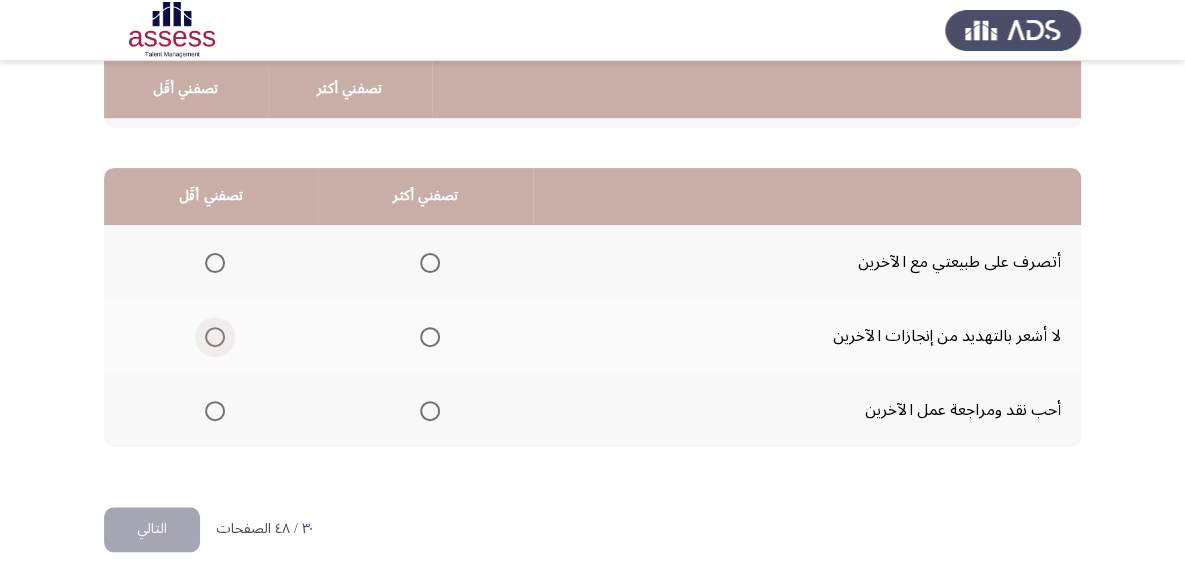 click at bounding box center [215, 337] 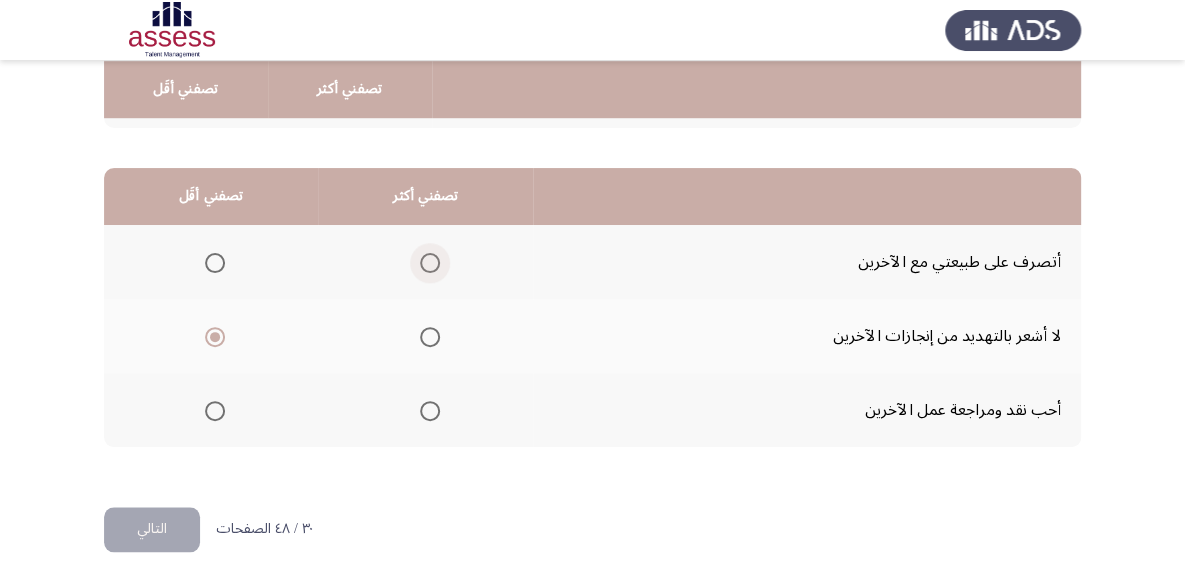 click at bounding box center [430, 263] 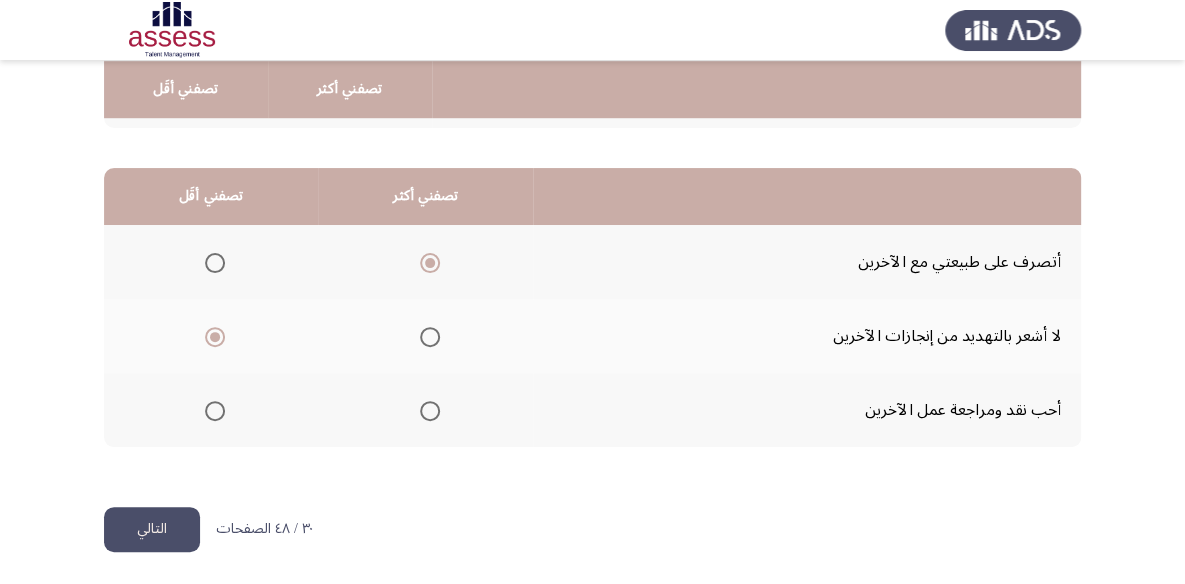 click on "التالي" 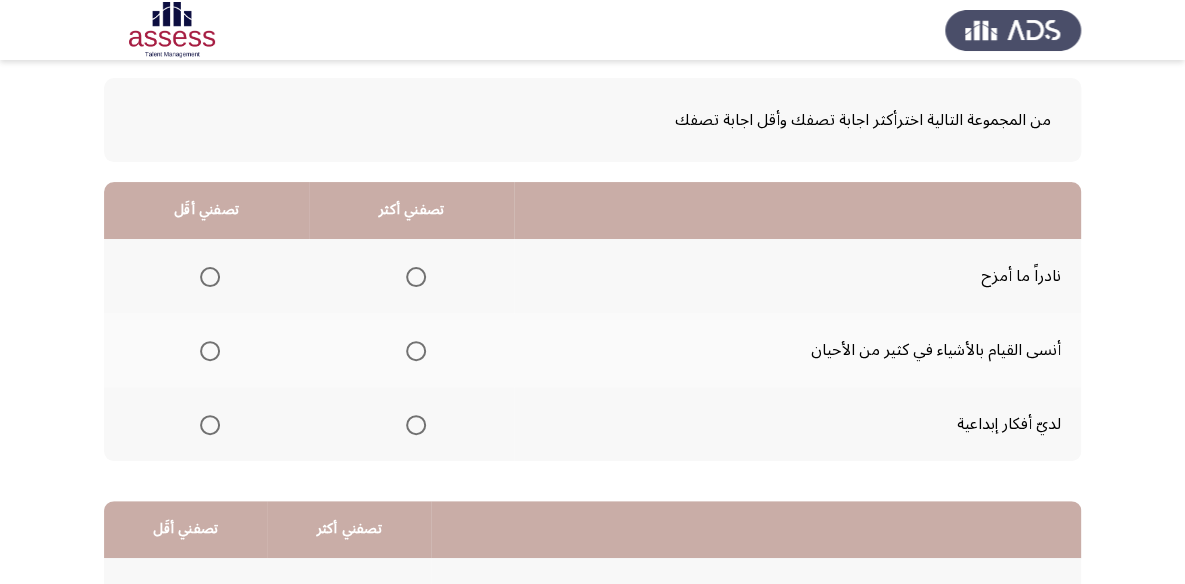 scroll, scrollTop: 181, scrollLeft: 0, axis: vertical 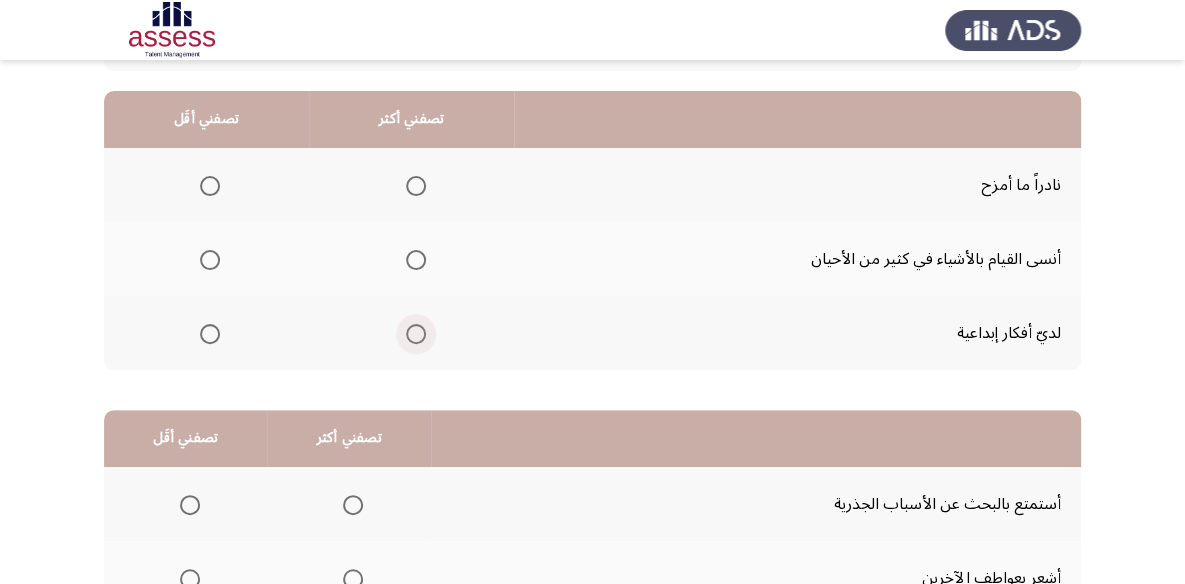 click at bounding box center (416, 334) 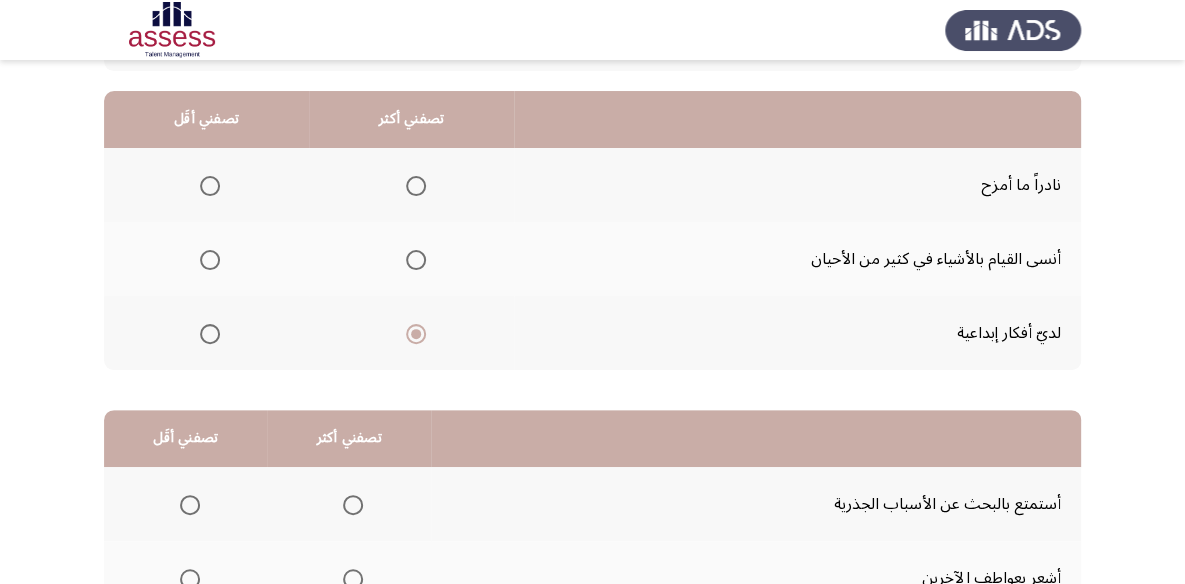 click at bounding box center [210, 186] 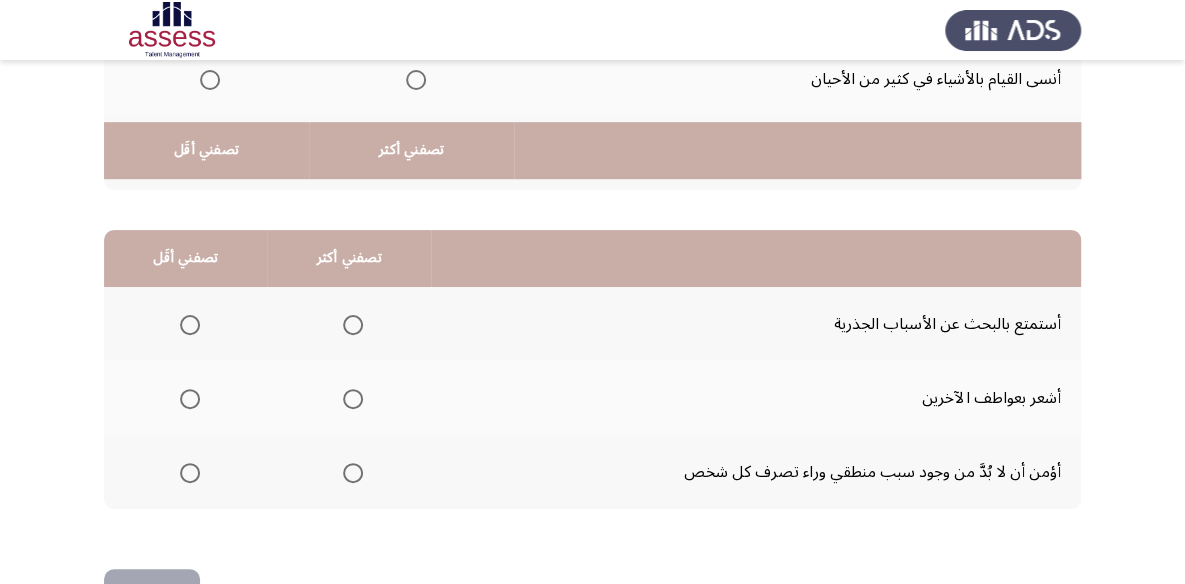 scroll, scrollTop: 423, scrollLeft: 0, axis: vertical 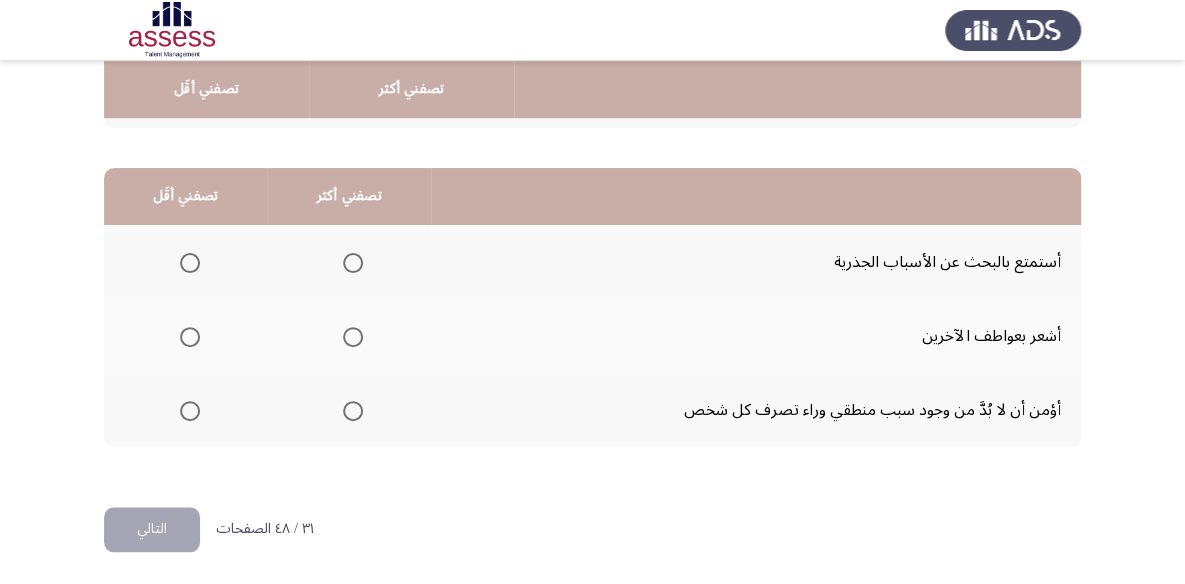 click at bounding box center (353, 411) 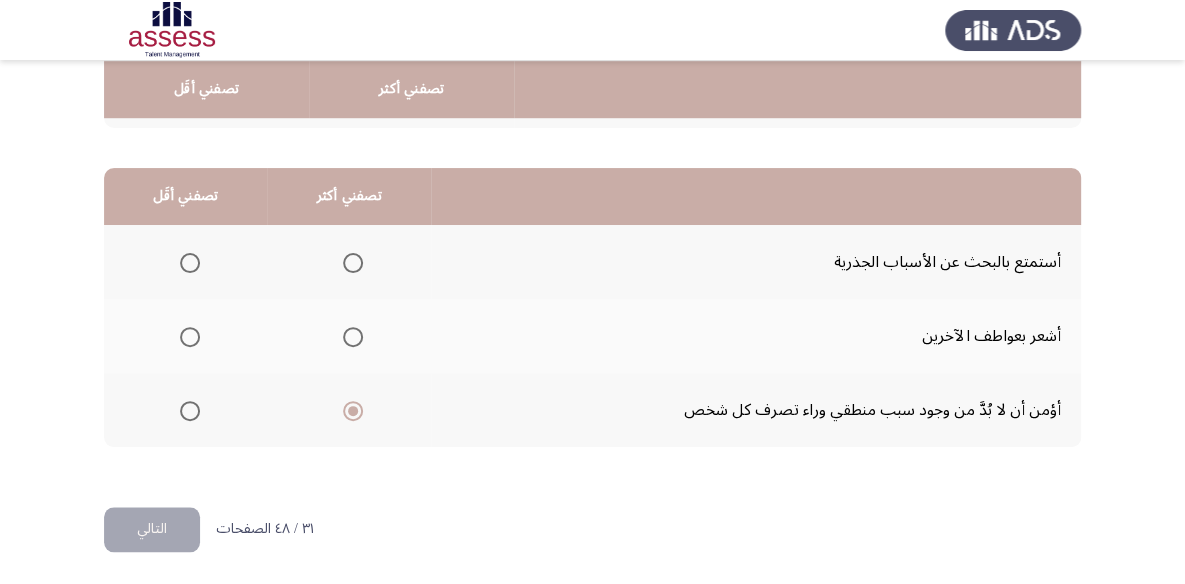 click at bounding box center [190, 263] 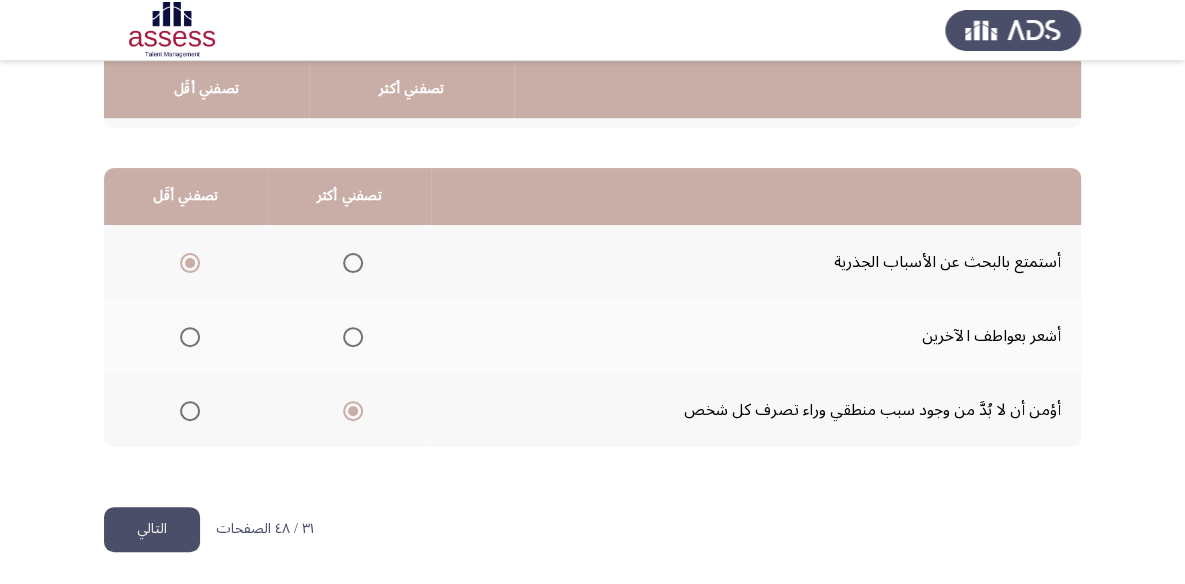 click on "التالي" 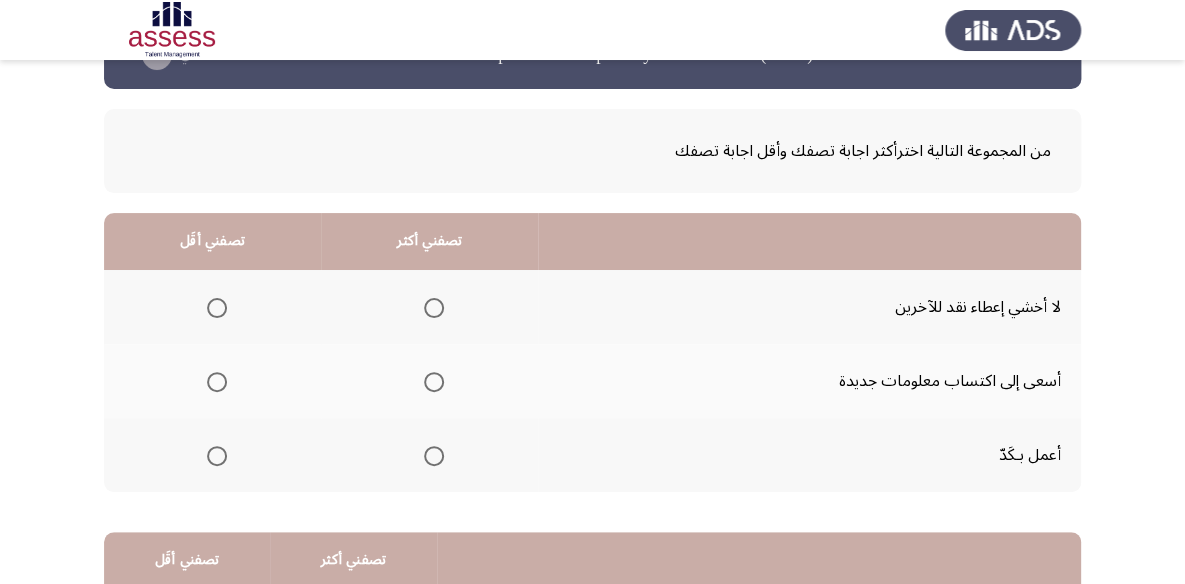 scroll, scrollTop: 90, scrollLeft: 0, axis: vertical 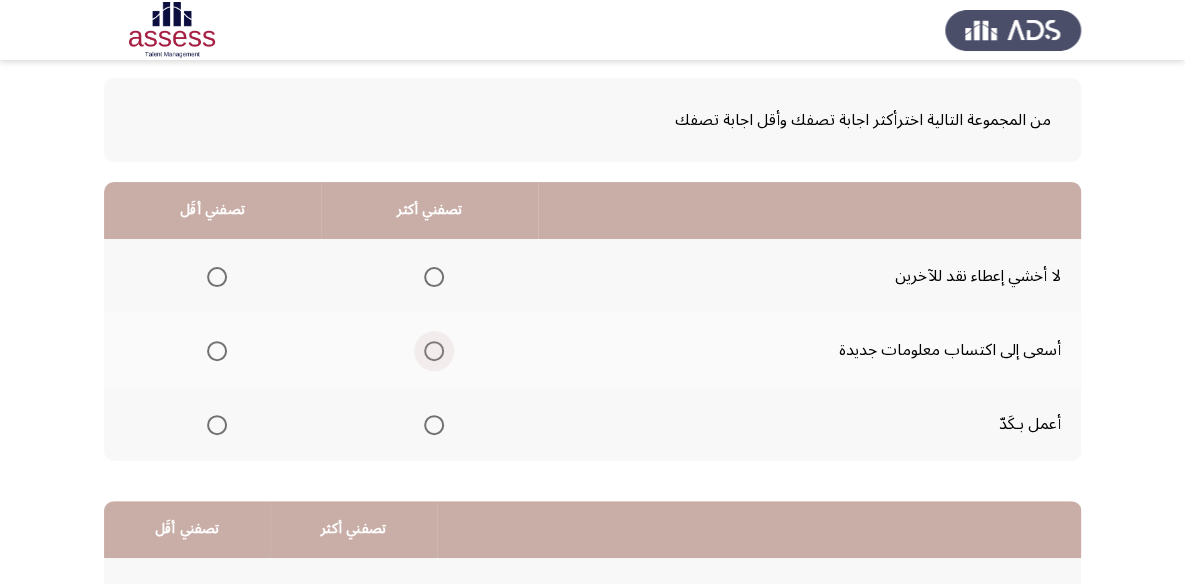 click at bounding box center (434, 351) 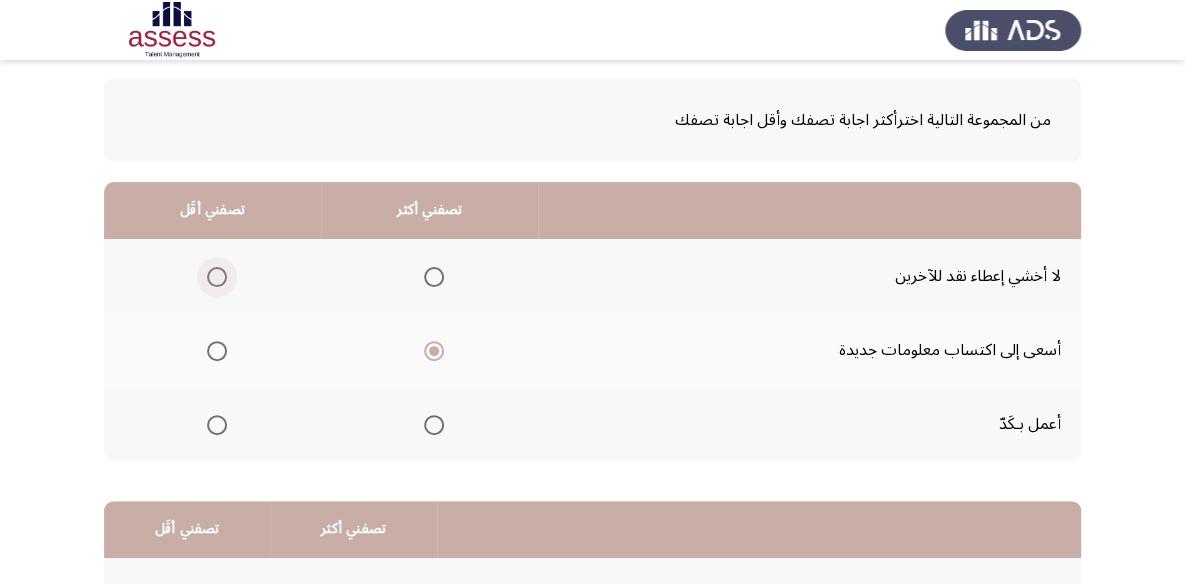 click at bounding box center (213, 277) 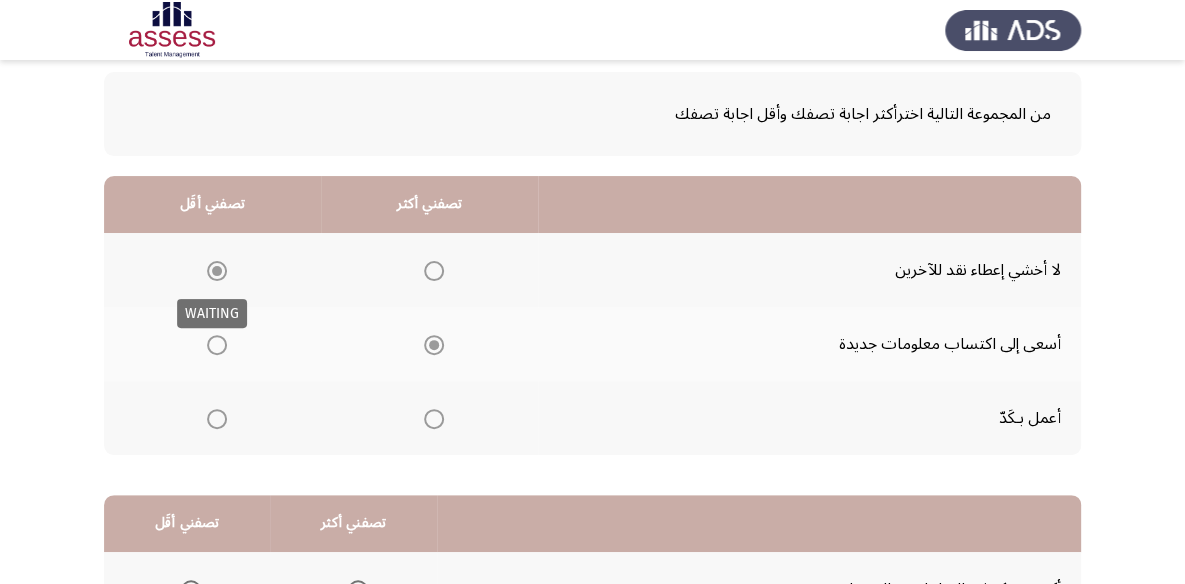 scroll, scrollTop: 363, scrollLeft: 0, axis: vertical 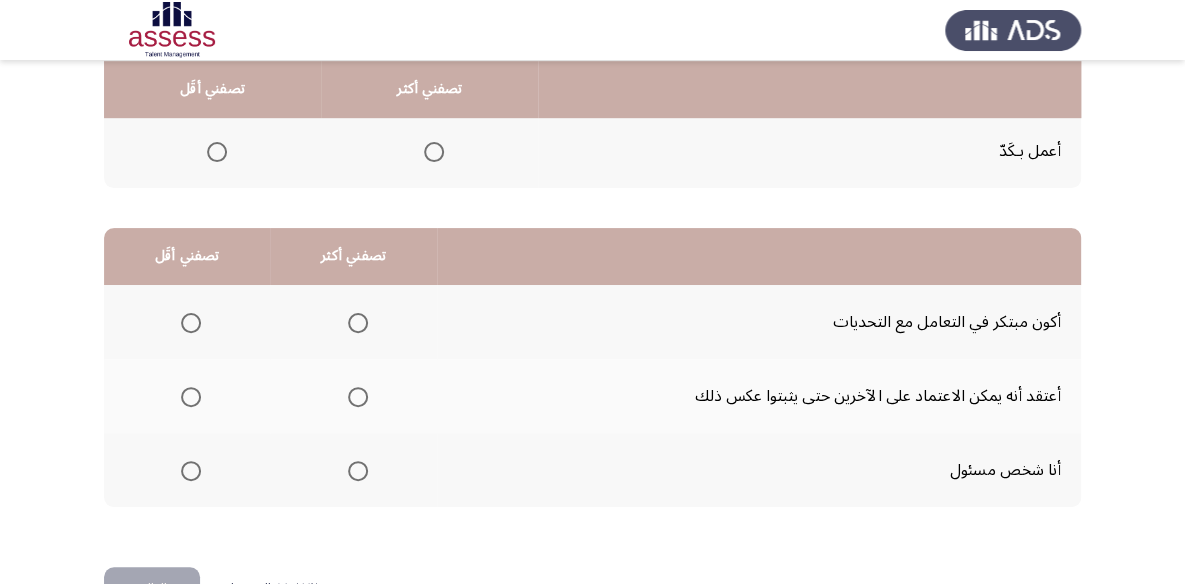click at bounding box center [358, 471] 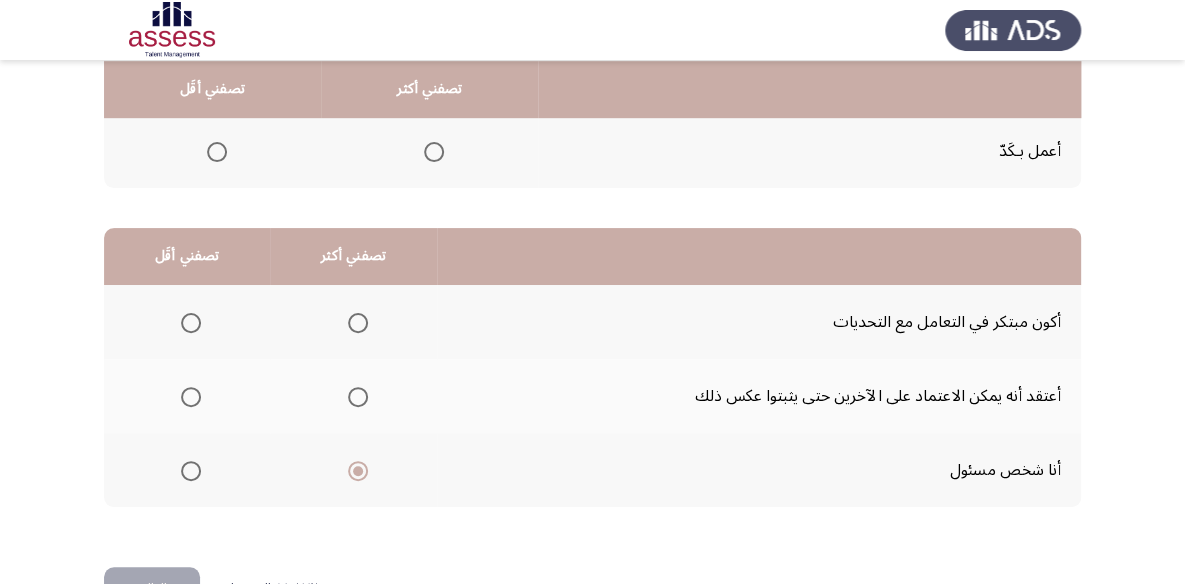 click at bounding box center [191, 323] 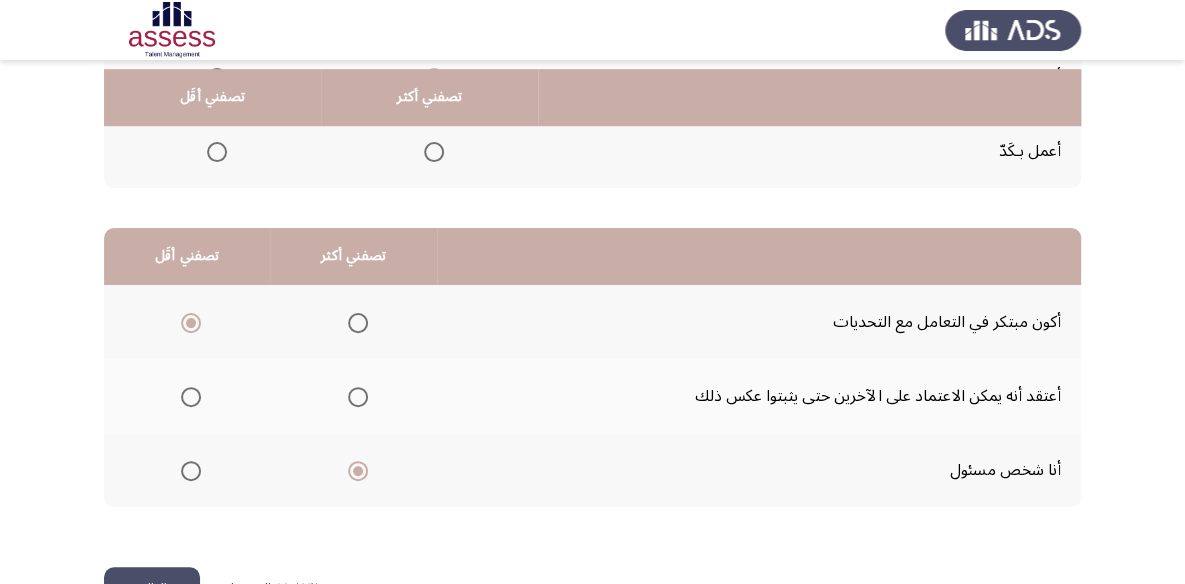 scroll, scrollTop: 423, scrollLeft: 0, axis: vertical 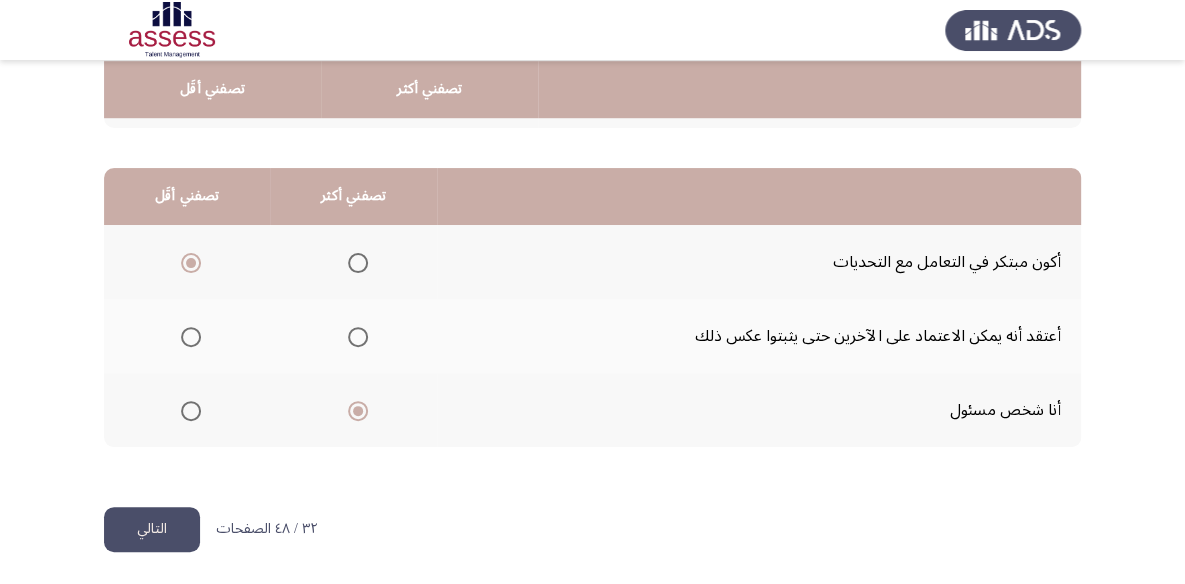 click on "التالي" 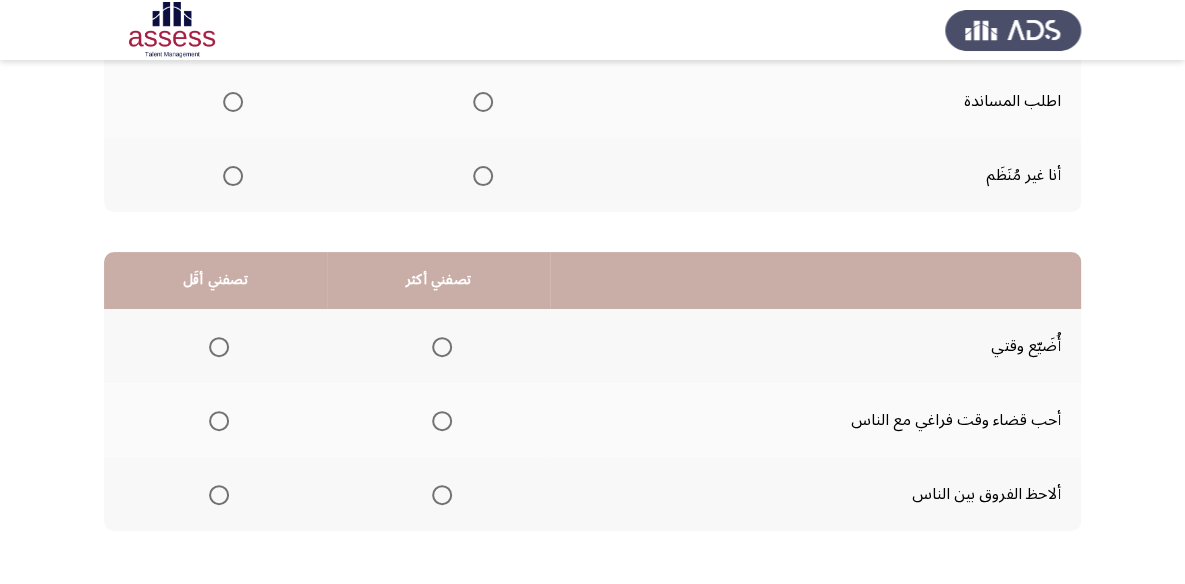 scroll, scrollTop: 363, scrollLeft: 0, axis: vertical 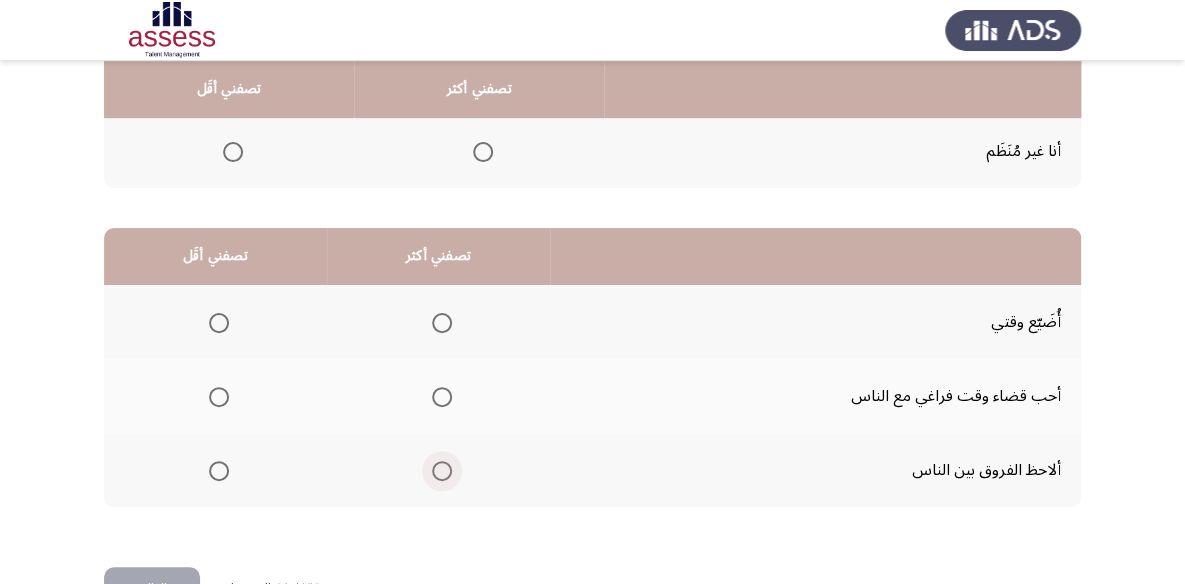 click at bounding box center (442, 471) 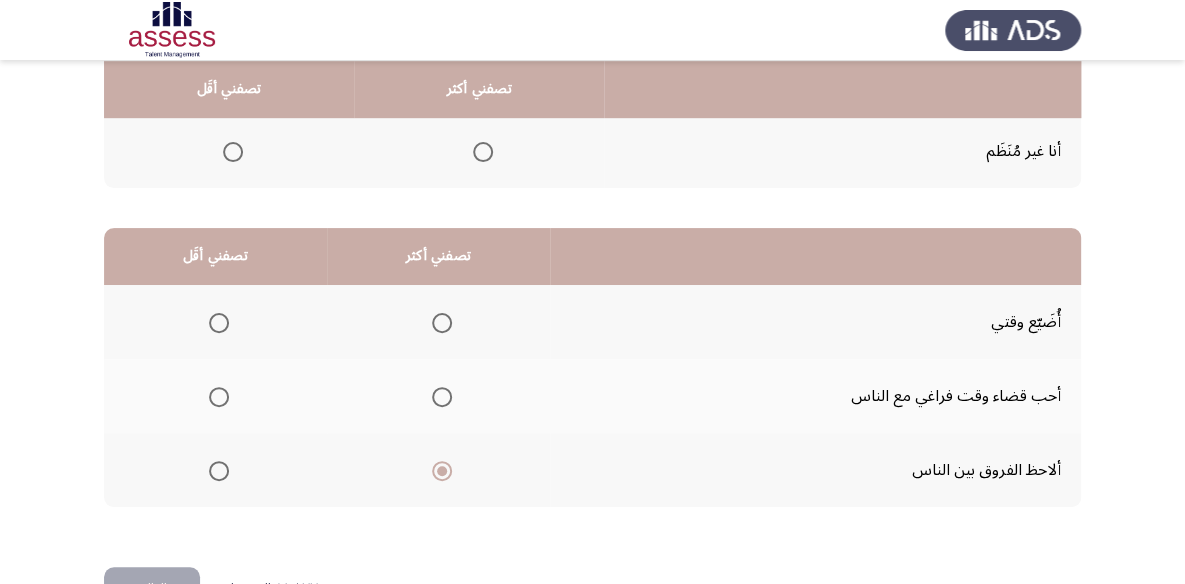 click at bounding box center [219, 397] 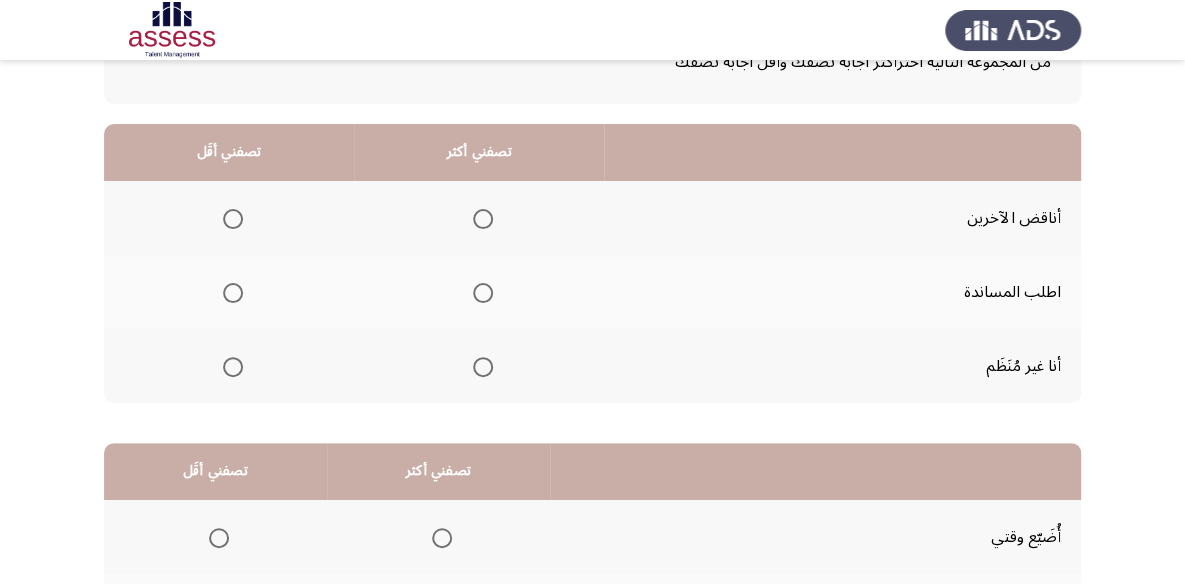 scroll, scrollTop: 90, scrollLeft: 0, axis: vertical 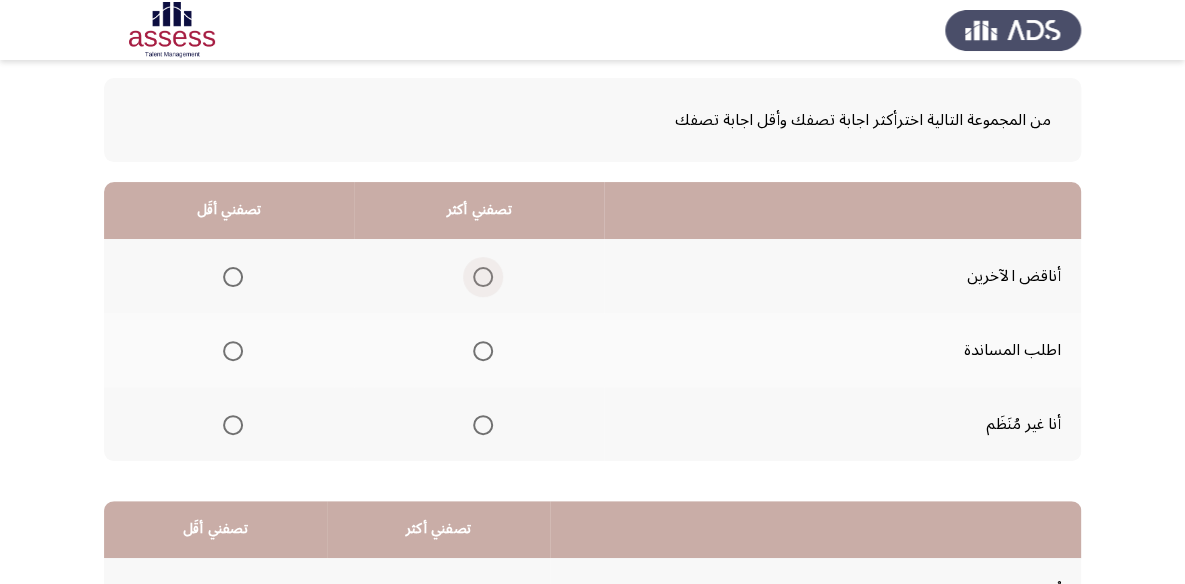 click at bounding box center [483, 277] 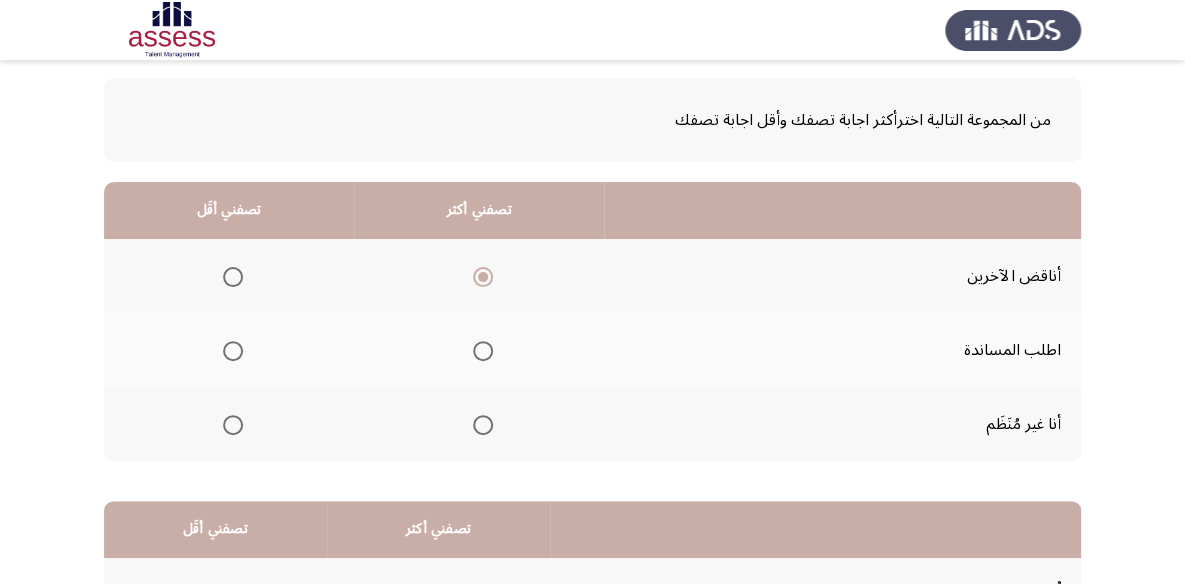 click at bounding box center (233, 351) 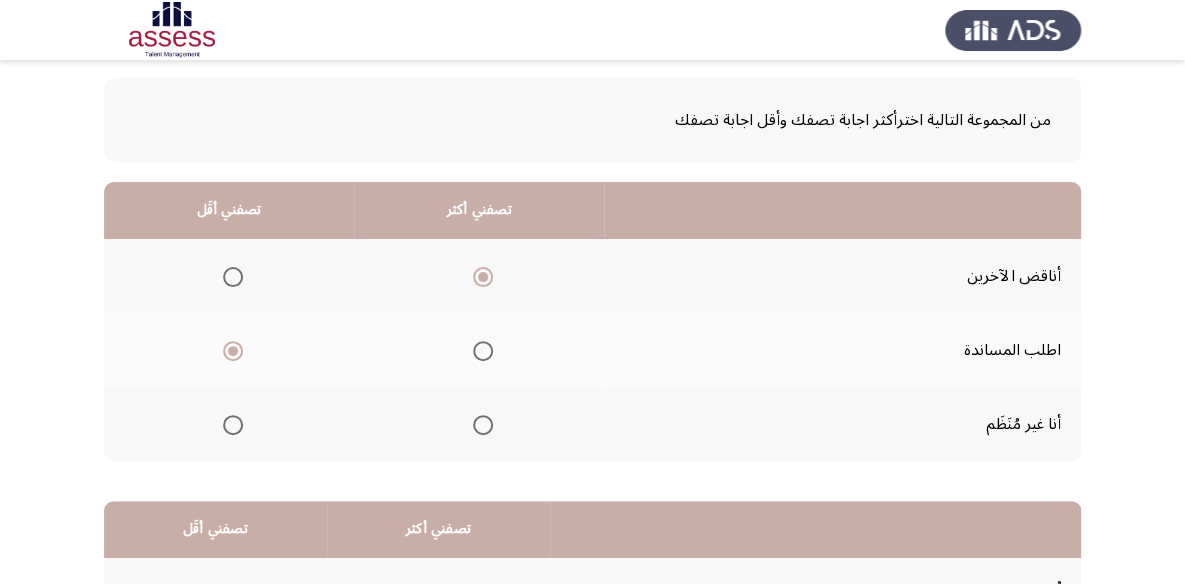scroll, scrollTop: 423, scrollLeft: 0, axis: vertical 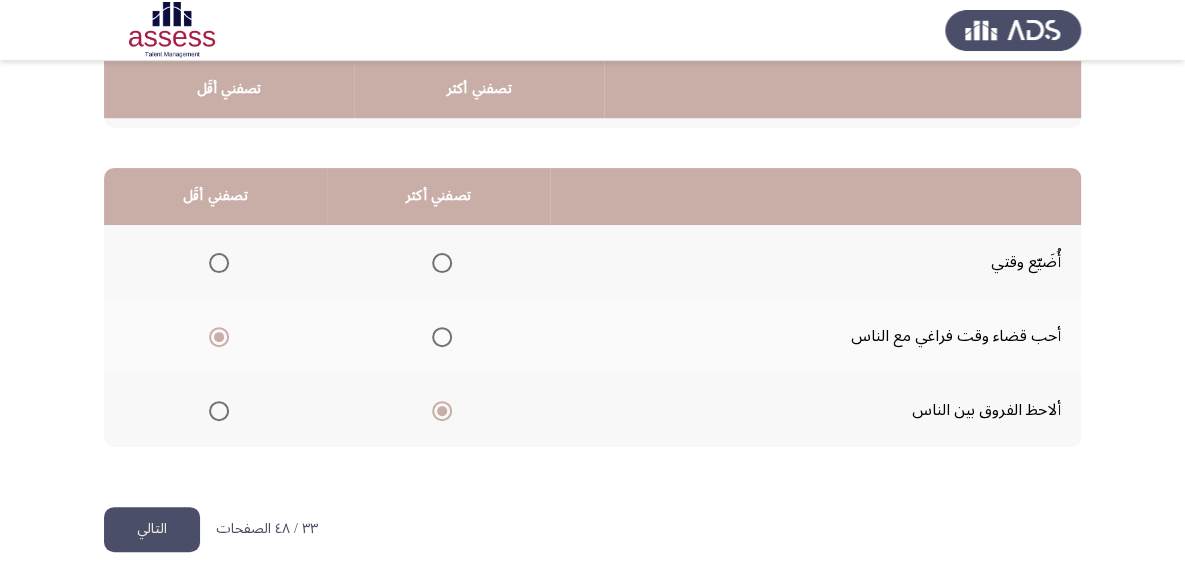 click on "التالي" 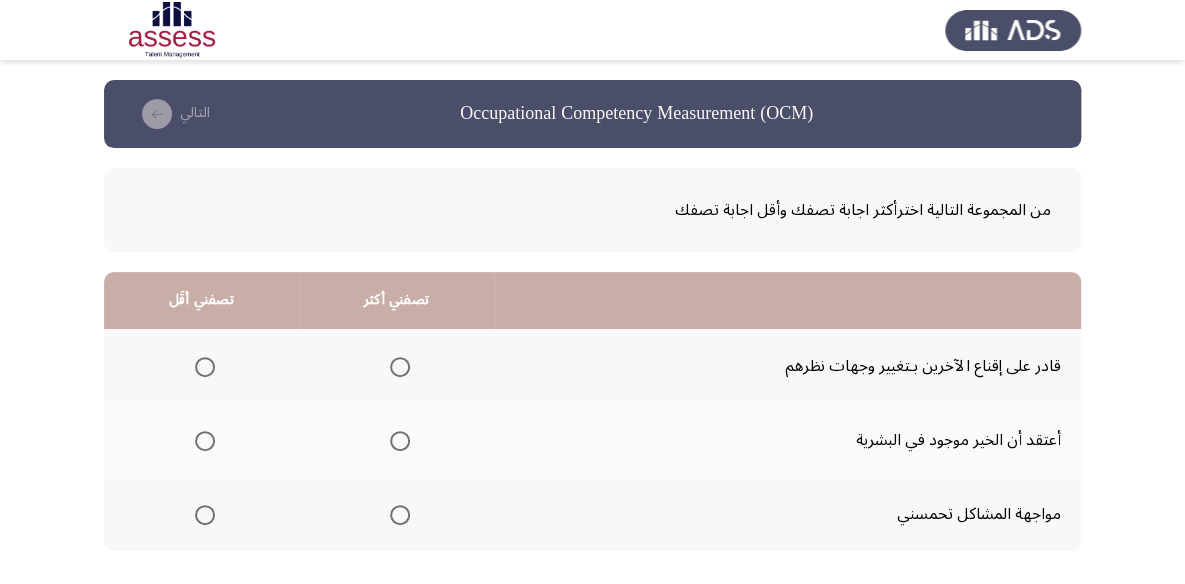 scroll, scrollTop: 0, scrollLeft: 0, axis: both 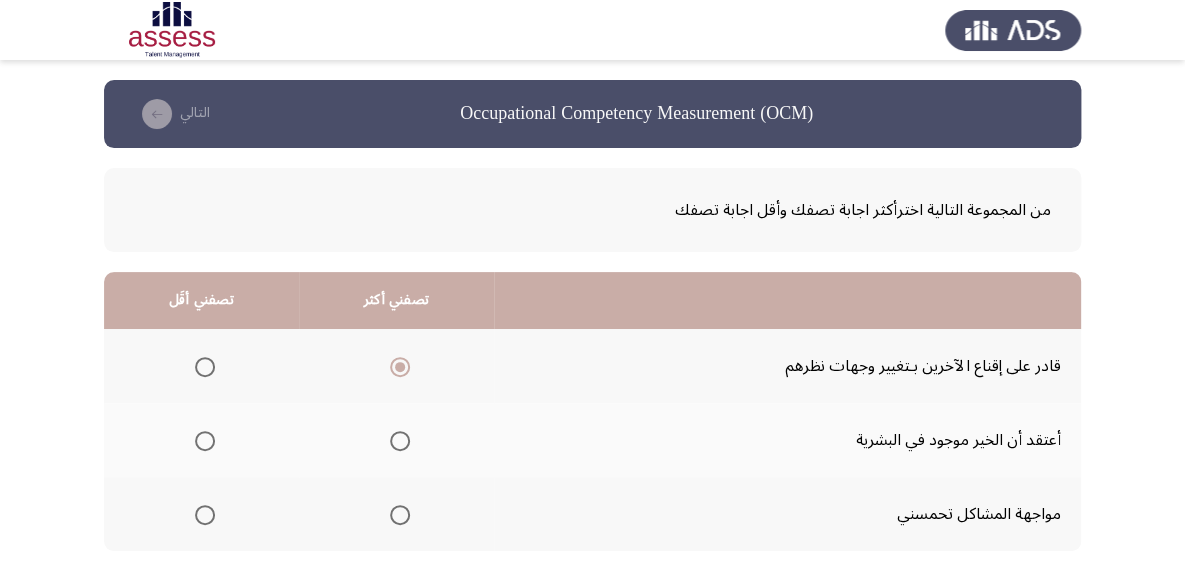 click at bounding box center [205, 441] 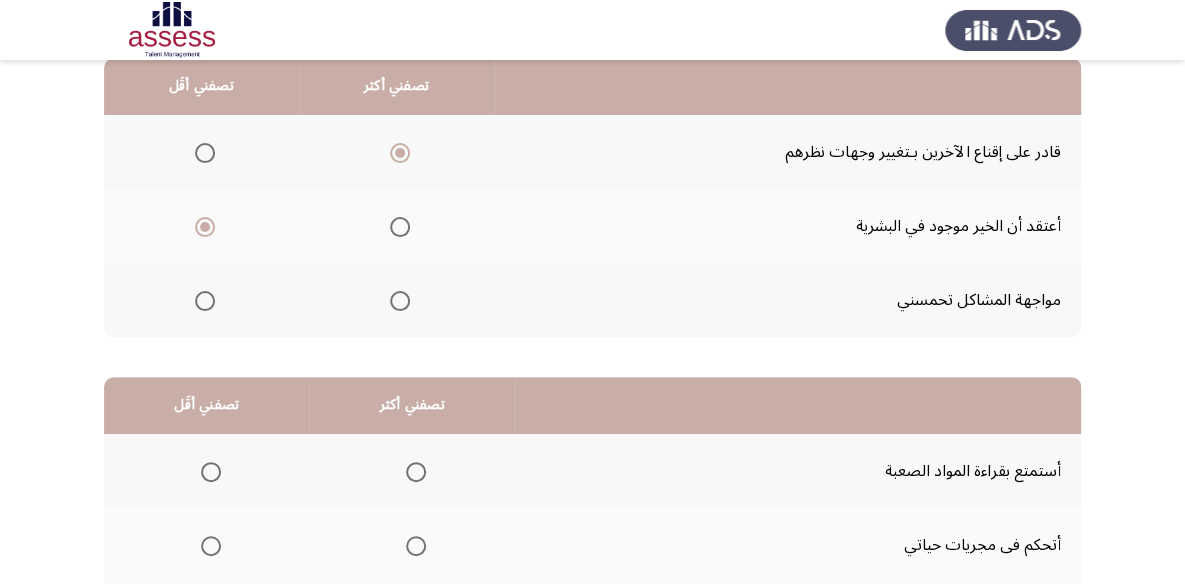 scroll, scrollTop: 423, scrollLeft: 0, axis: vertical 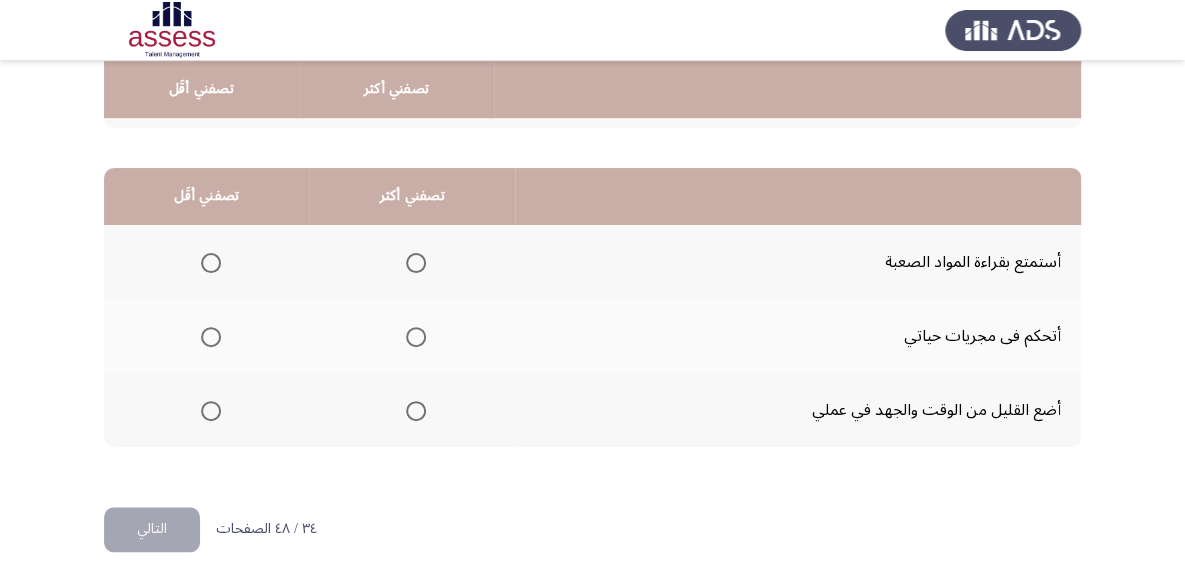 click at bounding box center [416, 337] 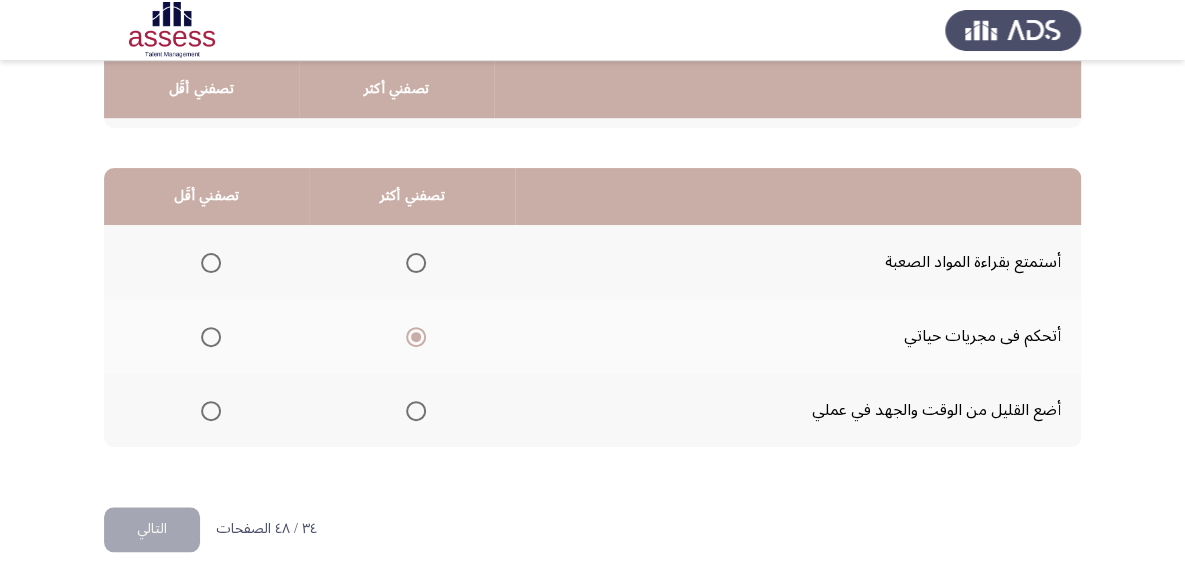 click at bounding box center [211, 263] 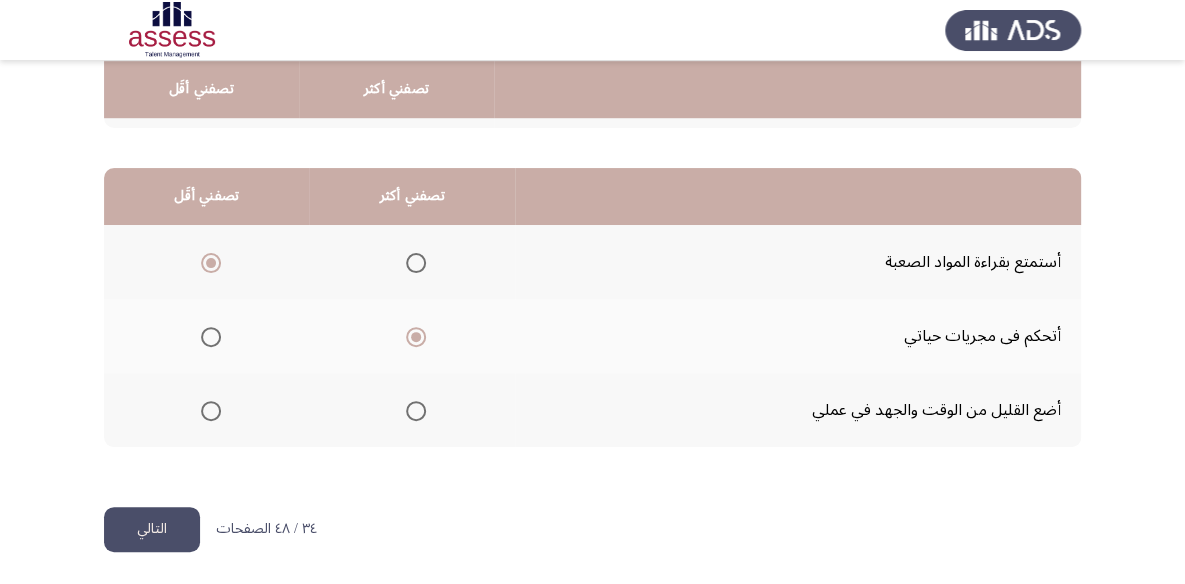 click on "التالي" 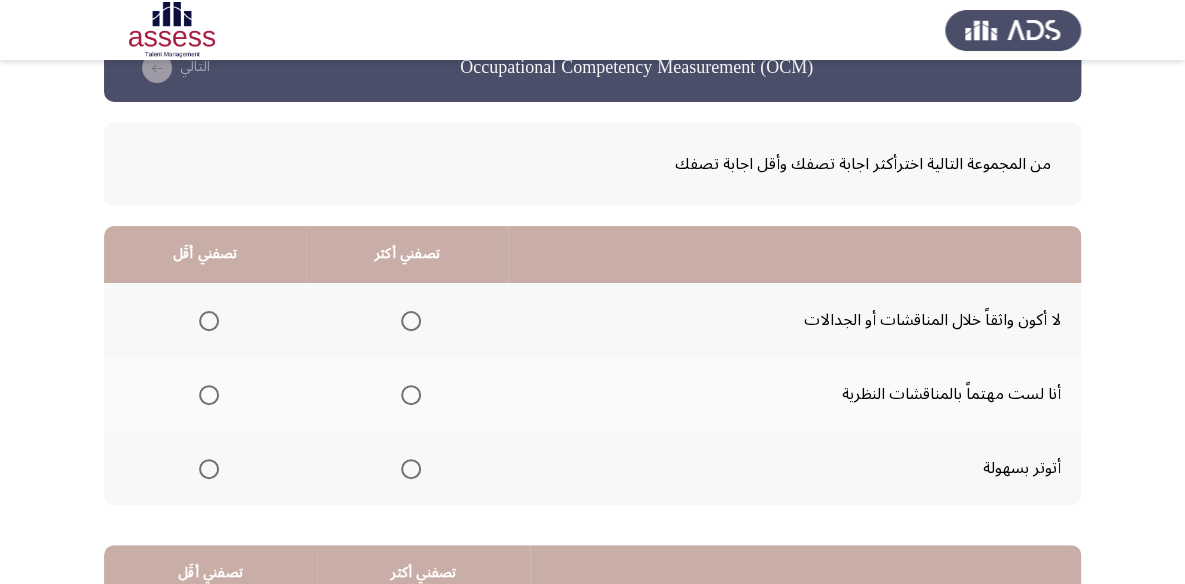 scroll, scrollTop: 90, scrollLeft: 0, axis: vertical 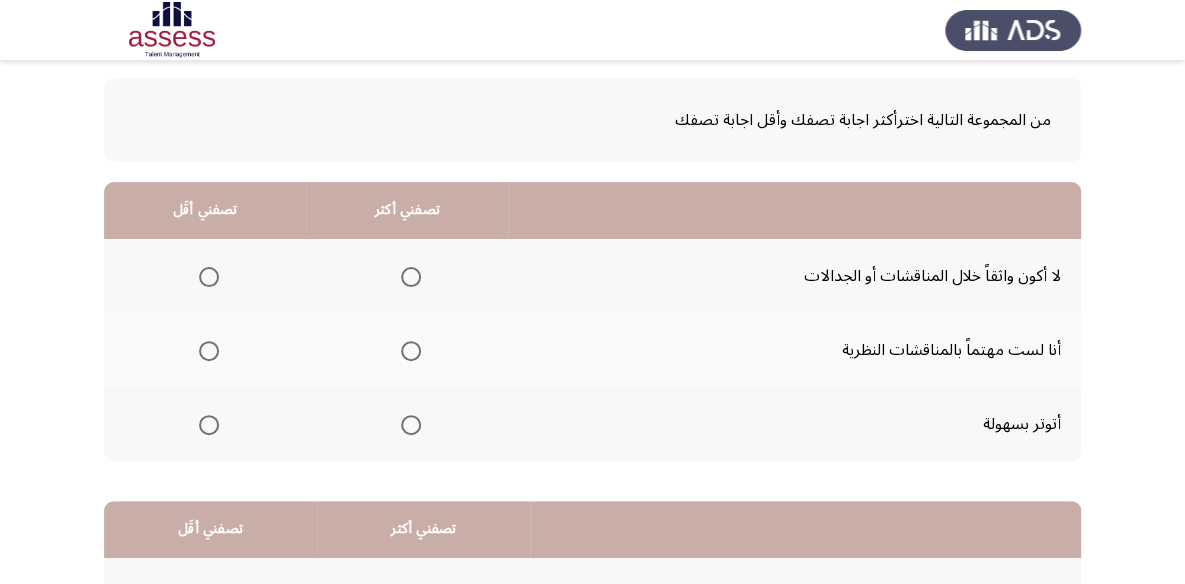 click 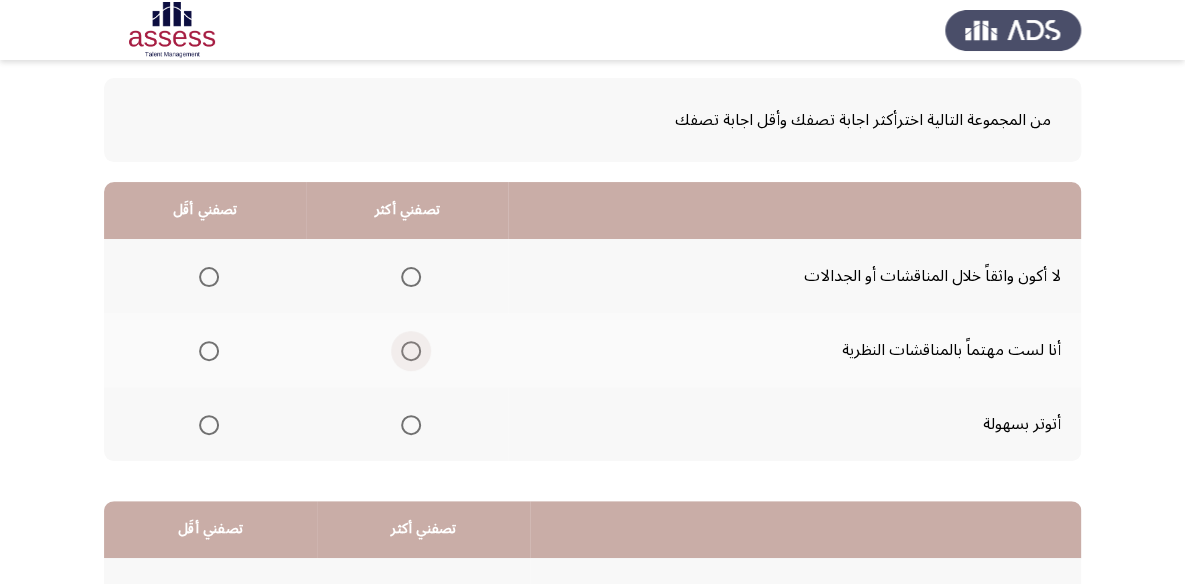click at bounding box center [411, 351] 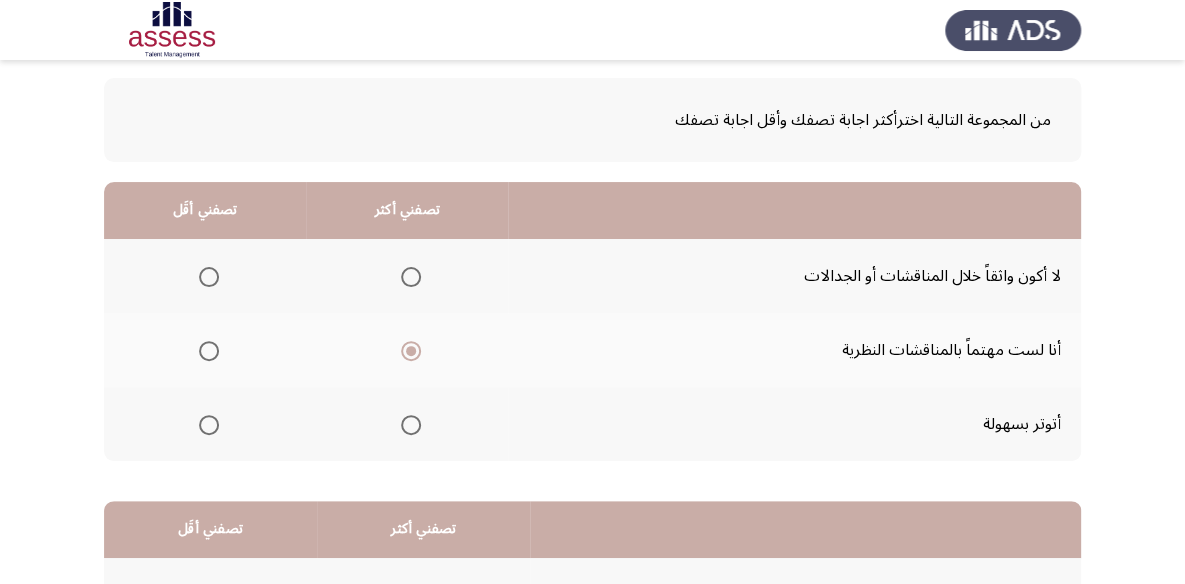 click at bounding box center (209, 277) 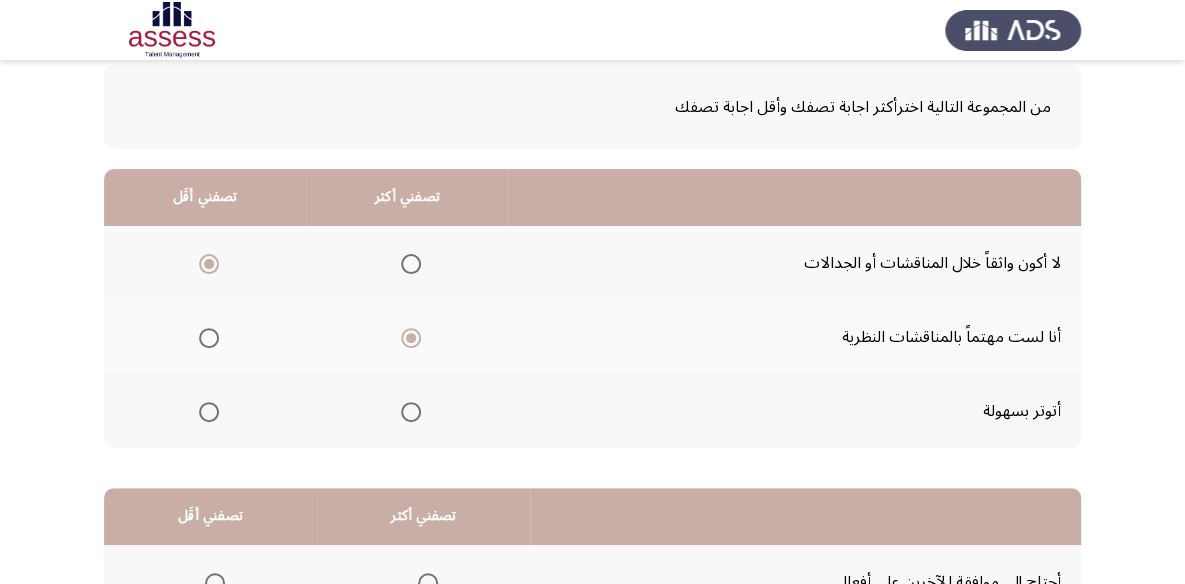 scroll, scrollTop: 363, scrollLeft: 0, axis: vertical 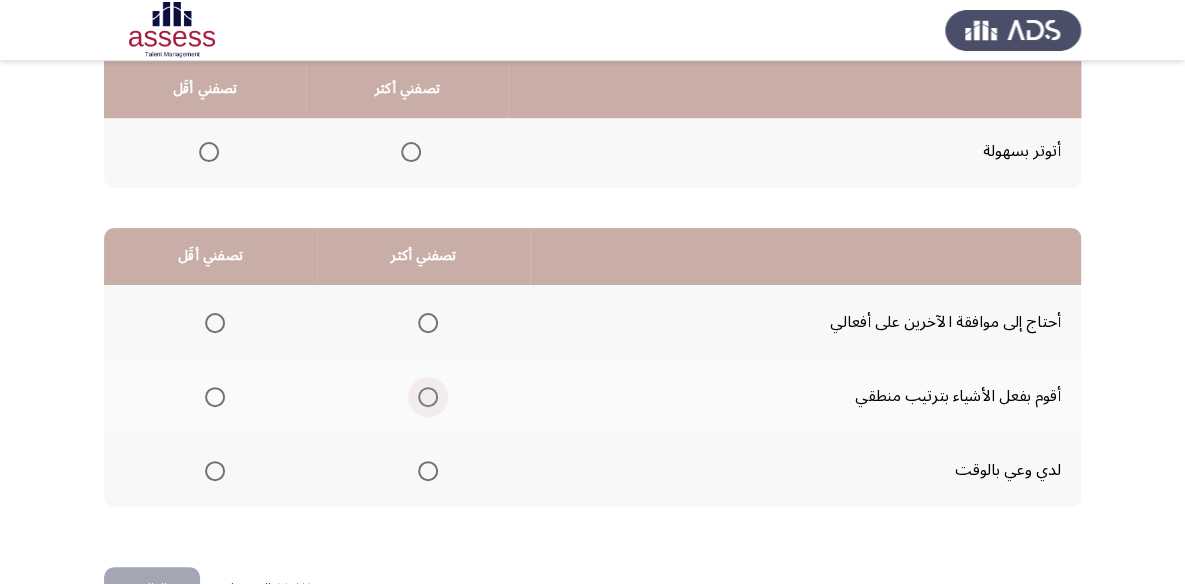 click at bounding box center (428, 397) 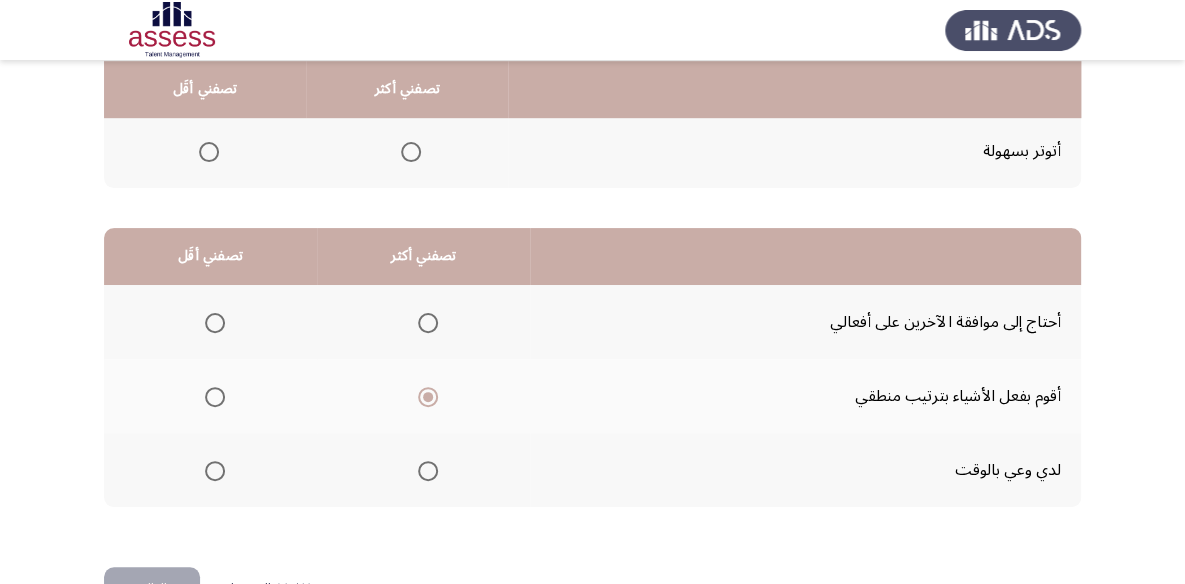 click at bounding box center [215, 471] 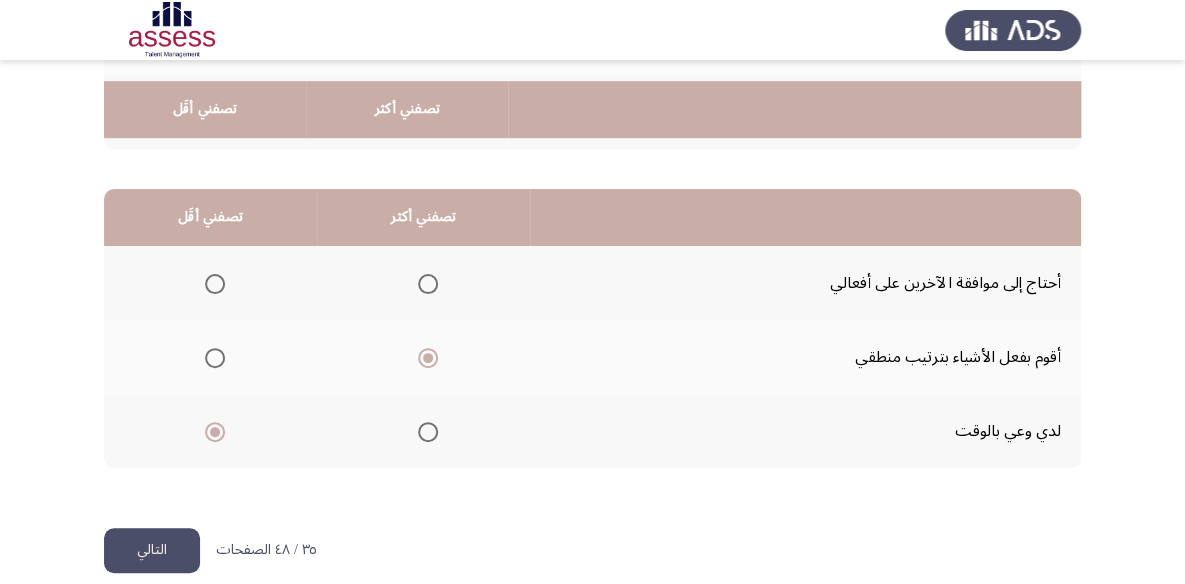 scroll, scrollTop: 423, scrollLeft: 0, axis: vertical 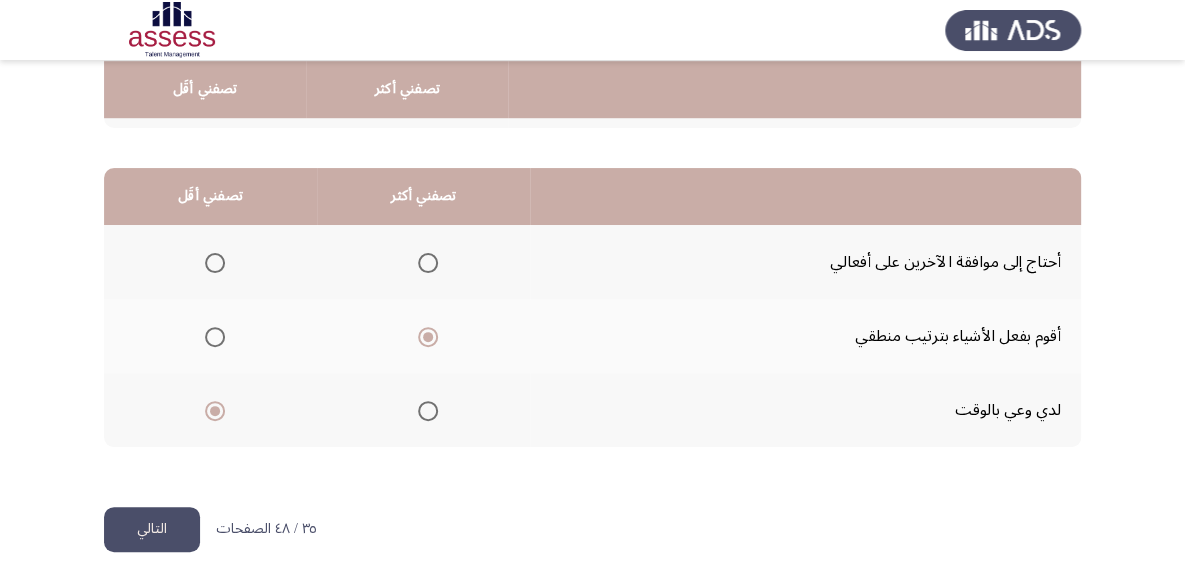 click on "التالي" 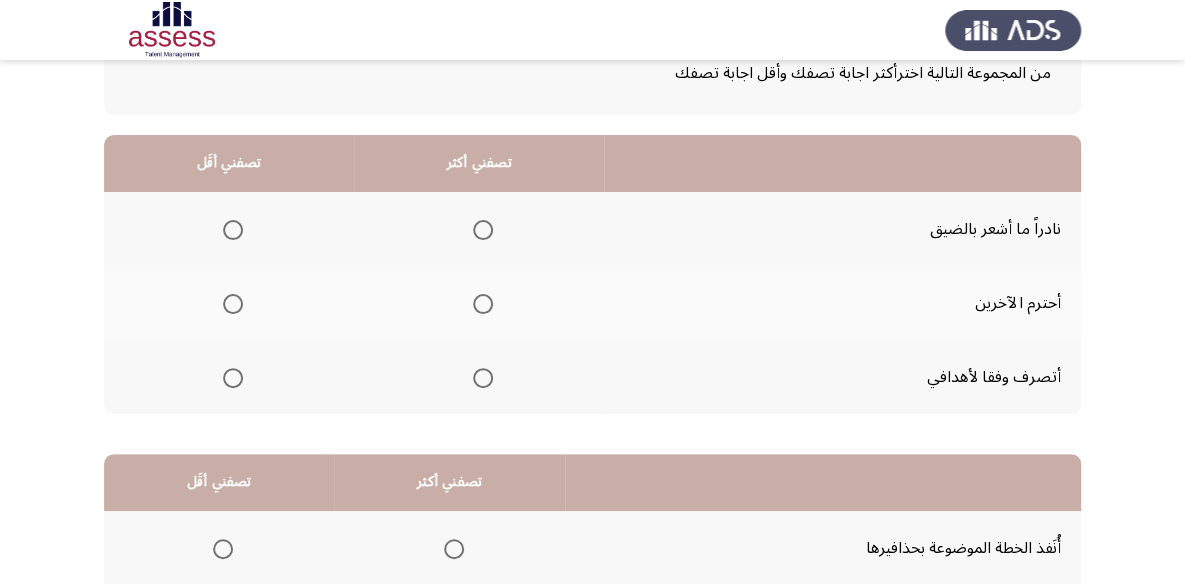 scroll, scrollTop: 181, scrollLeft: 0, axis: vertical 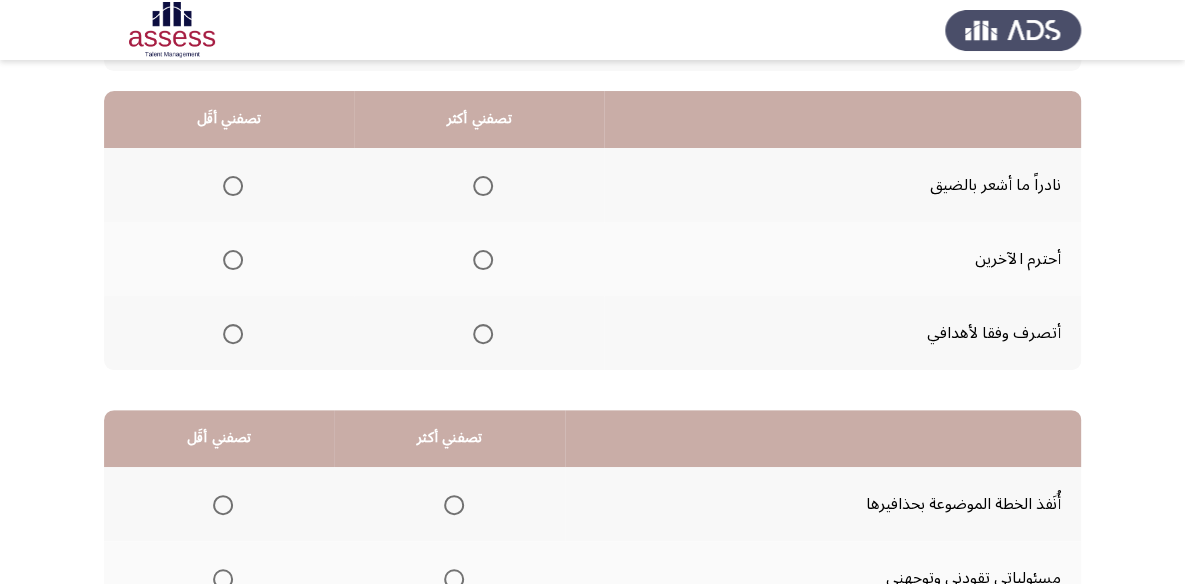 click at bounding box center (483, 186) 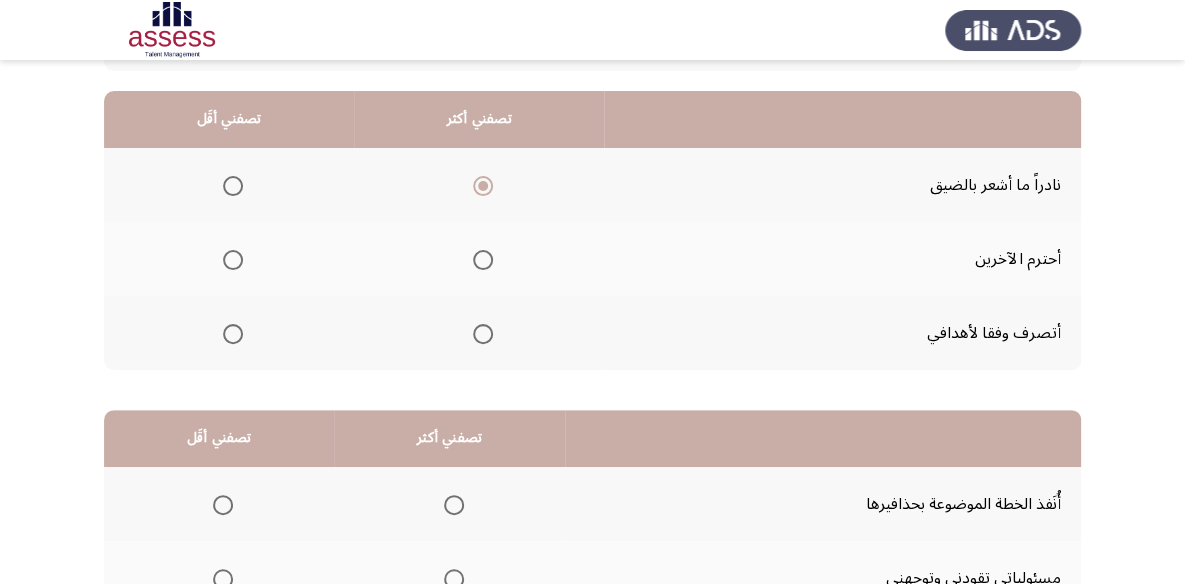 click at bounding box center (233, 260) 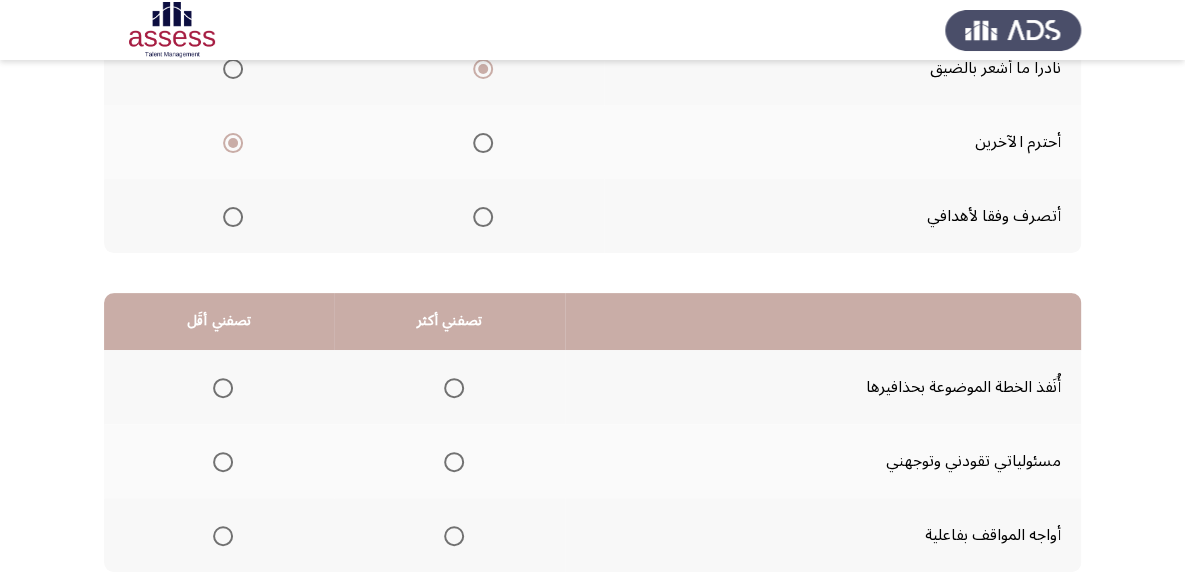 scroll, scrollTop: 423, scrollLeft: 0, axis: vertical 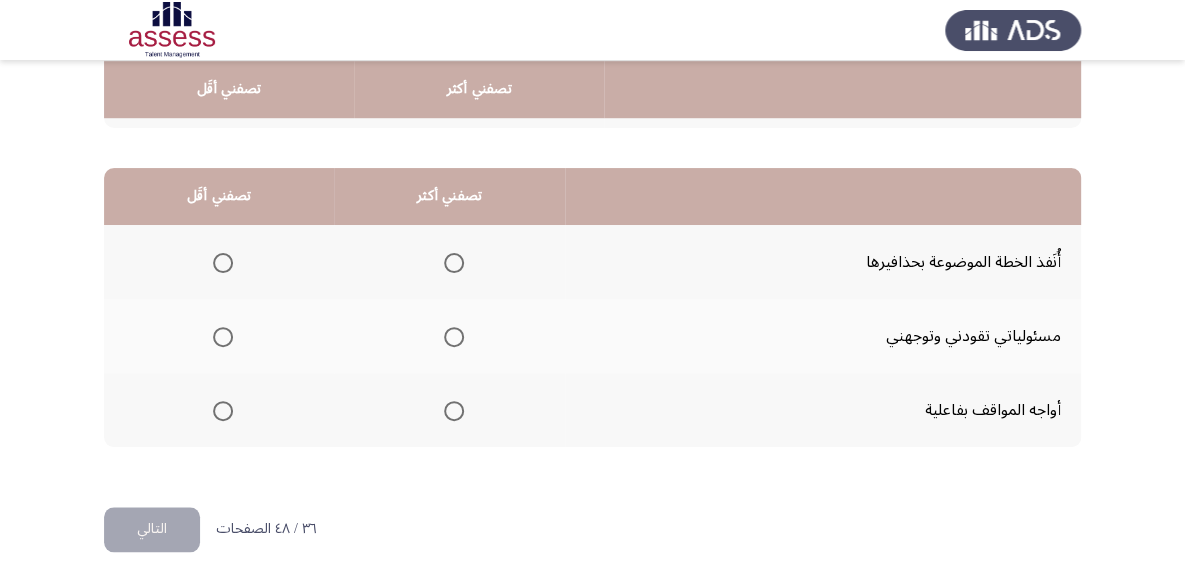 click at bounding box center [454, 263] 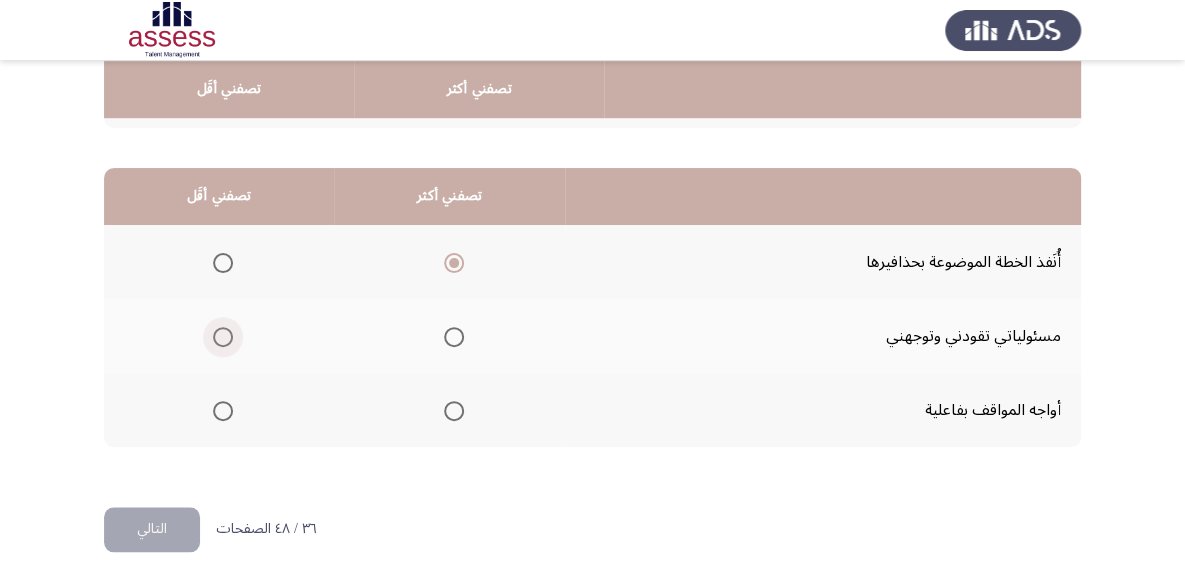 click at bounding box center [223, 337] 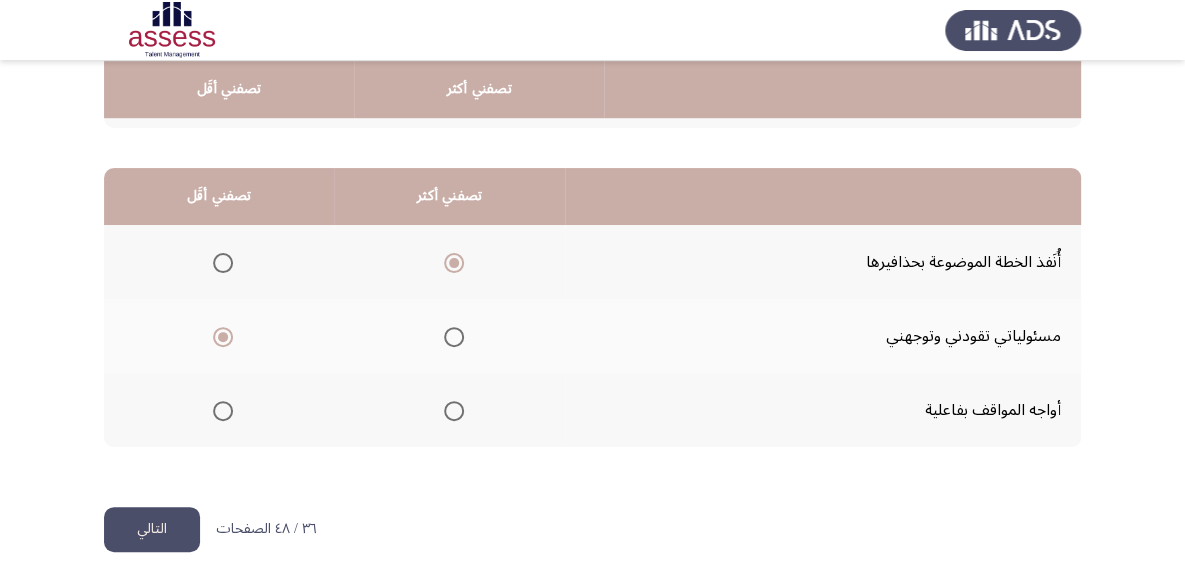 click on "التالي" 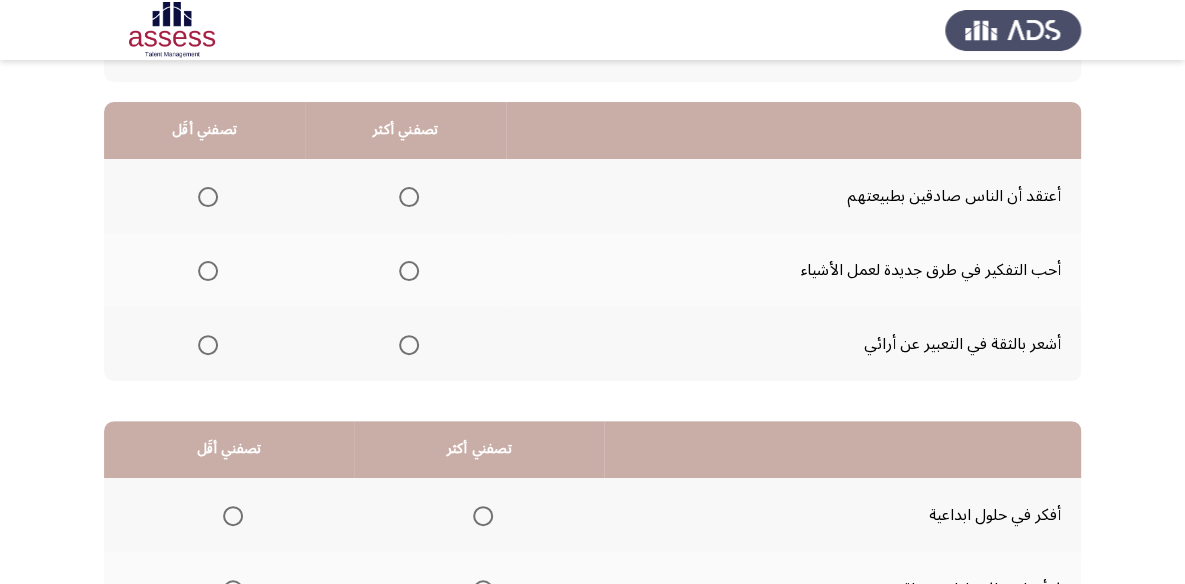 scroll, scrollTop: 181, scrollLeft: 0, axis: vertical 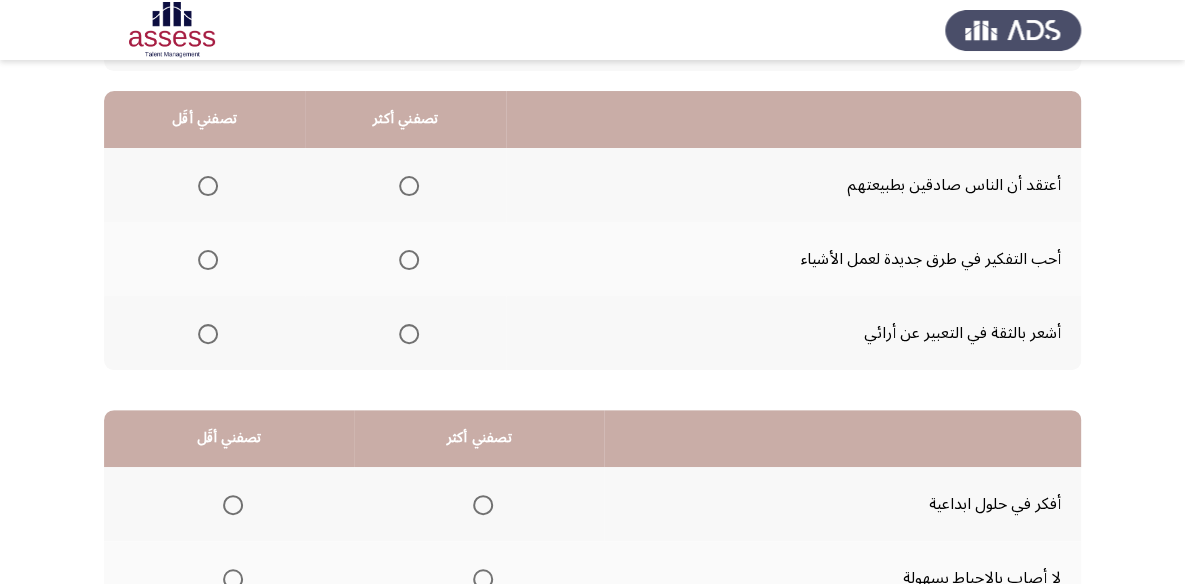 click at bounding box center (409, 260) 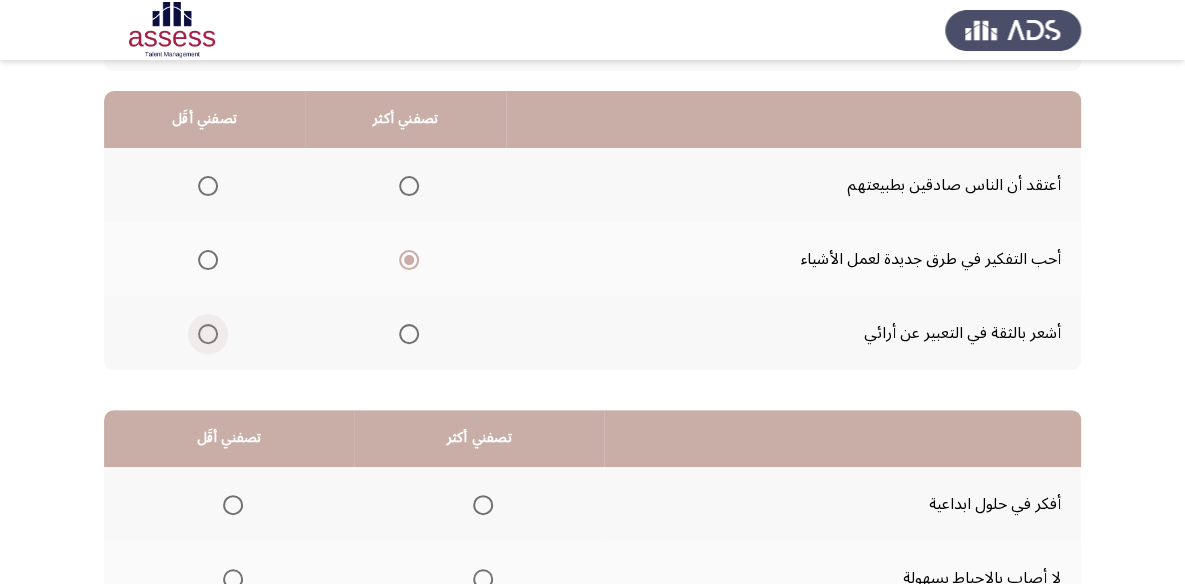 click at bounding box center (208, 334) 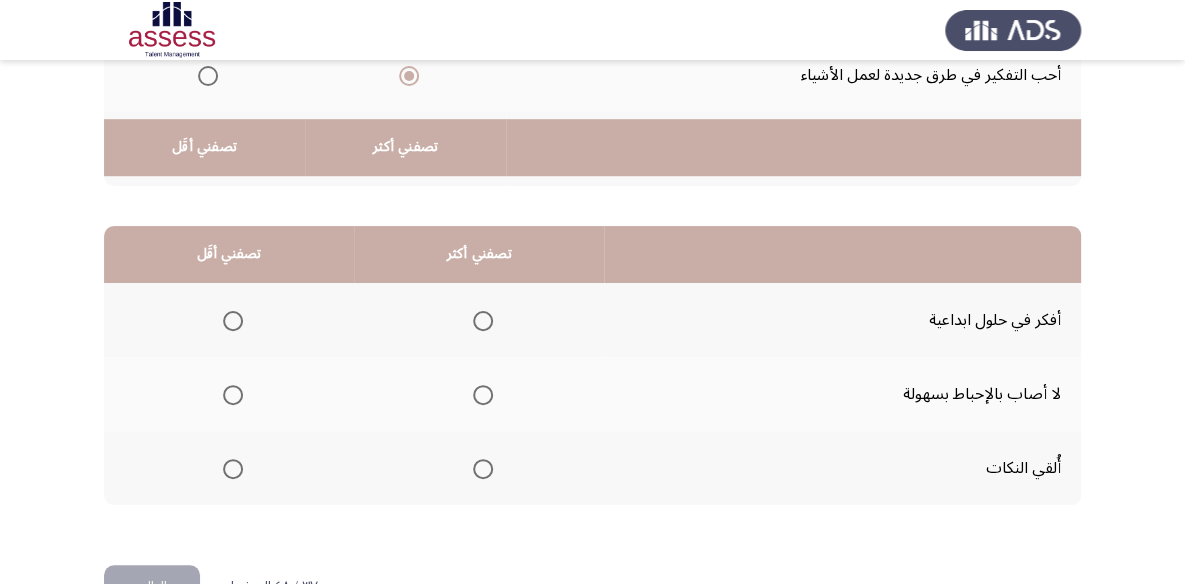 scroll, scrollTop: 423, scrollLeft: 0, axis: vertical 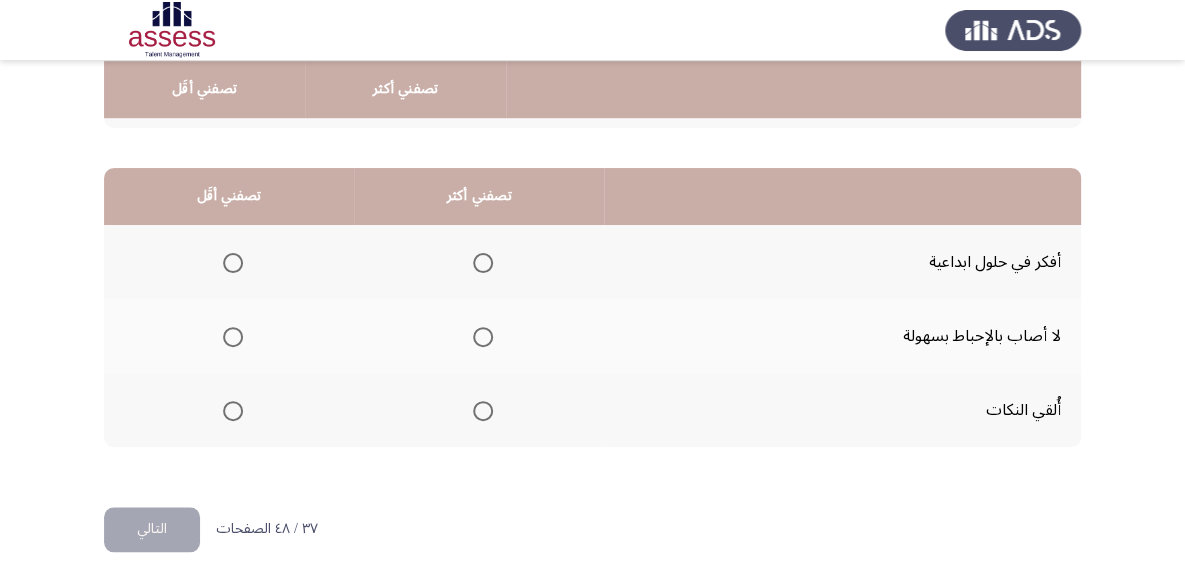 click at bounding box center (483, 263) 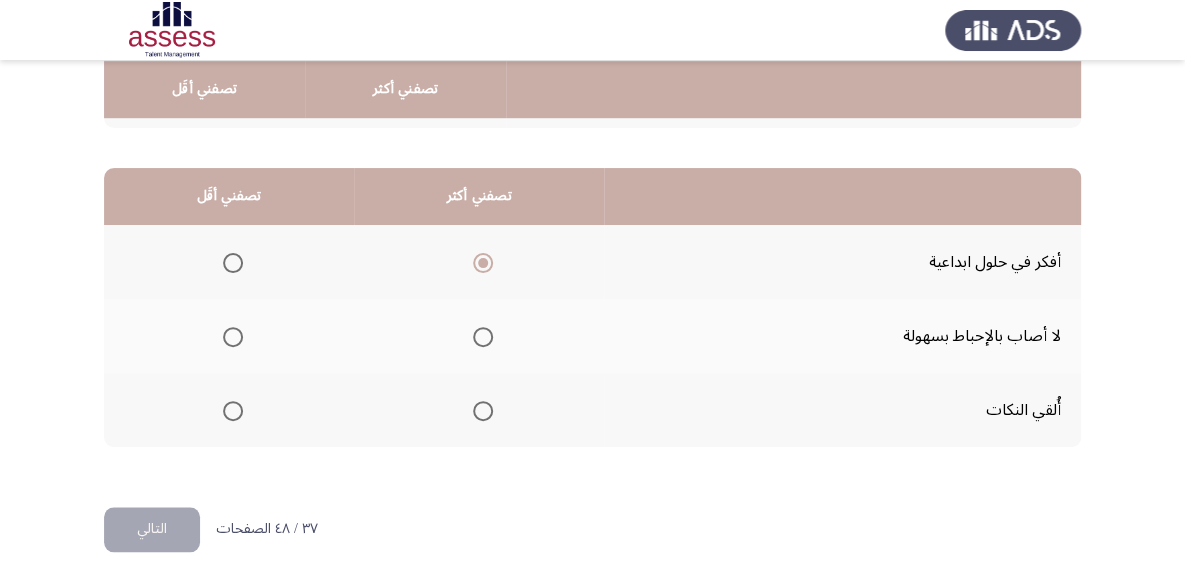 click at bounding box center [229, 337] 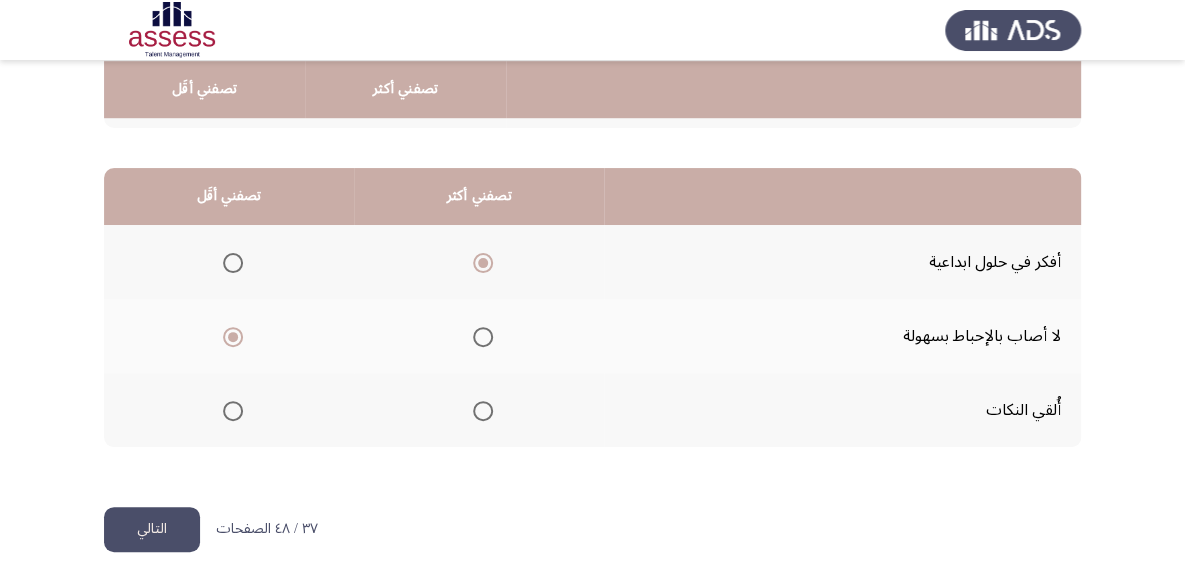 click on "التالي" 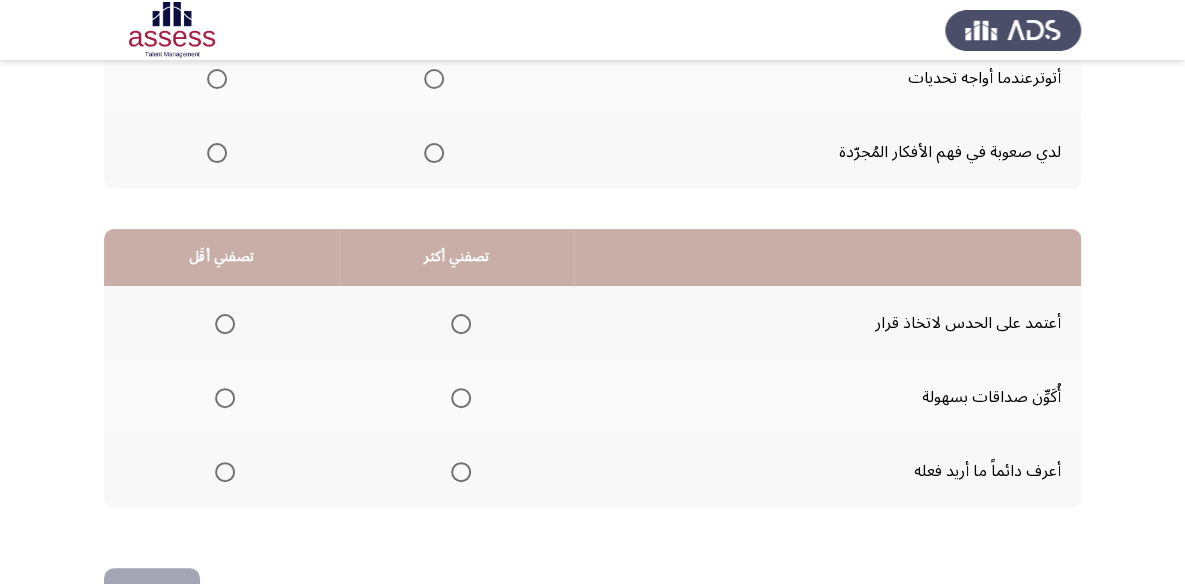 scroll, scrollTop: 363, scrollLeft: 0, axis: vertical 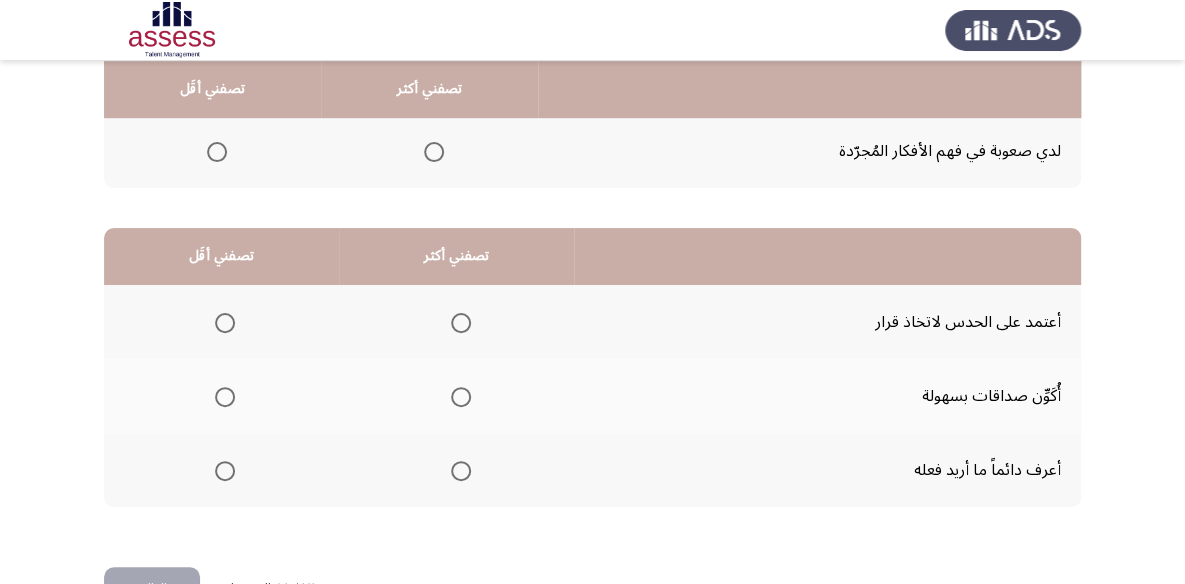 click 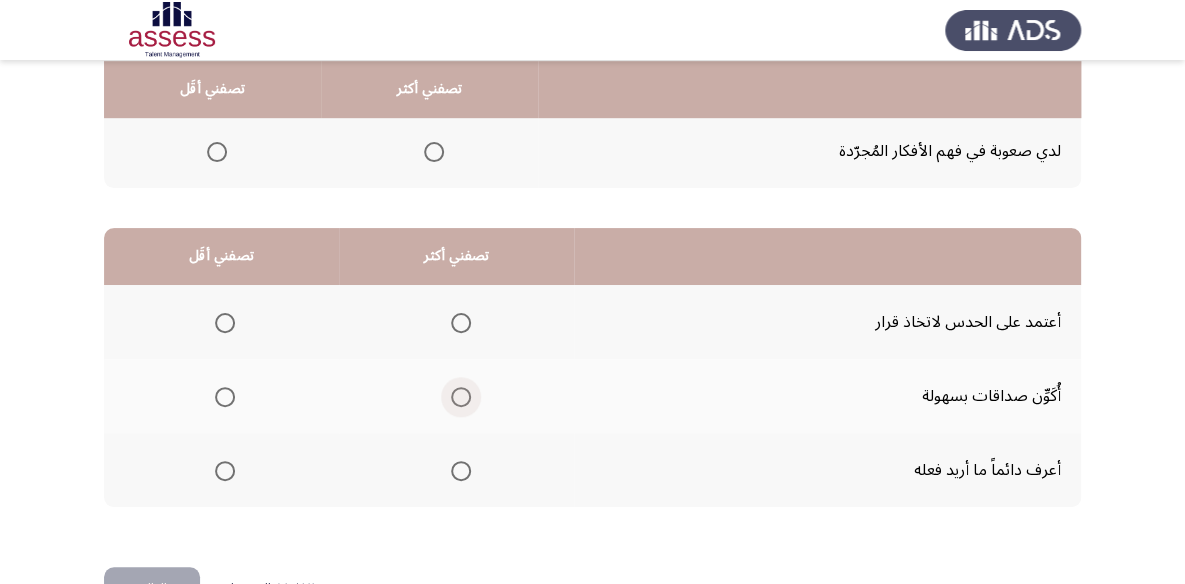 click at bounding box center (461, 397) 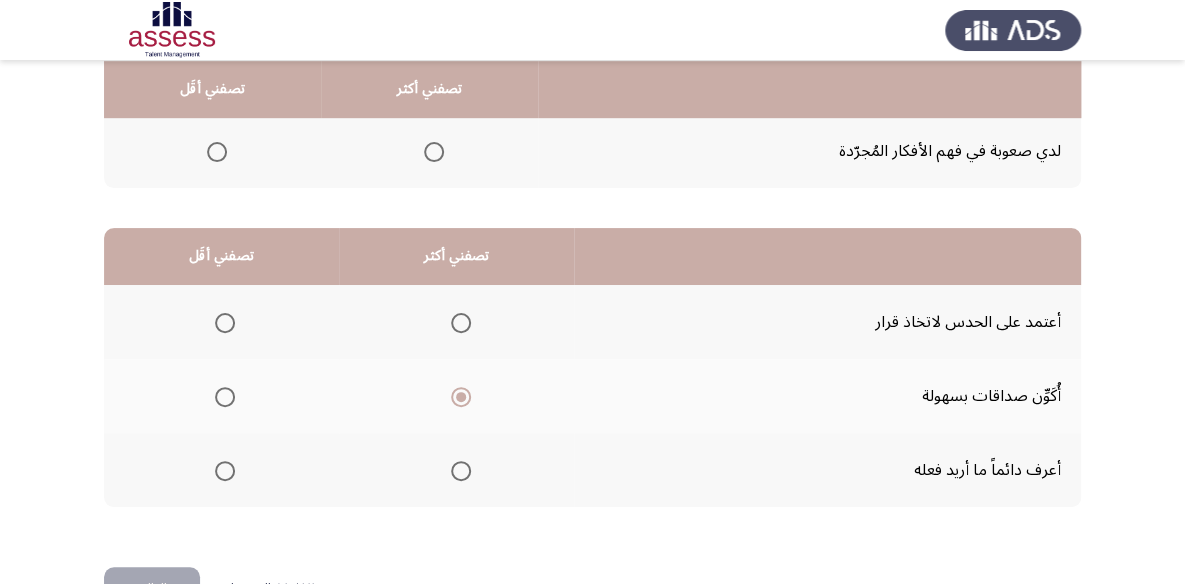 click at bounding box center (225, 471) 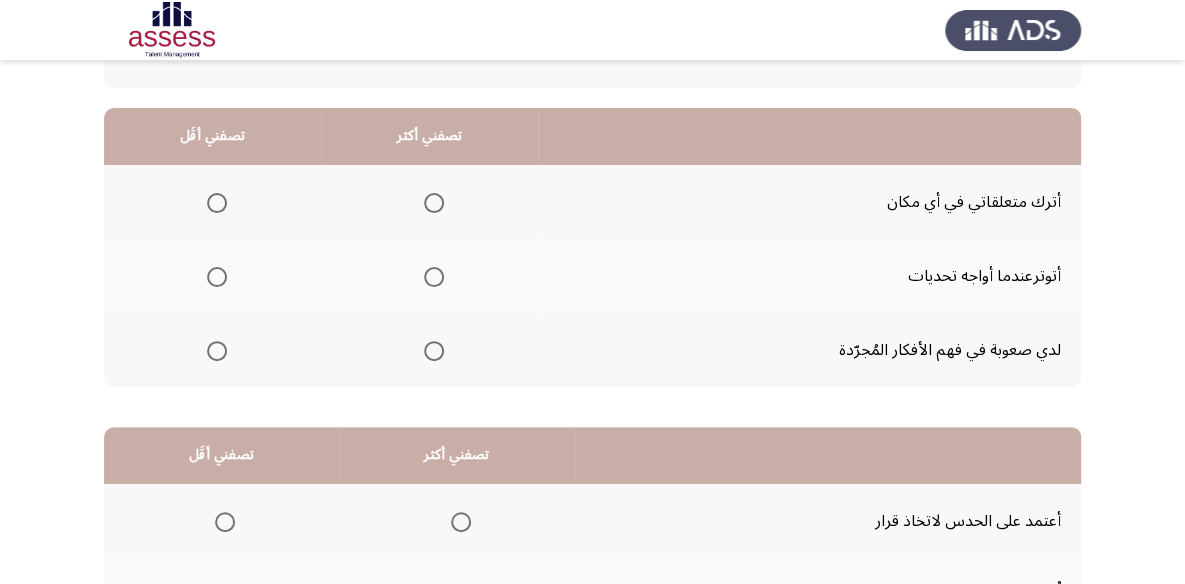 scroll, scrollTop: 0, scrollLeft: 0, axis: both 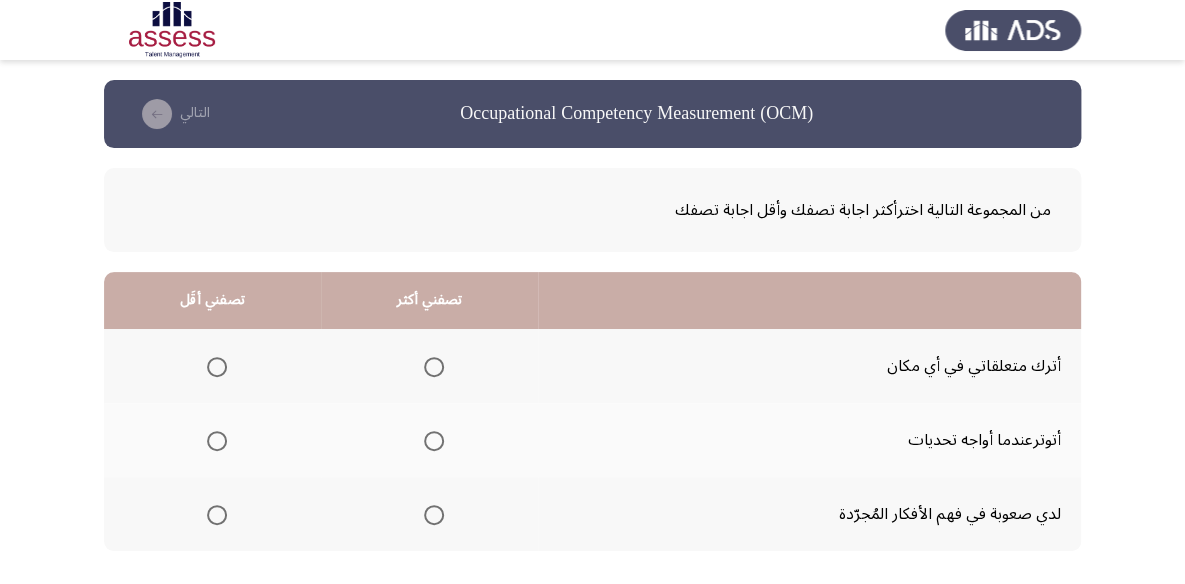 click at bounding box center (217, 367) 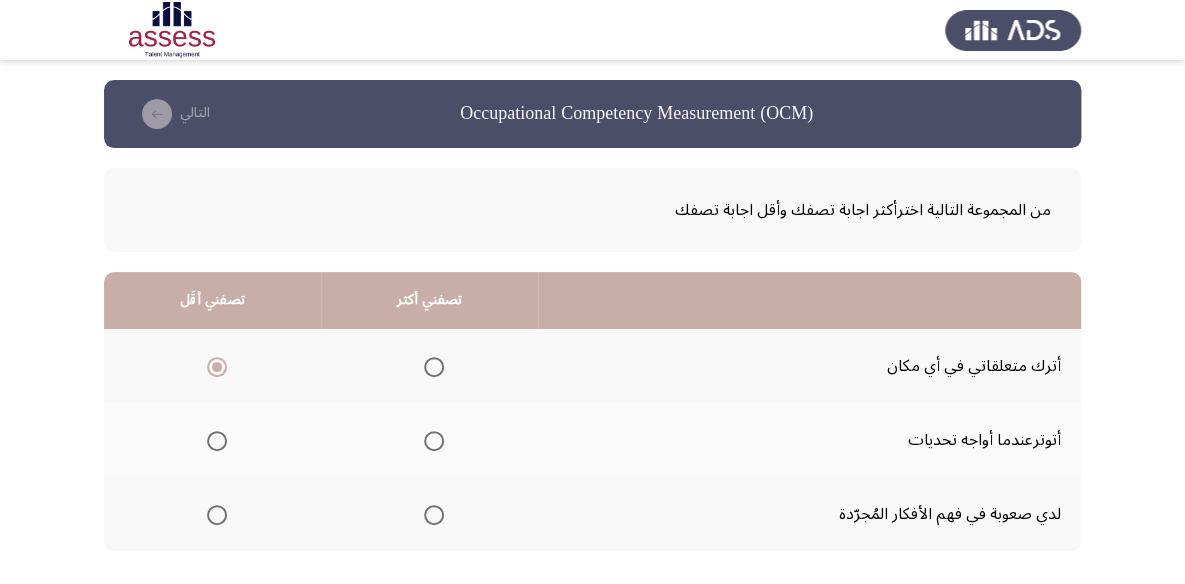 click at bounding box center (217, 441) 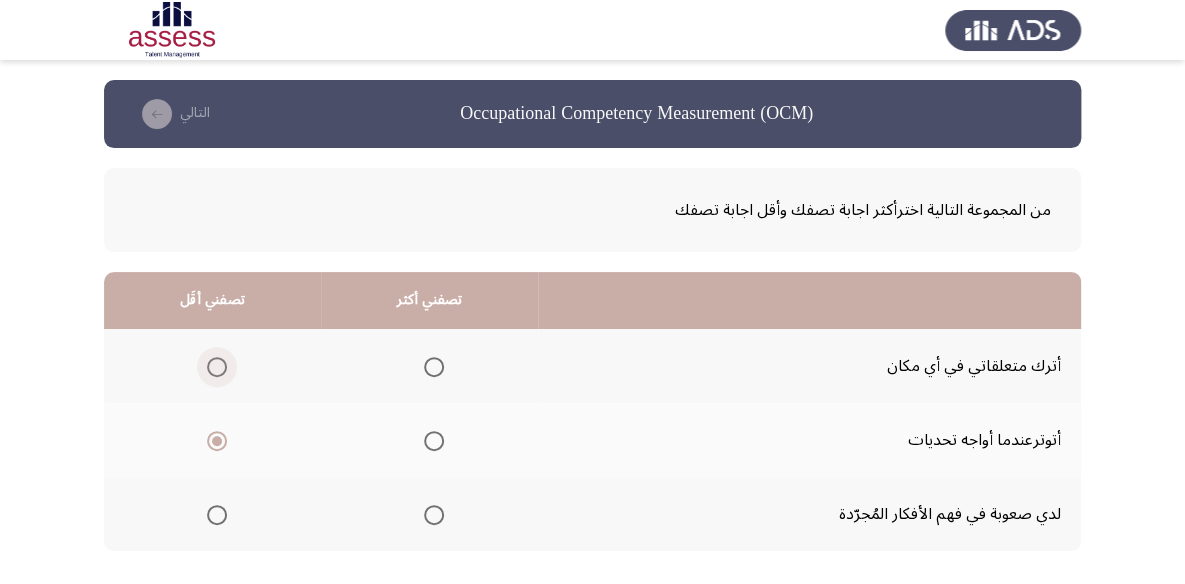 click at bounding box center (217, 367) 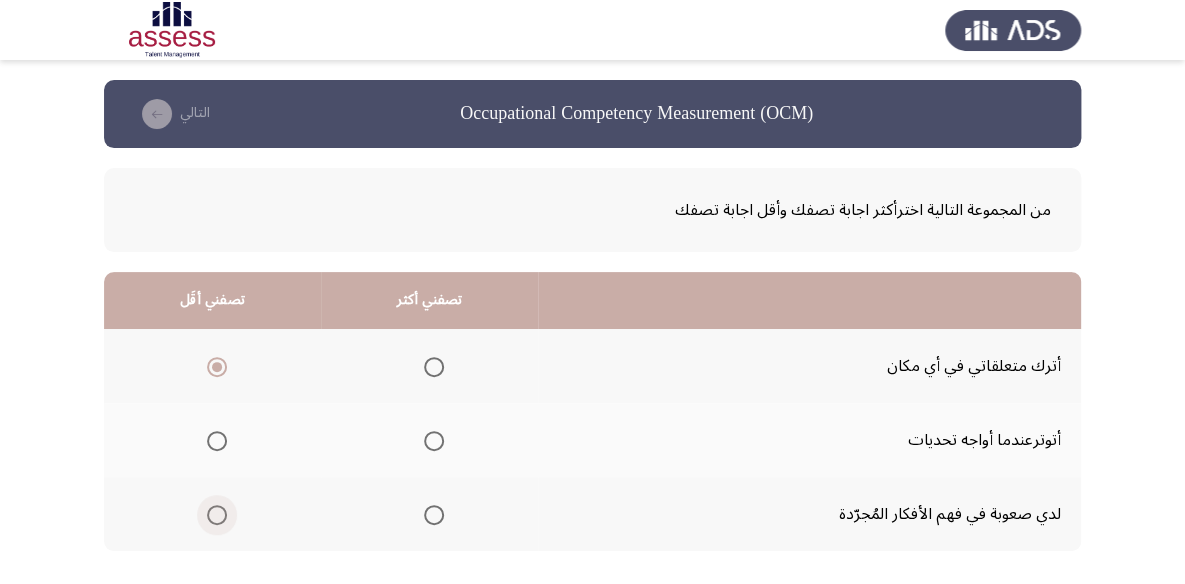 click at bounding box center [217, 515] 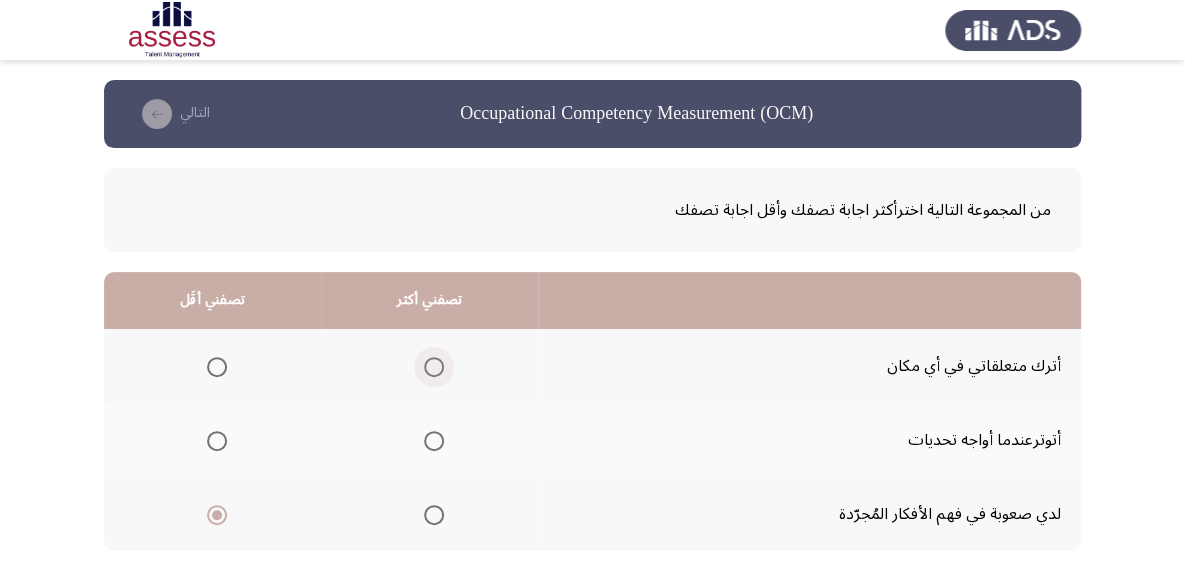 click at bounding box center [434, 367] 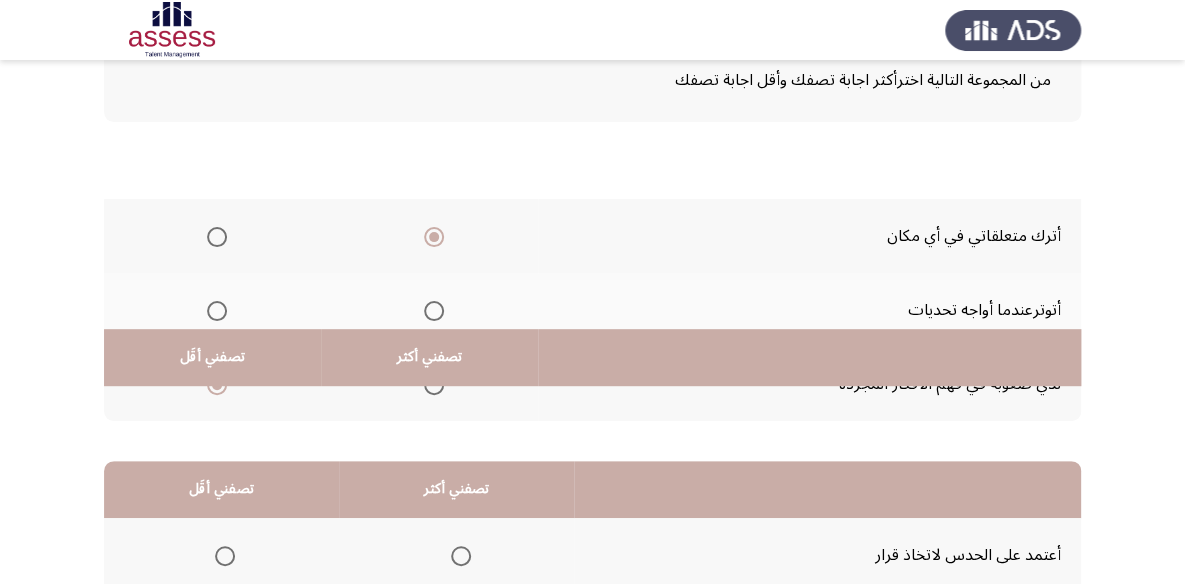 scroll, scrollTop: 423, scrollLeft: 0, axis: vertical 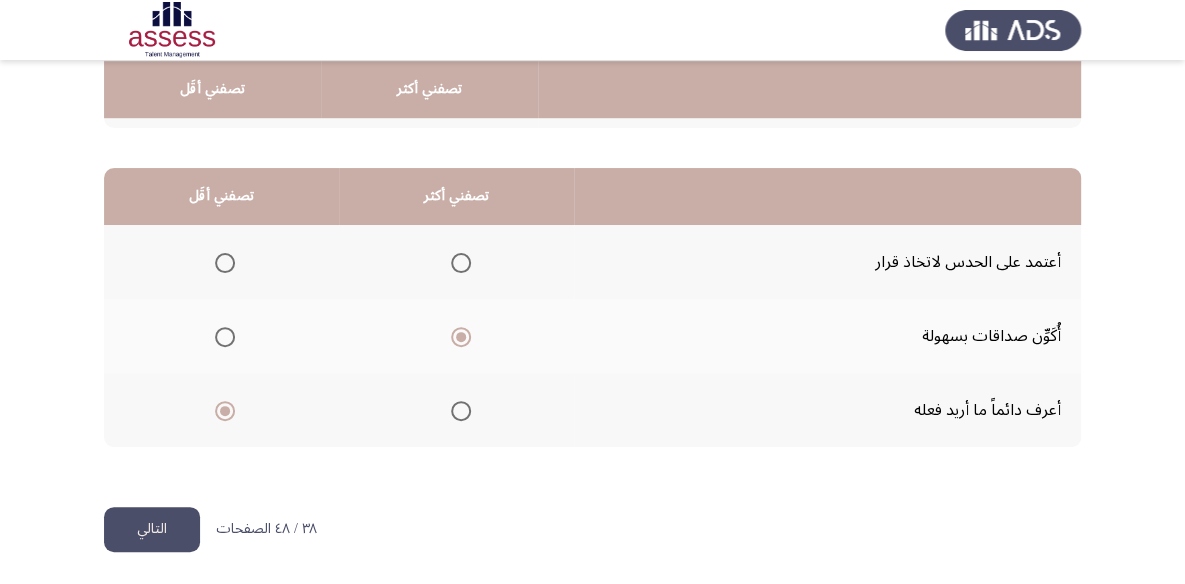 click on "التالي" 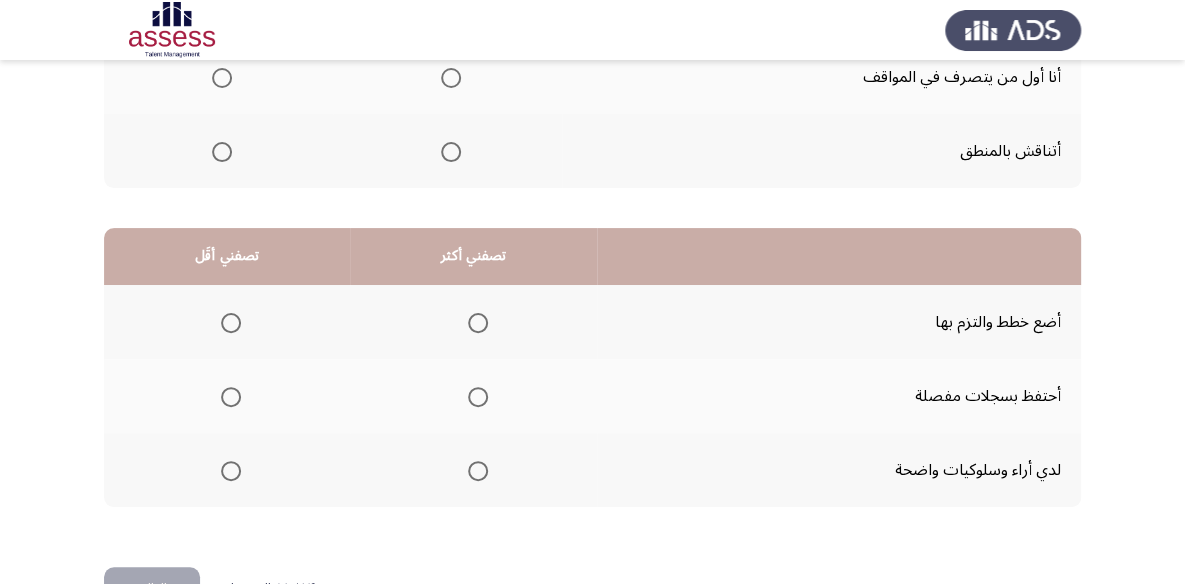 scroll, scrollTop: 0, scrollLeft: 0, axis: both 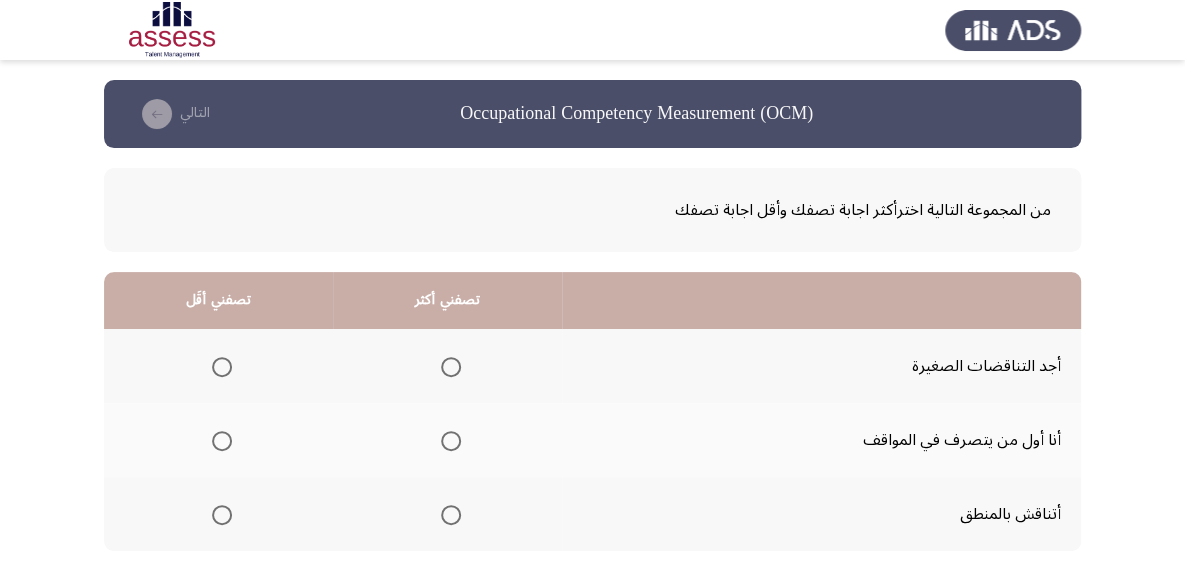 click at bounding box center (451, 441) 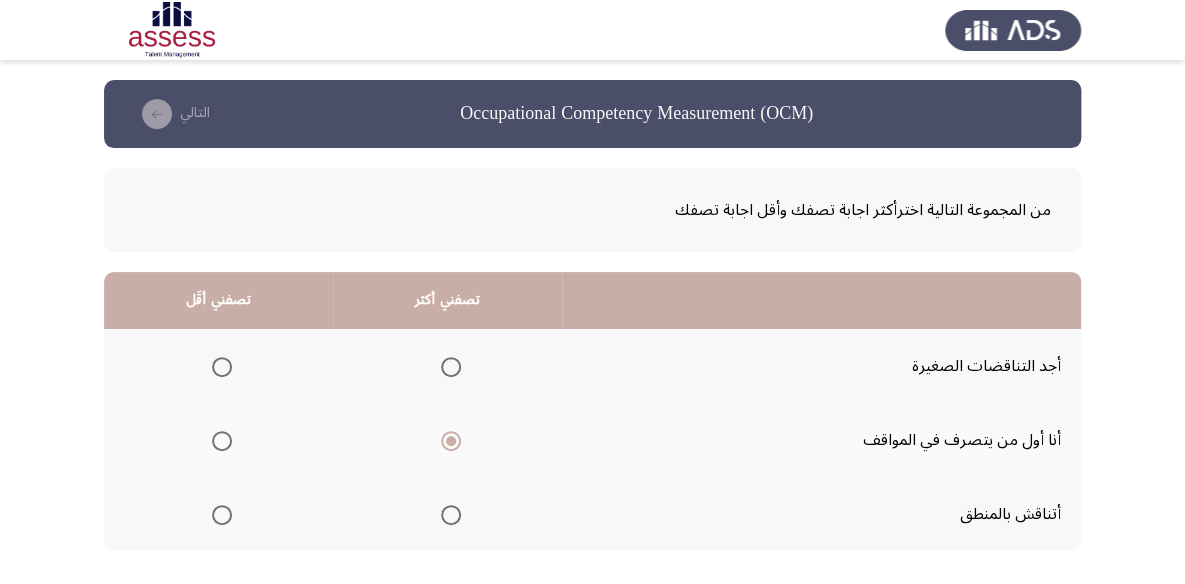 click at bounding box center [222, 515] 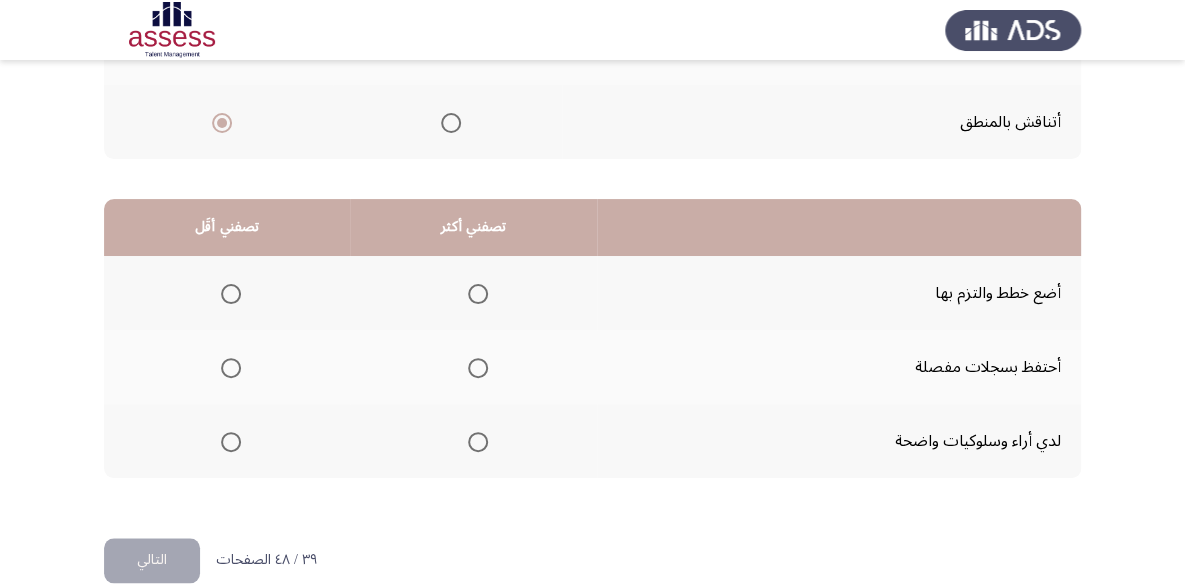 scroll, scrollTop: 423, scrollLeft: 0, axis: vertical 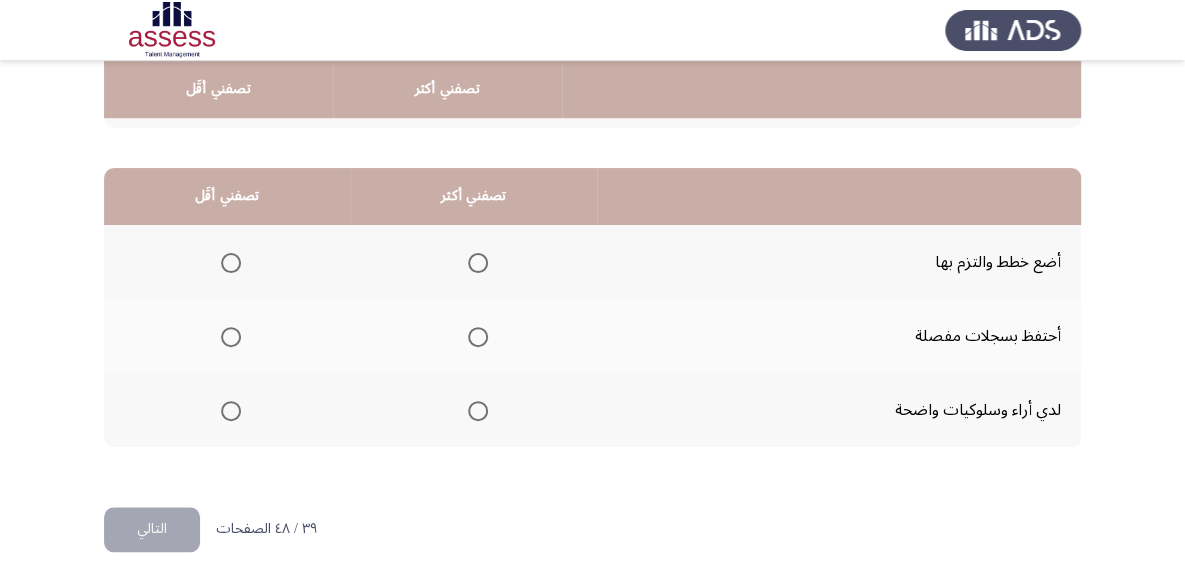 click at bounding box center (478, 263) 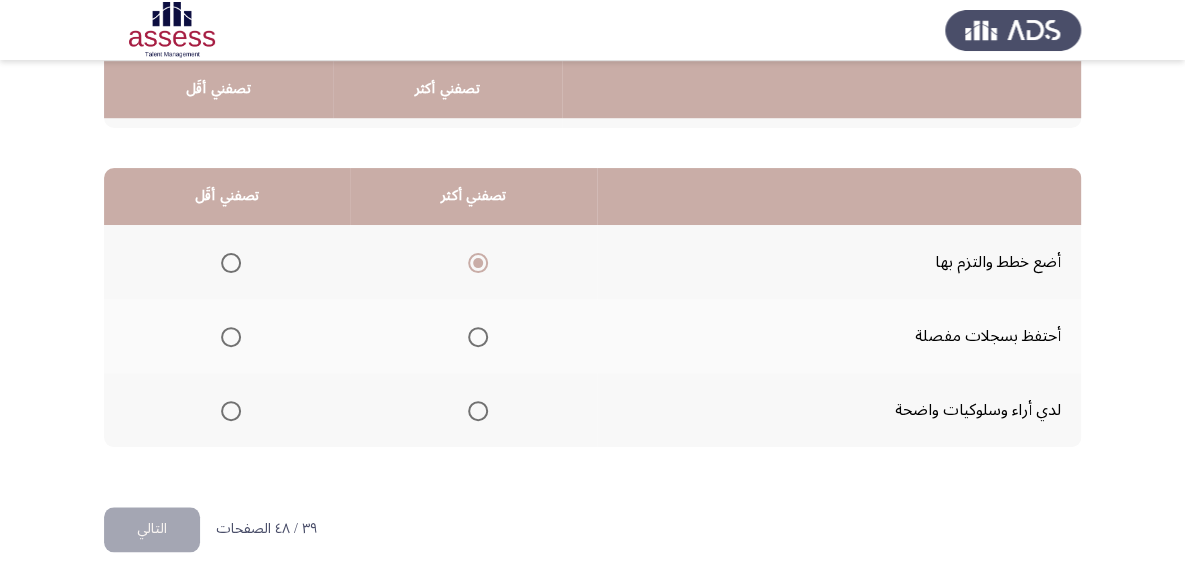 click 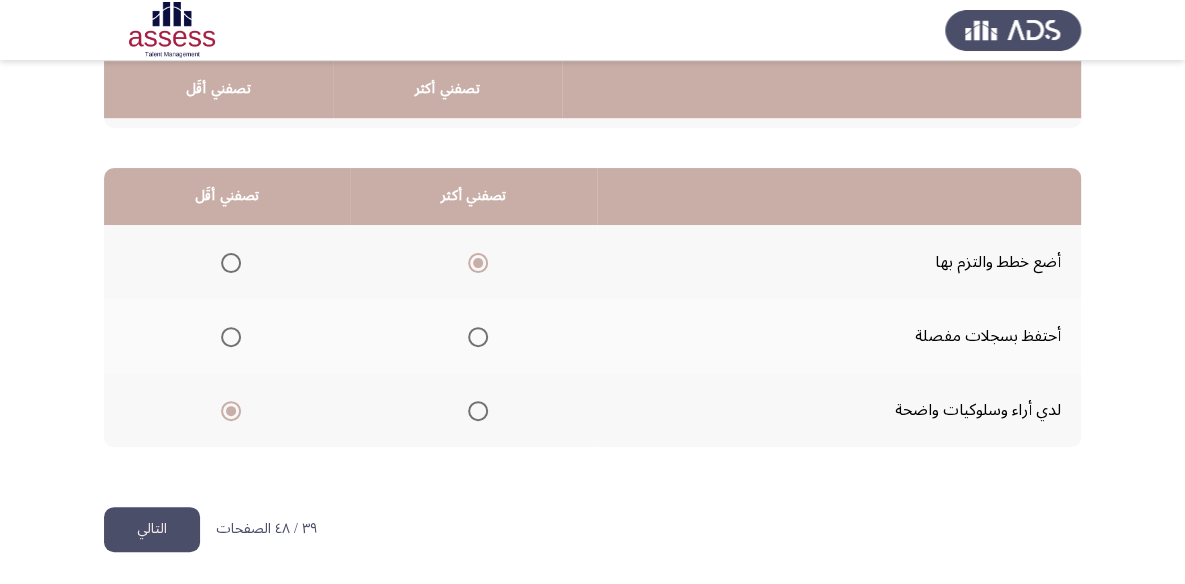 click on "من المجموعة التالية اخترأكثر اجابة تصفك وأقل اجابة تصفك  تصفني أكثر   تصفني أقَل  أجد التناقضات الصغيرة     أنا أول من يتصرف في المواقف     أتناقش بالمنطق      تصفني أكثر   تصفني أقَل  أضع خطط والتزم بها     أحتفظ بسجلات مفصلة     لدي أراء وسلوكيات واضحة" 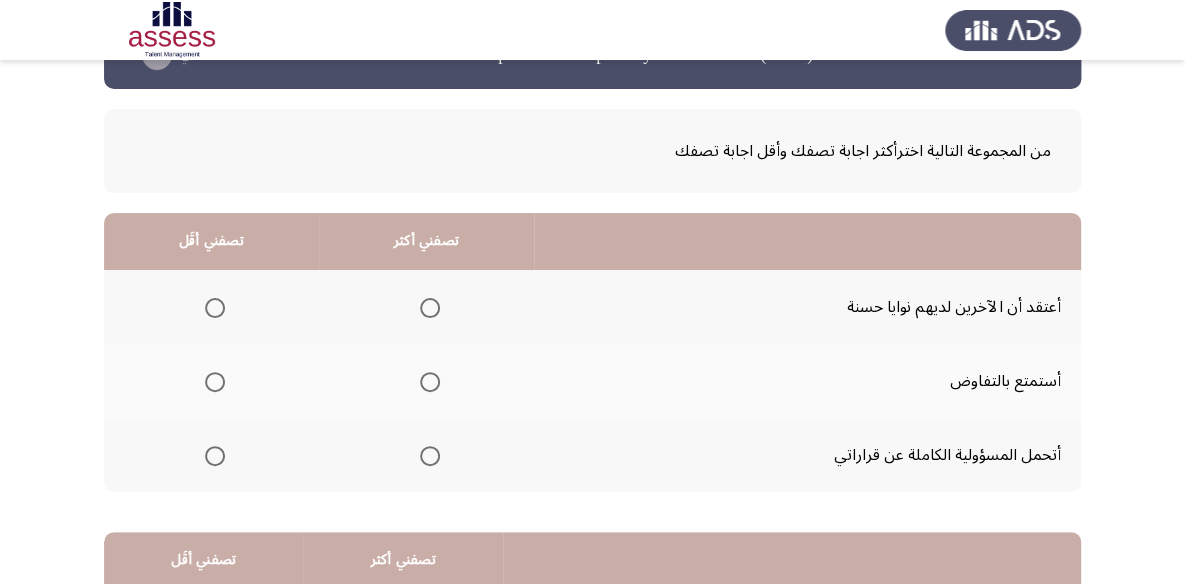 scroll, scrollTop: 90, scrollLeft: 0, axis: vertical 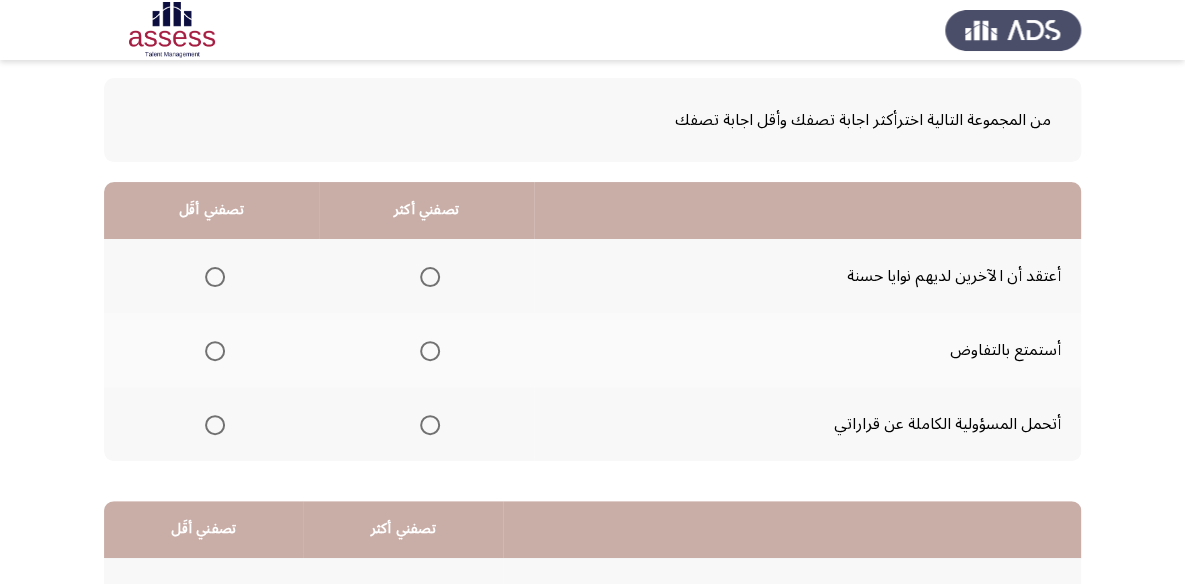 click 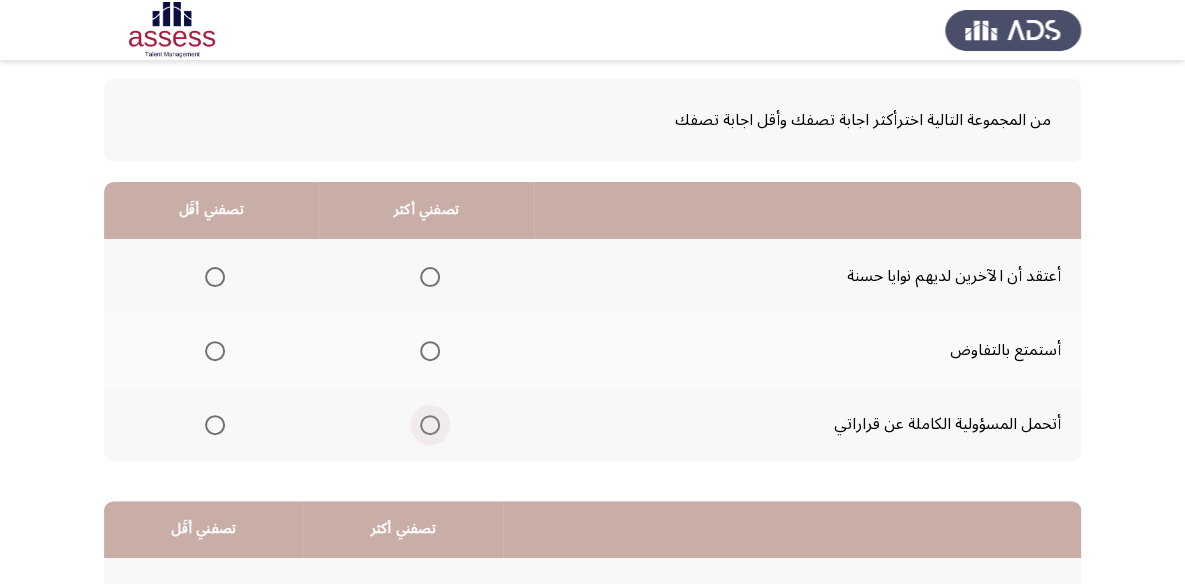 click at bounding box center [430, 425] 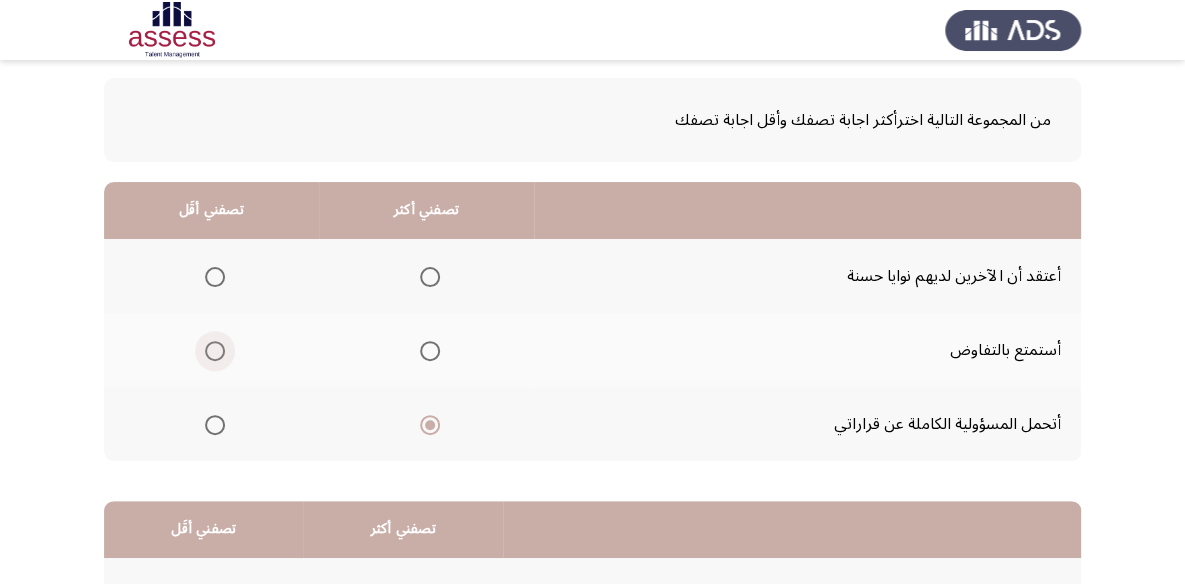 click at bounding box center [215, 351] 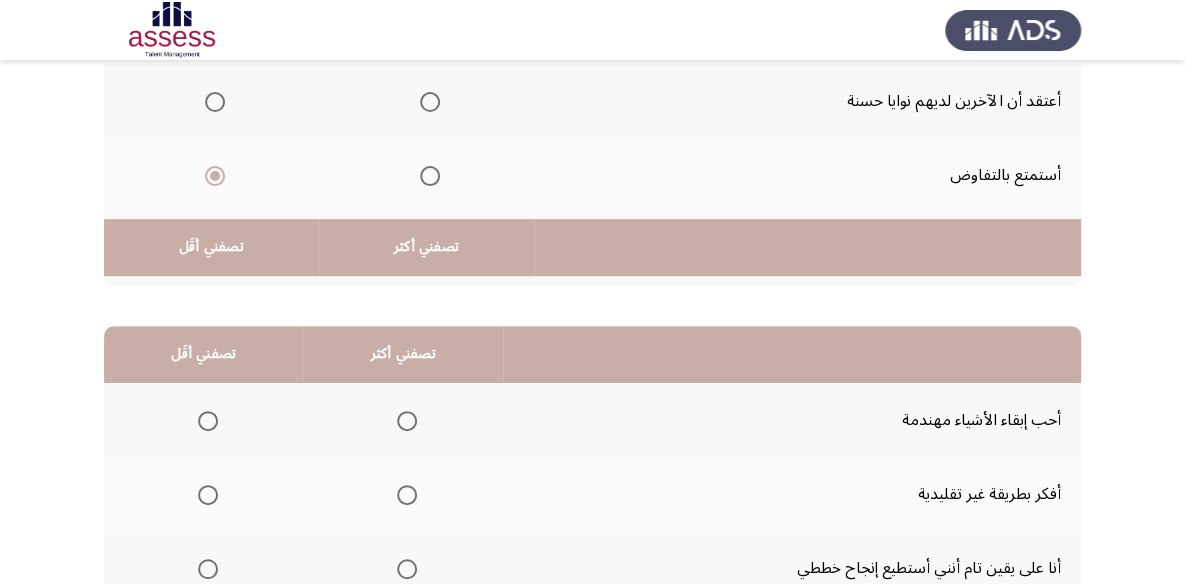 scroll, scrollTop: 423, scrollLeft: 0, axis: vertical 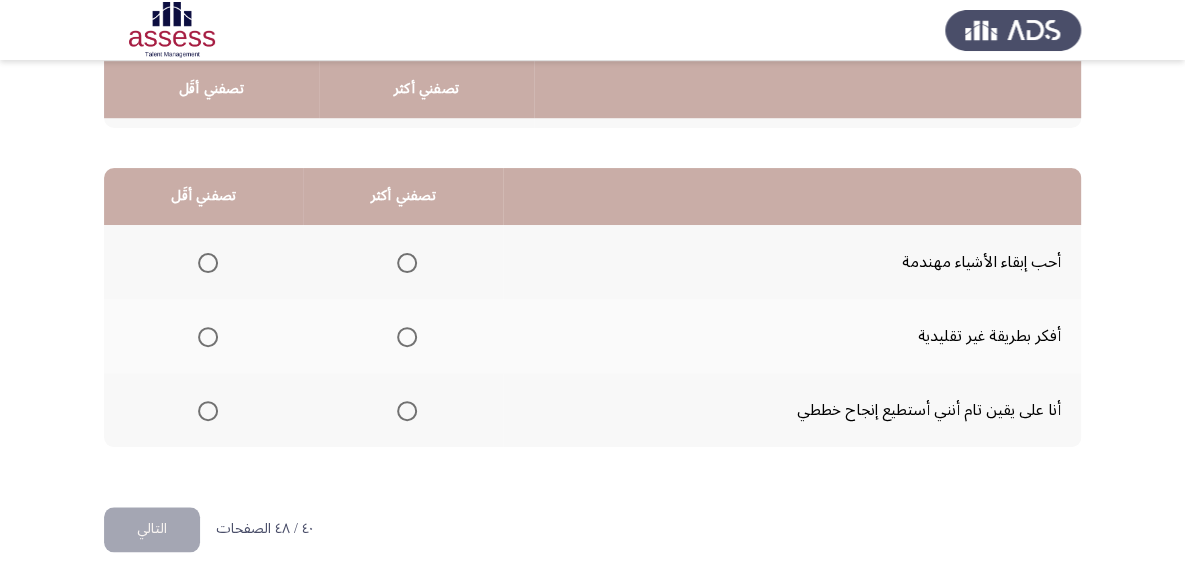 click at bounding box center [407, 263] 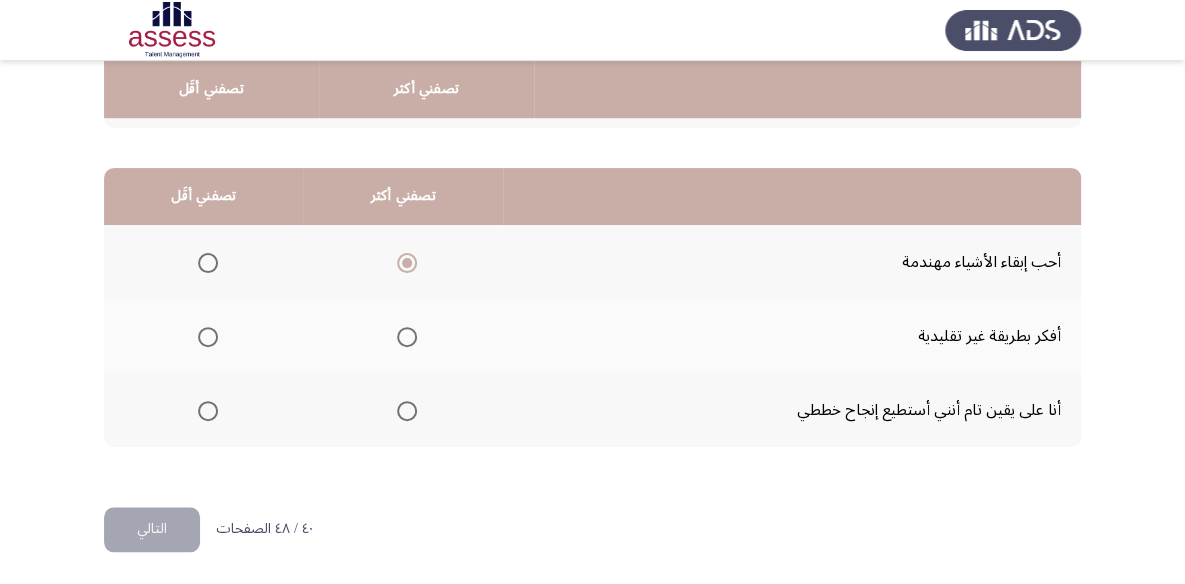click at bounding box center [208, 411] 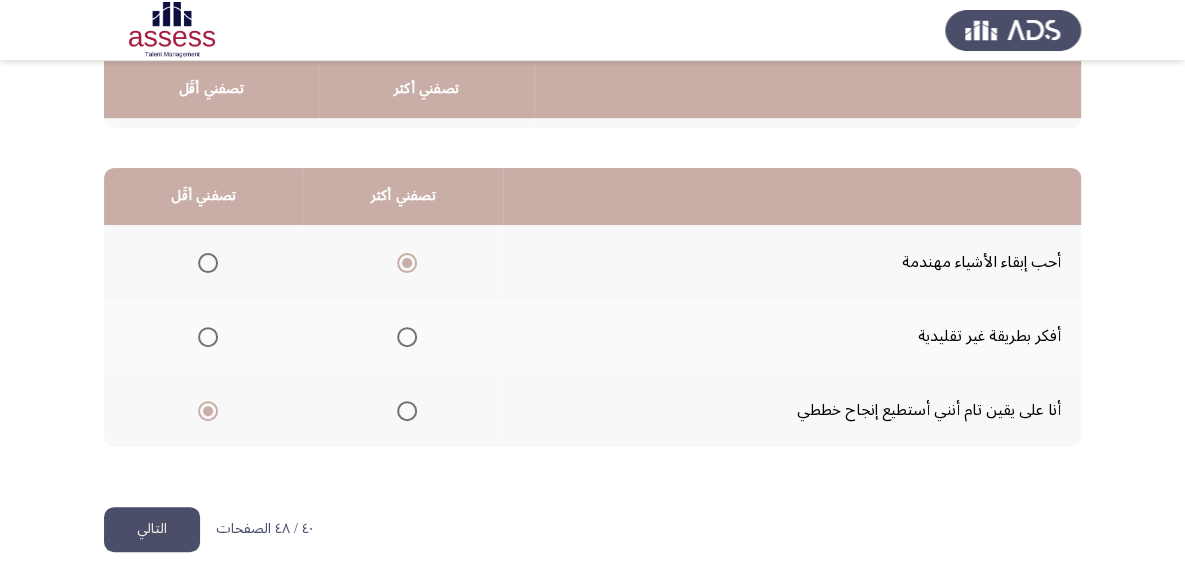 click on "التالي" 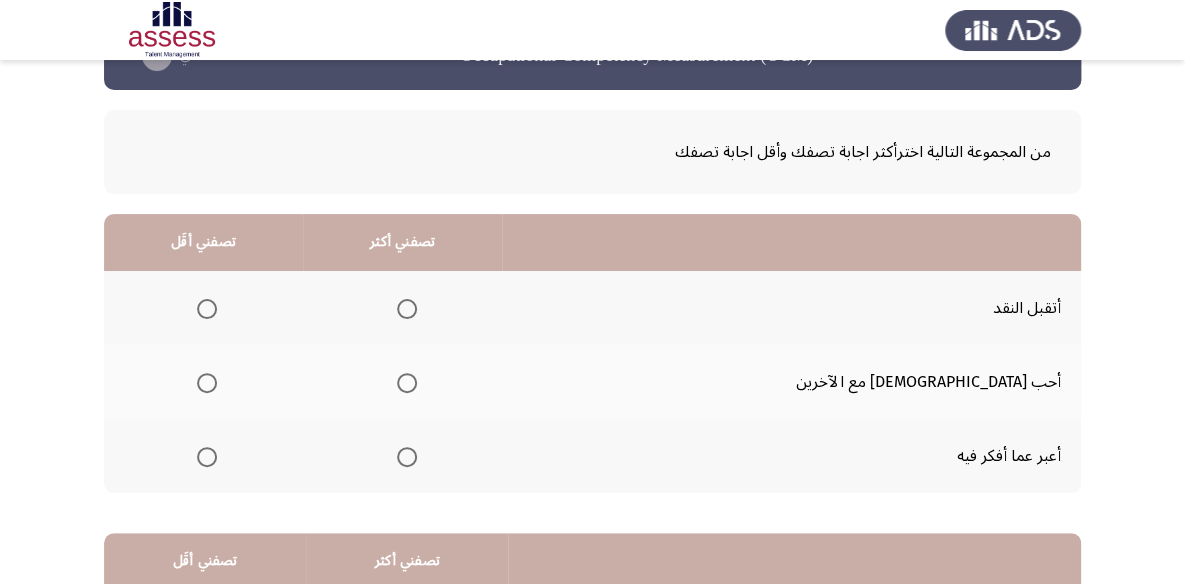 scroll, scrollTop: 90, scrollLeft: 0, axis: vertical 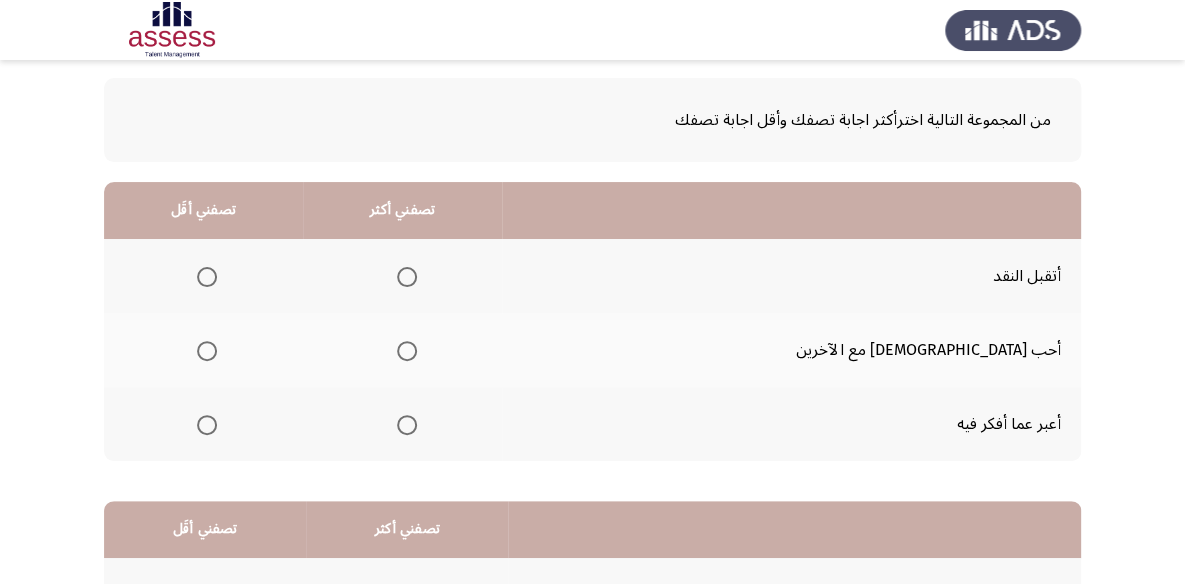 click at bounding box center (407, 277) 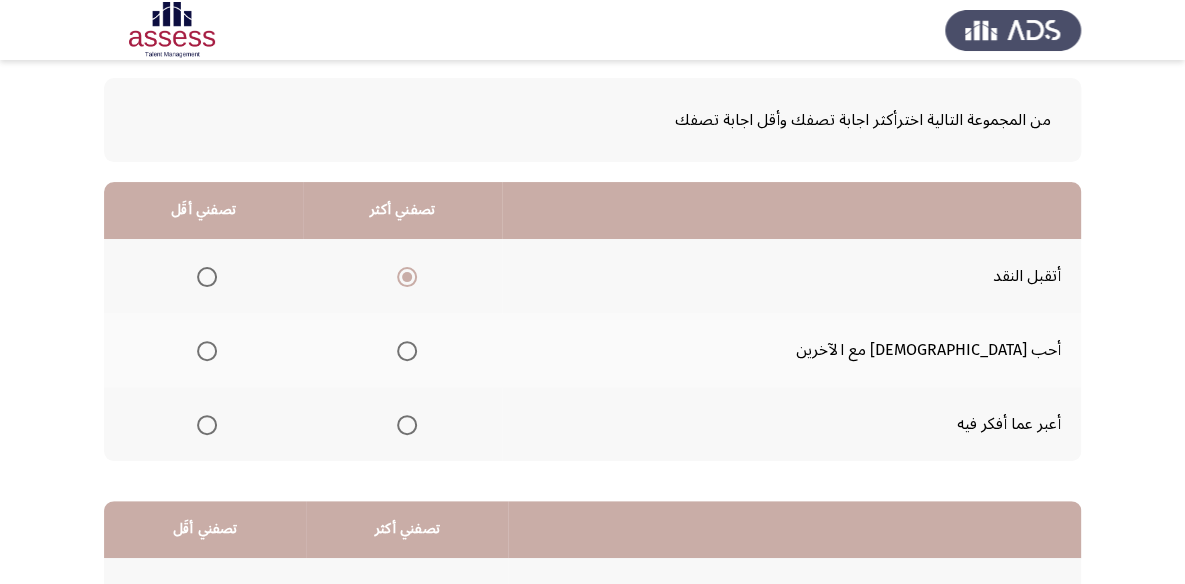 click at bounding box center (207, 351) 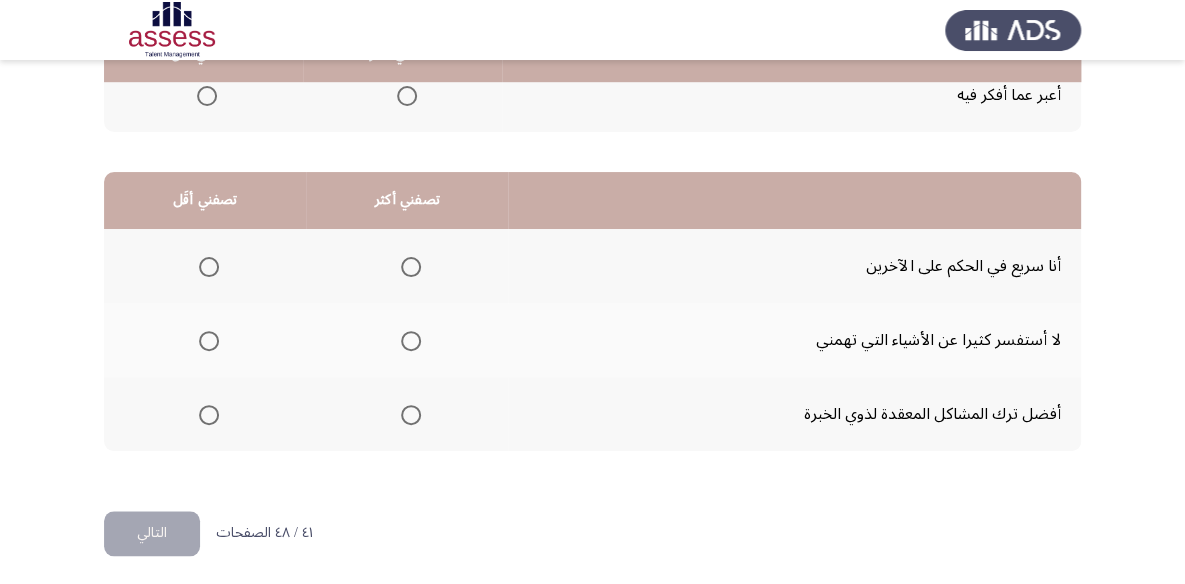 scroll, scrollTop: 423, scrollLeft: 0, axis: vertical 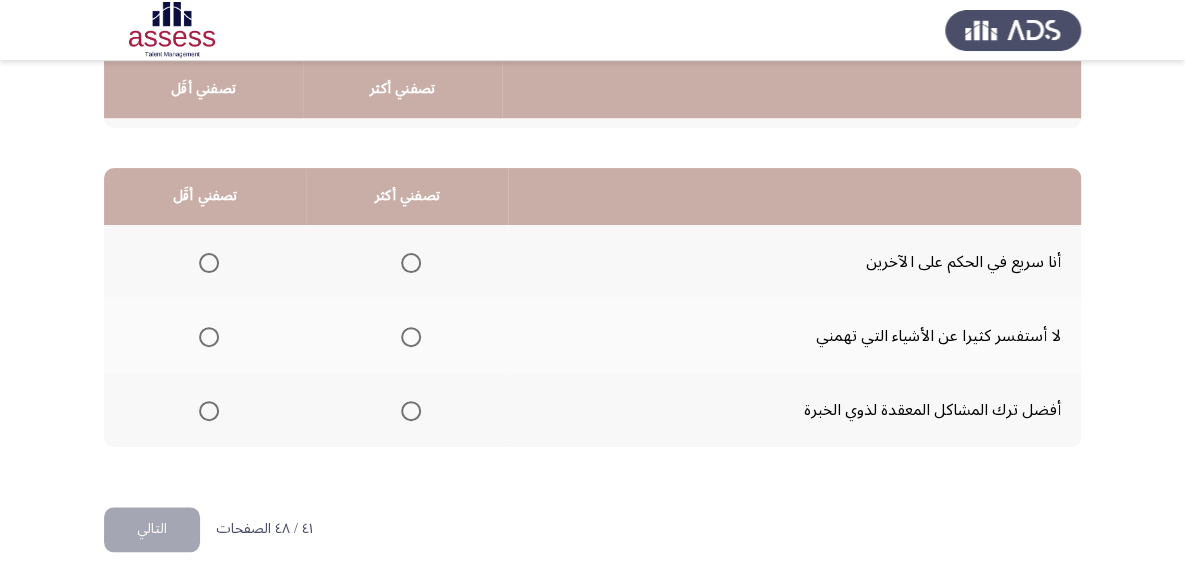 click at bounding box center [411, 411] 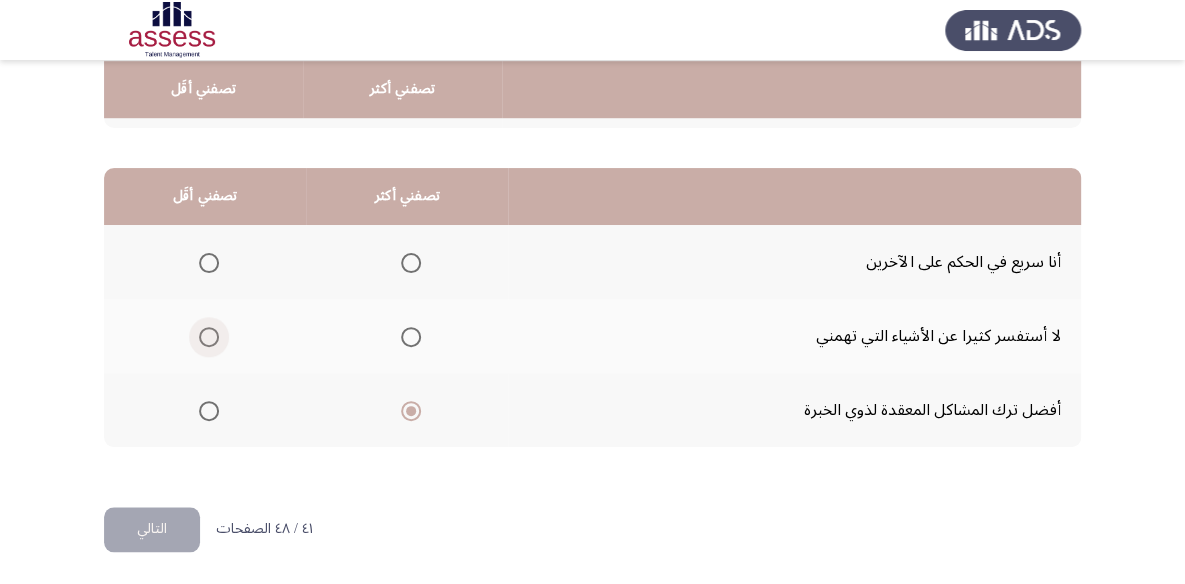 click at bounding box center (209, 337) 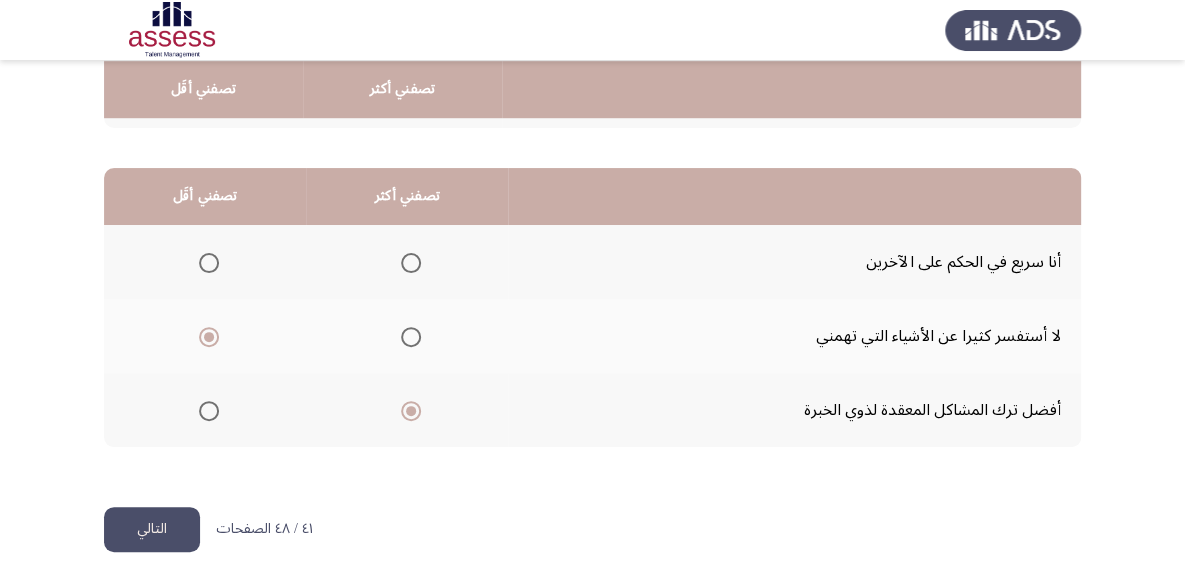 click on "التالي" 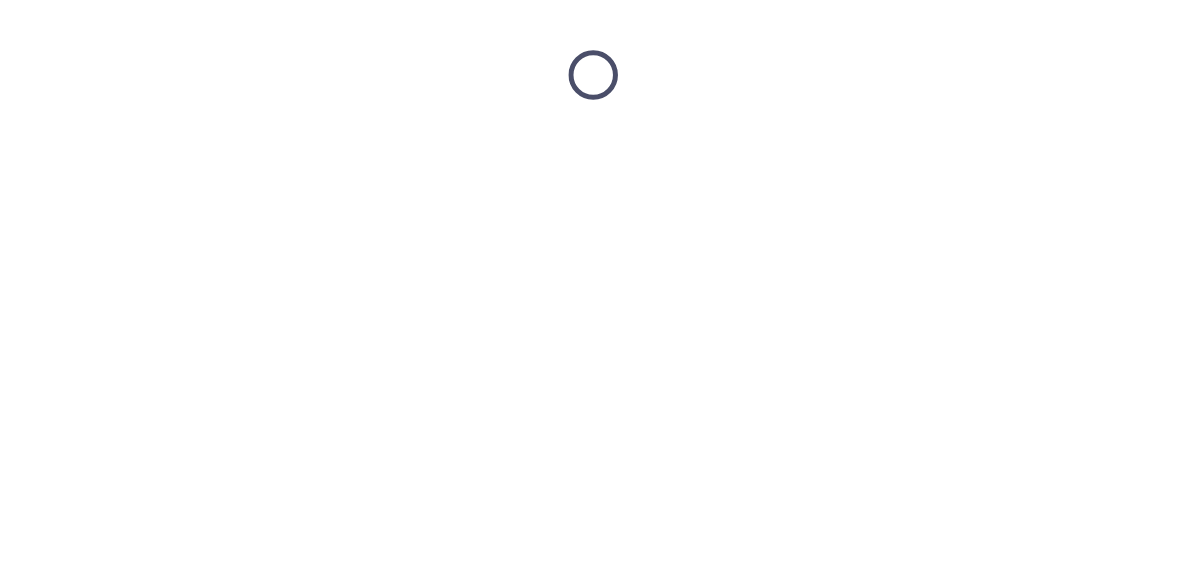 scroll, scrollTop: 0, scrollLeft: 0, axis: both 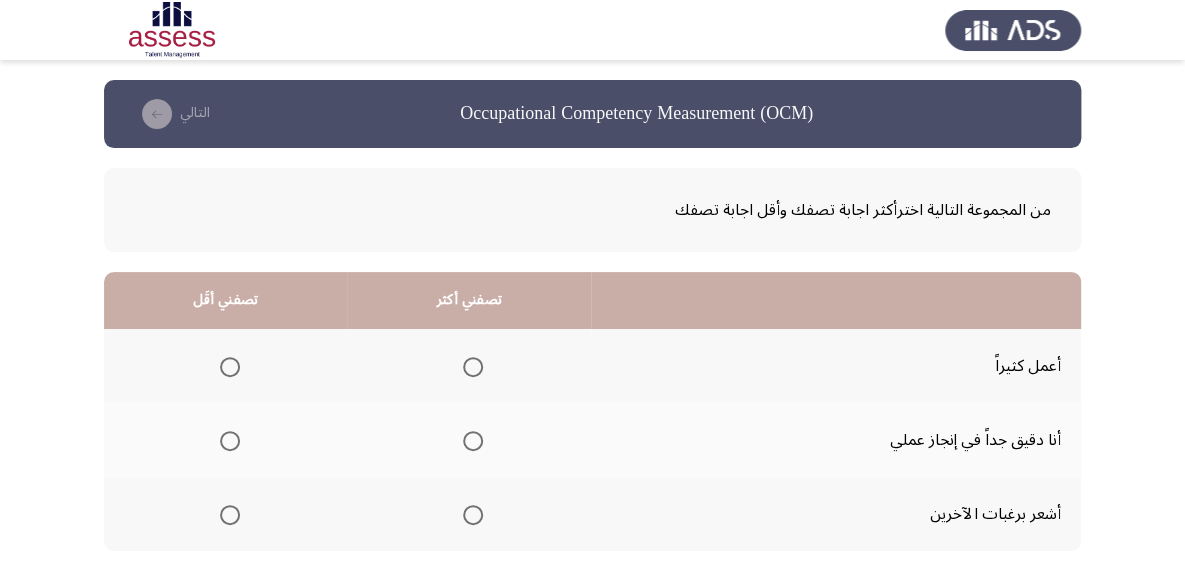click at bounding box center [473, 441] 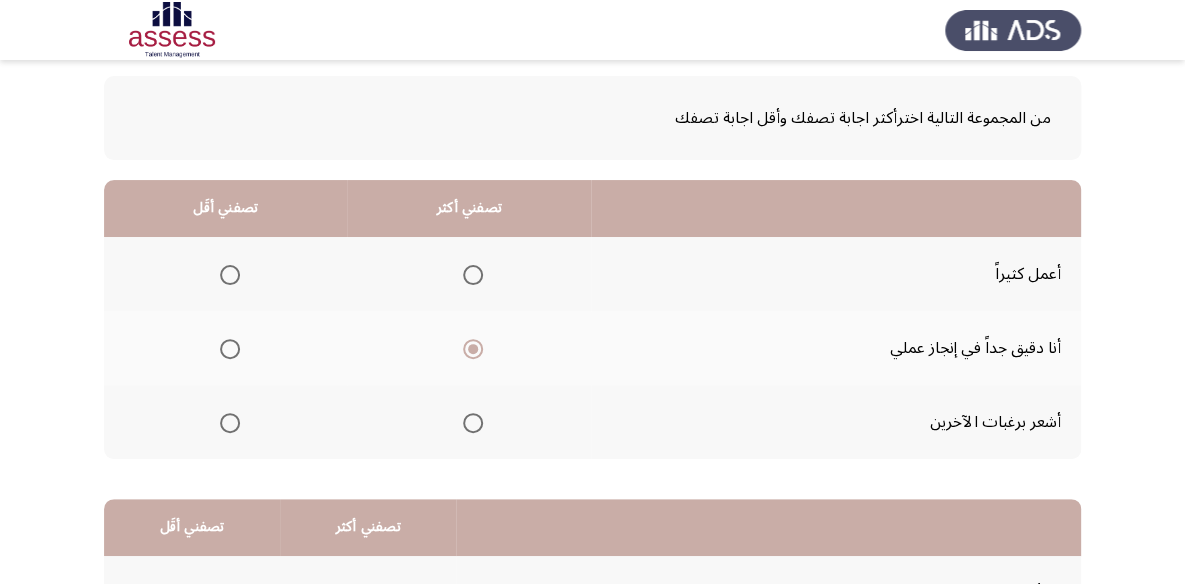 scroll, scrollTop: 90, scrollLeft: 0, axis: vertical 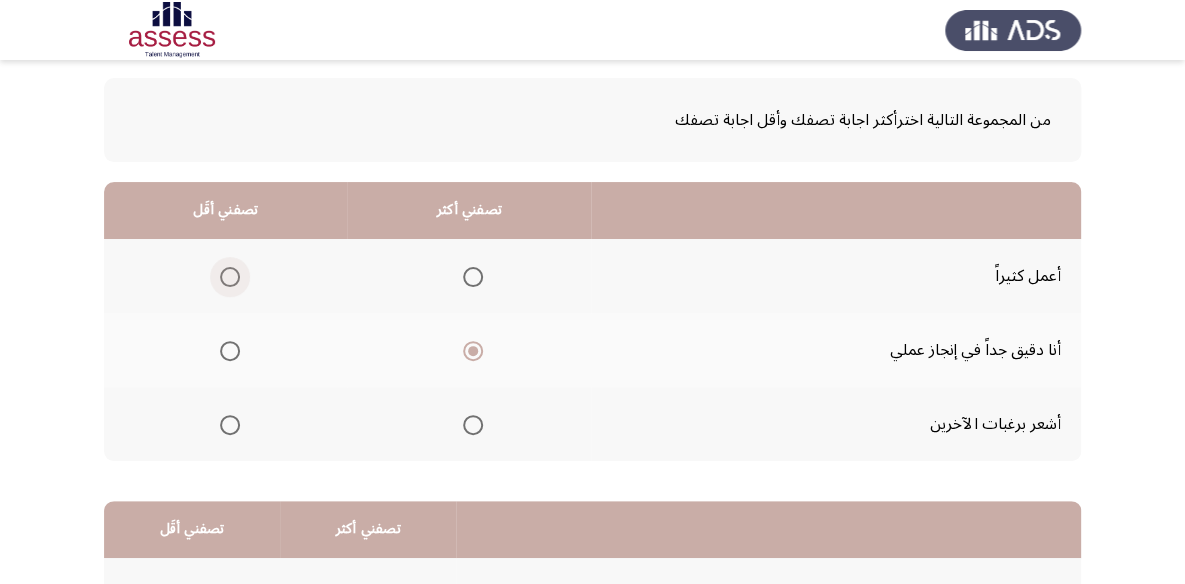 click at bounding box center (230, 277) 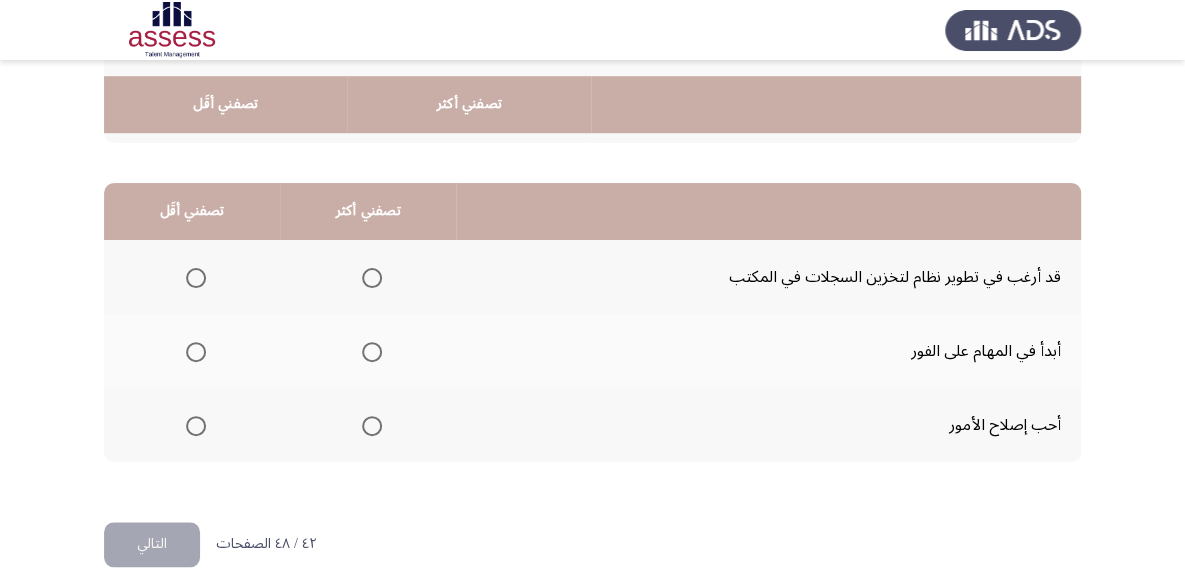 scroll, scrollTop: 423, scrollLeft: 0, axis: vertical 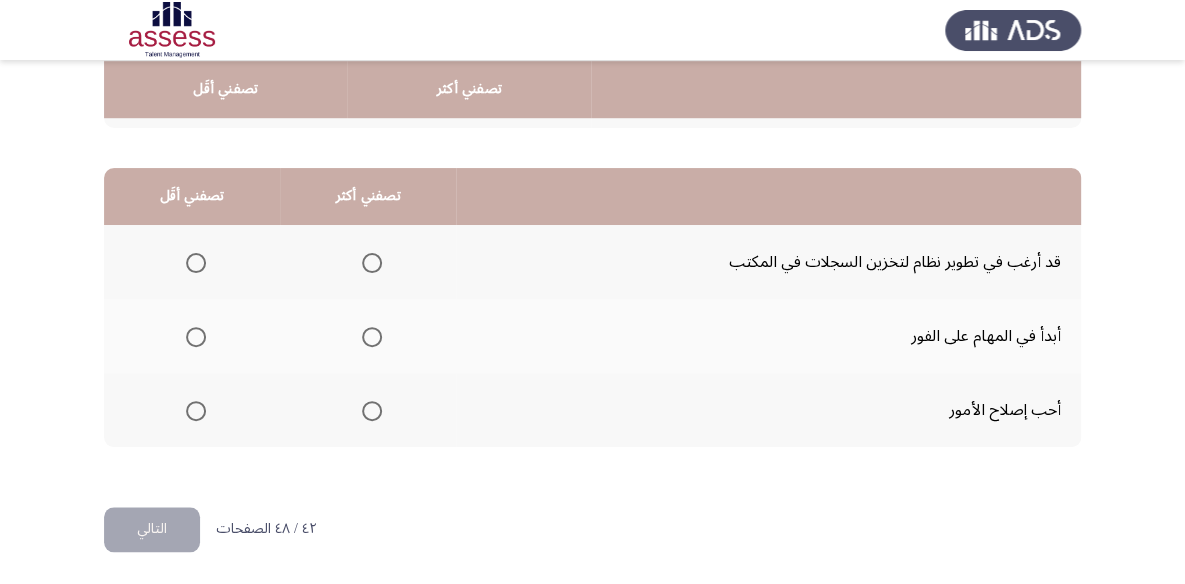 click at bounding box center (372, 263) 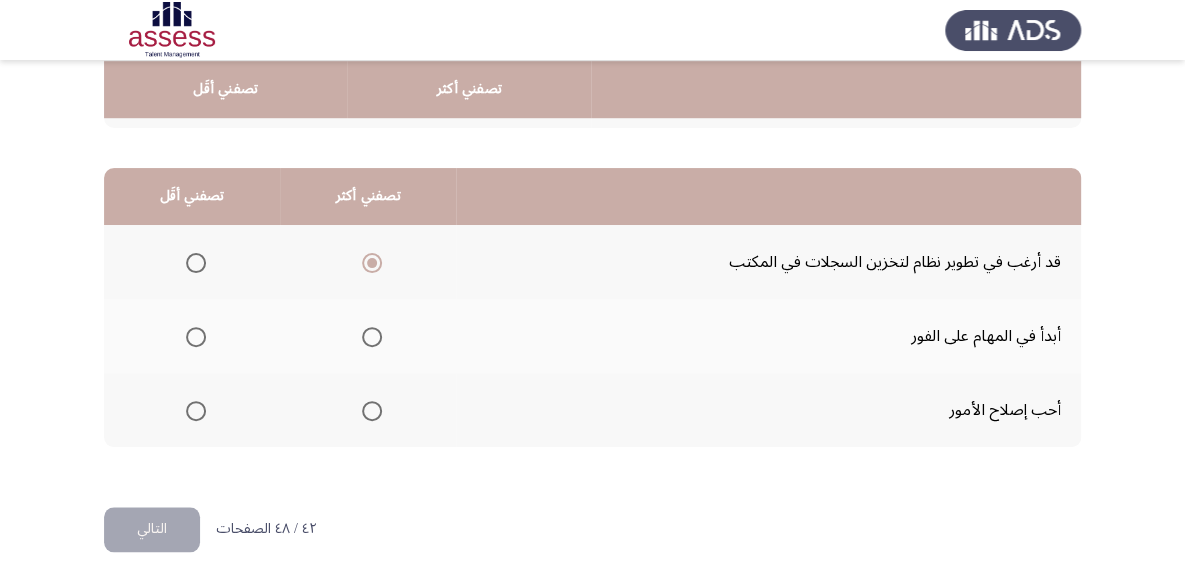 click at bounding box center [196, 411] 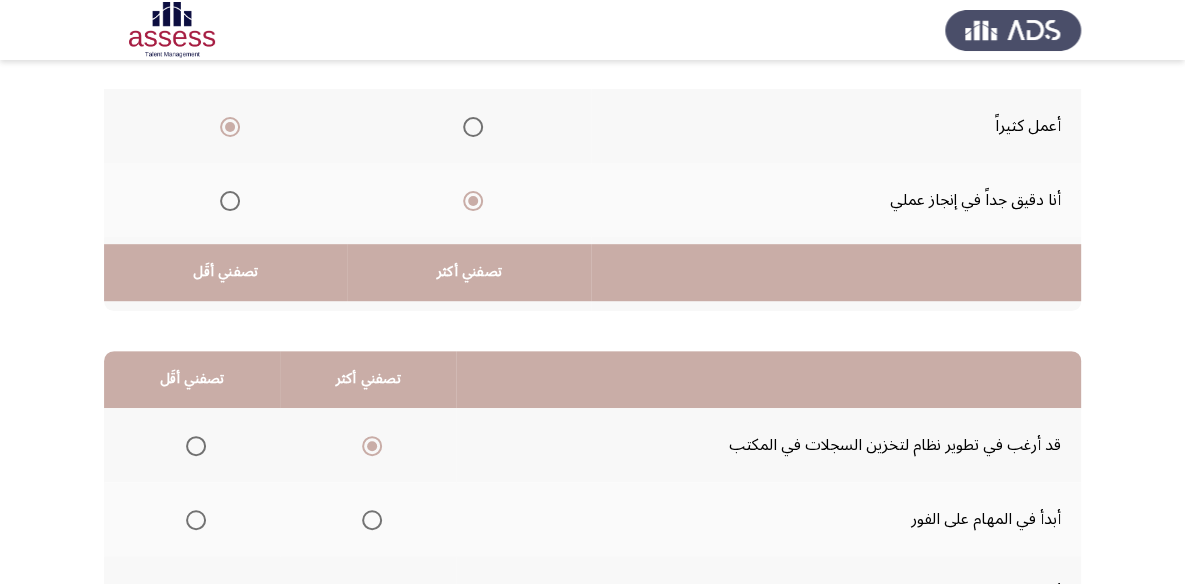 scroll, scrollTop: 423, scrollLeft: 0, axis: vertical 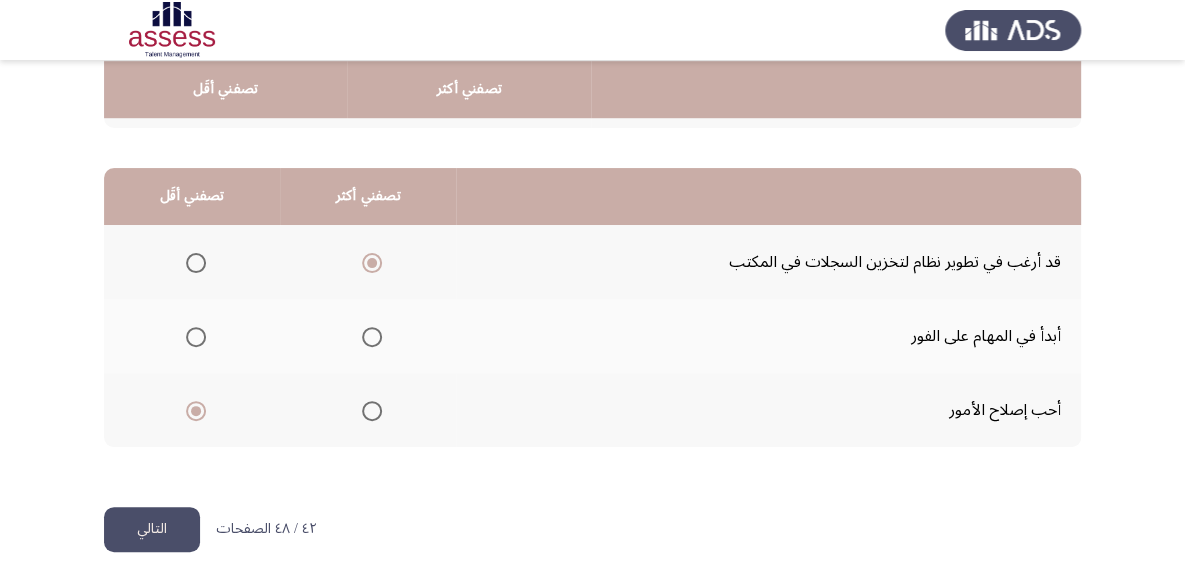click on "التالي" 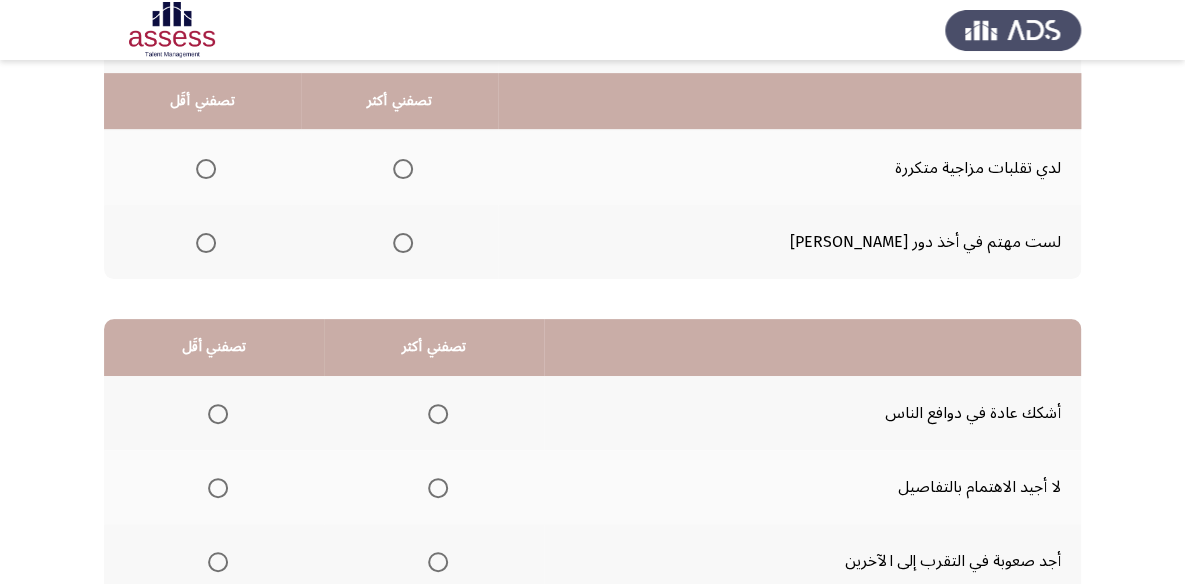 scroll, scrollTop: 363, scrollLeft: 0, axis: vertical 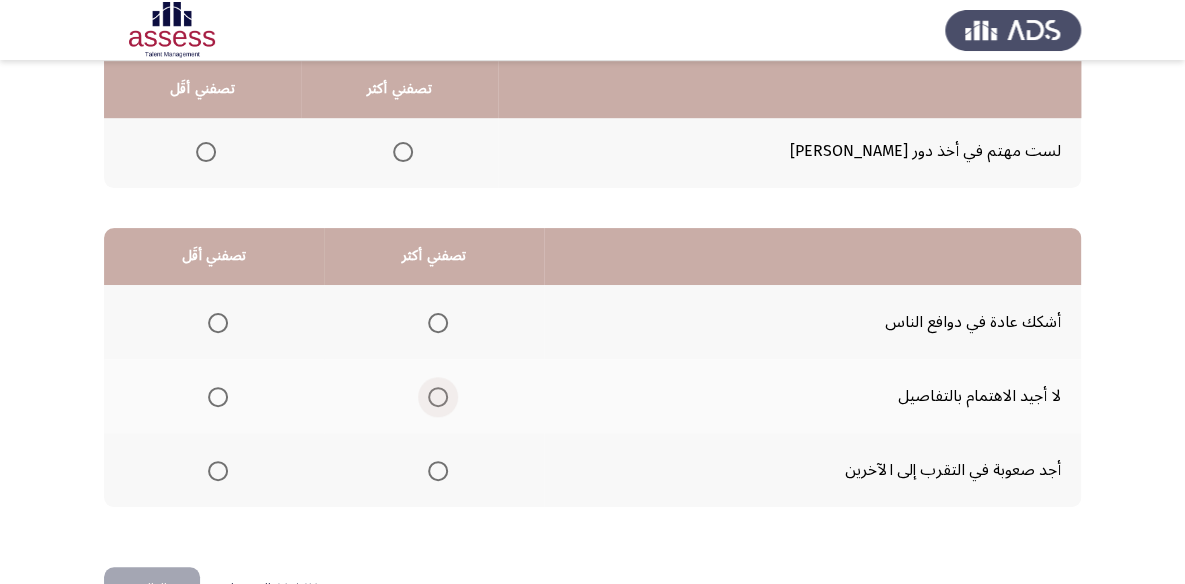 click at bounding box center [438, 397] 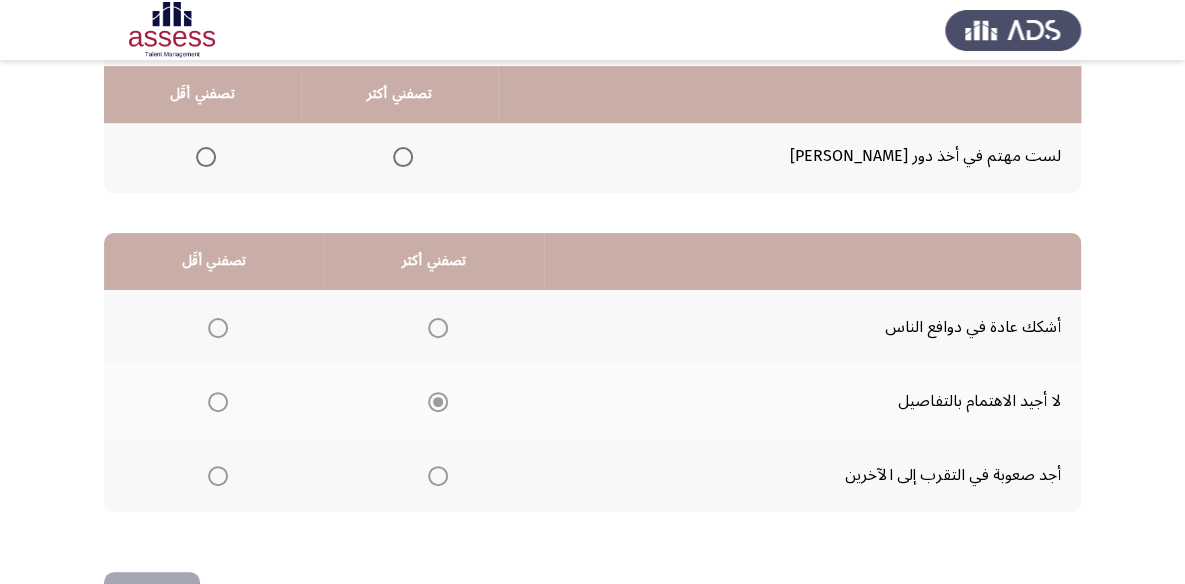 scroll, scrollTop: 181, scrollLeft: 0, axis: vertical 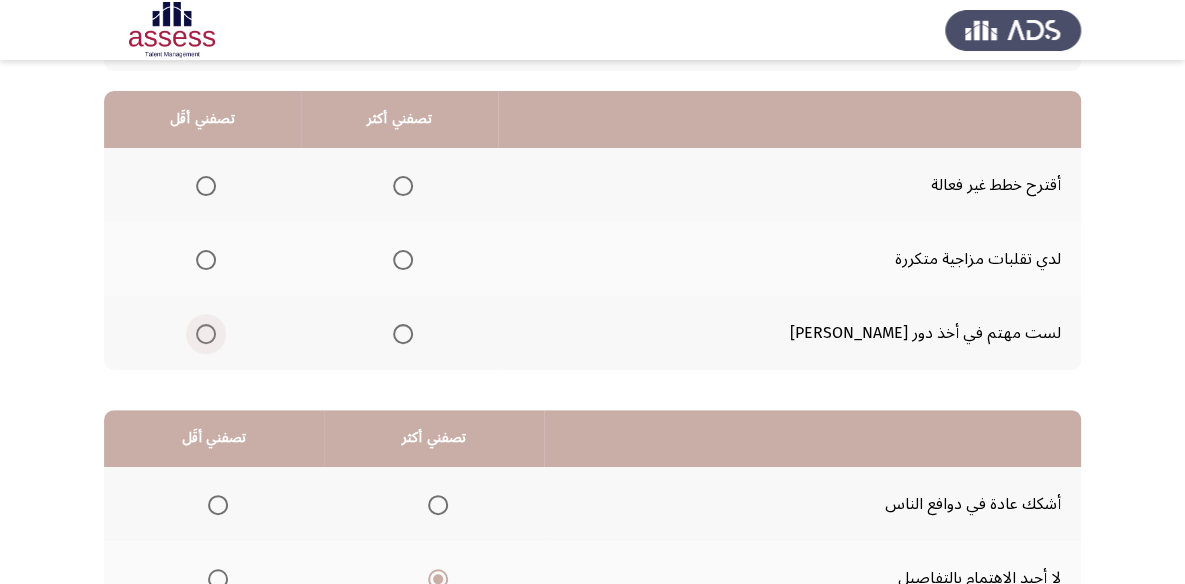 click at bounding box center (206, 334) 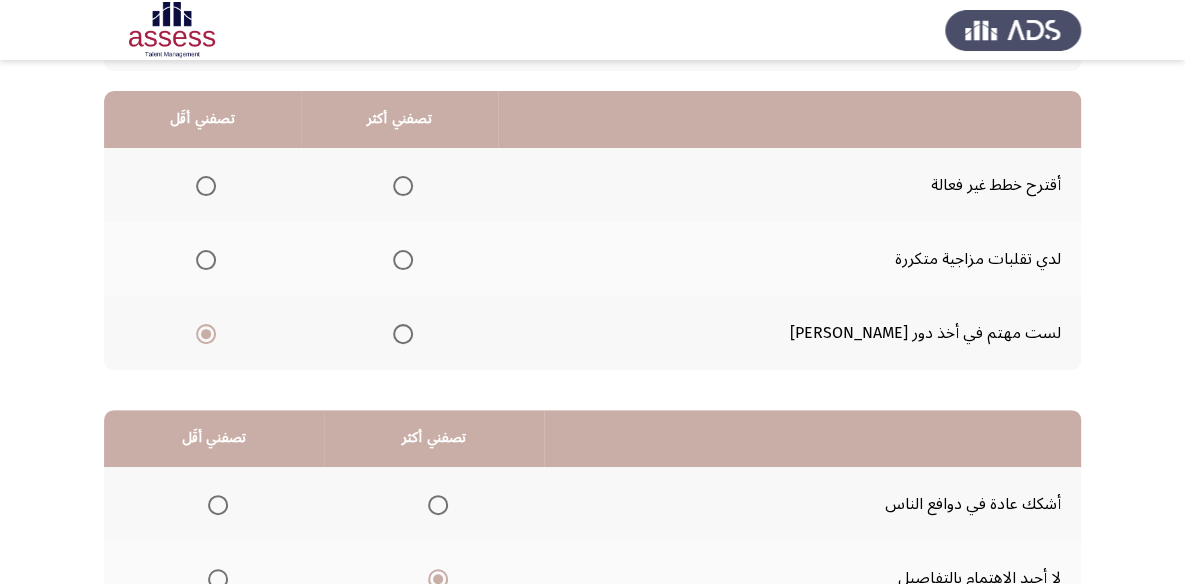 click at bounding box center (403, 334) 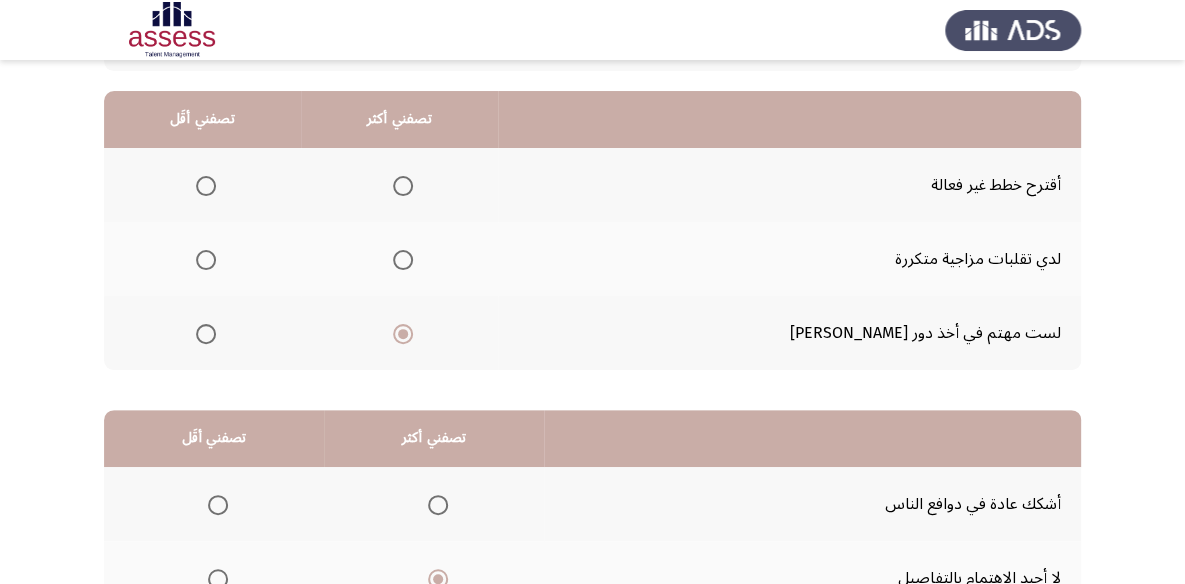 click at bounding box center [206, 186] 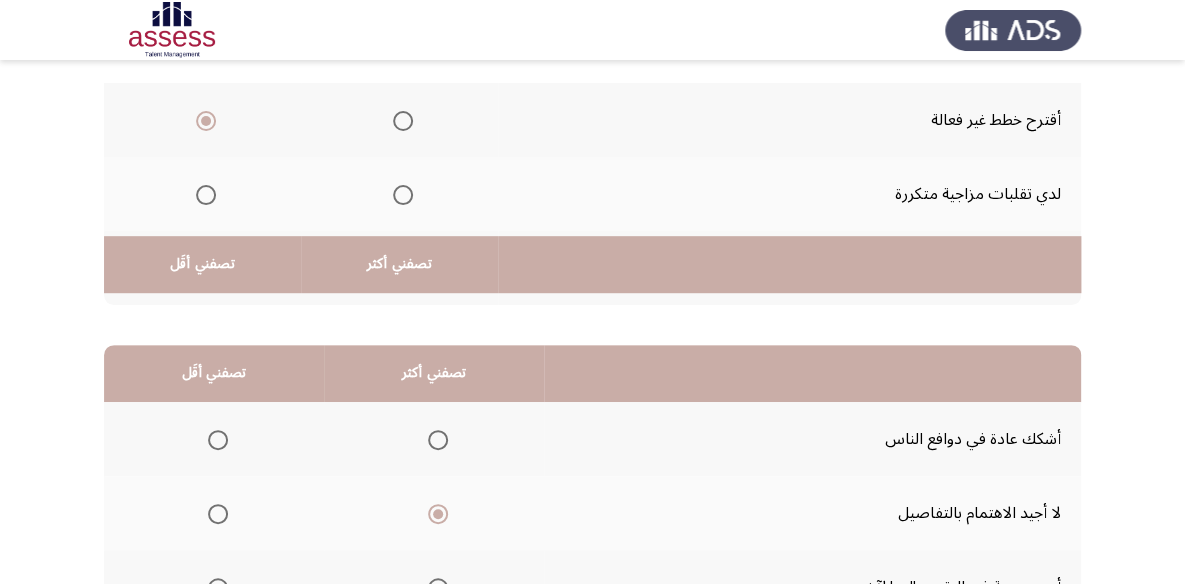 scroll, scrollTop: 423, scrollLeft: 0, axis: vertical 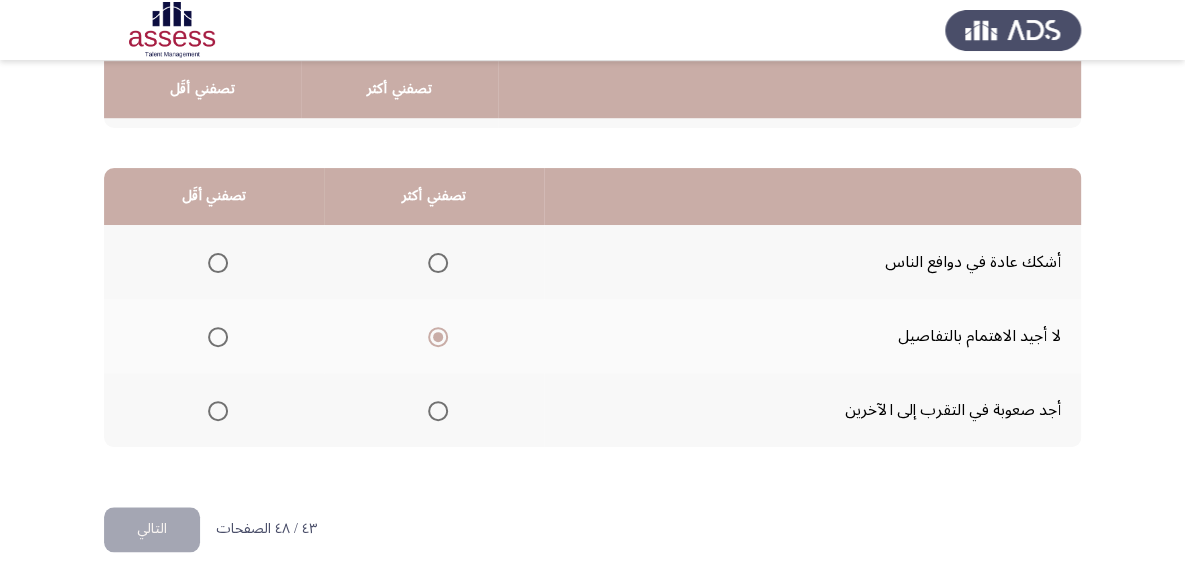 click at bounding box center (218, 263) 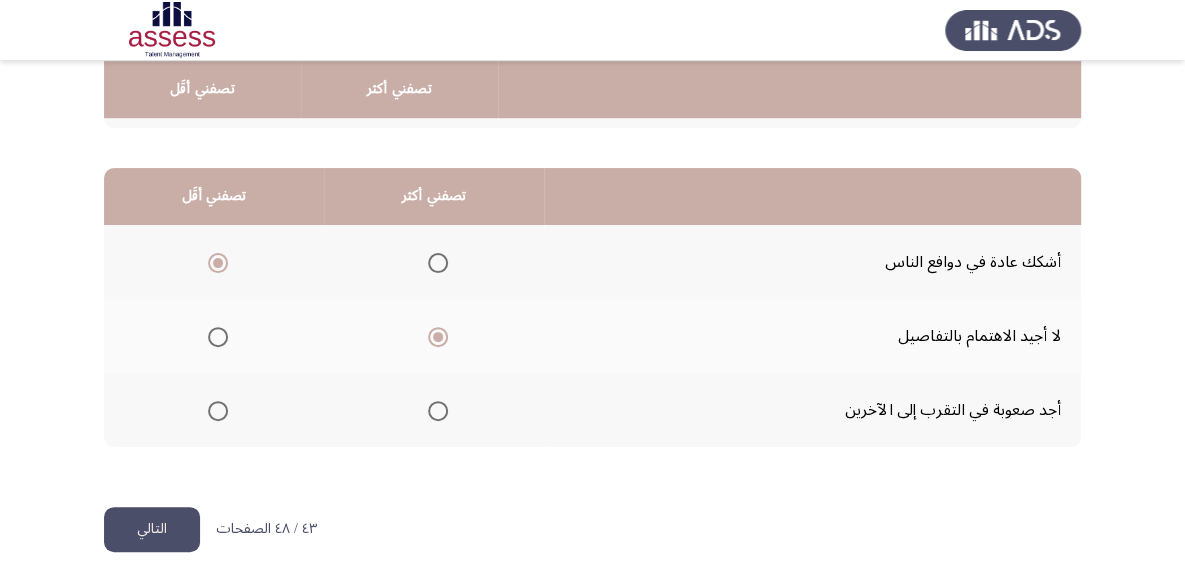 click on "التالي" 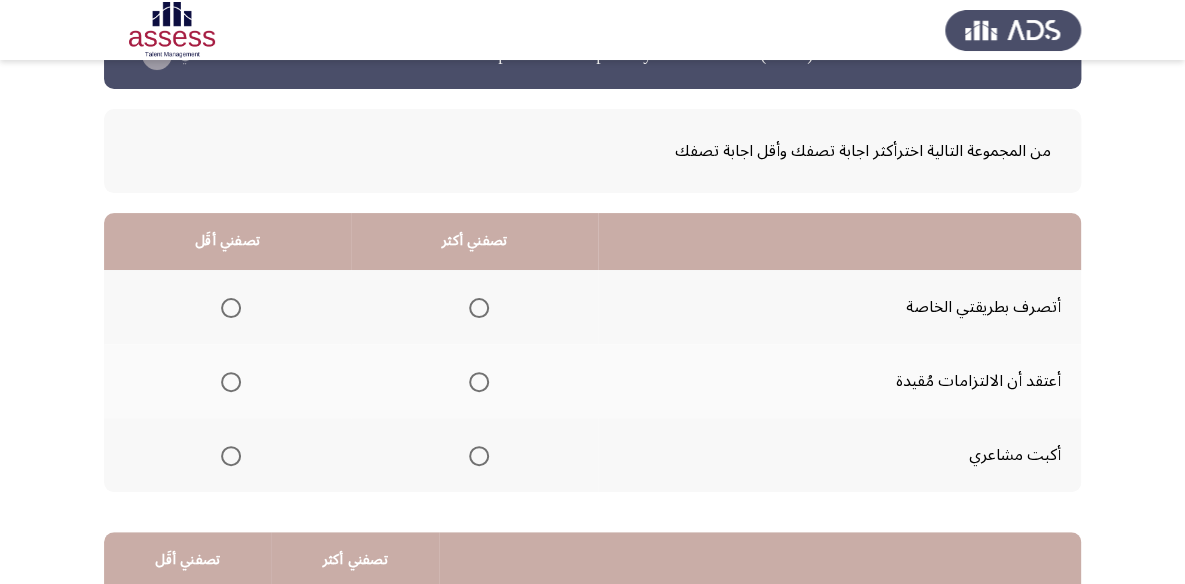 scroll, scrollTop: 90, scrollLeft: 0, axis: vertical 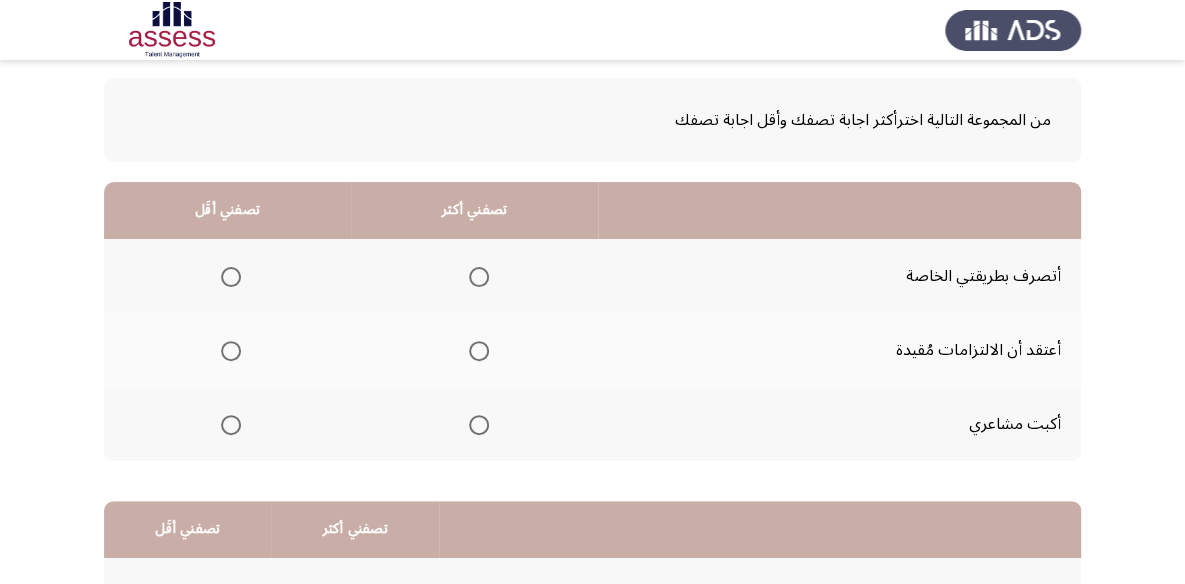 click at bounding box center [479, 277] 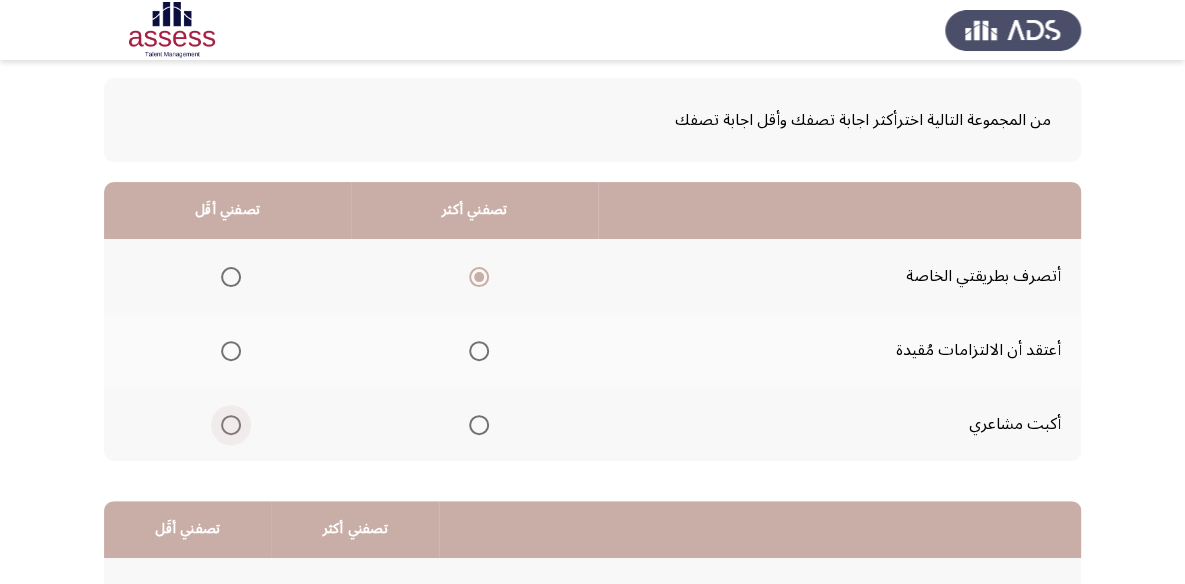 click at bounding box center (231, 425) 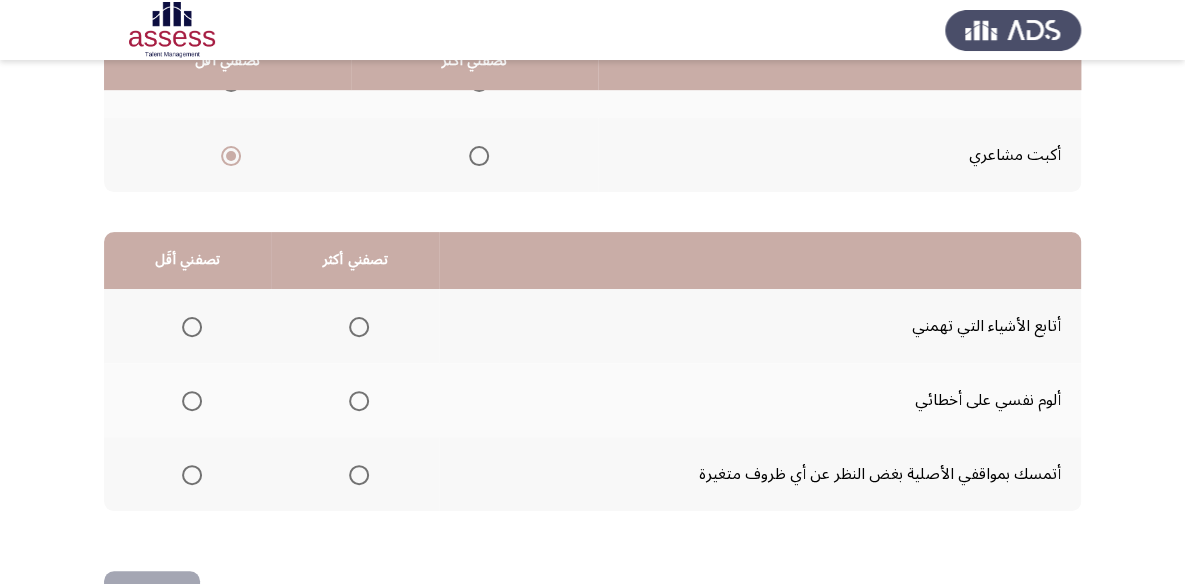 scroll, scrollTop: 363, scrollLeft: 0, axis: vertical 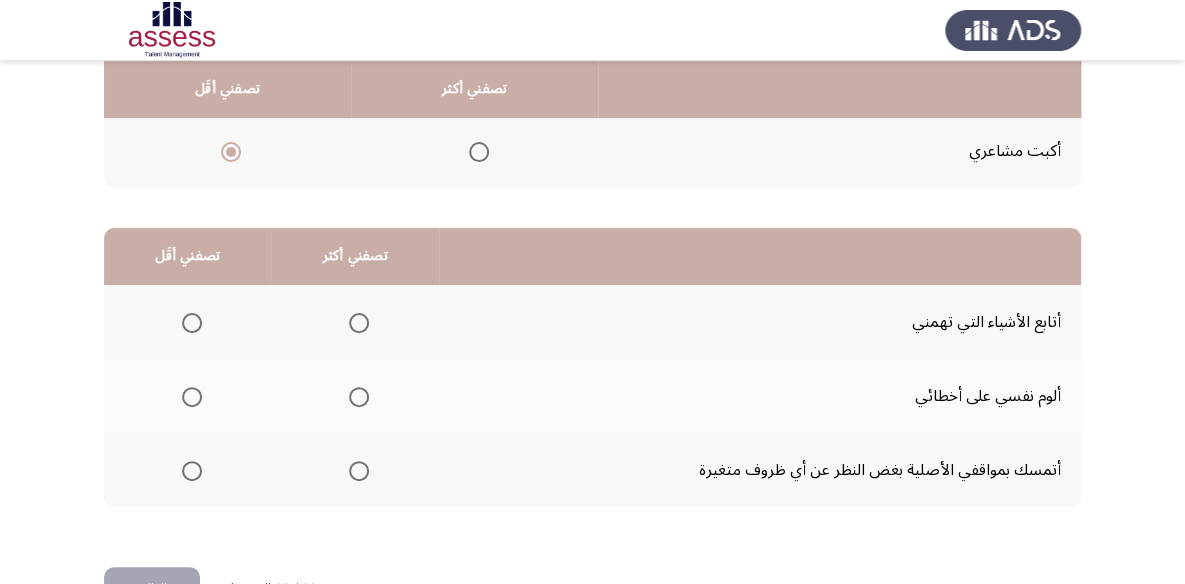 click at bounding box center (359, 323) 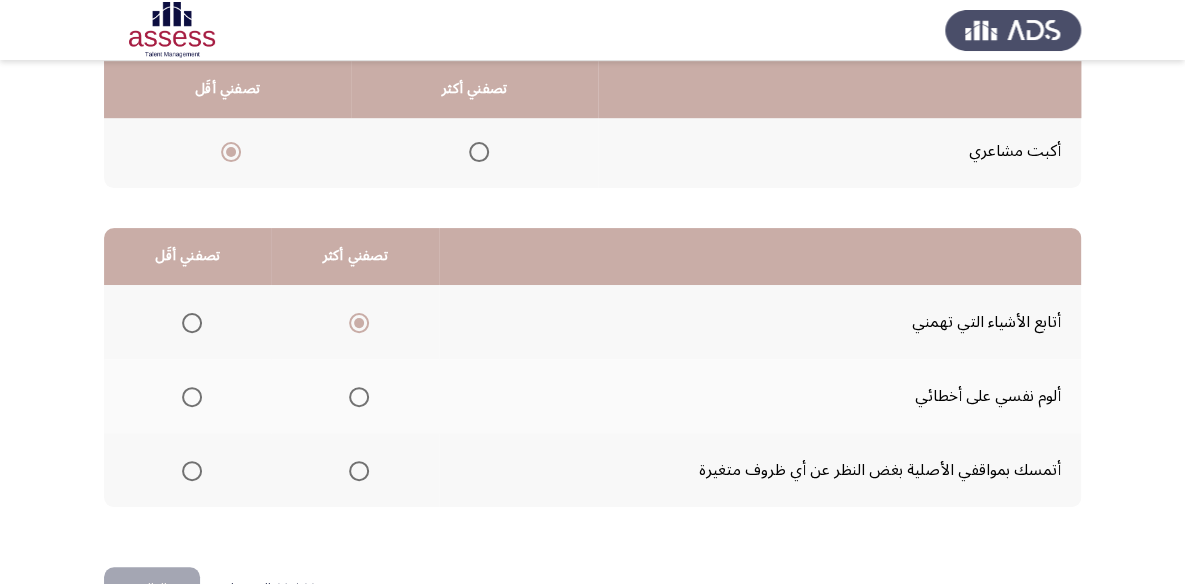 click at bounding box center (192, 397) 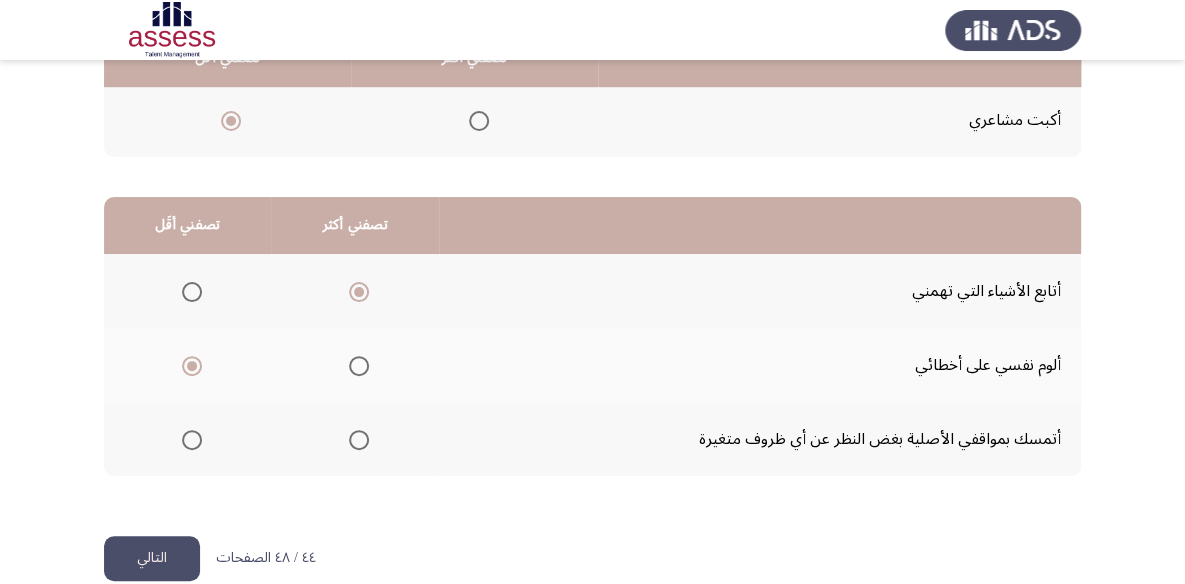 scroll, scrollTop: 423, scrollLeft: 0, axis: vertical 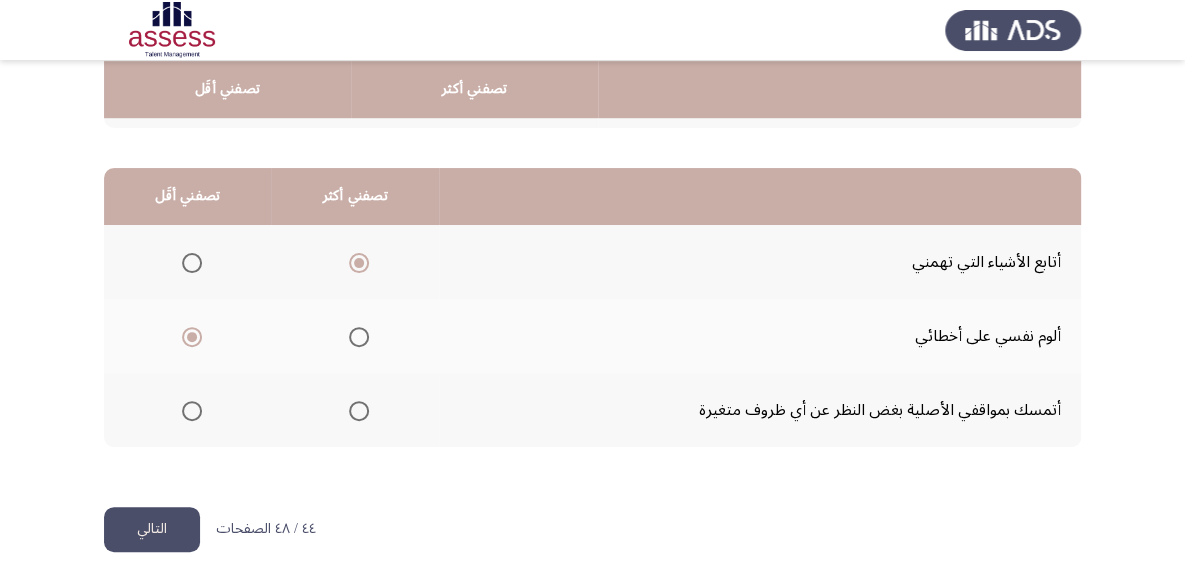 click on "التالي" 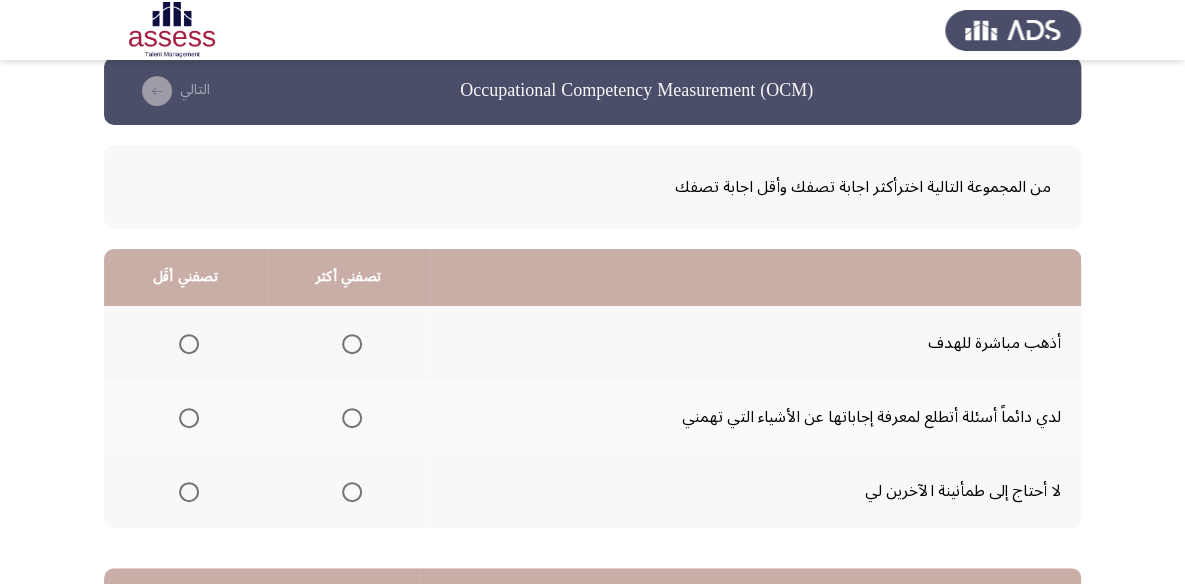 scroll, scrollTop: 90, scrollLeft: 0, axis: vertical 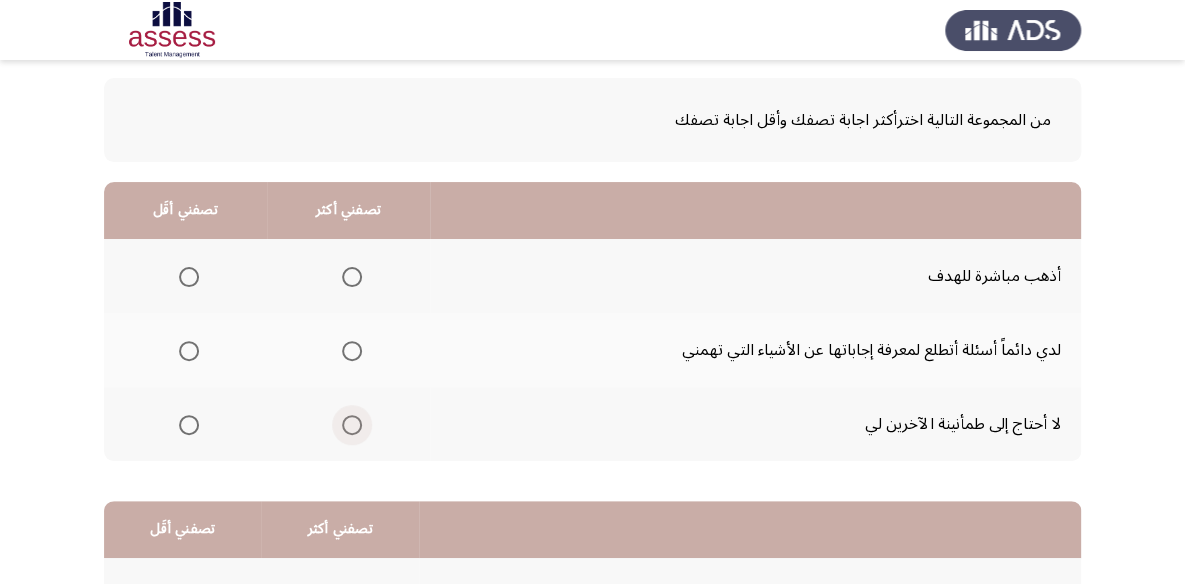 click at bounding box center (352, 425) 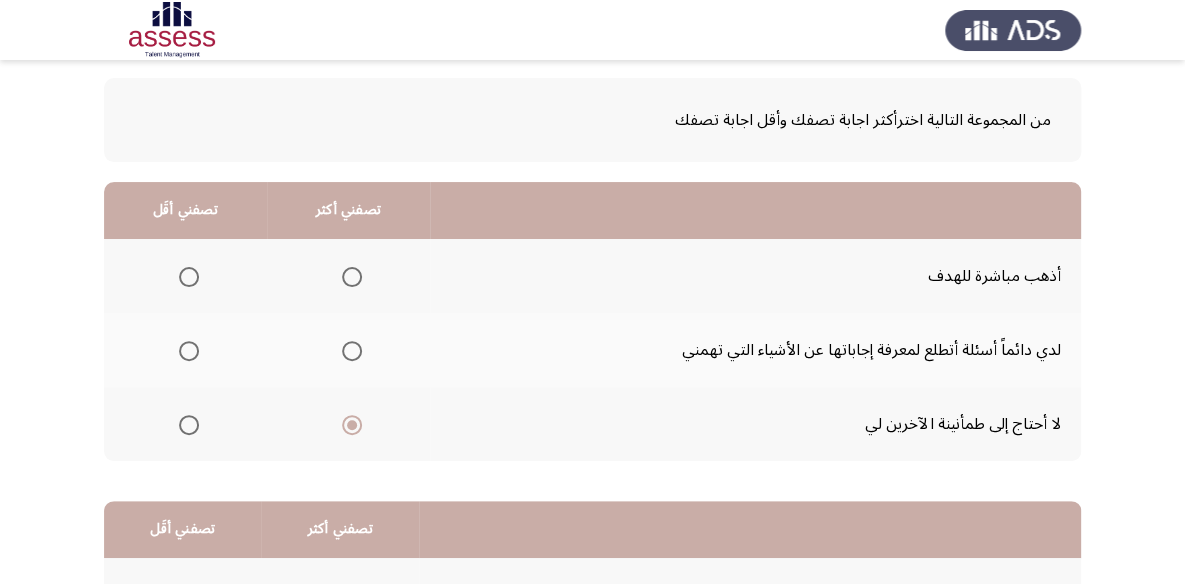 click at bounding box center (189, 277) 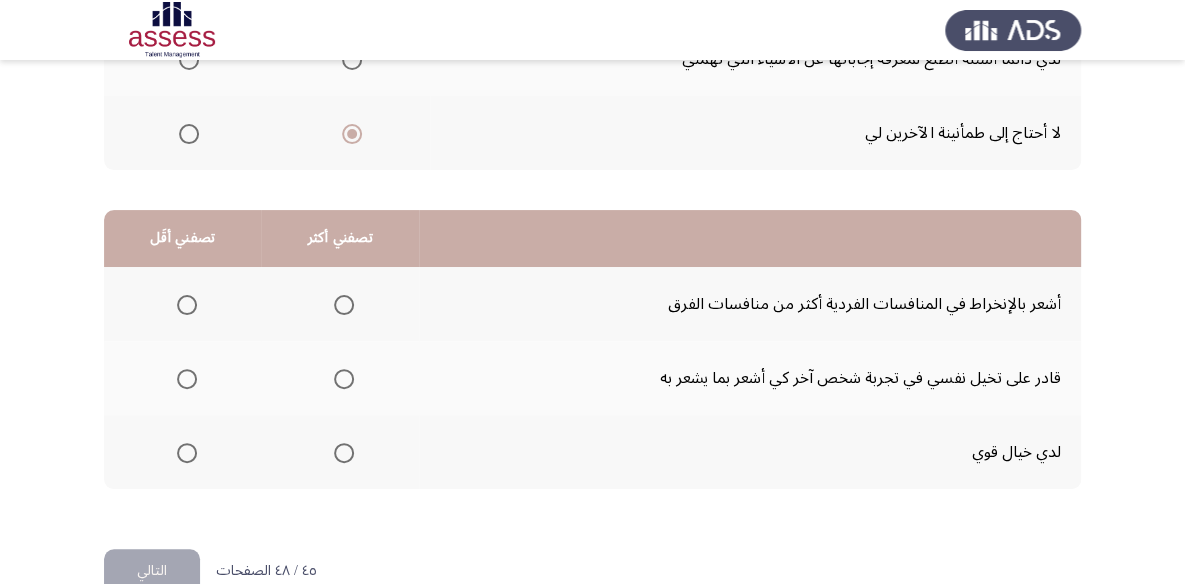 scroll, scrollTop: 423, scrollLeft: 0, axis: vertical 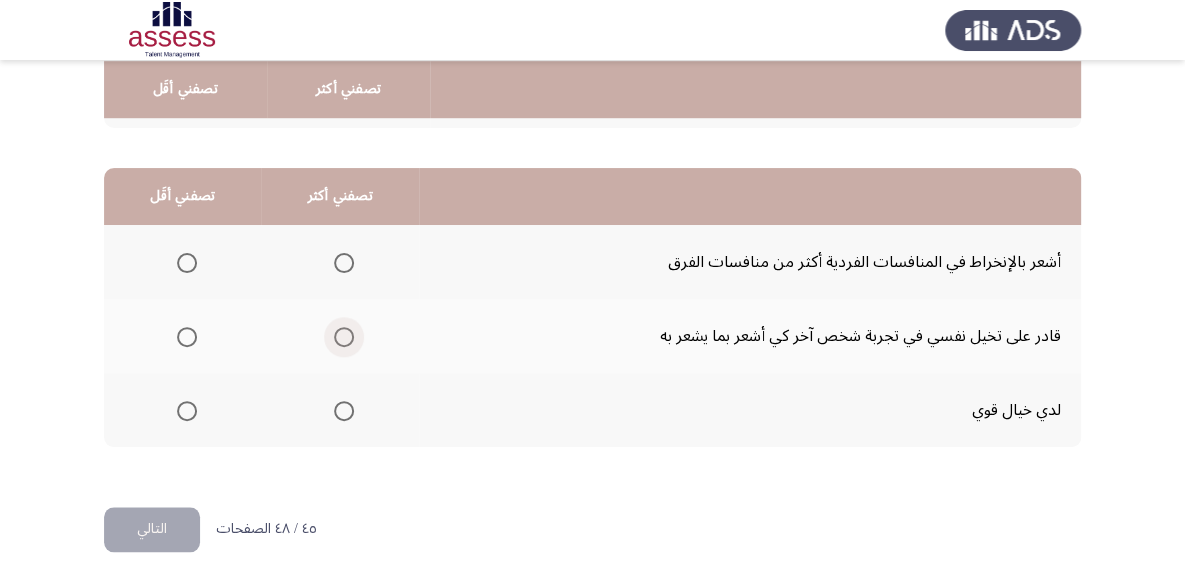 click at bounding box center (340, 337) 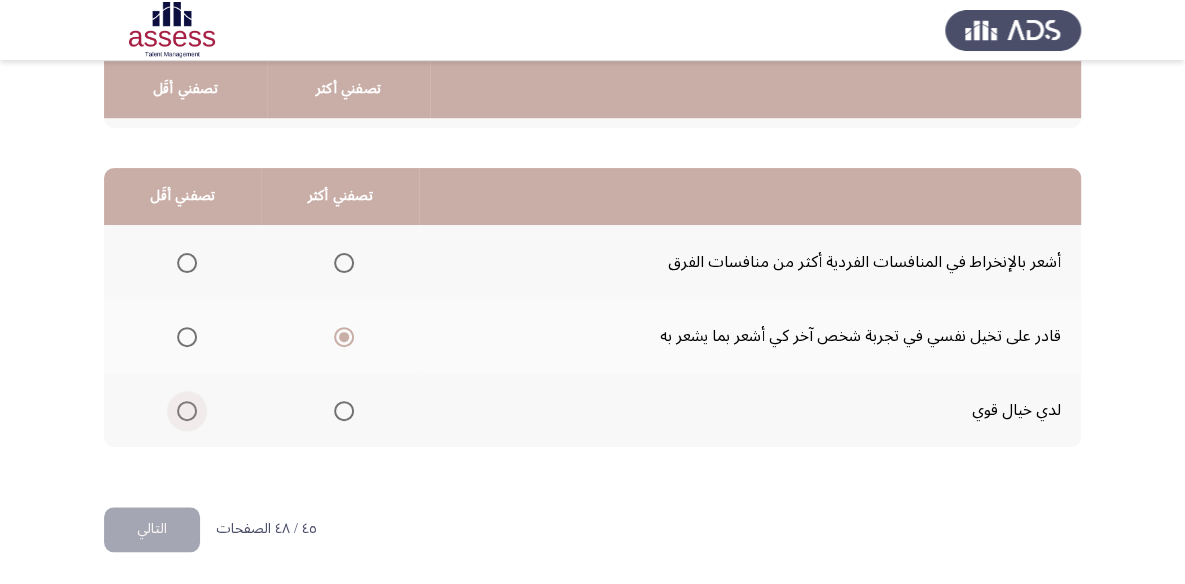 click at bounding box center (187, 411) 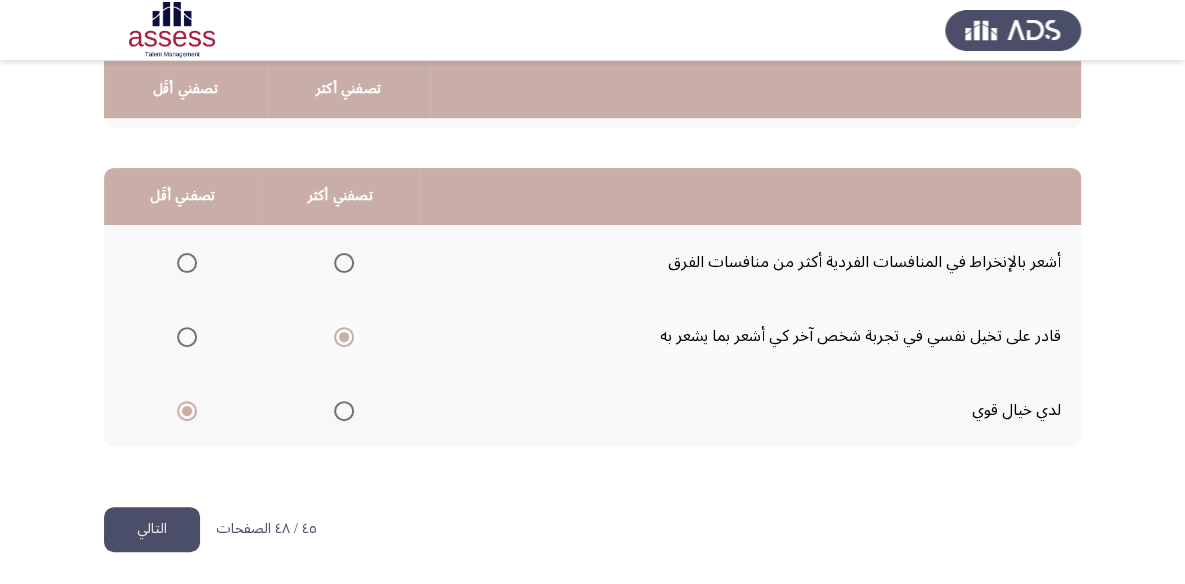 click on "التالي" 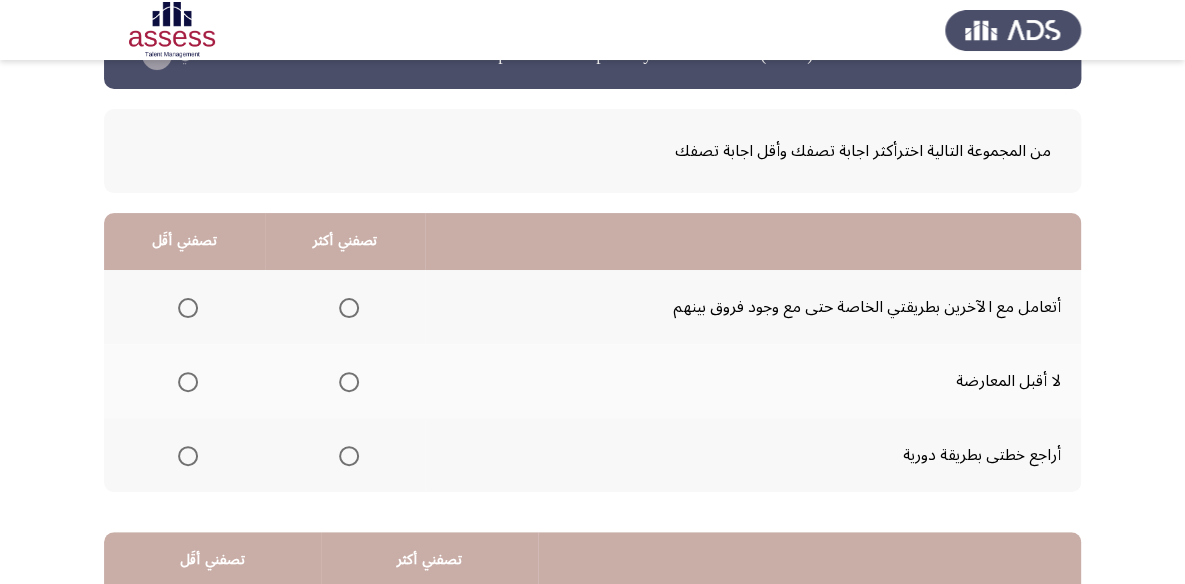 scroll, scrollTop: 90, scrollLeft: 0, axis: vertical 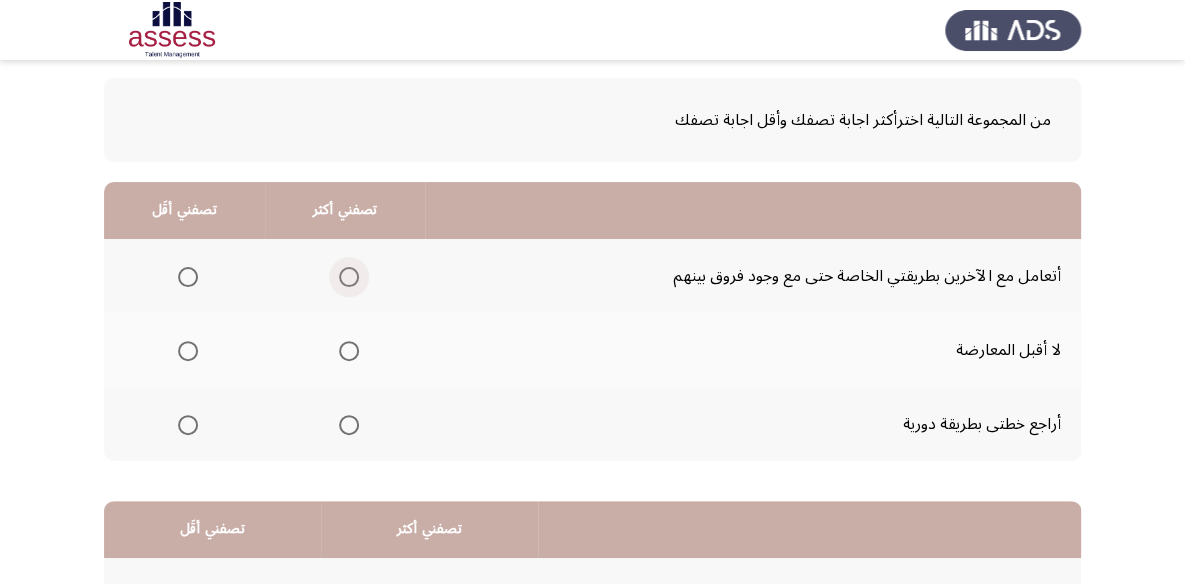 click at bounding box center (349, 277) 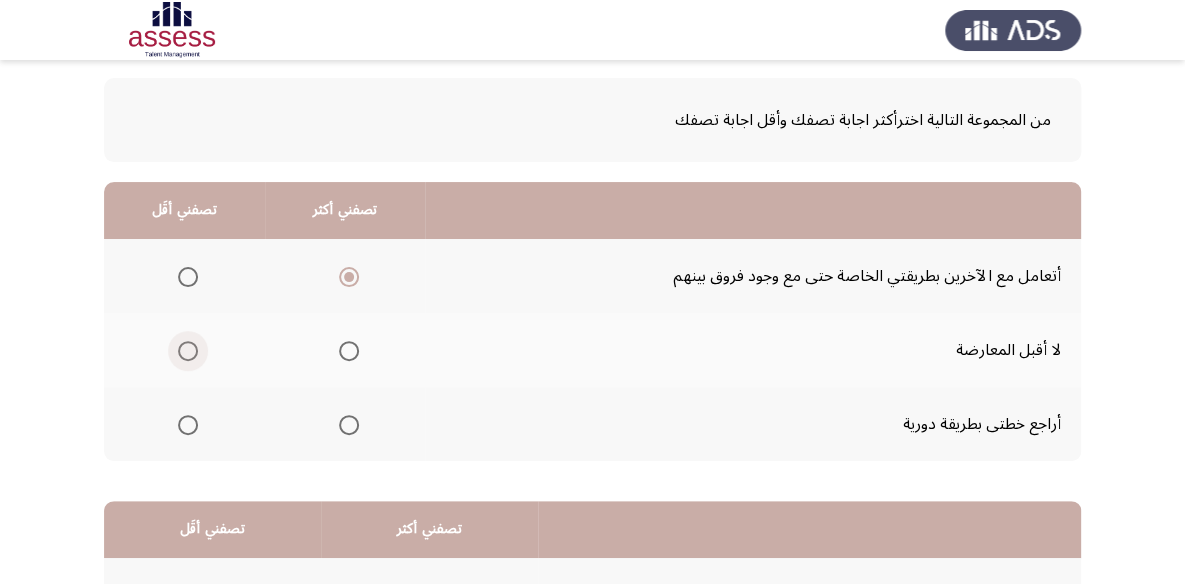 click at bounding box center [188, 351] 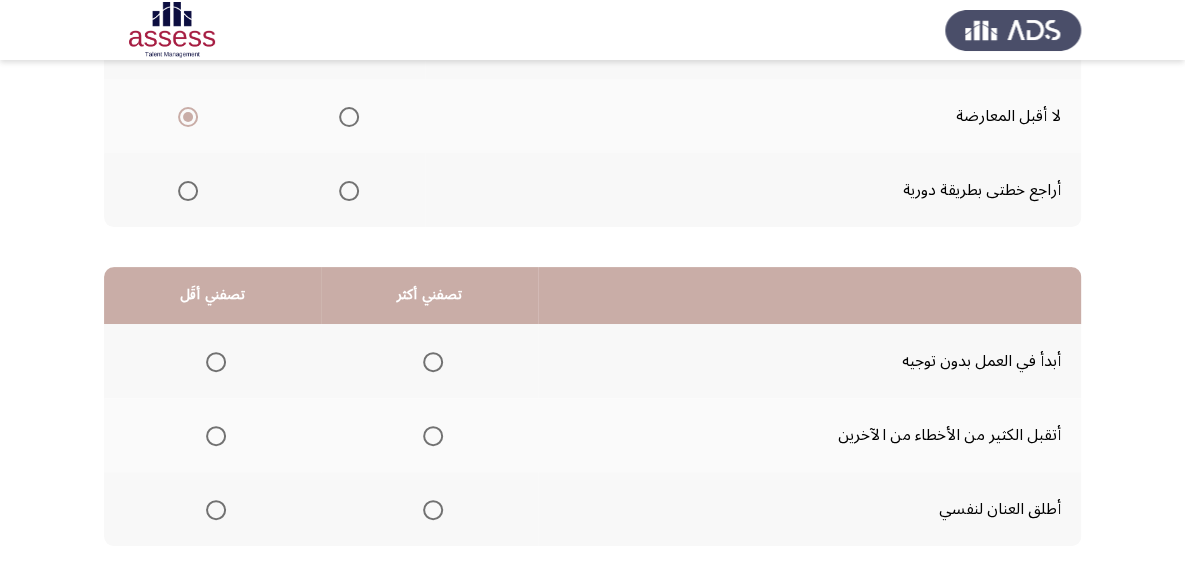 scroll, scrollTop: 363, scrollLeft: 0, axis: vertical 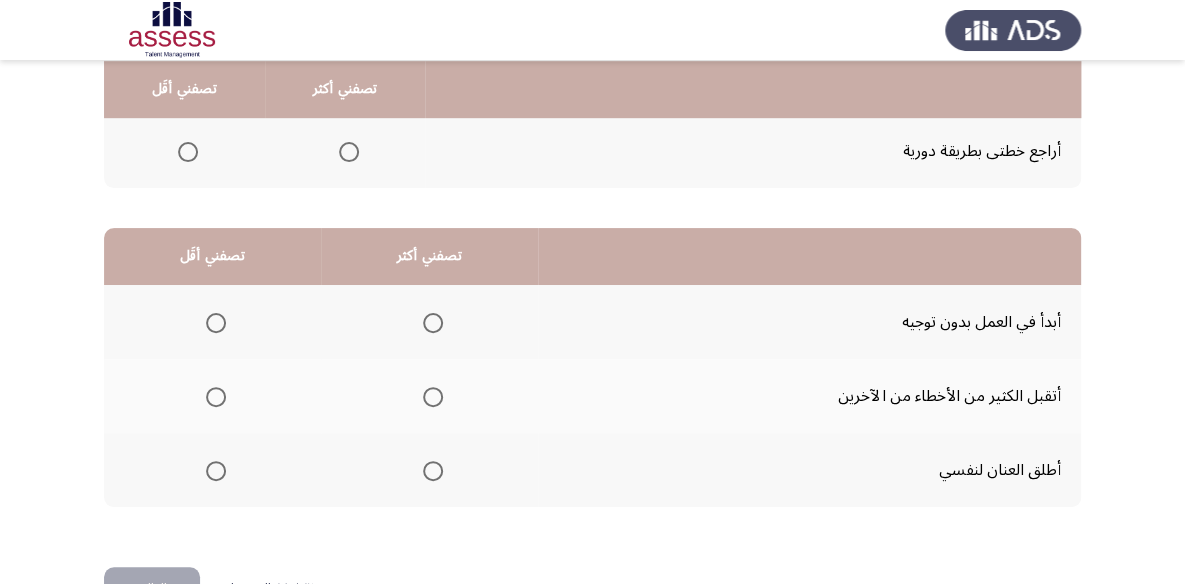 click at bounding box center (216, 471) 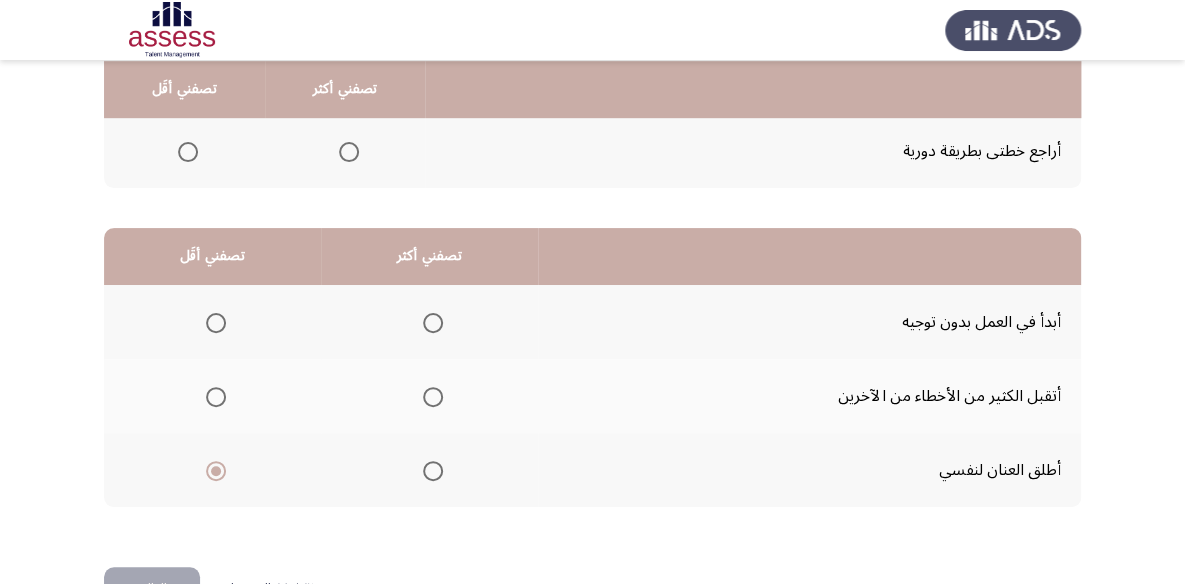 click at bounding box center (433, 323) 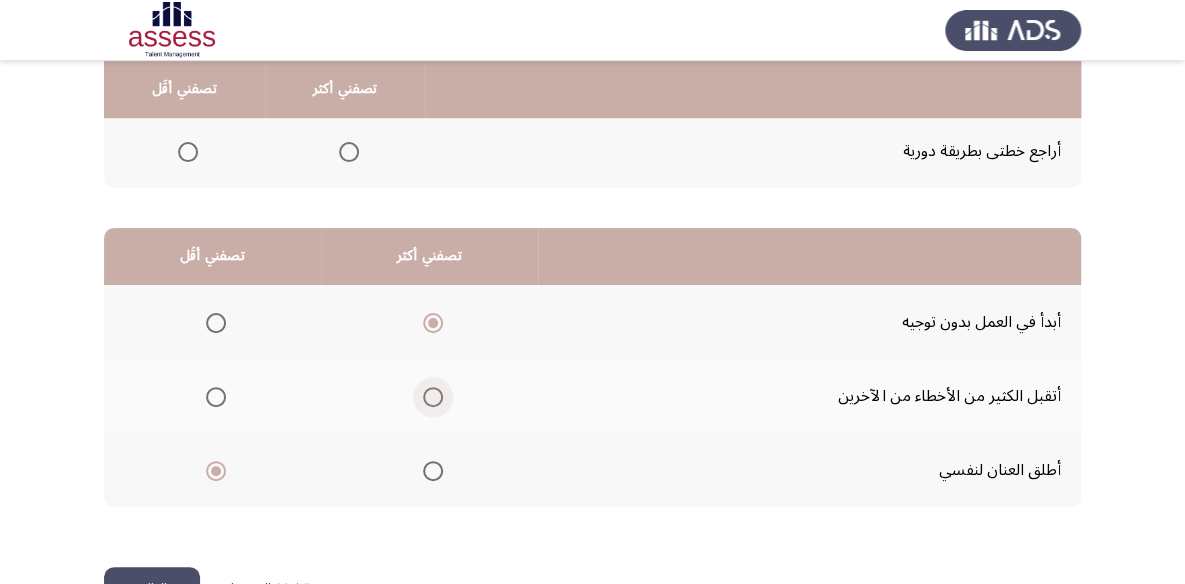 click at bounding box center (433, 397) 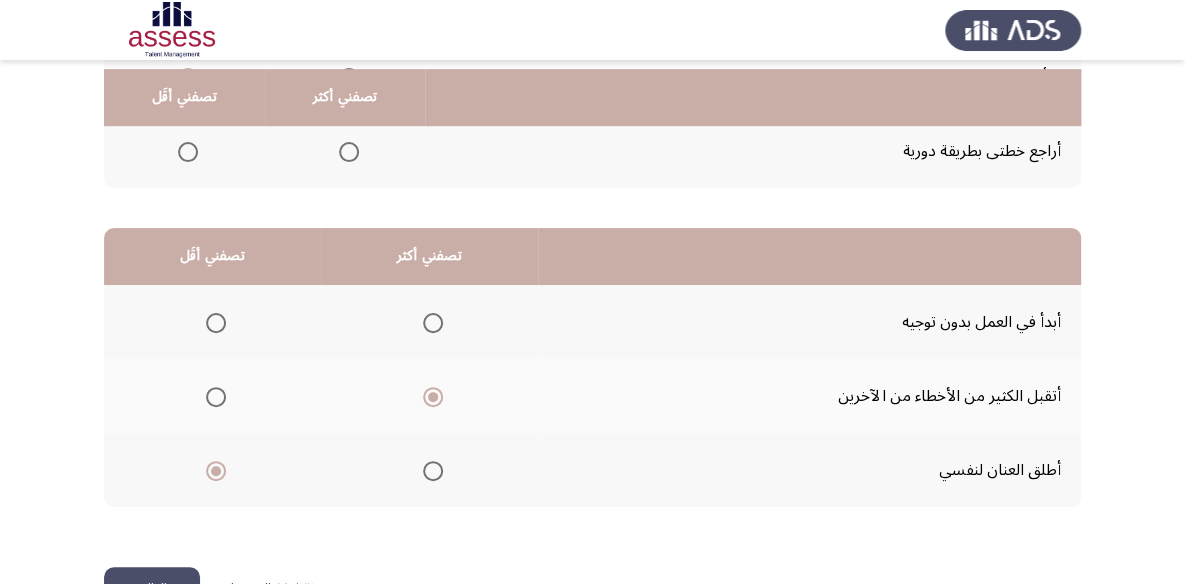scroll, scrollTop: 423, scrollLeft: 0, axis: vertical 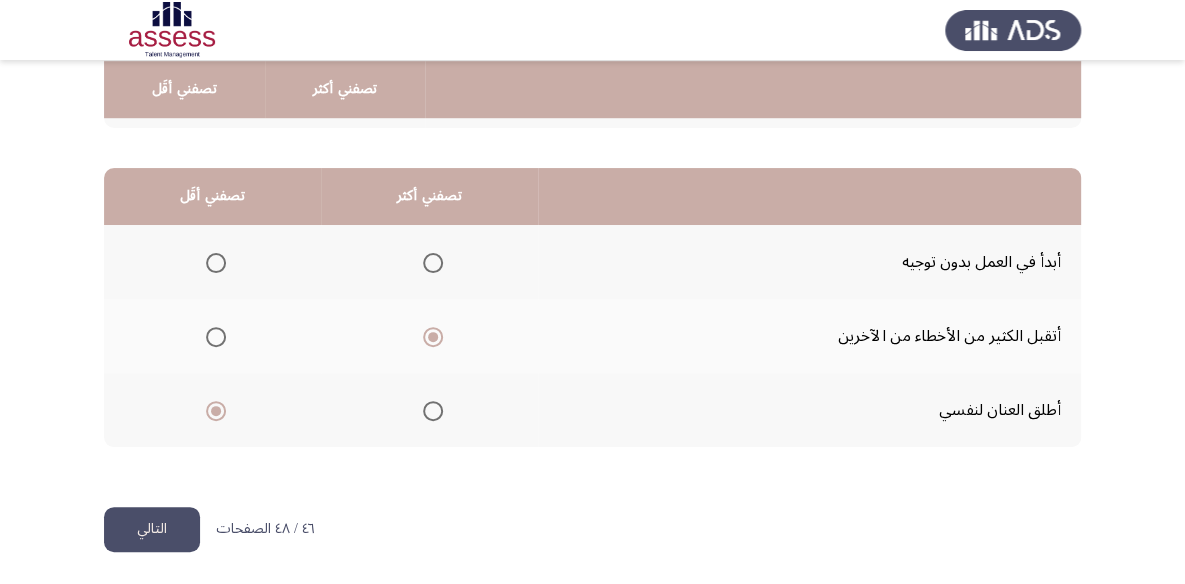 click on "التالي" 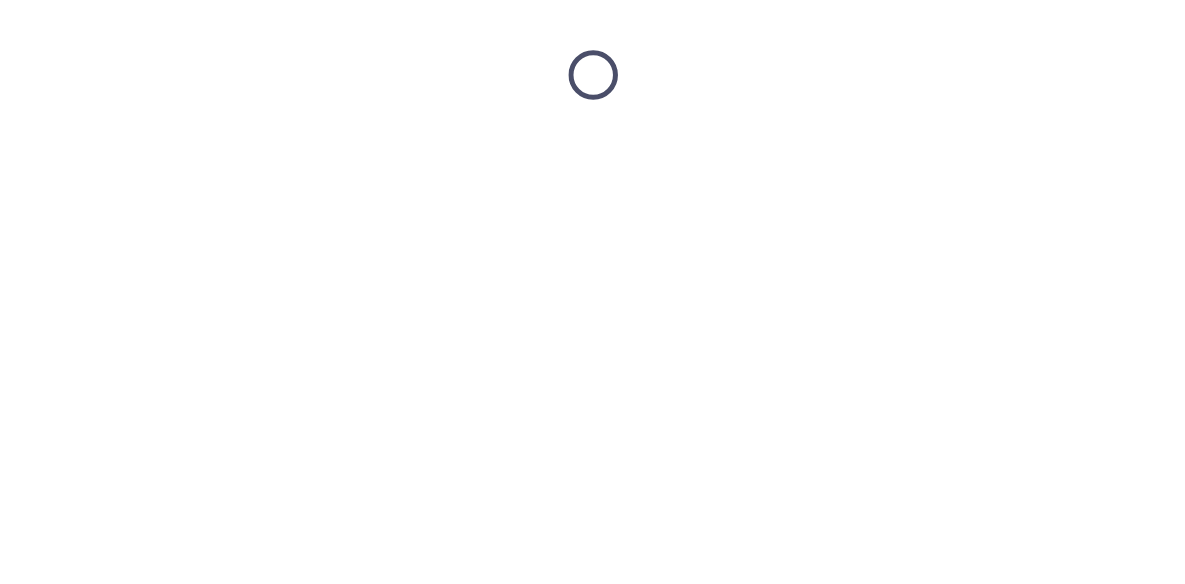 scroll, scrollTop: 0, scrollLeft: 0, axis: both 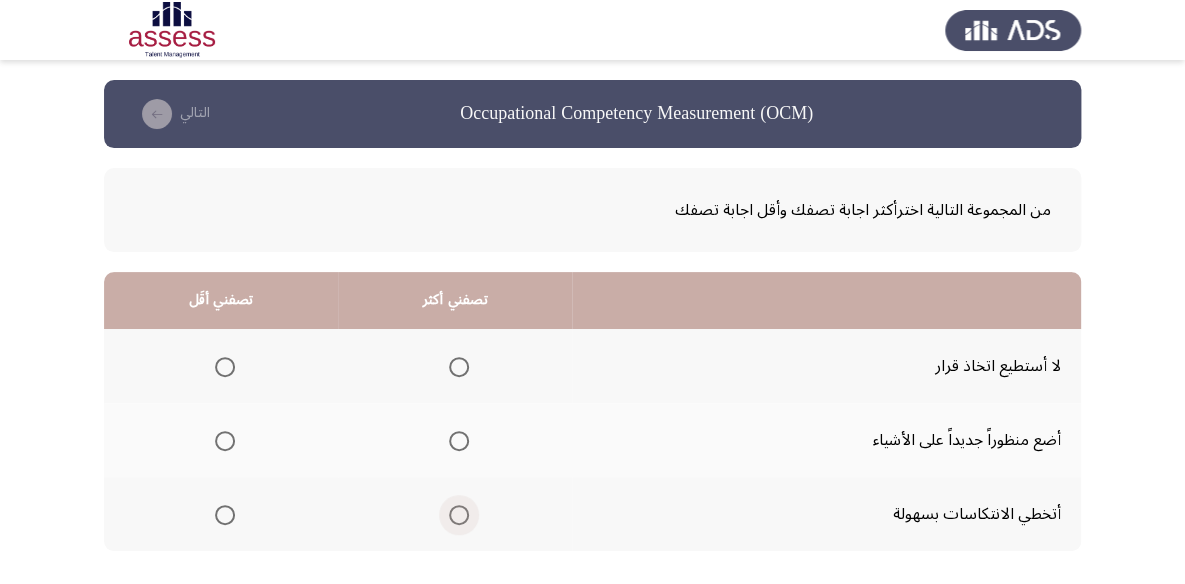 click at bounding box center [459, 515] 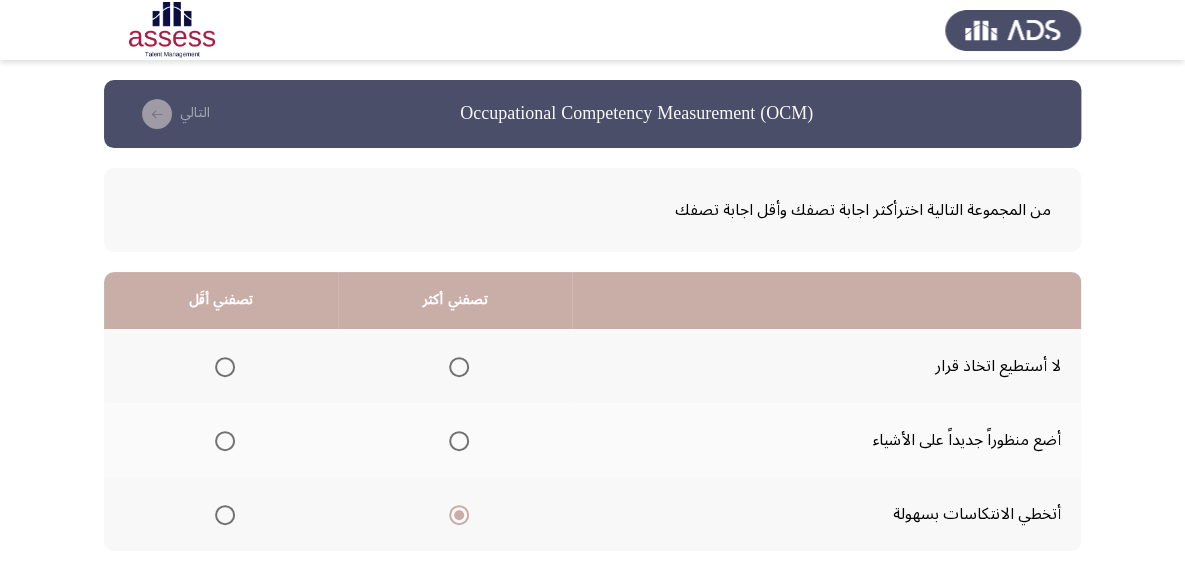 click 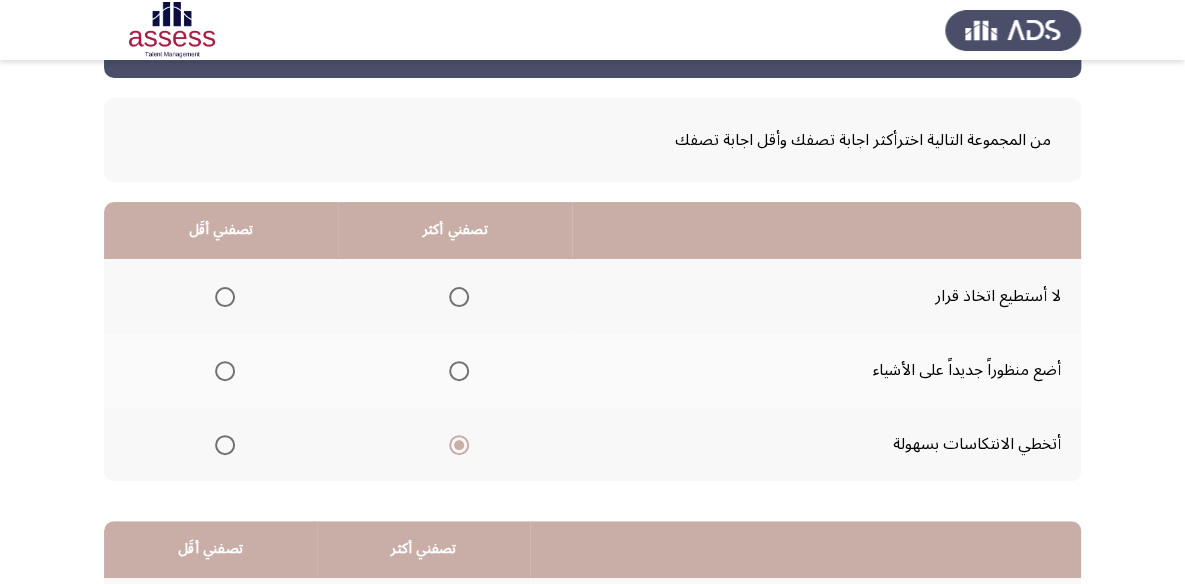 scroll, scrollTop: 181, scrollLeft: 0, axis: vertical 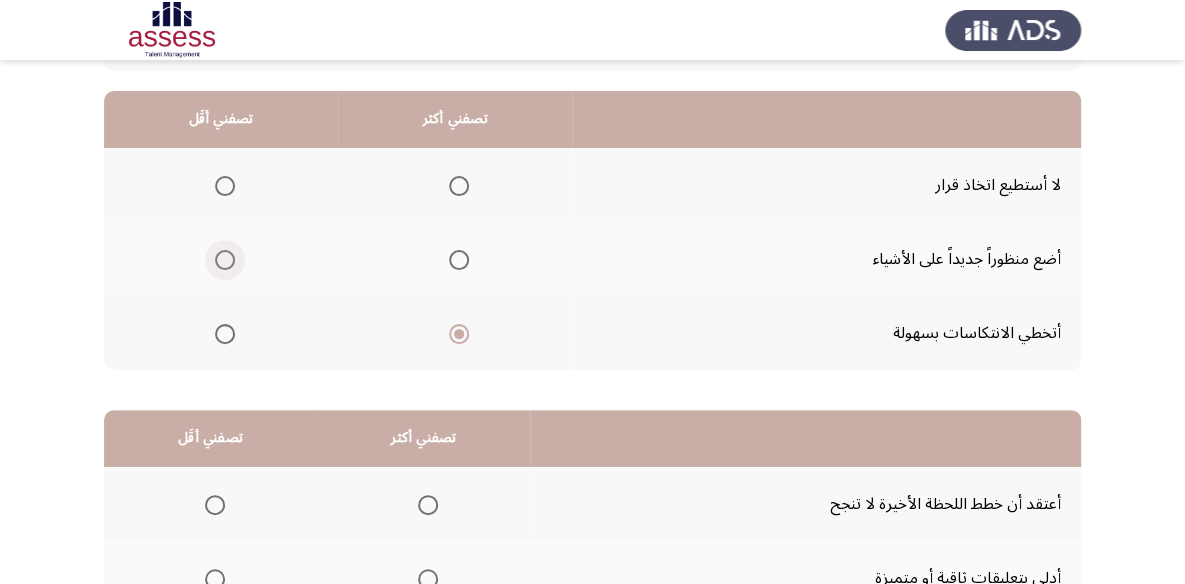 click at bounding box center (225, 260) 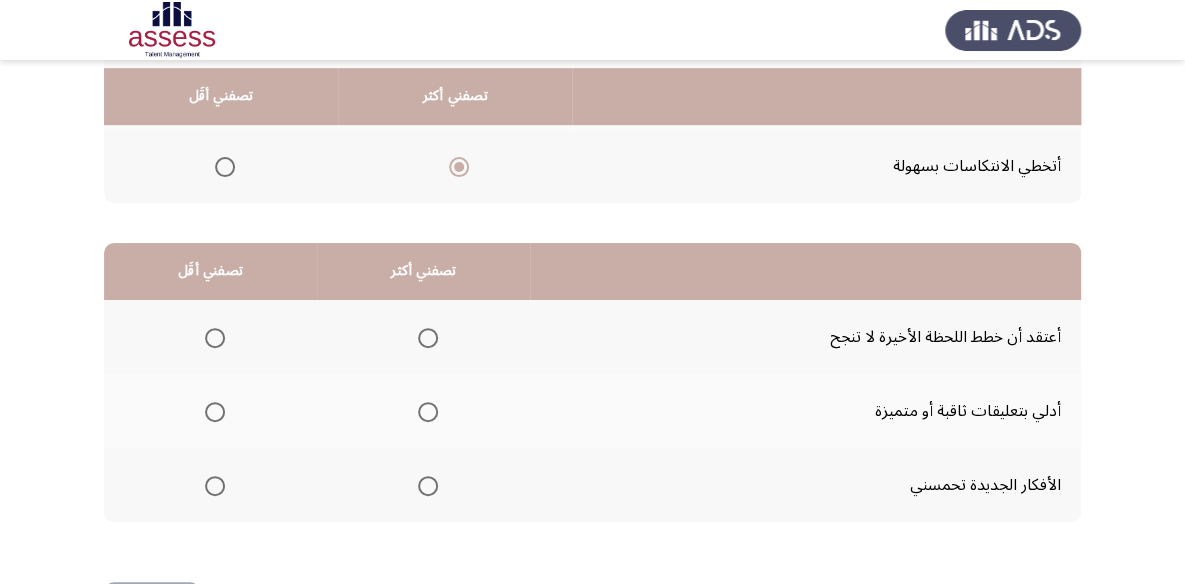 scroll, scrollTop: 363, scrollLeft: 0, axis: vertical 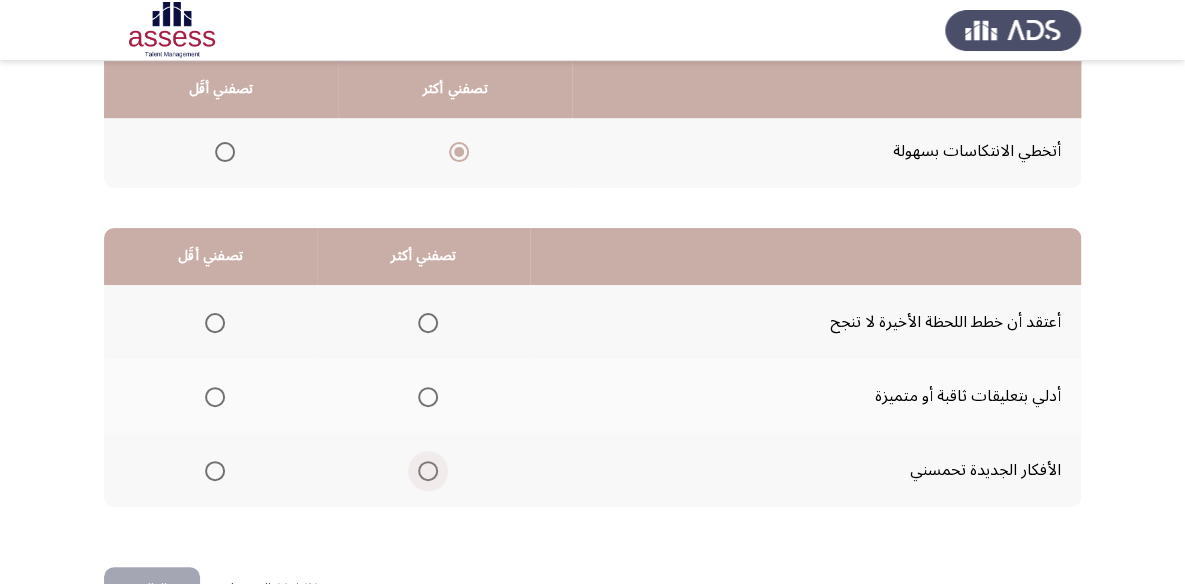 click at bounding box center [428, 471] 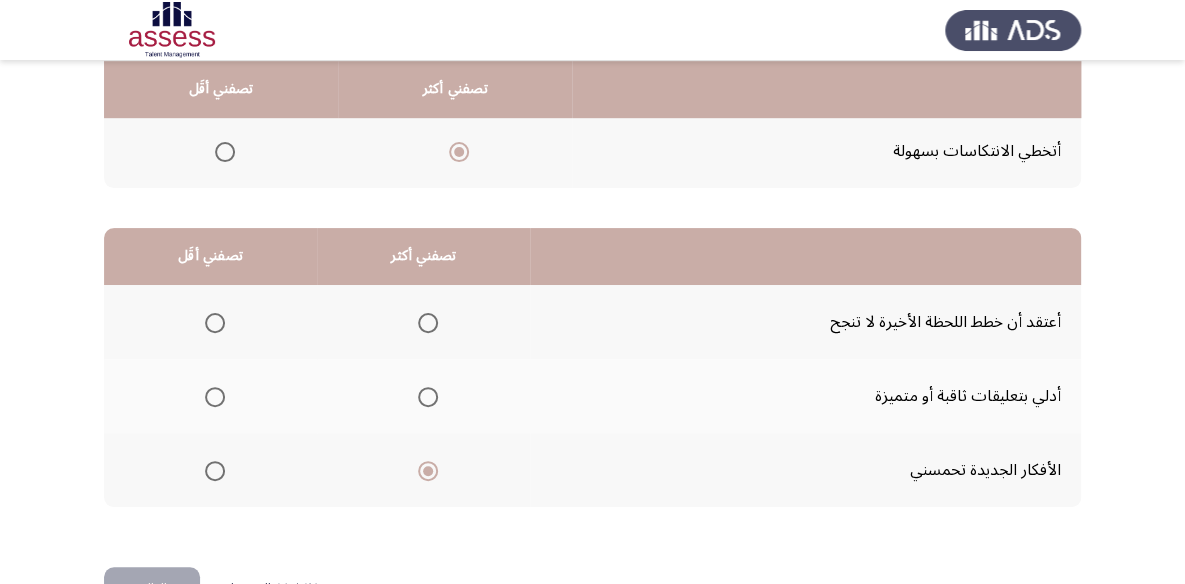 click at bounding box center (215, 323) 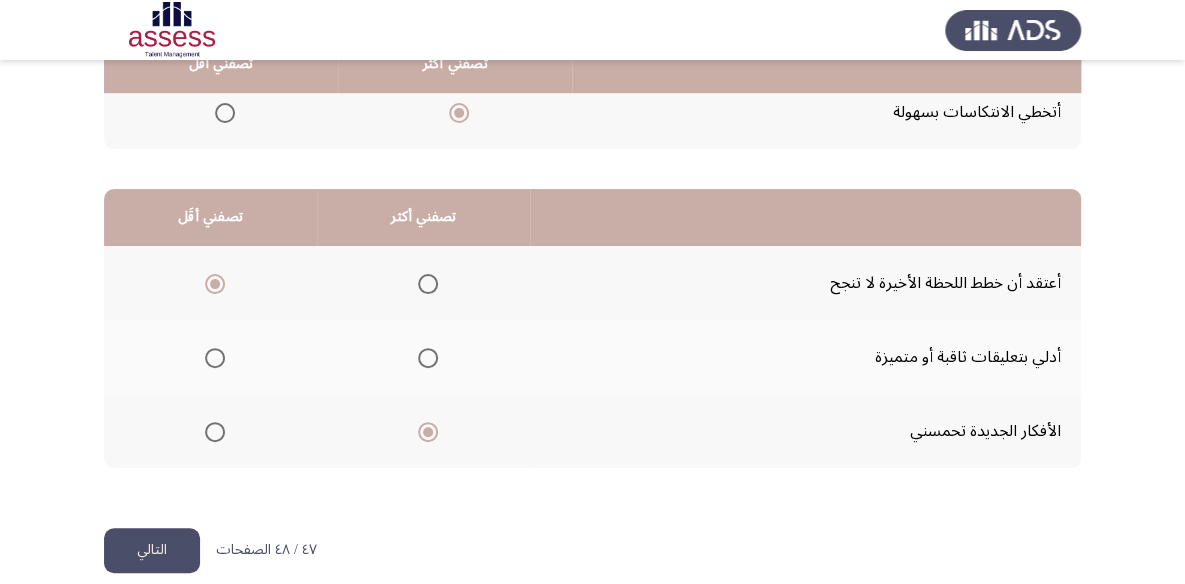 scroll, scrollTop: 423, scrollLeft: 0, axis: vertical 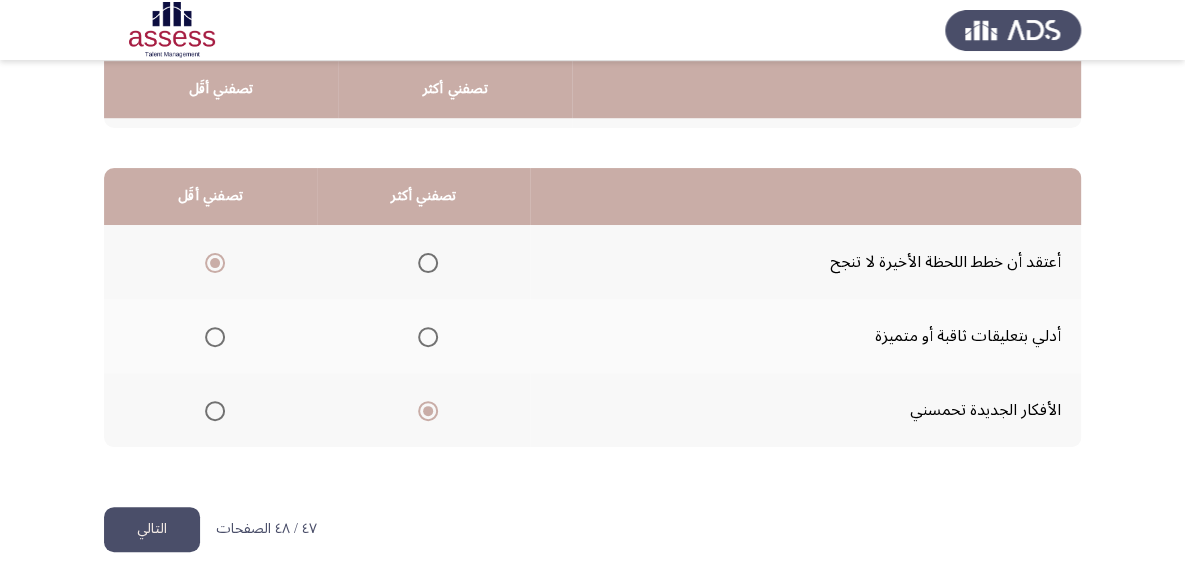 click on "التالي" 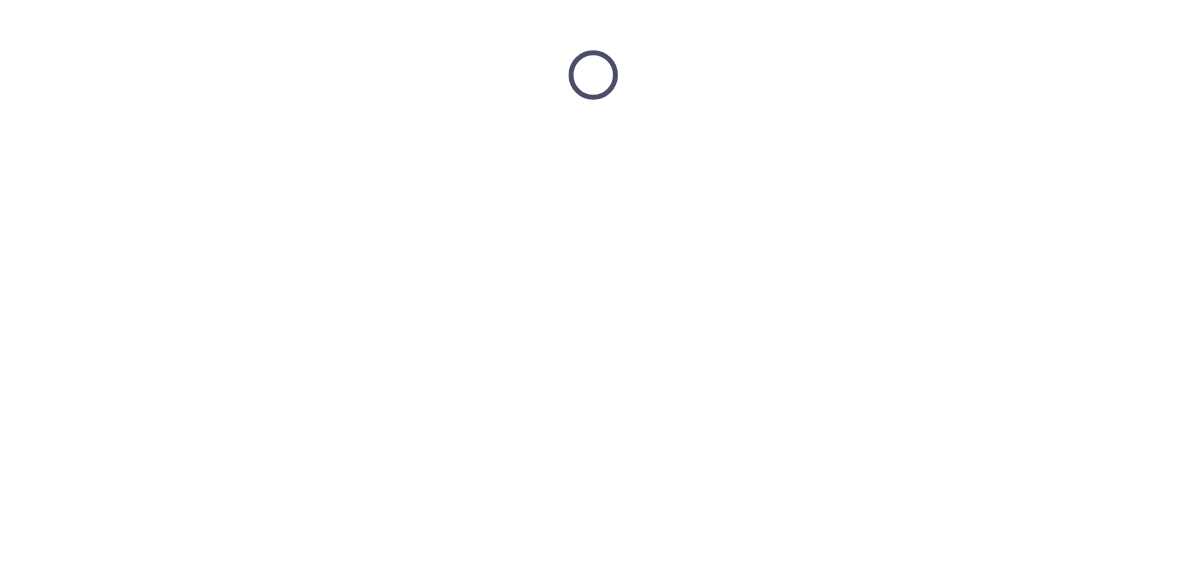 scroll, scrollTop: 0, scrollLeft: 0, axis: both 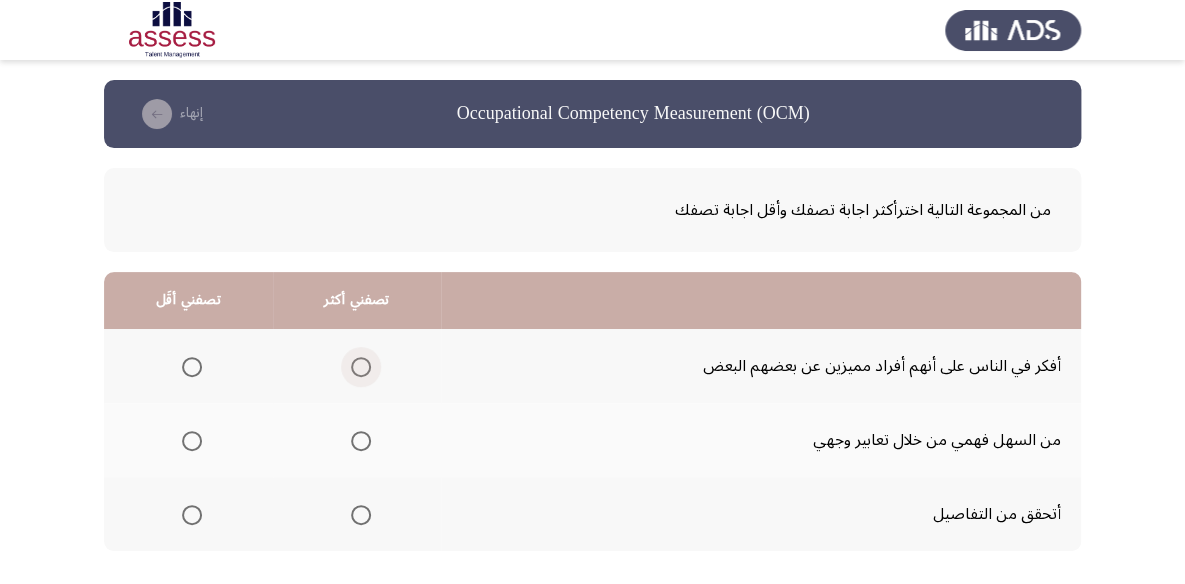 click at bounding box center [361, 367] 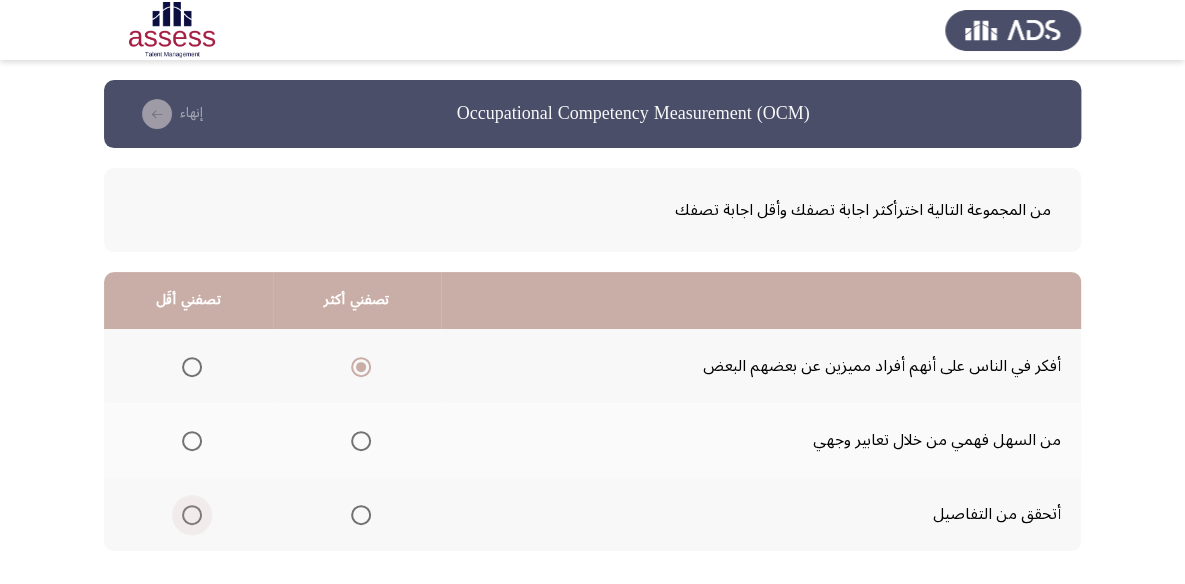 click at bounding box center (188, 515) 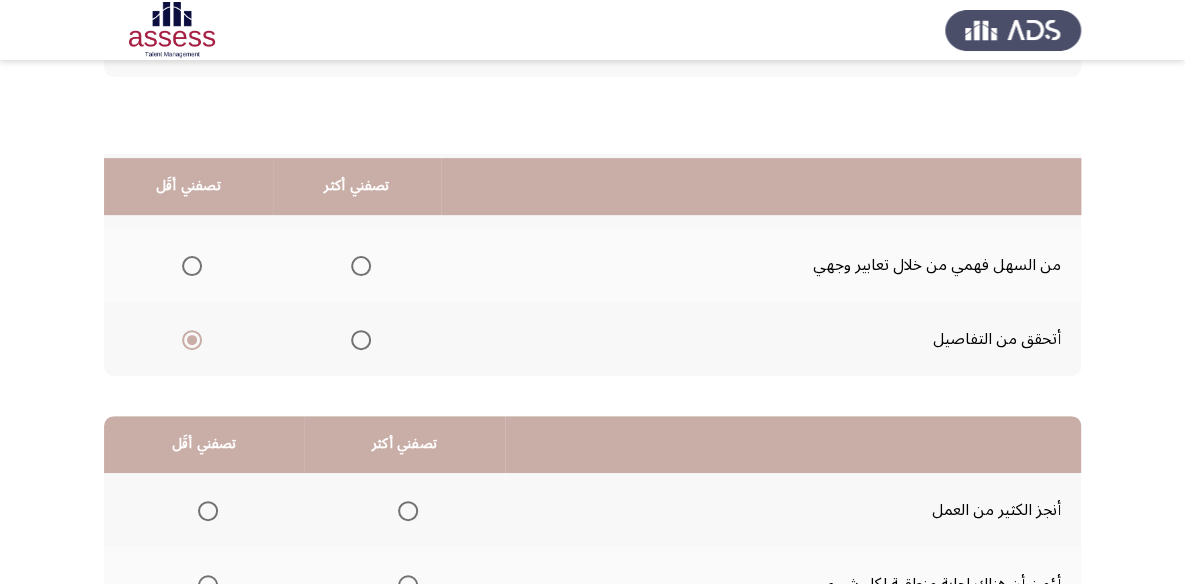 scroll, scrollTop: 272, scrollLeft: 0, axis: vertical 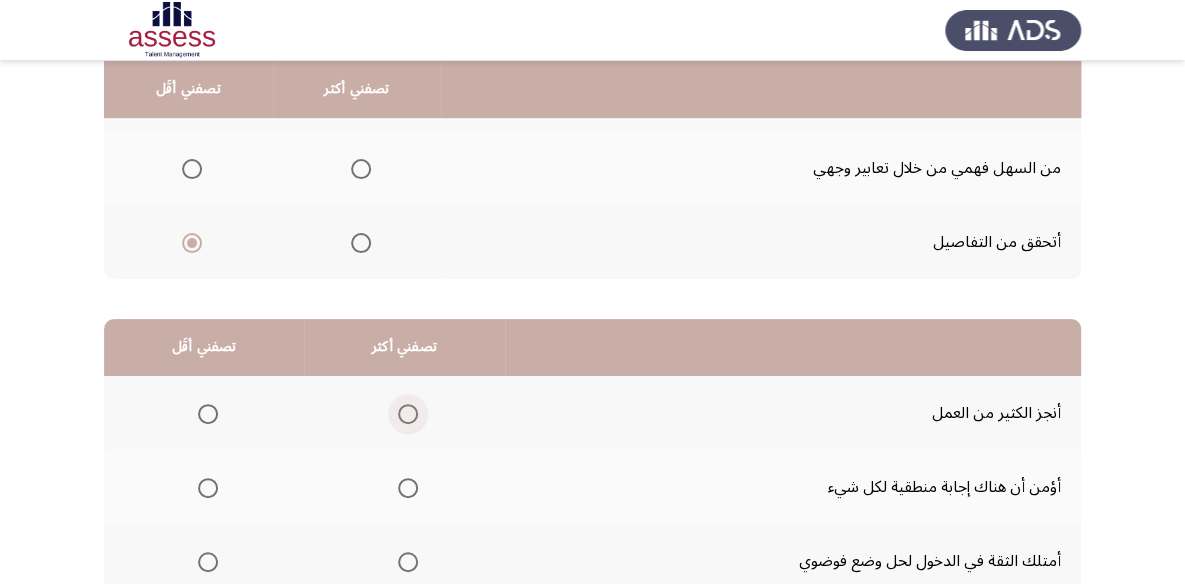 click at bounding box center [408, 414] 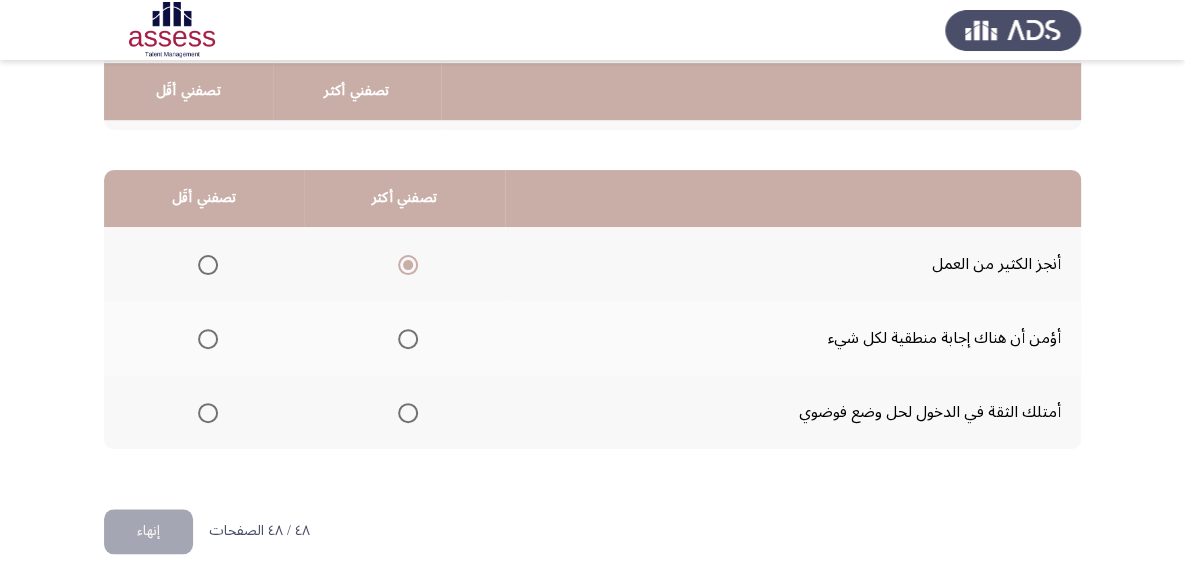 scroll, scrollTop: 423, scrollLeft: 0, axis: vertical 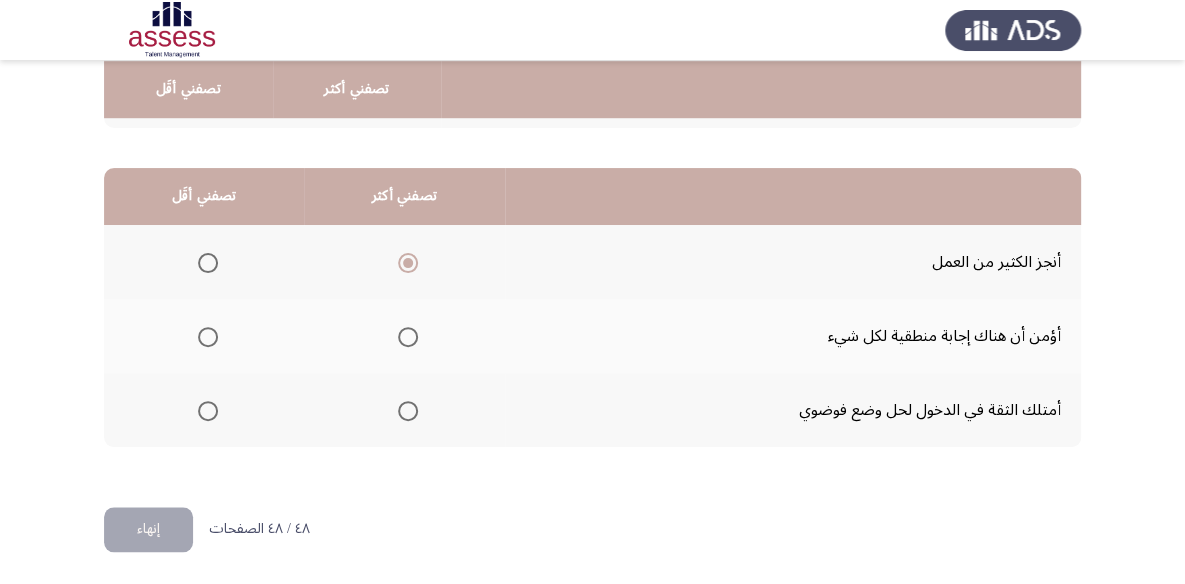 click at bounding box center [208, 411] 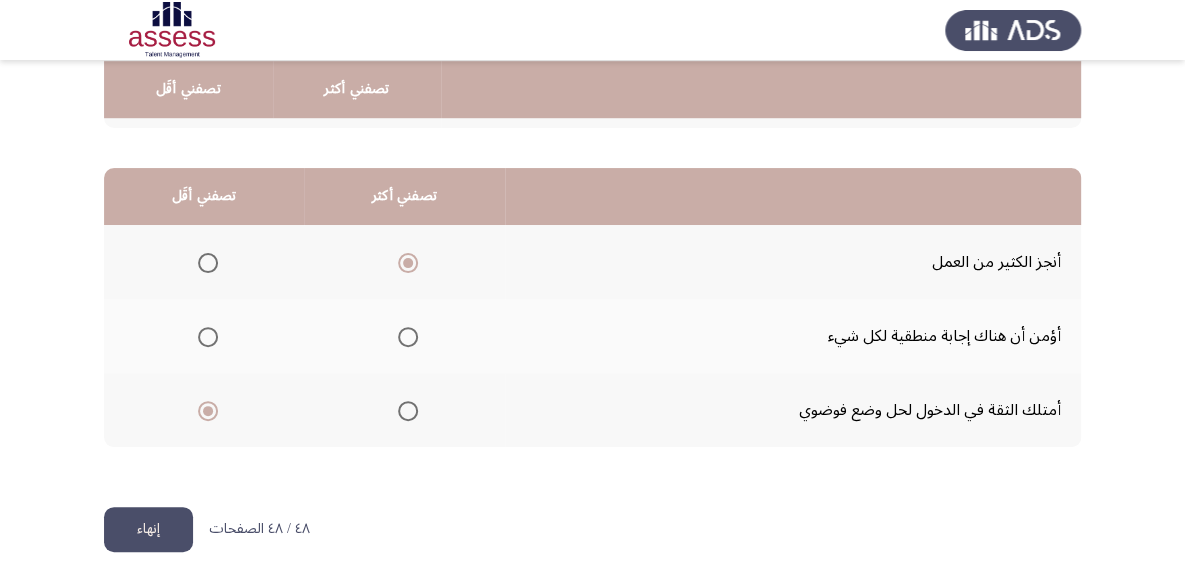click on "إنهاء" 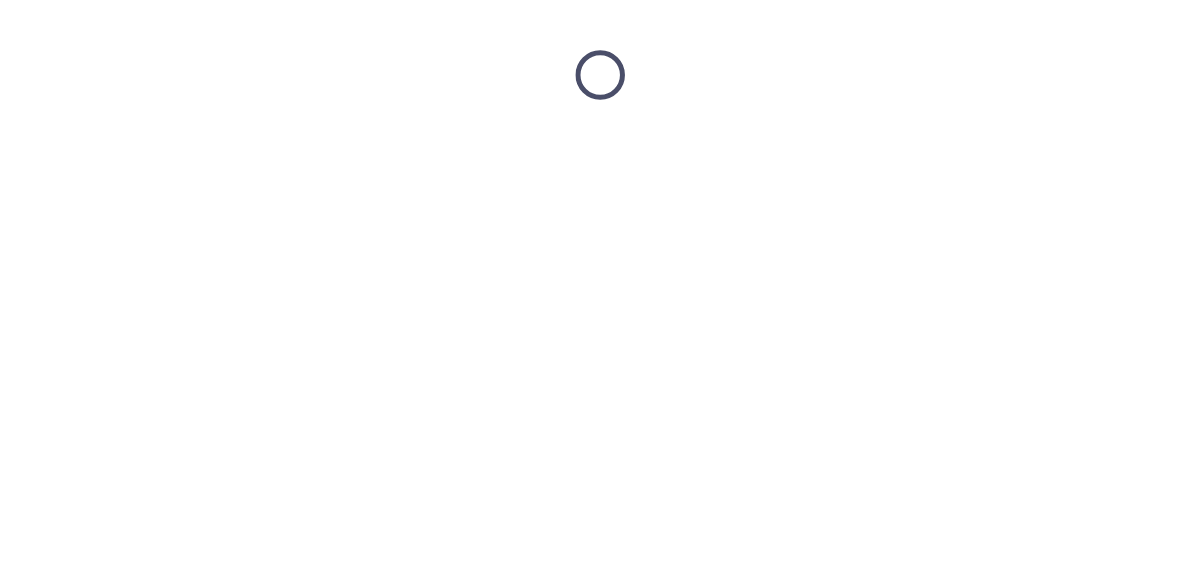 scroll, scrollTop: 0, scrollLeft: 0, axis: both 